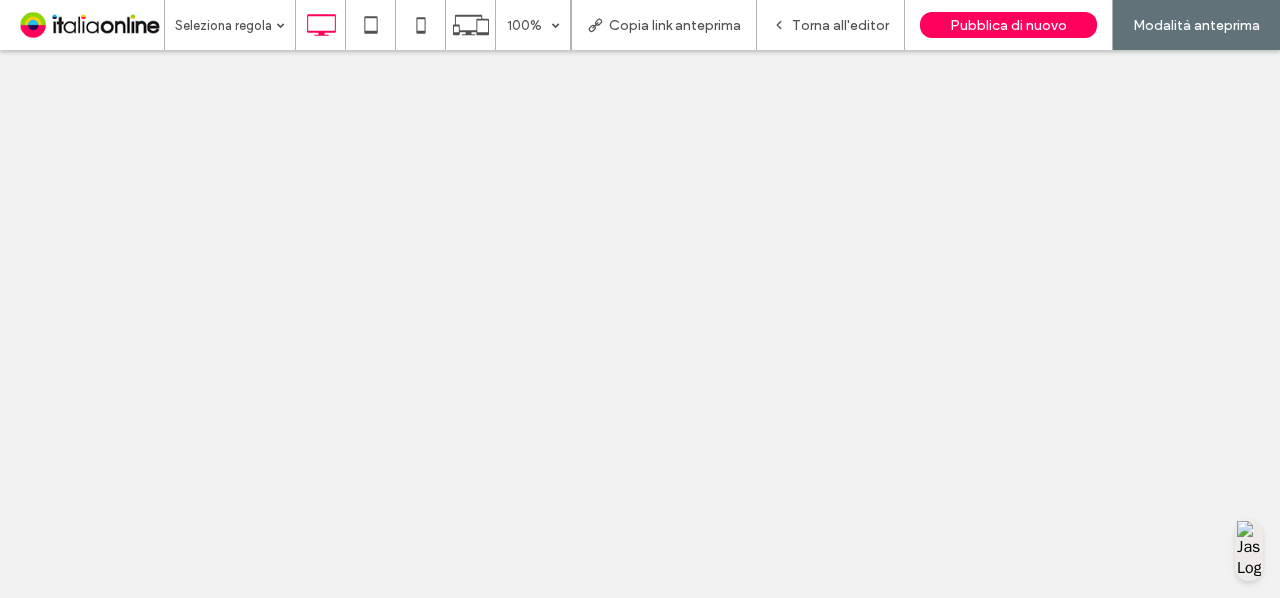 scroll, scrollTop: 0, scrollLeft: 0, axis: both 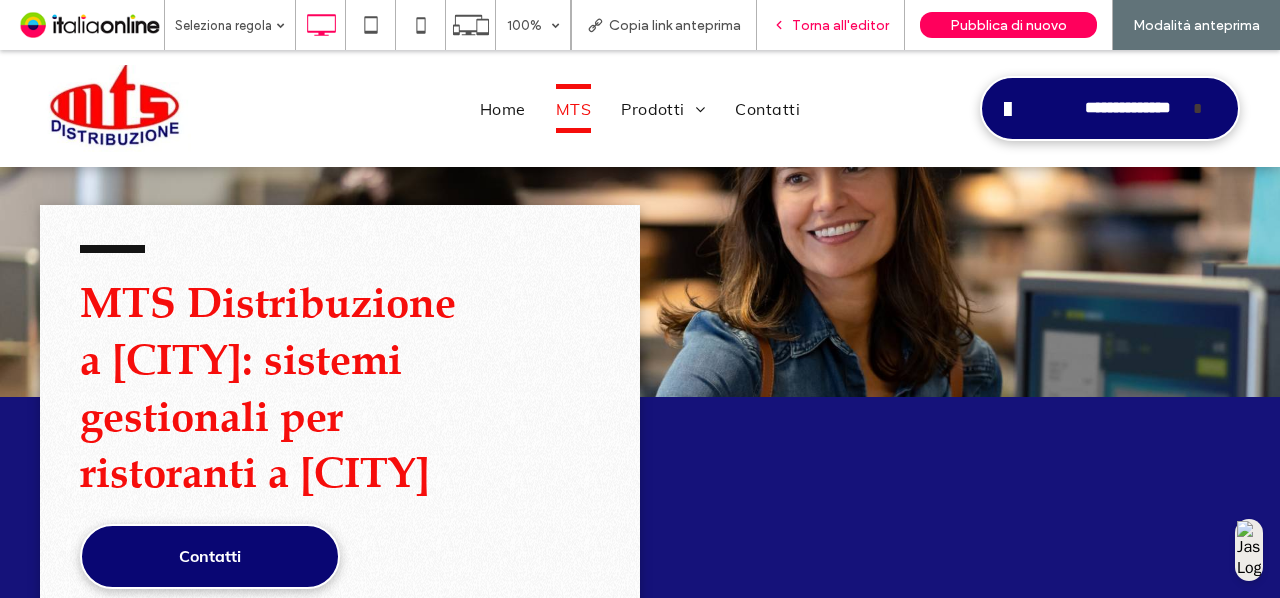 drag, startPoint x: 800, startPoint y: 20, endPoint x: 568, endPoint y: 154, distance: 267.9179 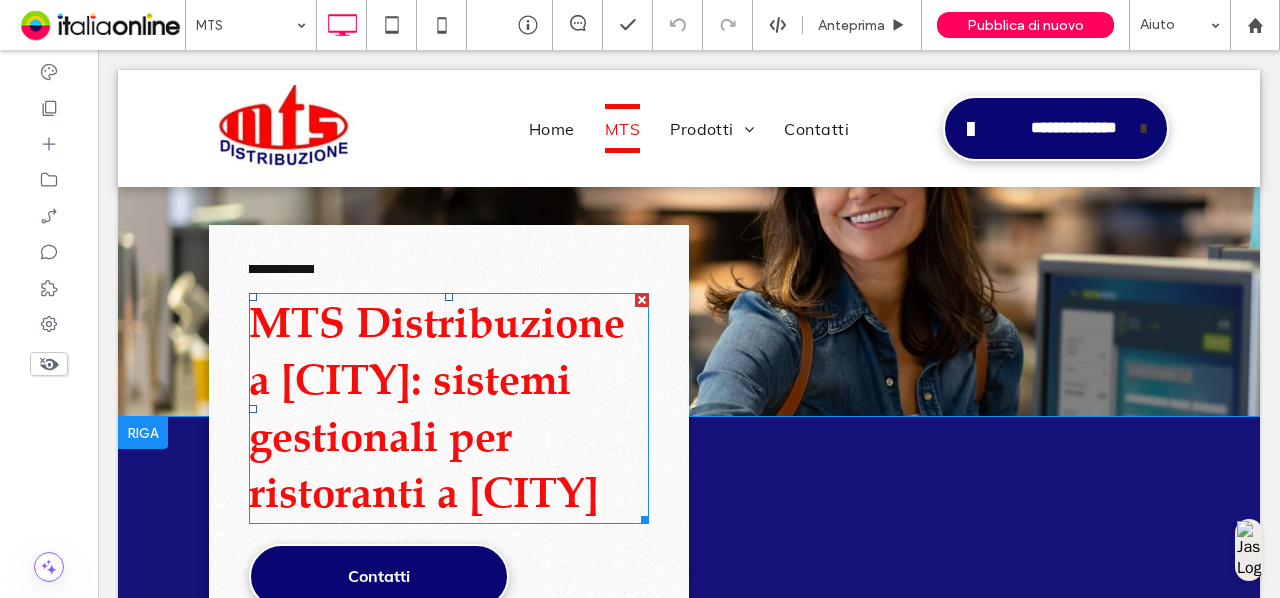 click on "MTS Distribuzione a Firenze: sistemi gestionali per ristoranti a Firenze" at bounding box center (437, 407) 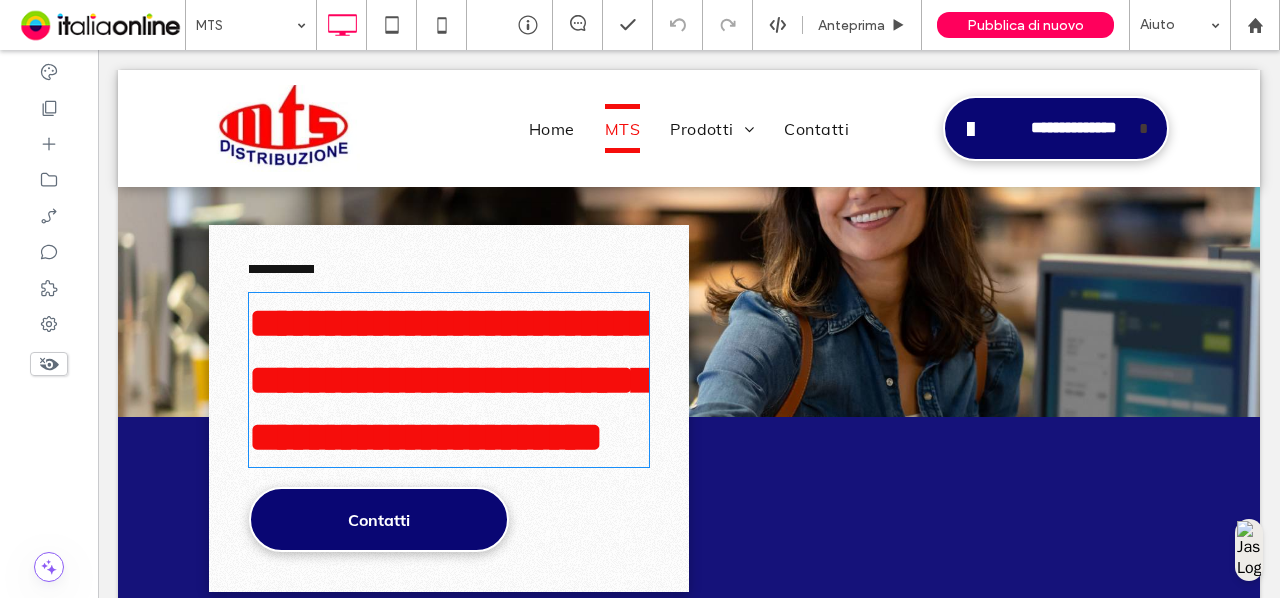 click on "**********" at bounding box center (450, 379) 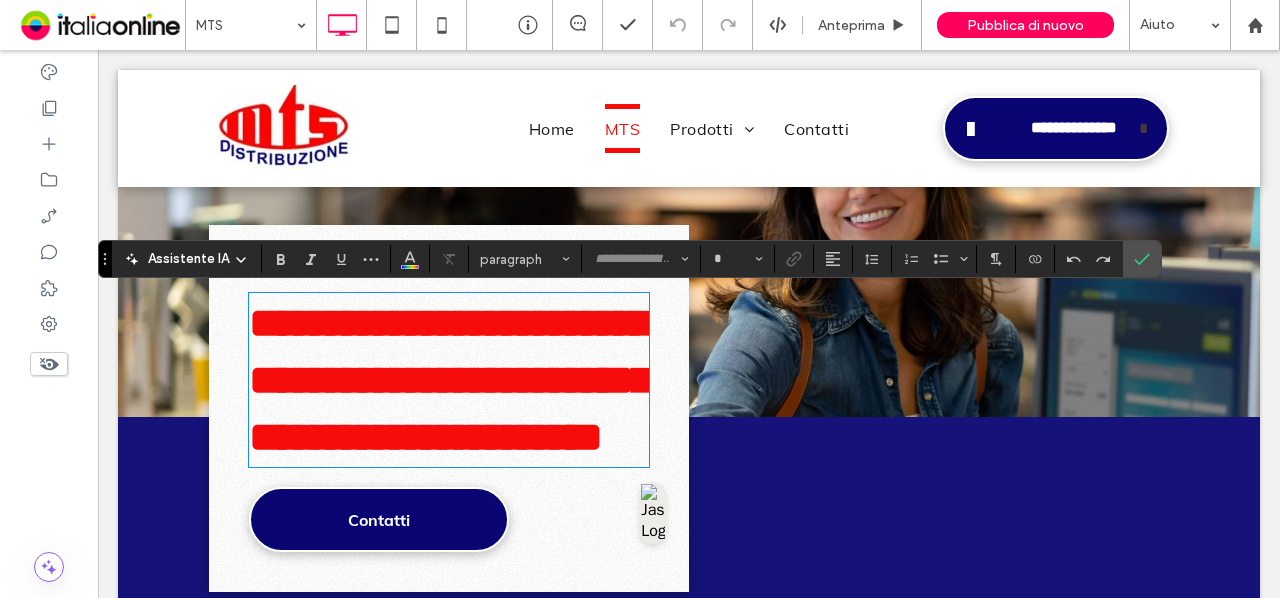 type on "**" 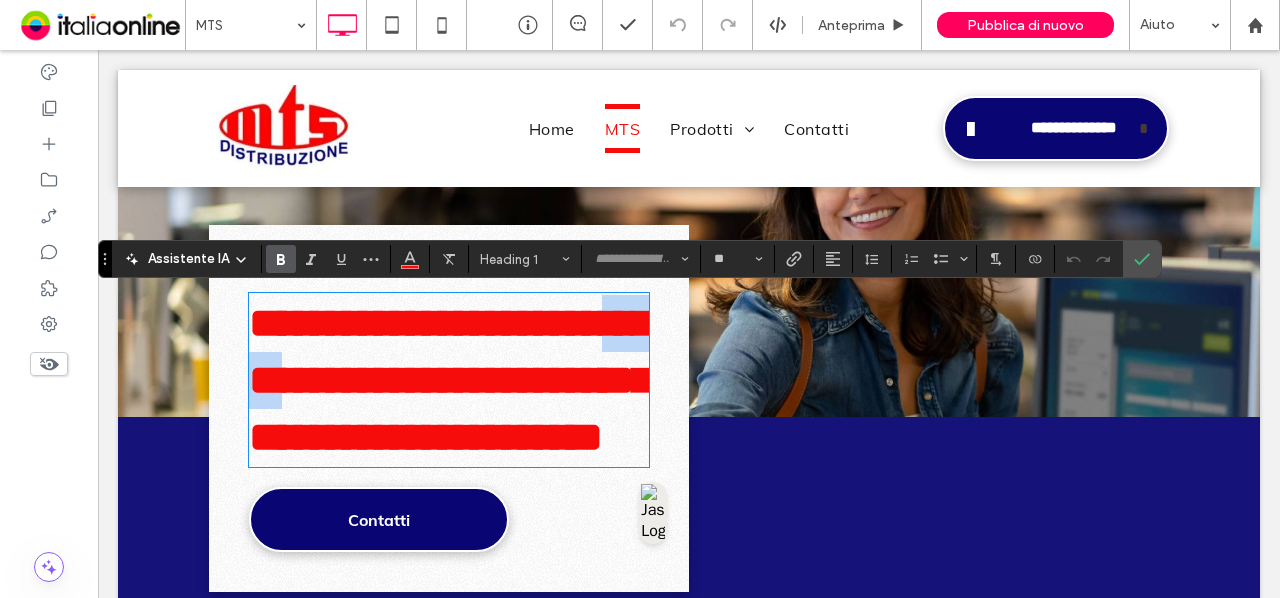 drag, startPoint x: 410, startPoint y: 392, endPoint x: 317, endPoint y: 387, distance: 93.13431 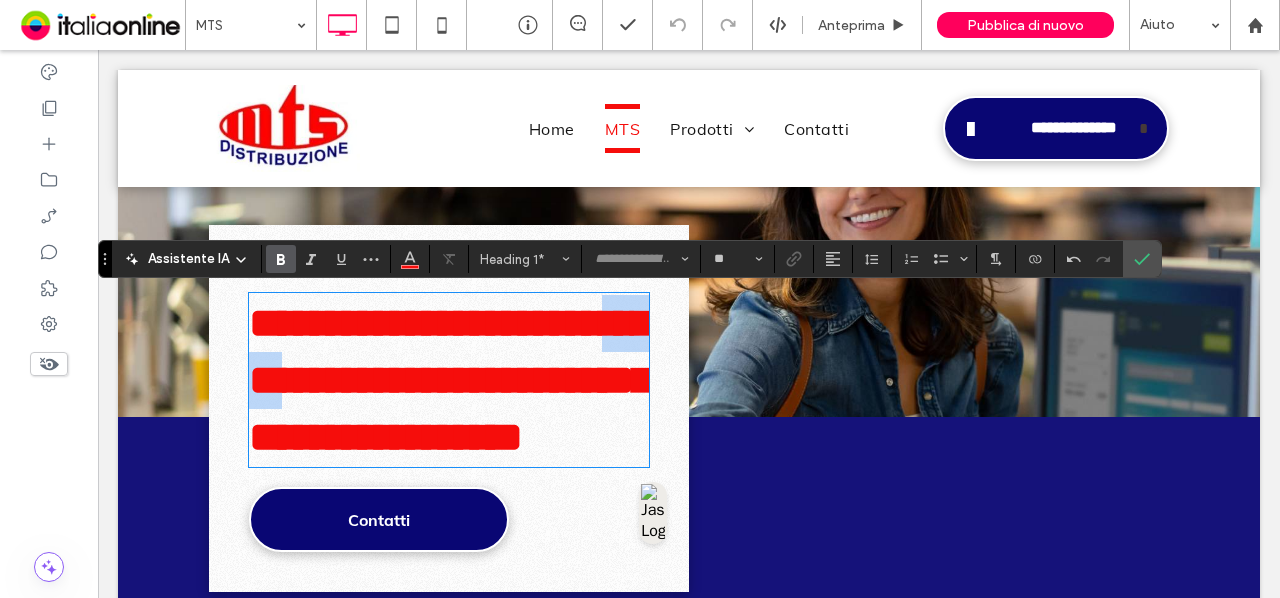 type 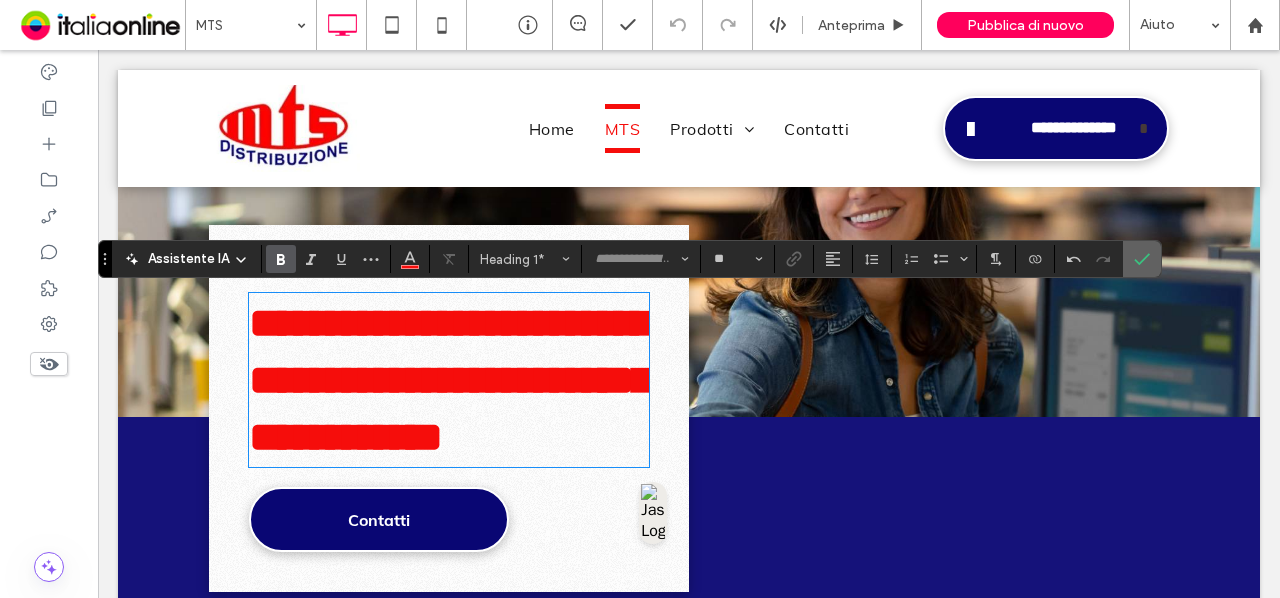 click at bounding box center [1142, 259] 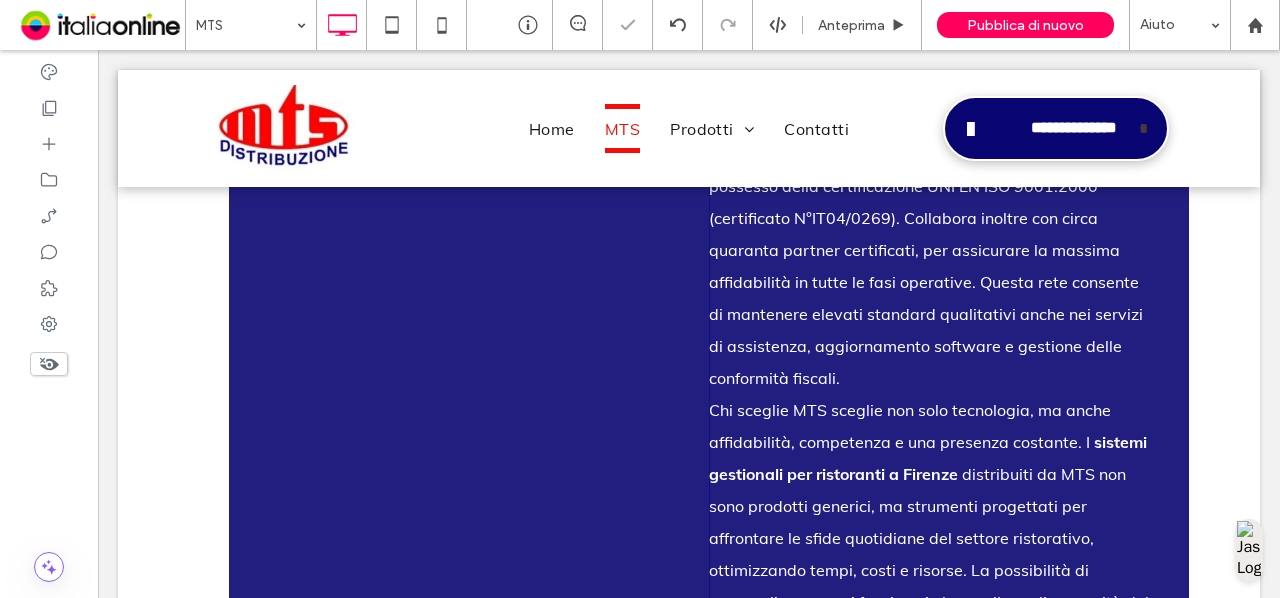 scroll, scrollTop: 2900, scrollLeft: 0, axis: vertical 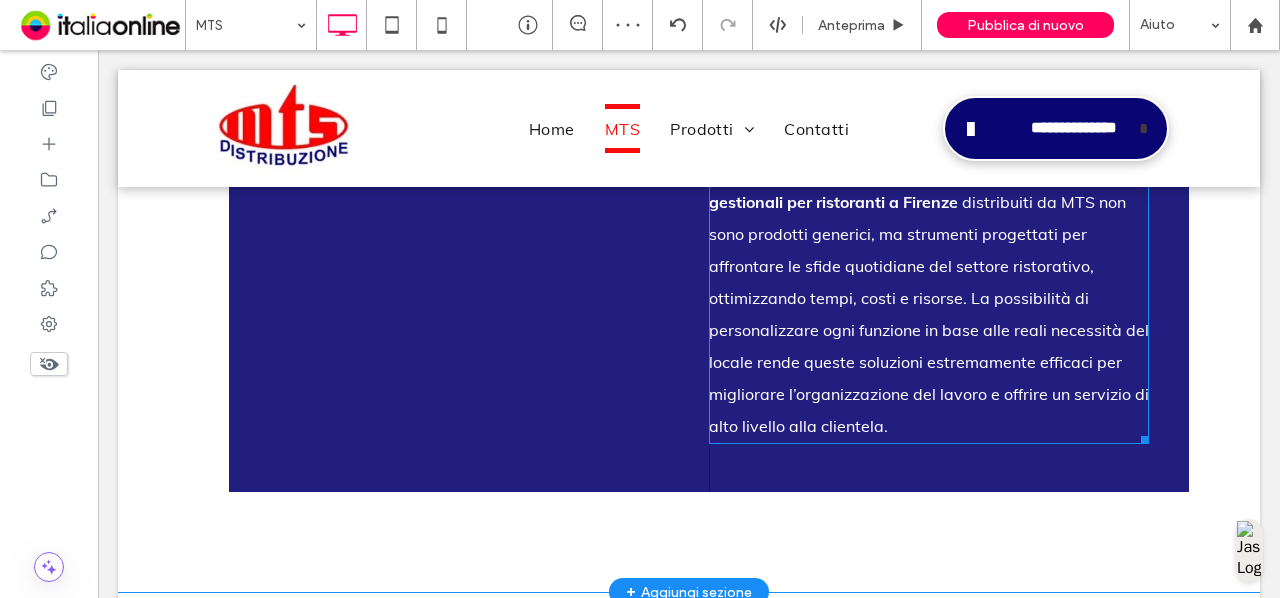 click on "distribuiti da MTS non sono prodotti generici, ma strumenti progettati per affrontare le sfide quotidiane del settore ristorativo, ottimizzando tempi, costi e risorse. La possibilità di personalizzare ogni funzione in base alle reali necessità del locale rende queste soluzioni estremamente efficaci per migliorare l’organizzazione del lavoro e offrire un servizio di alto livello alla clientela." at bounding box center (929, 314) 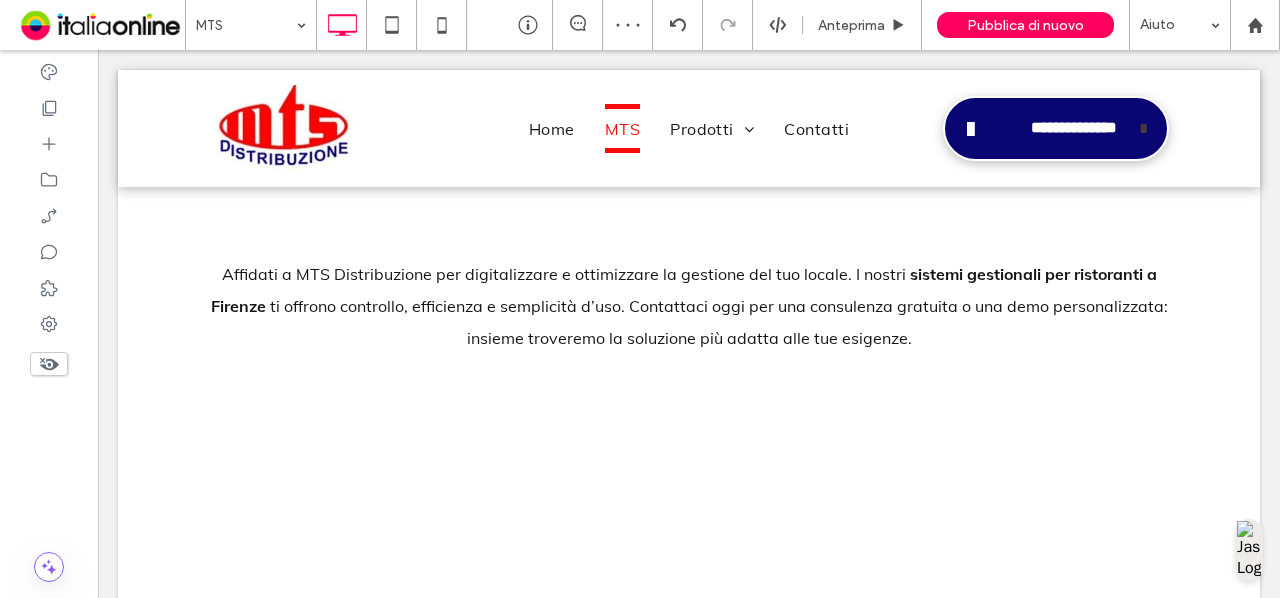 click on "**********" at bounding box center (929, -1494) 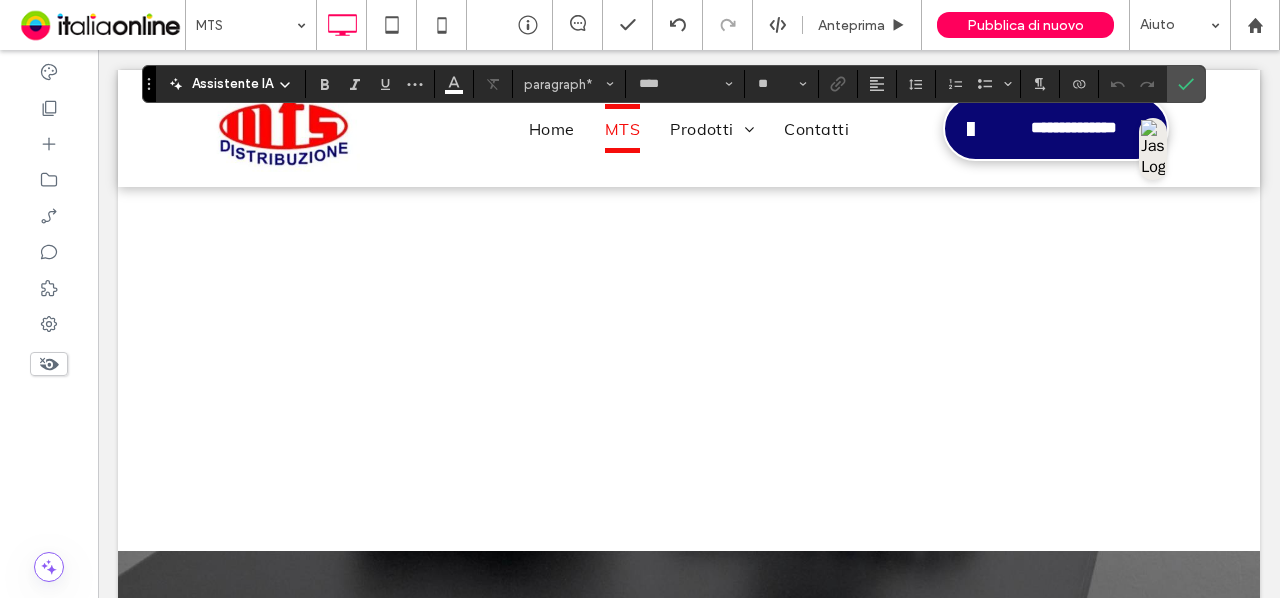 scroll, scrollTop: 3154, scrollLeft: 0, axis: vertical 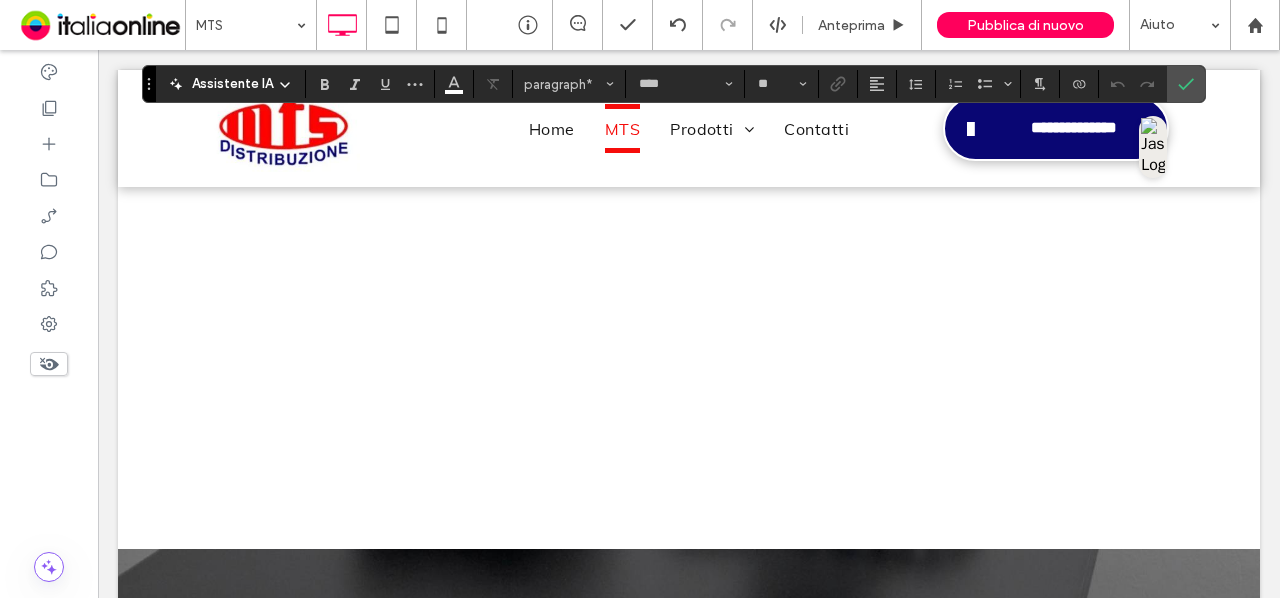 click on "Affidati a MTS Distribuzione per digitalizzare e ottimizzare la gestione del tuo locale. I nostri
sistemi gestionali per ristoranti a Firenze   ti offrono controllo, efficienza e semplicità d’uso. Contattaci oggi per una consulenza gratuita o una demo personalizzata: insieme troveremo la soluzione più adatta alle tue esigenze." at bounding box center (689, 52) 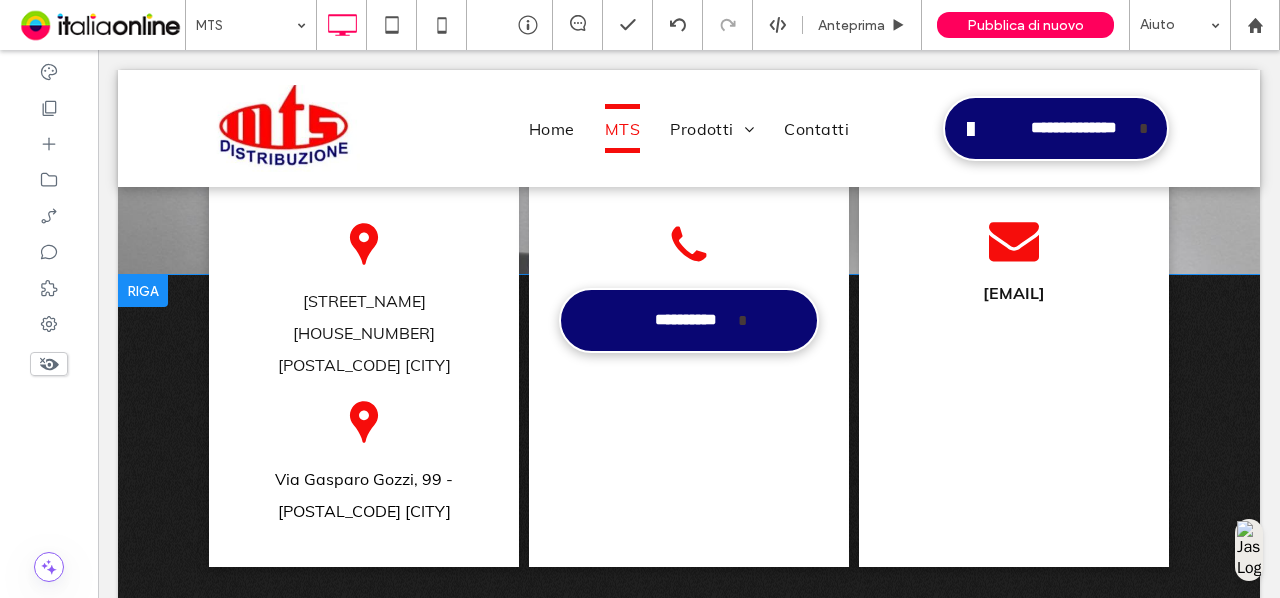 scroll, scrollTop: 4354, scrollLeft: 0, axis: vertical 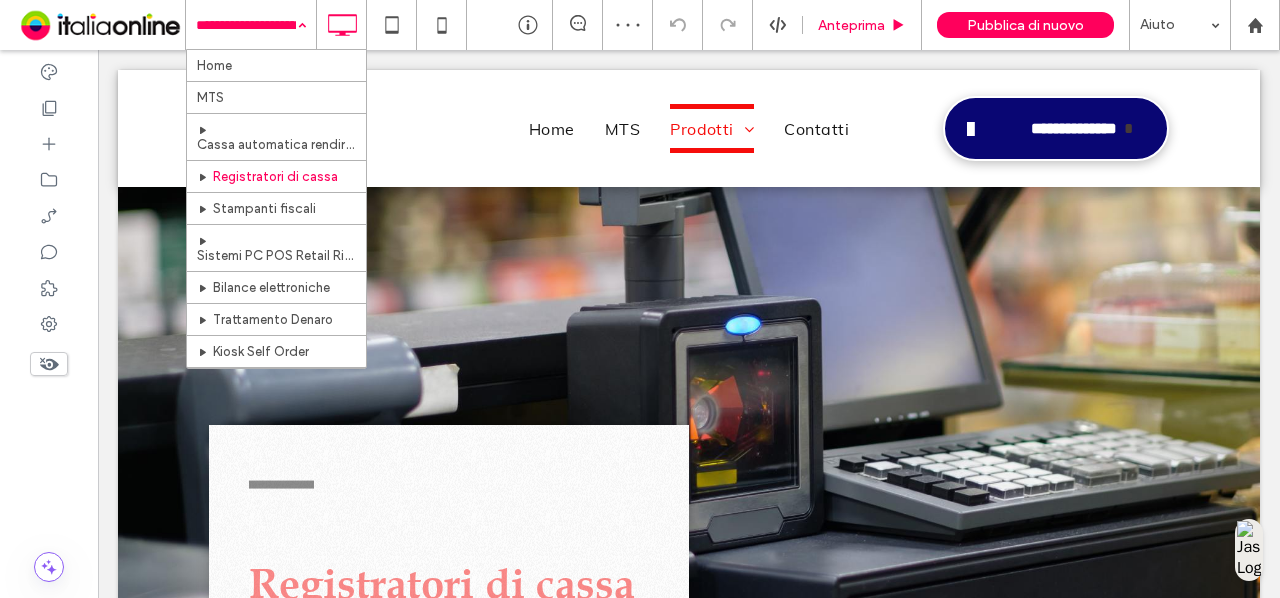 click on "Anteprima" at bounding box center [851, 25] 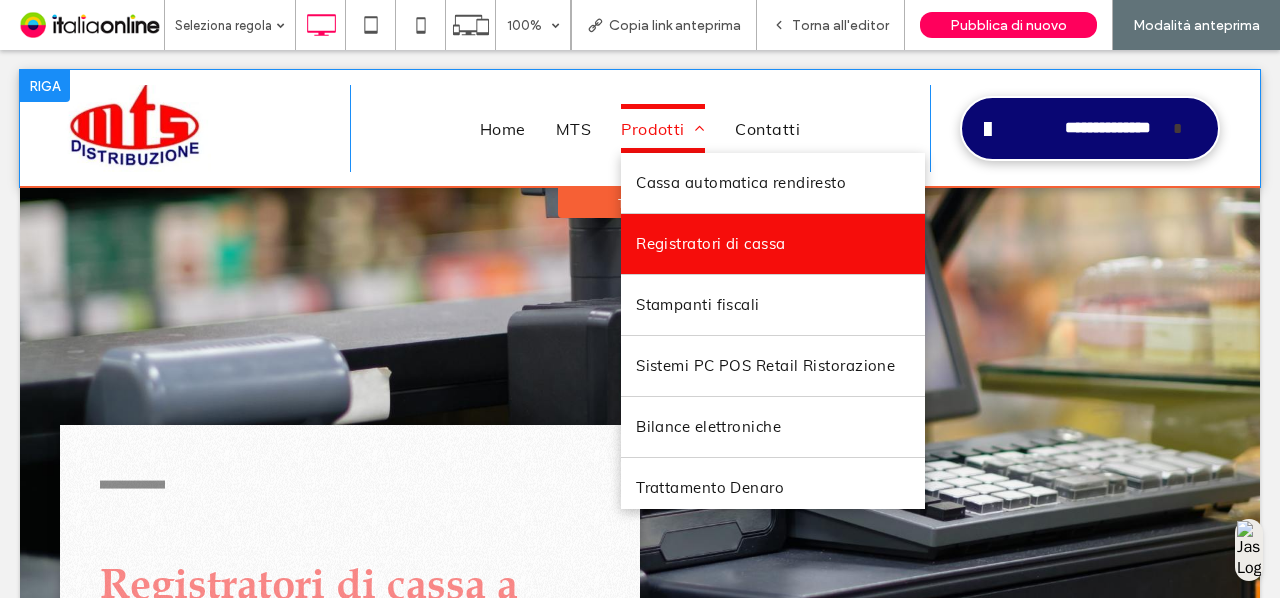 scroll, scrollTop: 0, scrollLeft: 0, axis: both 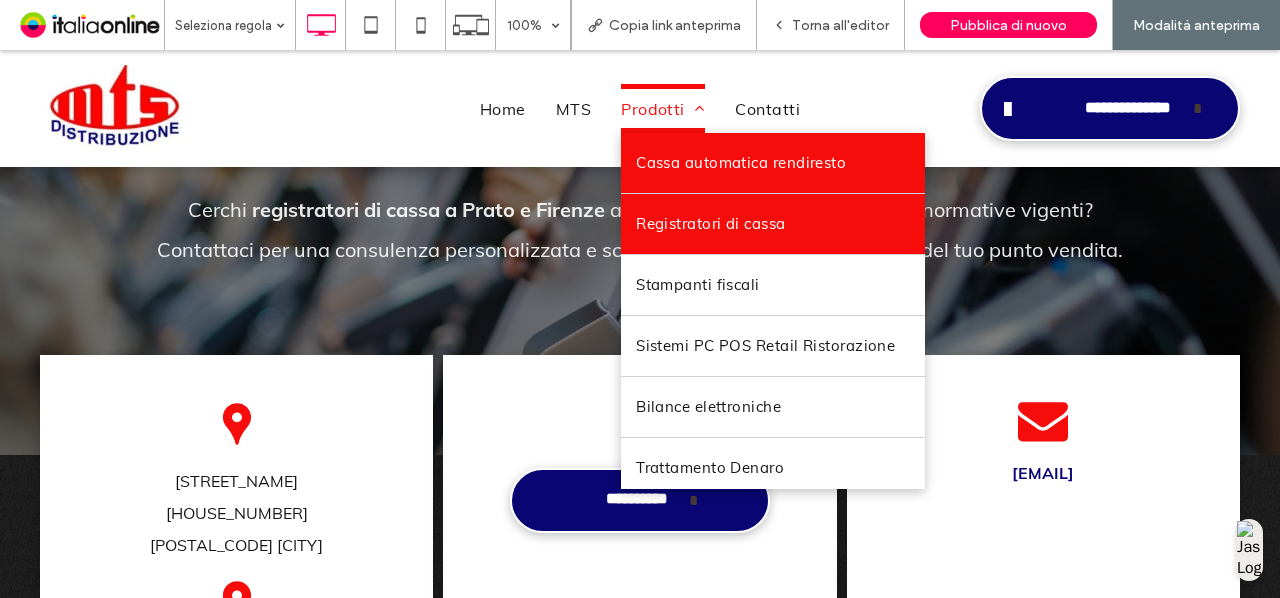 click on "Cassa automatica rendiresto" at bounding box center [741, 163] 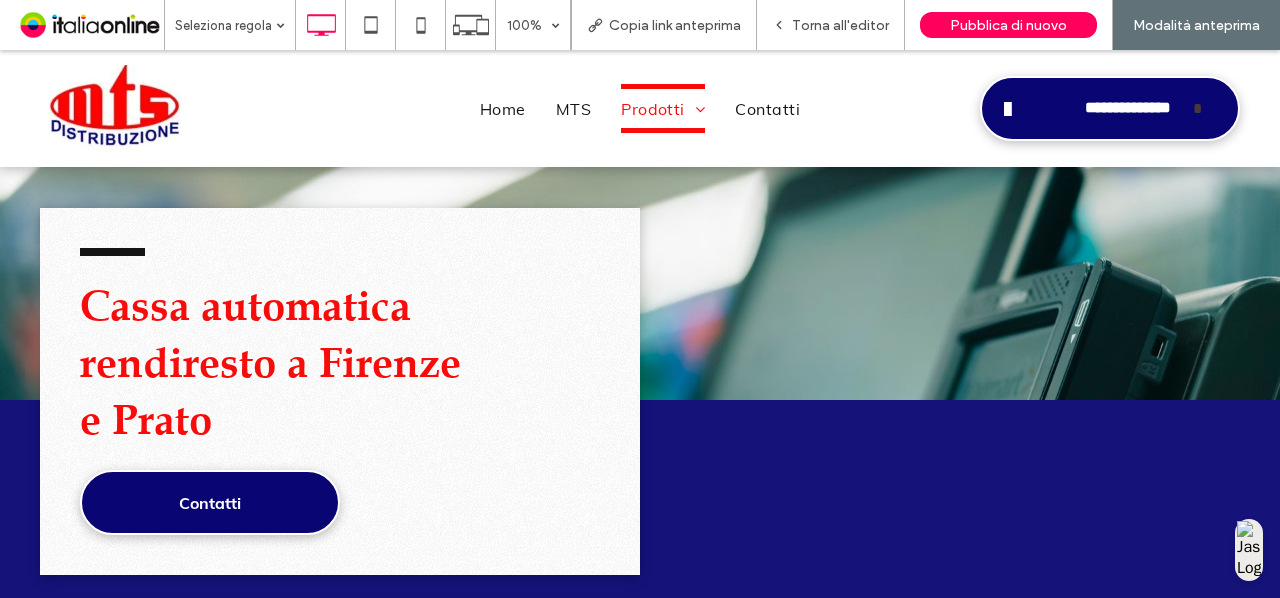 scroll, scrollTop: 200, scrollLeft: 0, axis: vertical 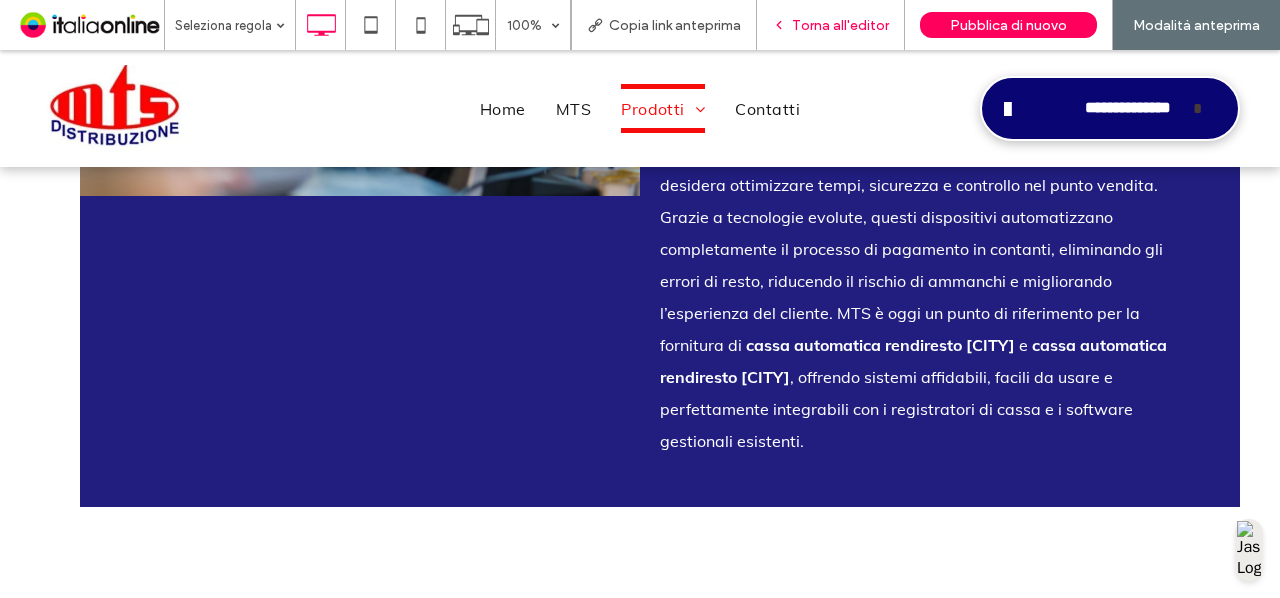 drag, startPoint x: 868, startPoint y: 18, endPoint x: 980, endPoint y: 341, distance: 341.86694 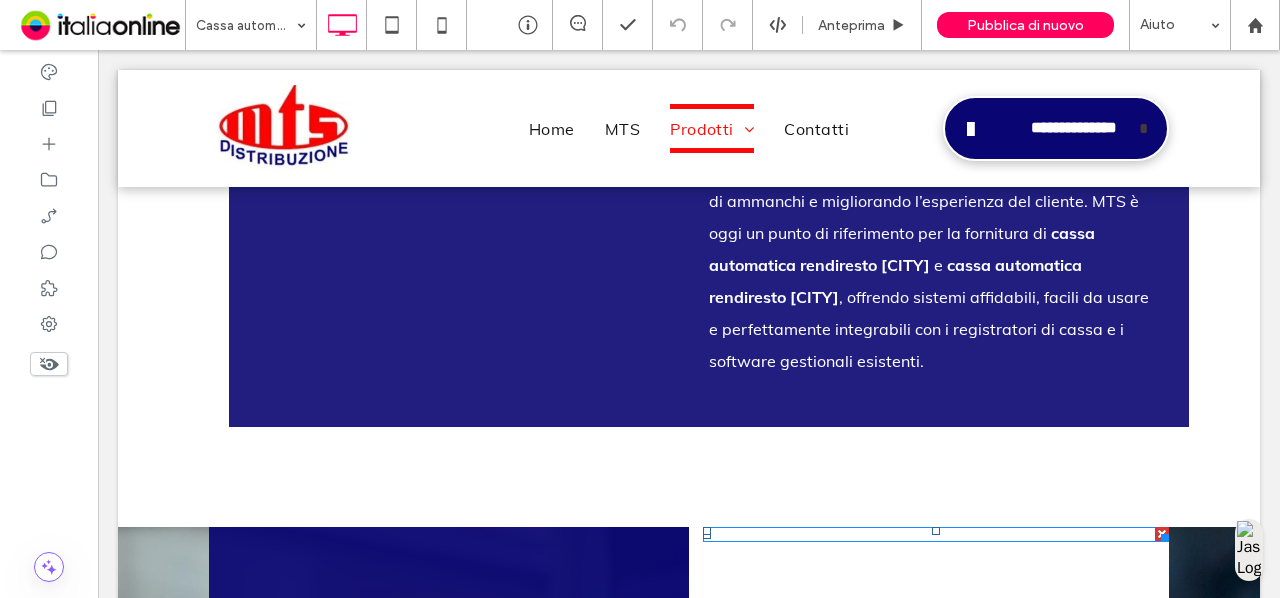 scroll, scrollTop: 1300, scrollLeft: 0, axis: vertical 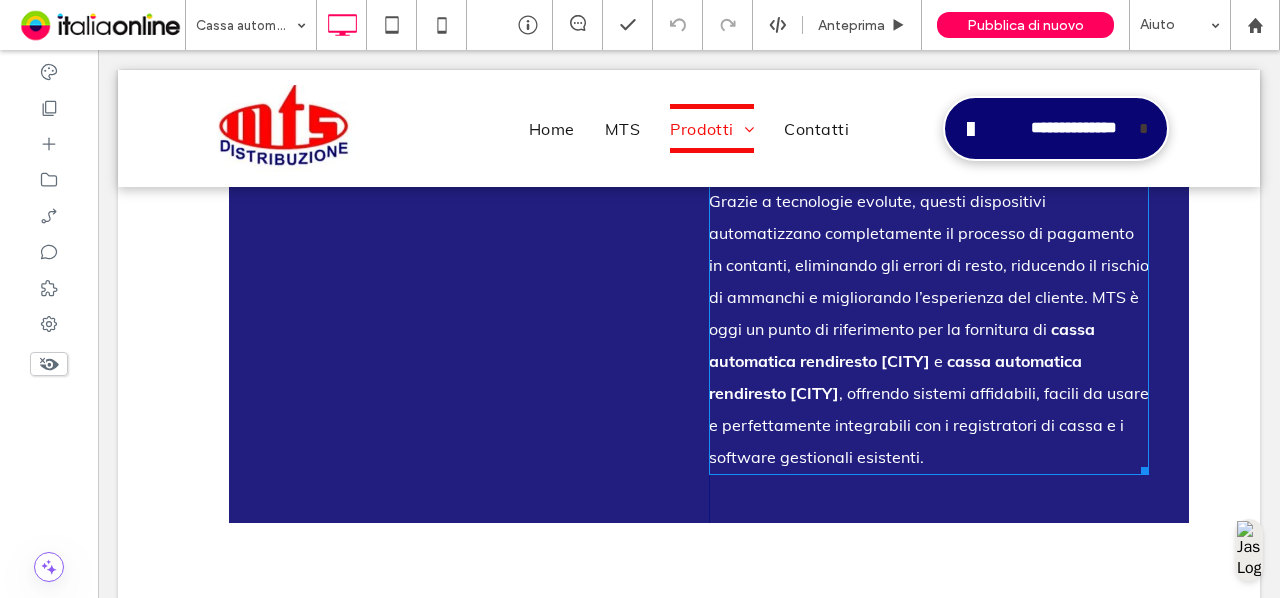 click on "Grazie a tecnologie evolute, questi dispositivi automatizzano completamente il processo di pagamento in contanti, eliminando gli errori di resto, riducendo il rischio di ammanchi e migliorando l’esperienza del cliente. MTS è oggi un punto di riferimento per la fornitura di
cassa automatica rendiresto Prato   e
cassa automatica rendiresto Firenze , offrendo sistemi affidabili, facili da usare e perfettamente integrabili con i registratori di cassa e i software gestionali esistenti." at bounding box center (929, 329) 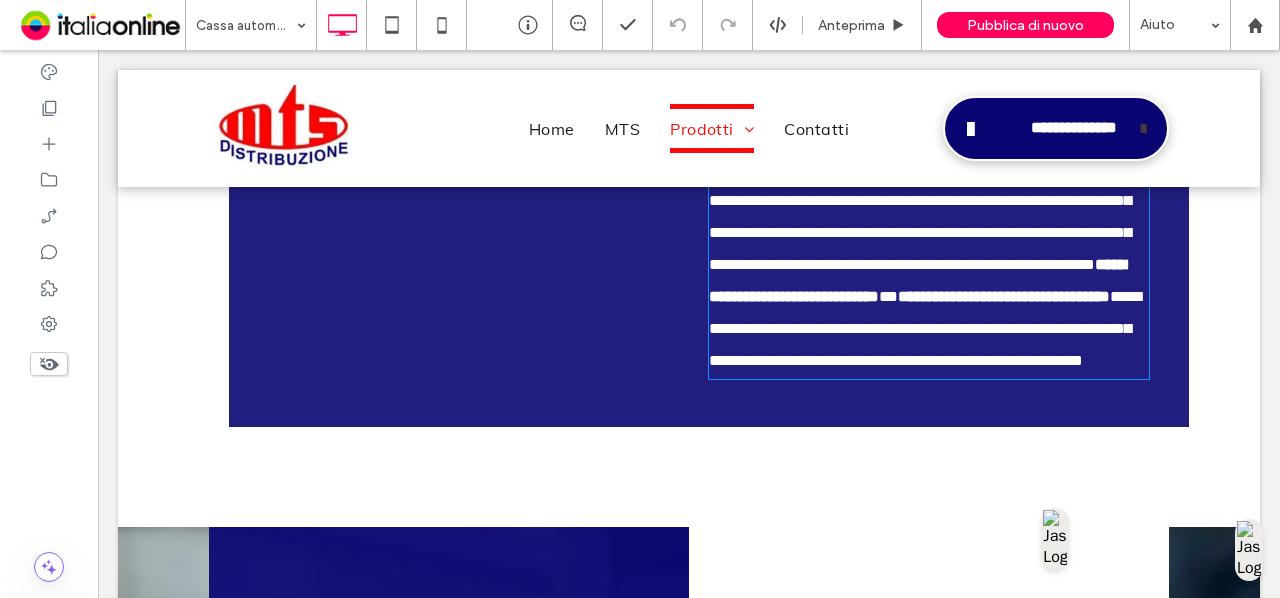 click on "**********" at bounding box center (925, 328) 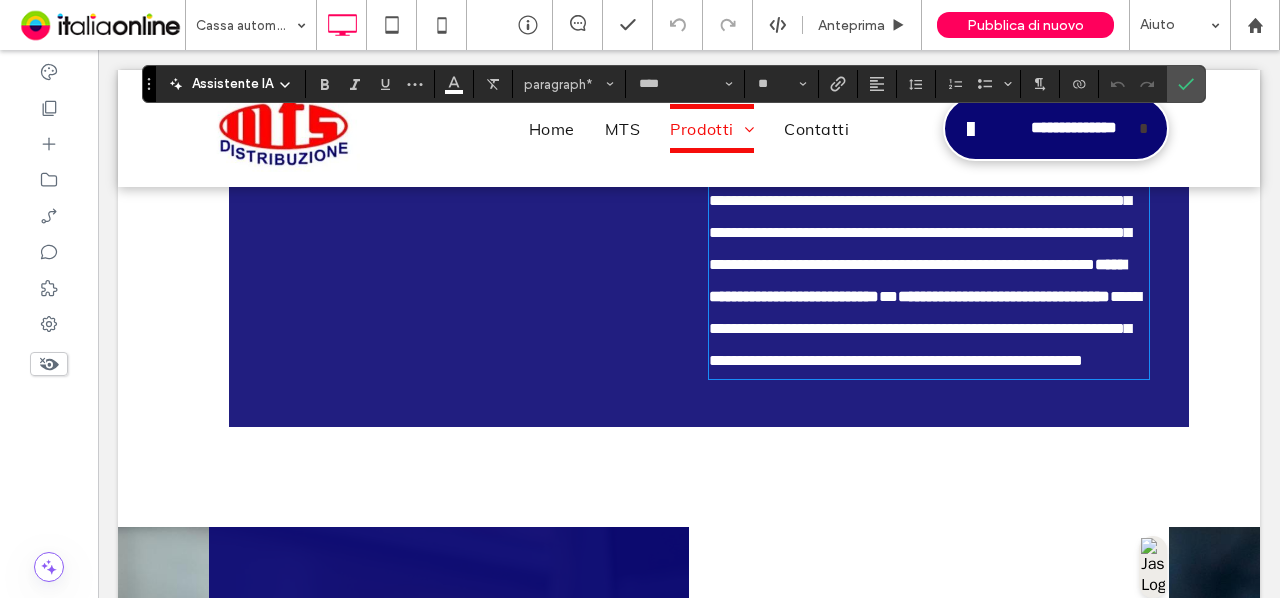 scroll, scrollTop: 1357, scrollLeft: 0, axis: vertical 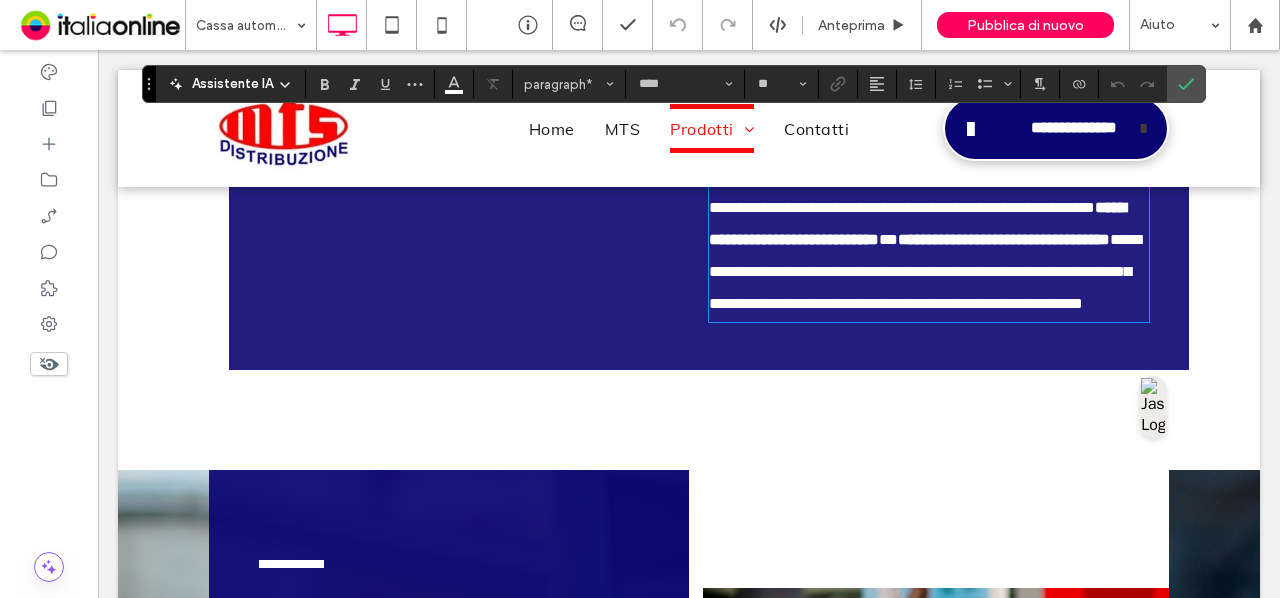 click on "**********" at bounding box center [917, 223] 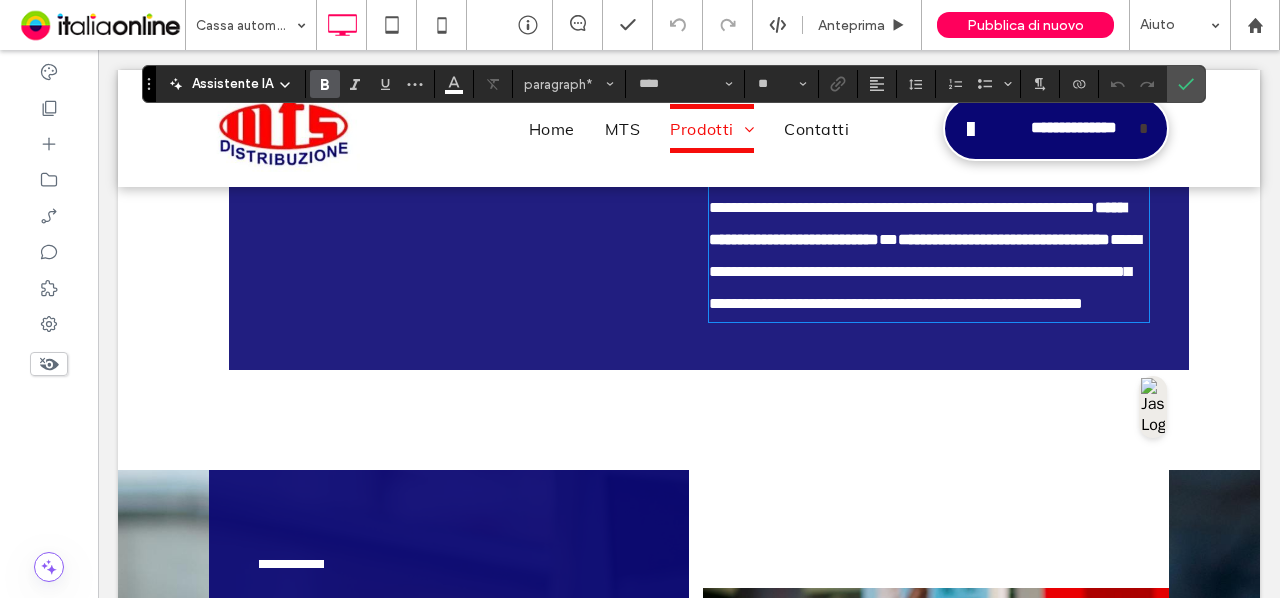 type 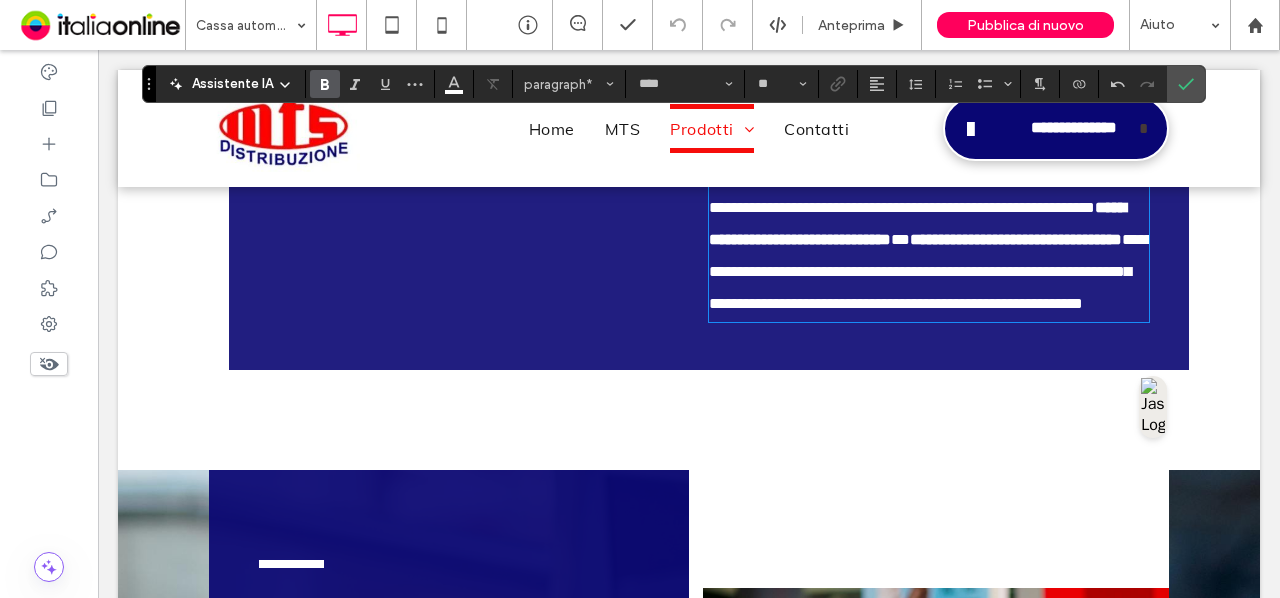 click on "**********" at bounding box center [1016, 239] 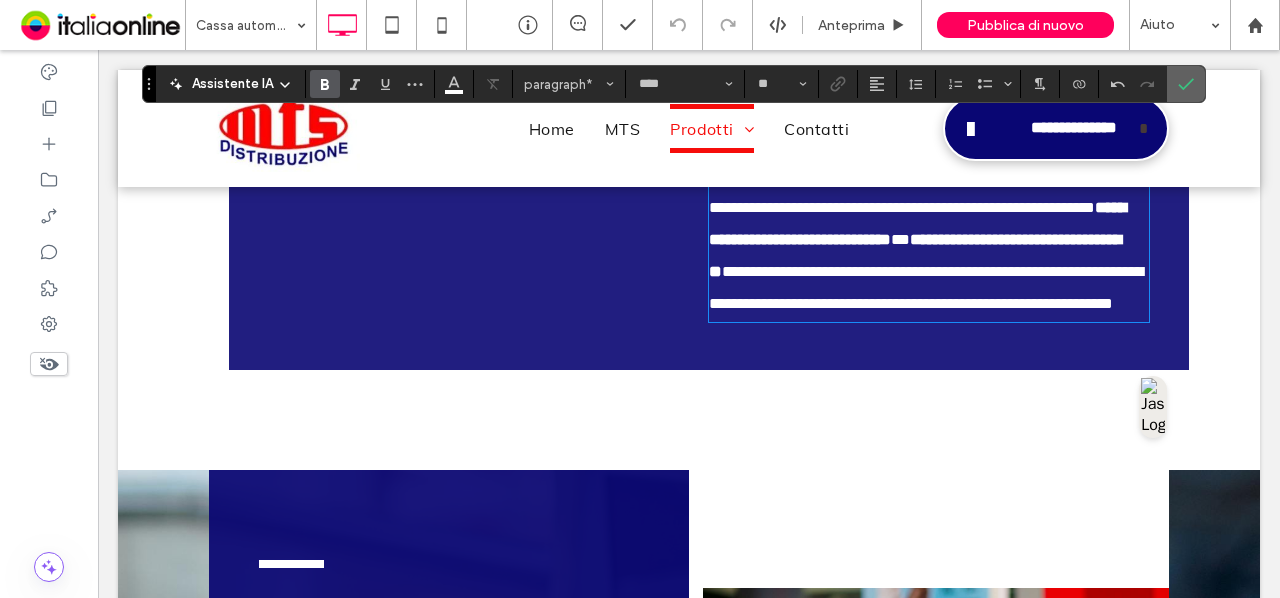 click at bounding box center (1186, 84) 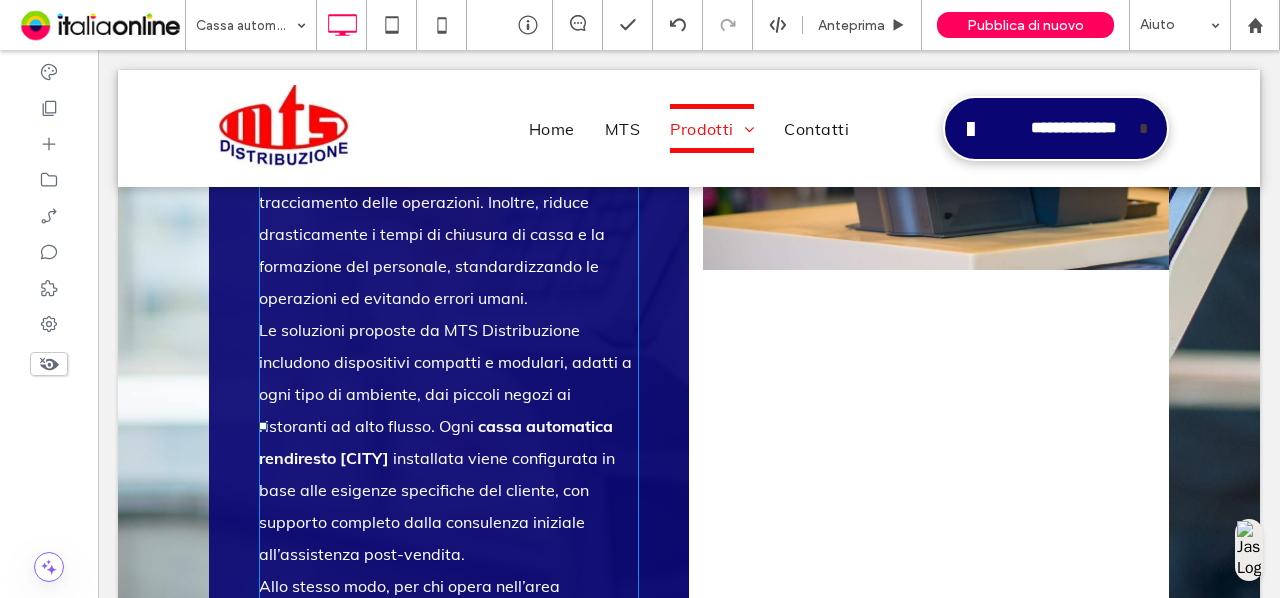 scroll, scrollTop: 2257, scrollLeft: 0, axis: vertical 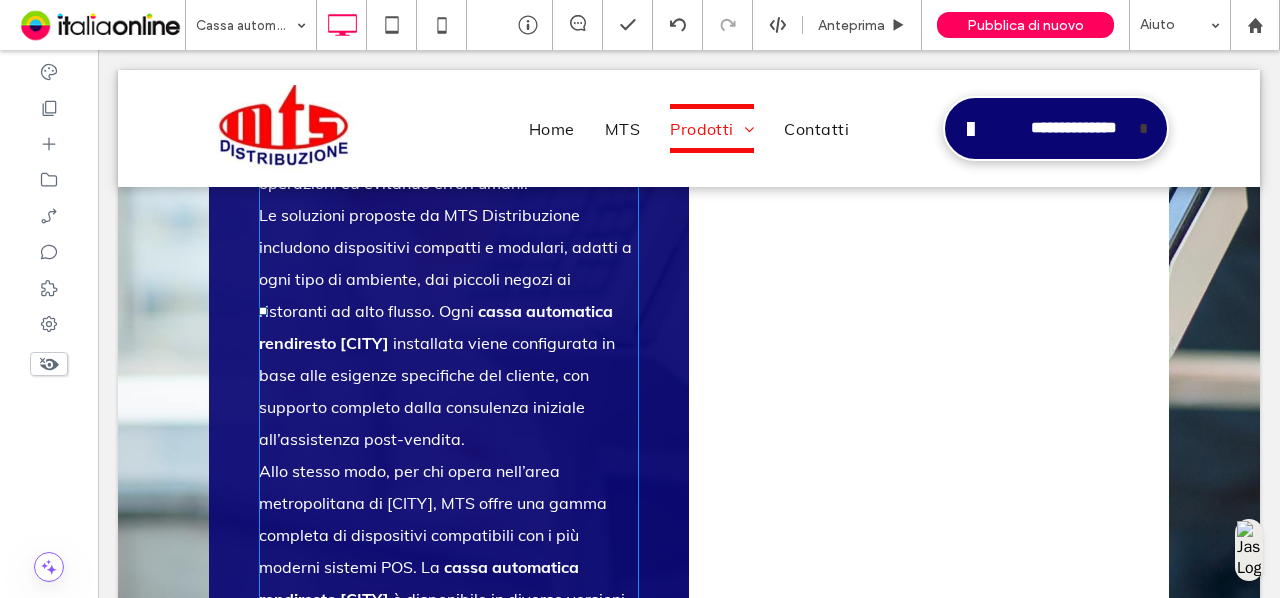 drag, startPoint x: 528, startPoint y: 350, endPoint x: 398, endPoint y: 302, distance: 138.57849 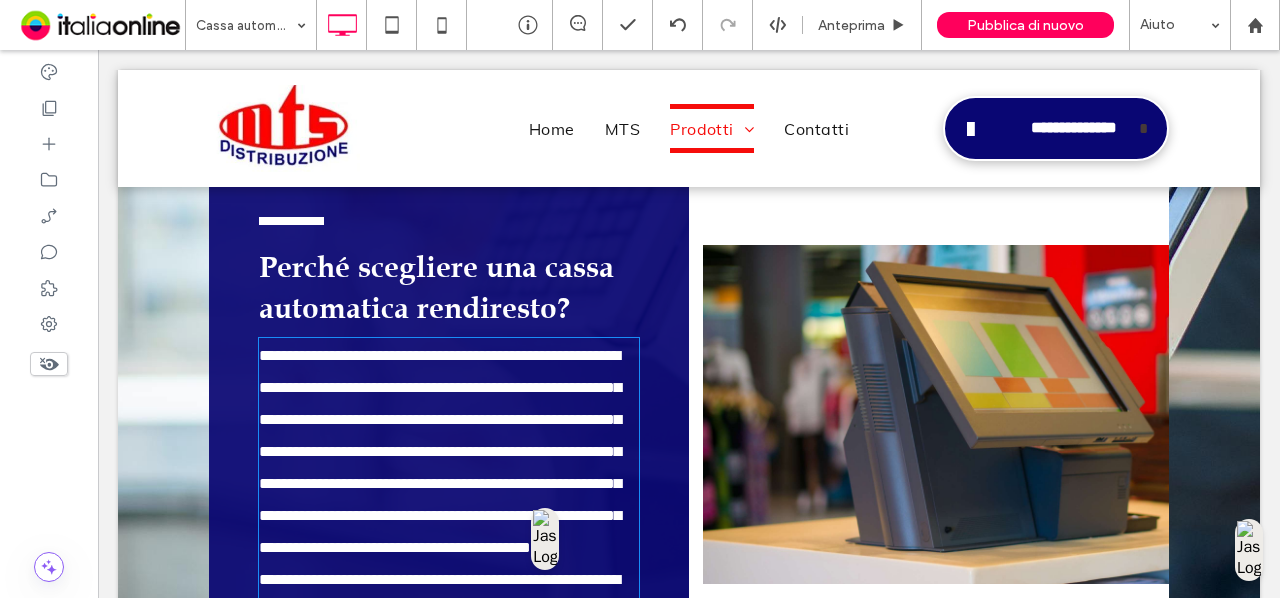 type on "****" 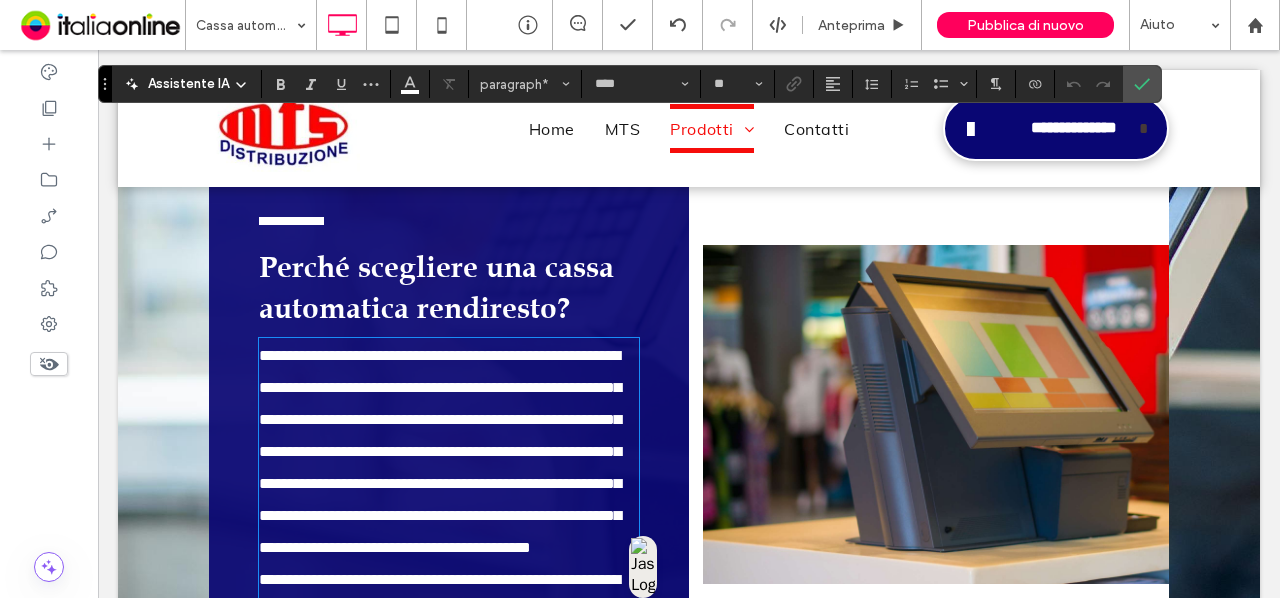 scroll, scrollTop: 2228, scrollLeft: 0, axis: vertical 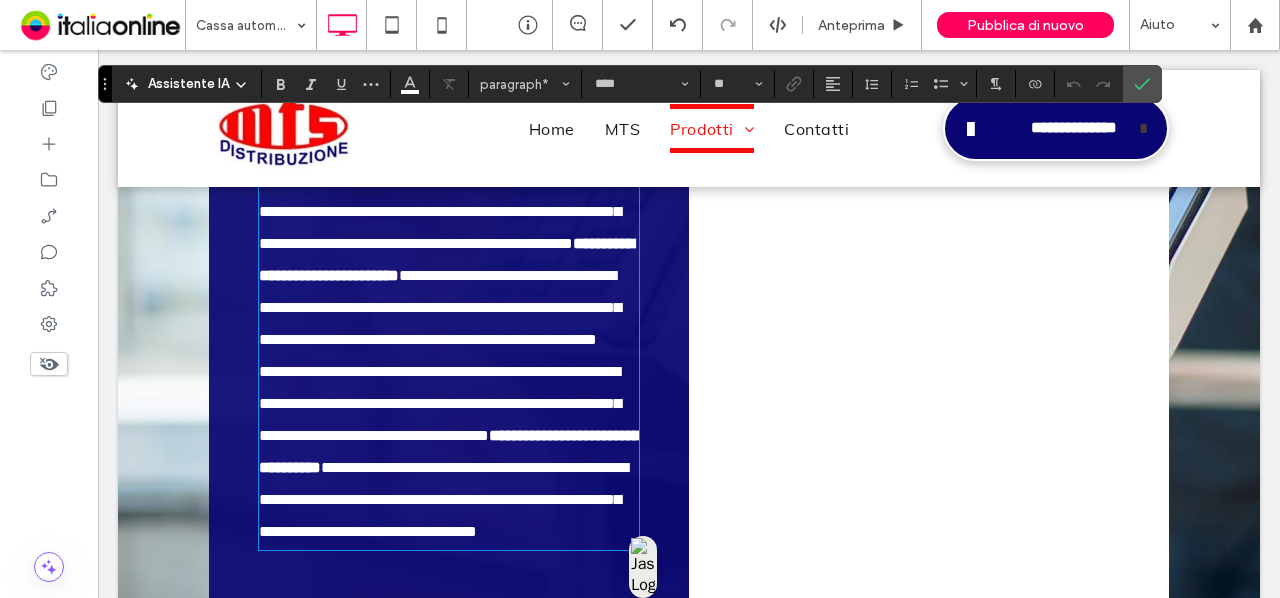 click on "**********" at bounding box center (449, 182) 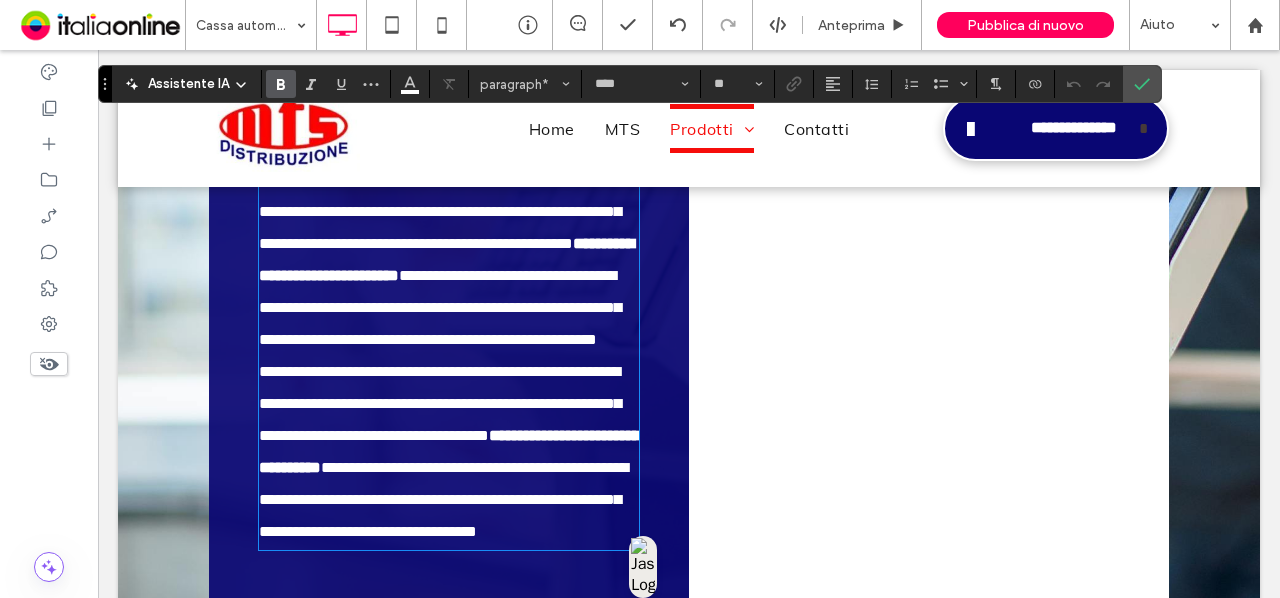 type 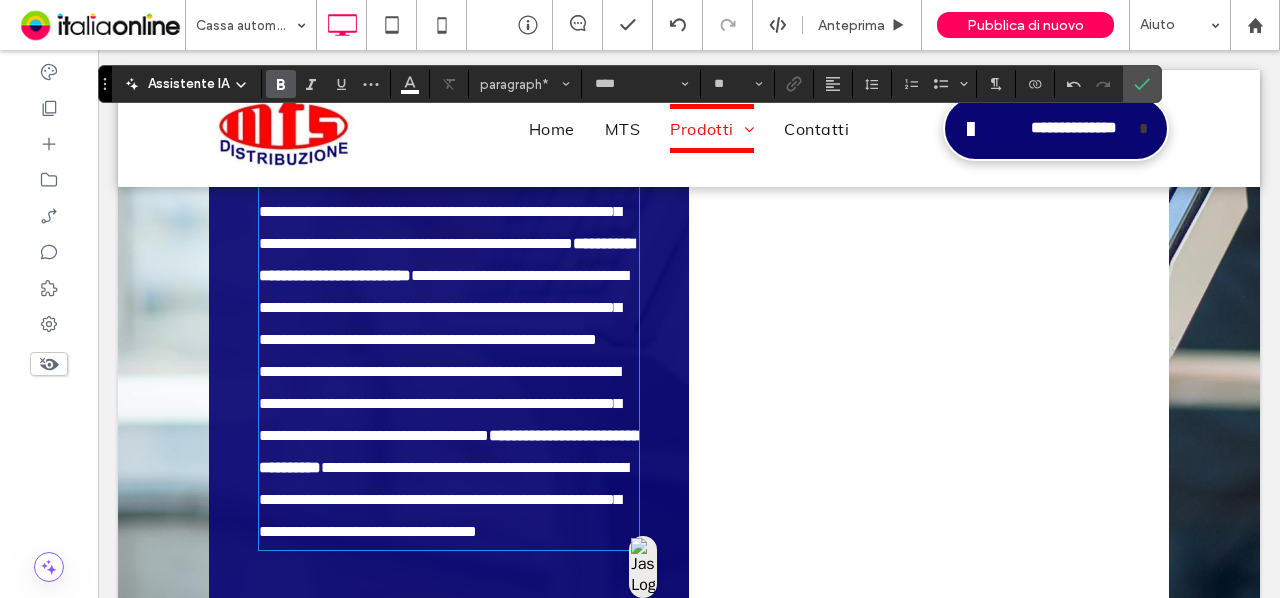 scroll, scrollTop: 2328, scrollLeft: 0, axis: vertical 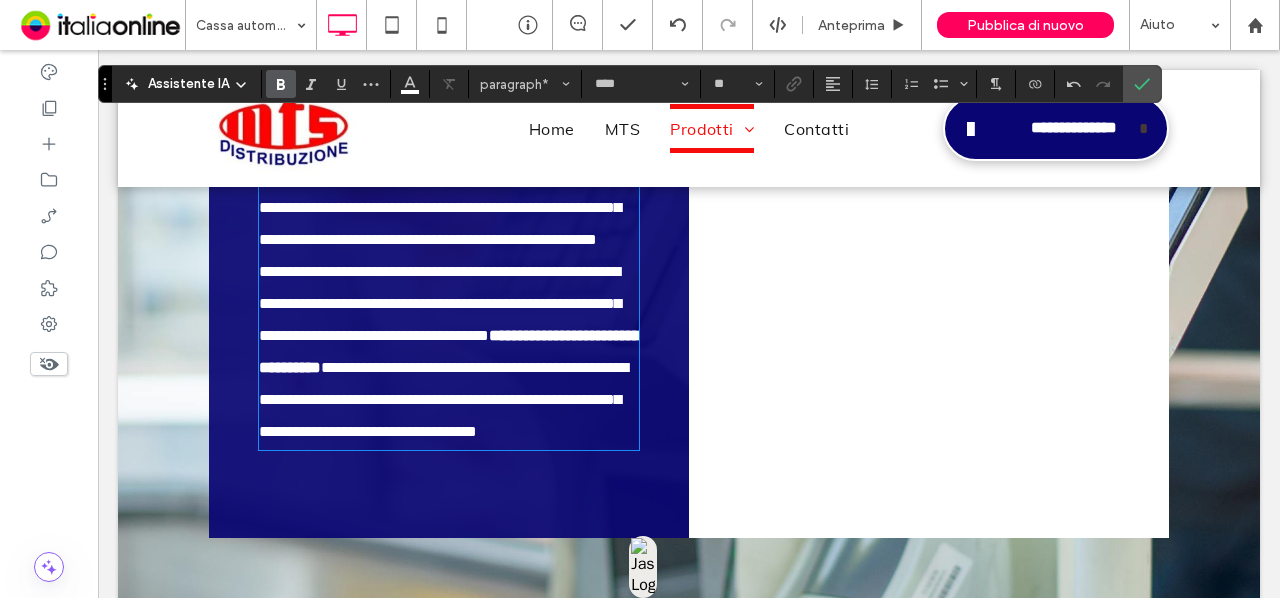 click on "**********" at bounding box center (449, 82) 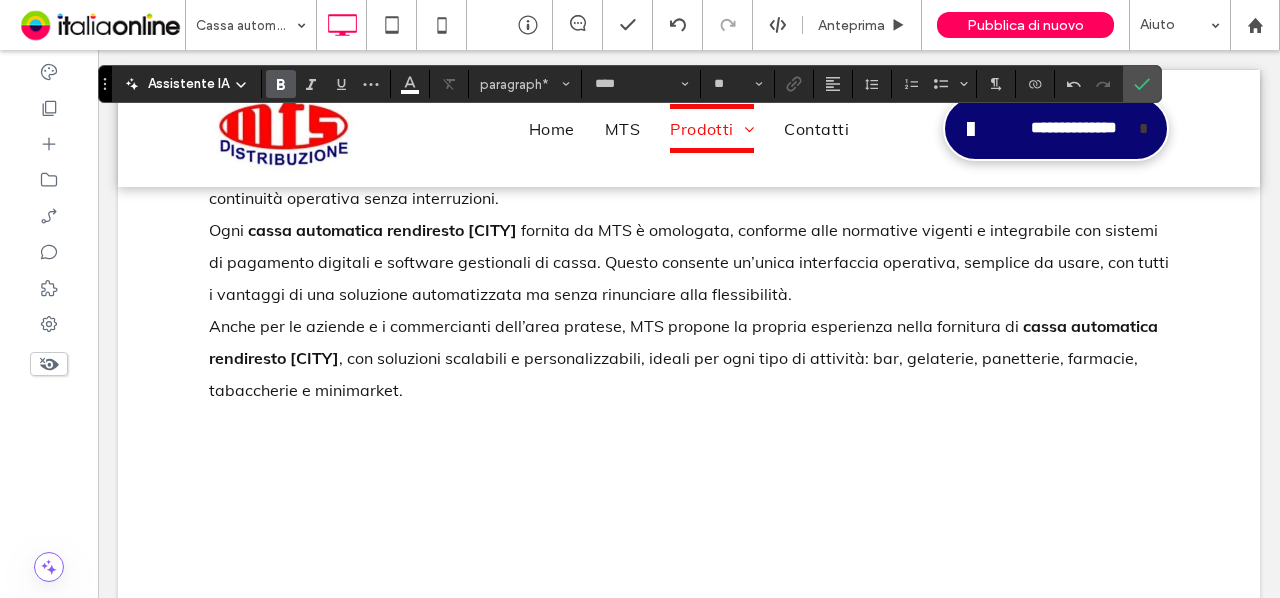 scroll, scrollTop: 3128, scrollLeft: 0, axis: vertical 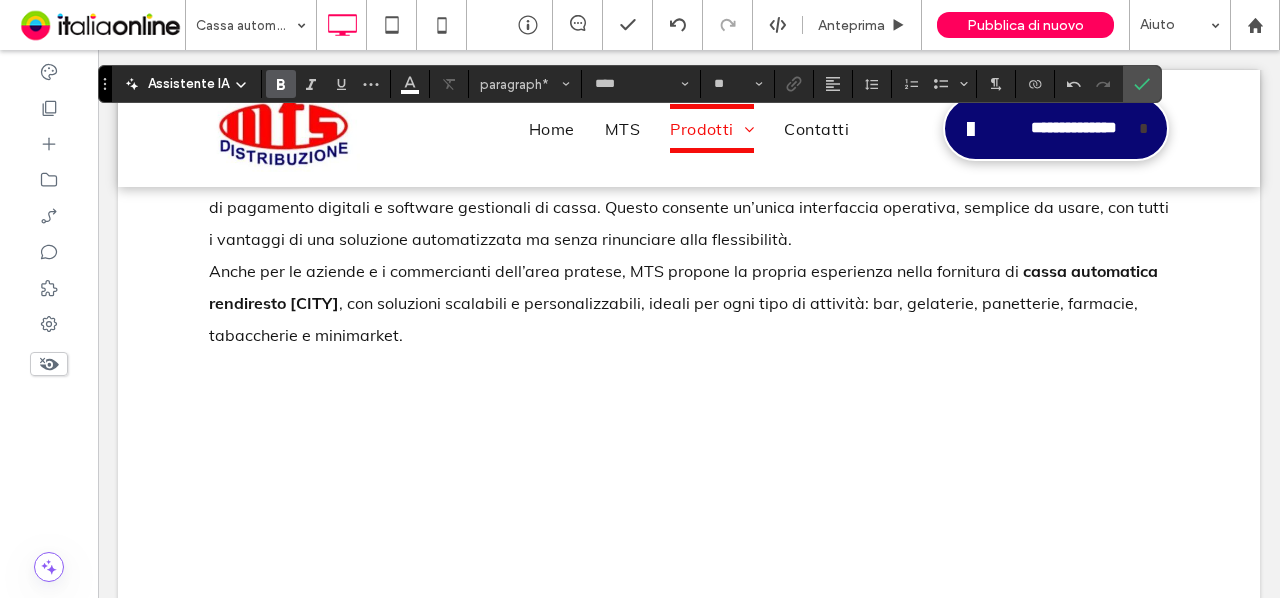 click on "fornita da MTS è omologata, conforme alle normative vigenti e integrabile con sistemi di pagamento digitali e software gestionali di cassa. Questo consente un’unica interfaccia operativa, semplice da usare, con tutti i vantaggi di una soluzione automatizzata ma senza rinunciare alla flessibilità." at bounding box center (689, 207) 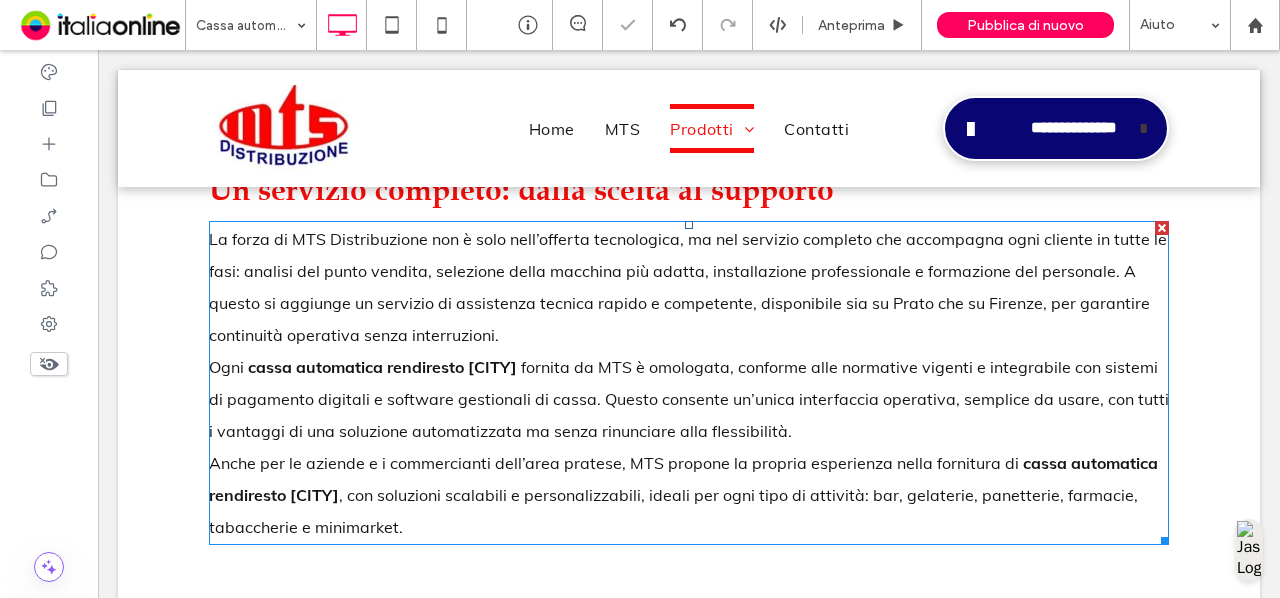 click on "fornita da MTS è omologata, conforme alle normative vigenti e integrabile con sistemi di pagamento digitali e software gestionali di cassa. Questo consente un’unica interfaccia operativa, semplice da usare, con tutti i vantaggi di una soluzione automatizzata ma senza rinunciare alla flessibilità." at bounding box center (689, 399) 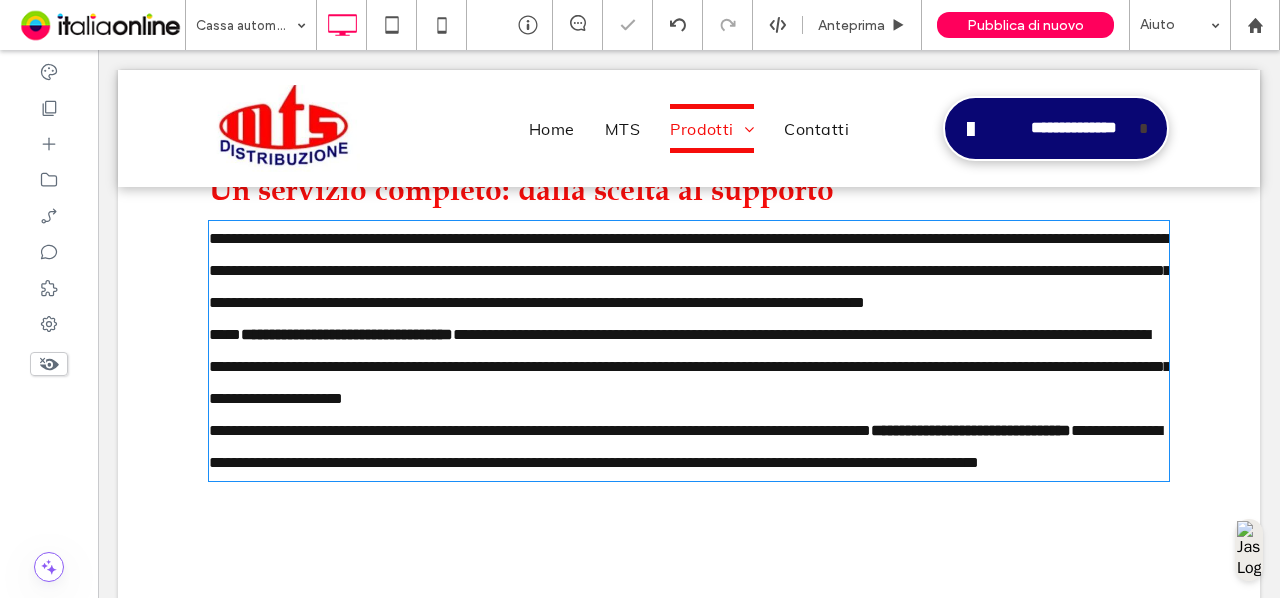 click on "**********" at bounding box center [689, 367] 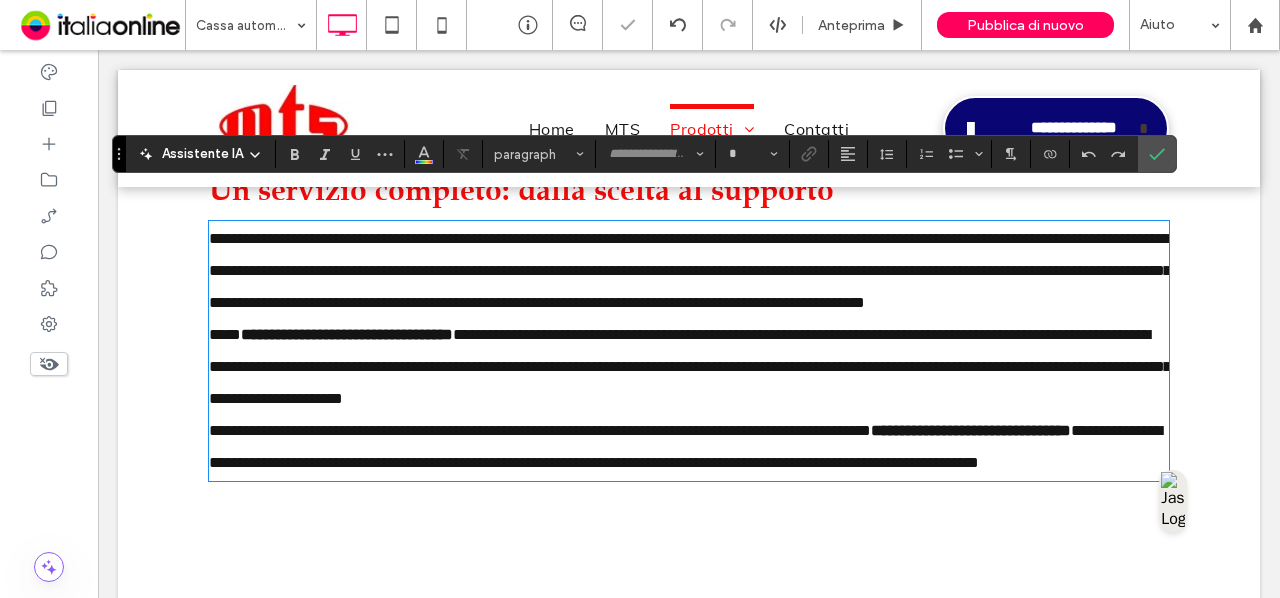 click on "**********" at bounding box center [689, 367] 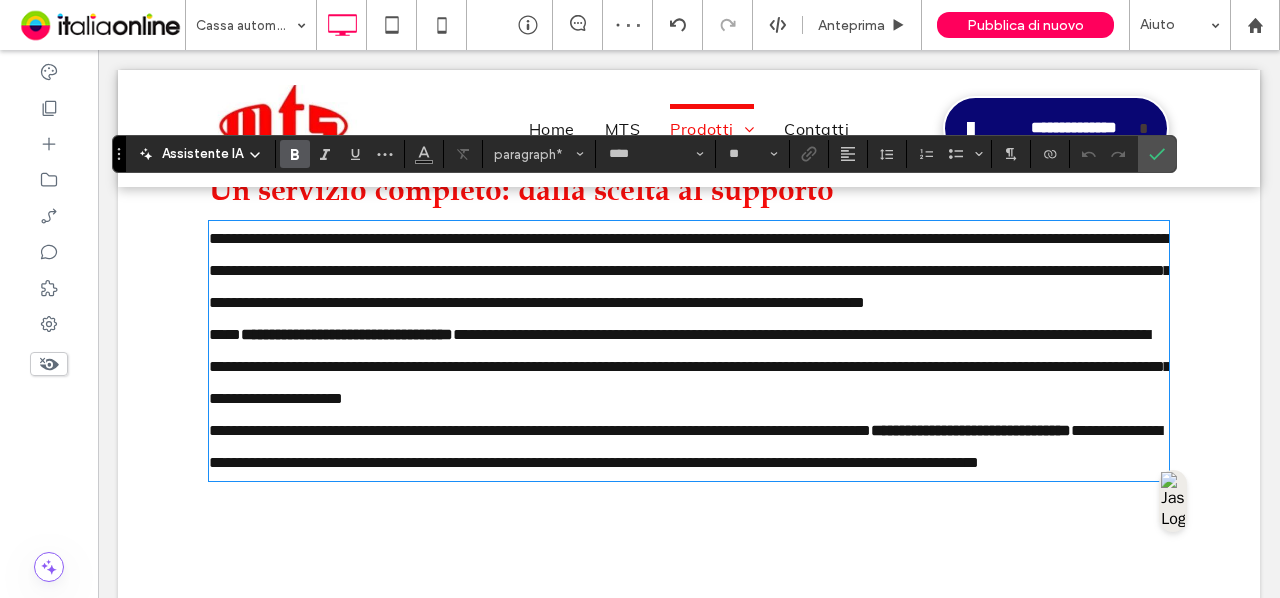 click on "**********" at bounding box center [347, 334] 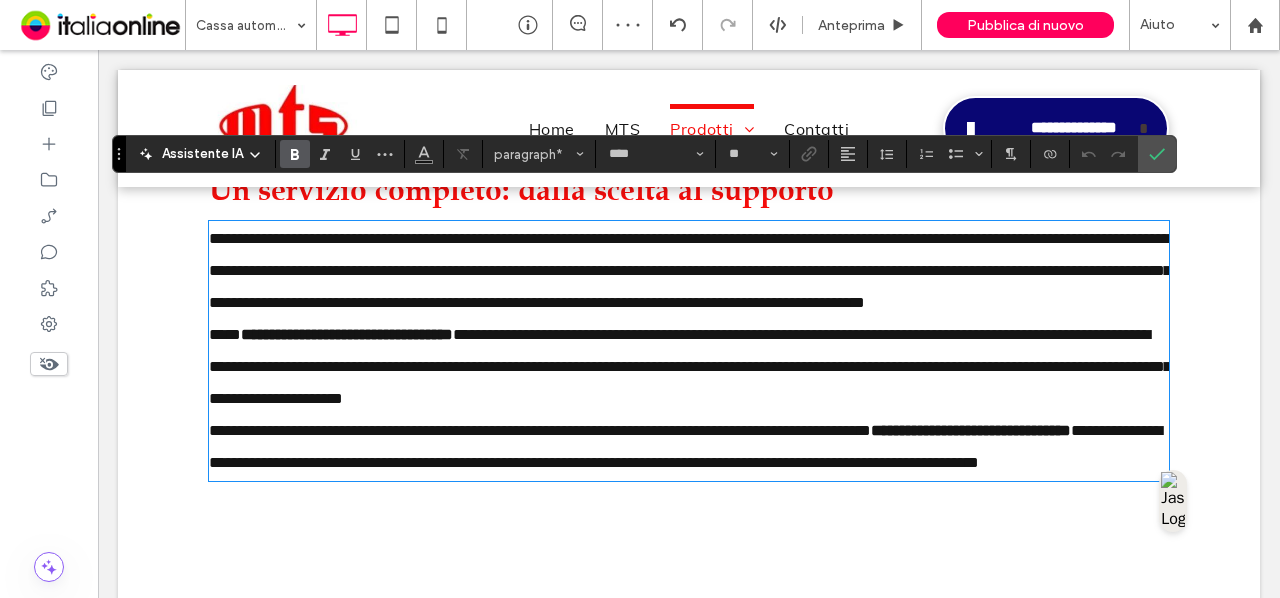 type 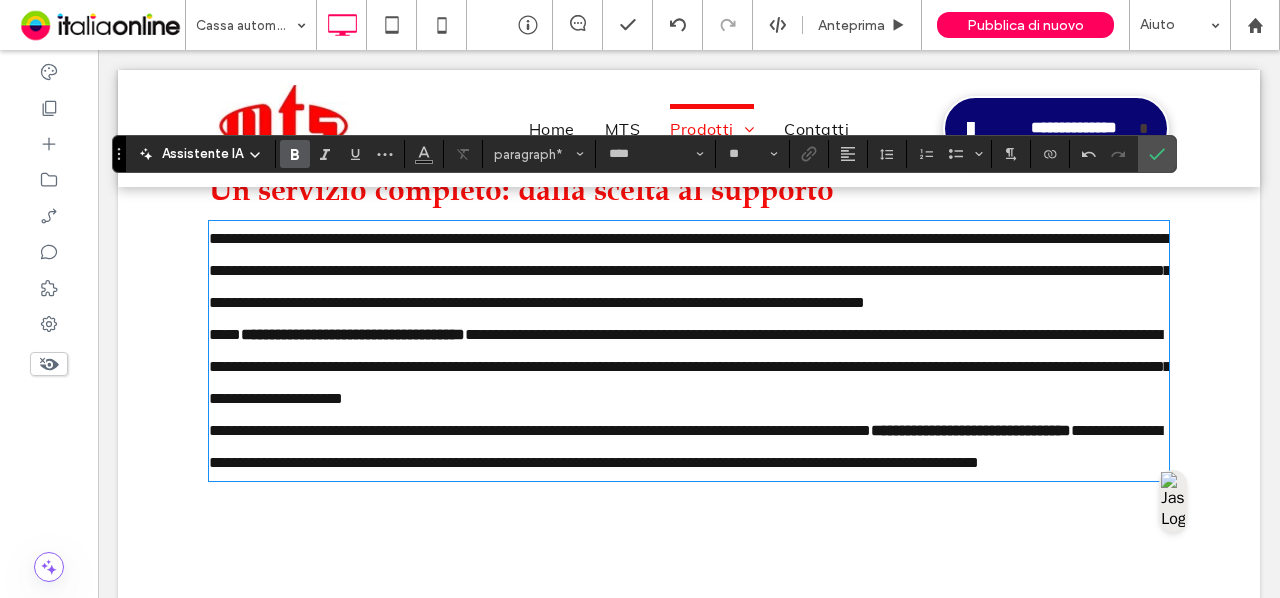 click on "**********" at bounding box center [971, 430] 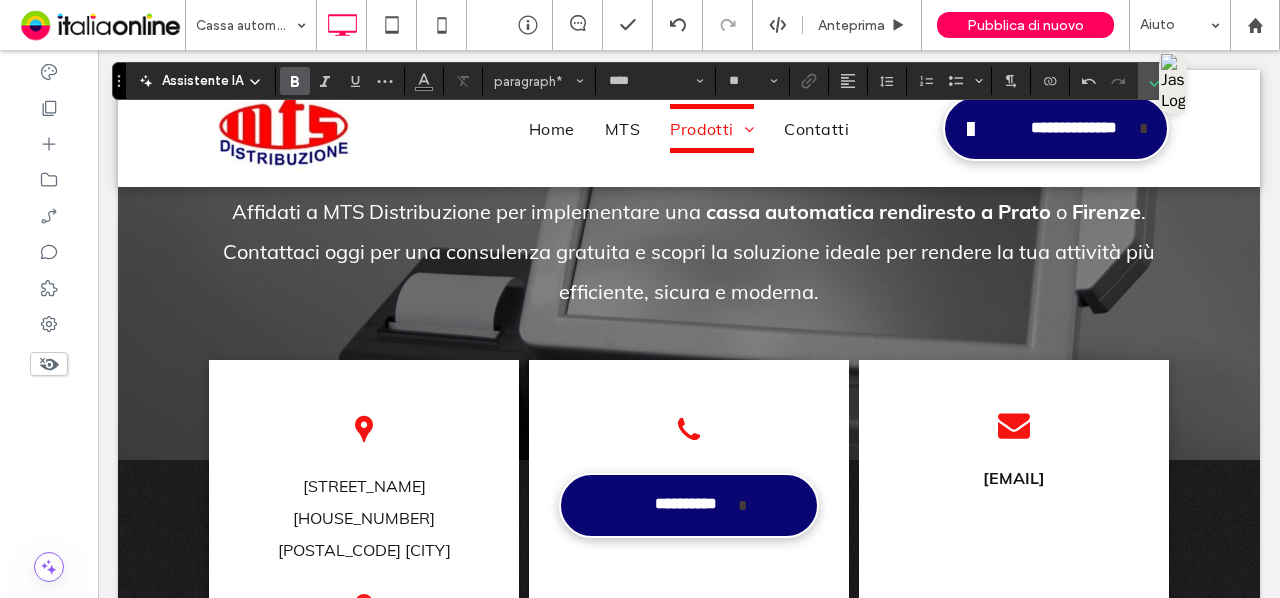 scroll, scrollTop: 3528, scrollLeft: 0, axis: vertical 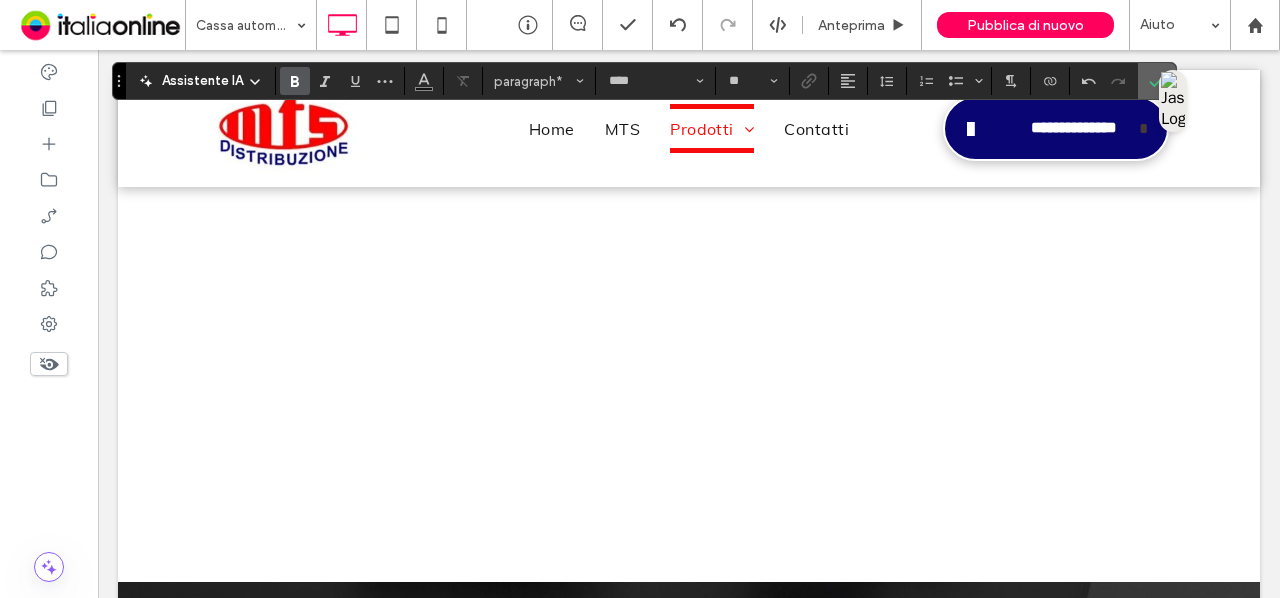 click 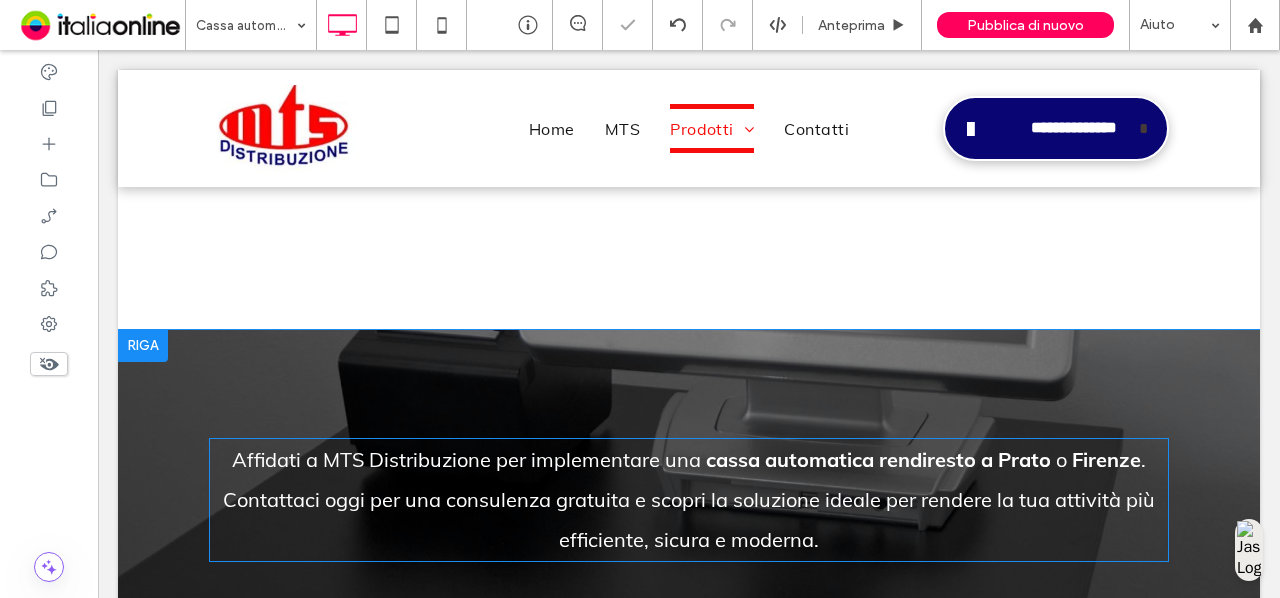 scroll, scrollTop: 4028, scrollLeft: 0, axis: vertical 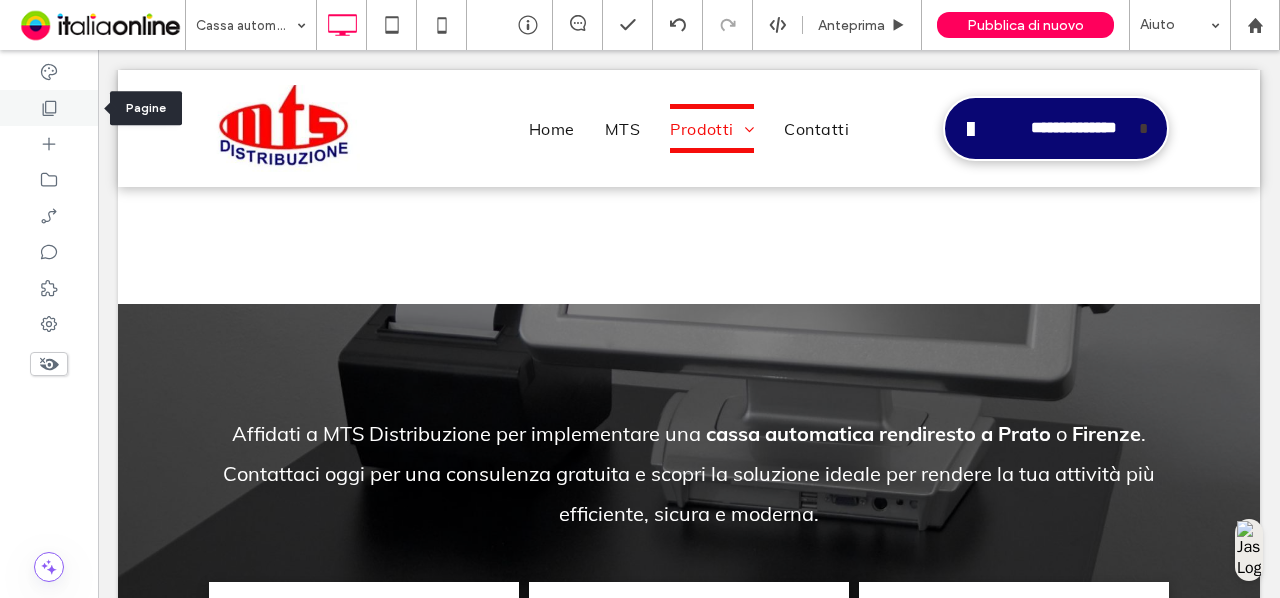 click 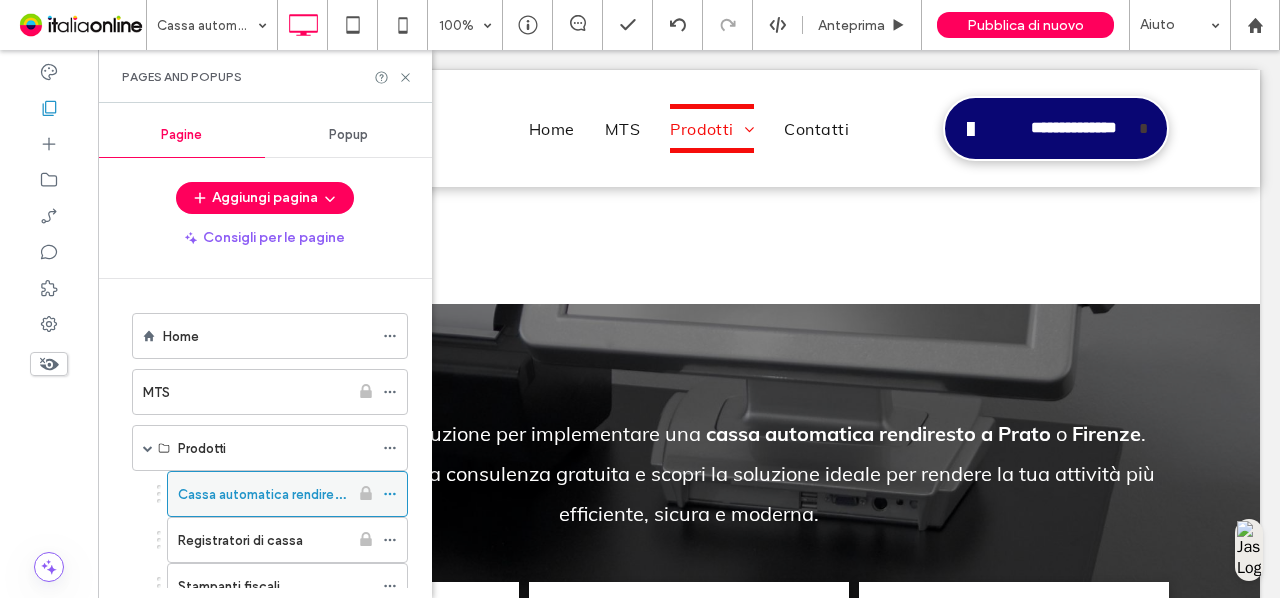 click 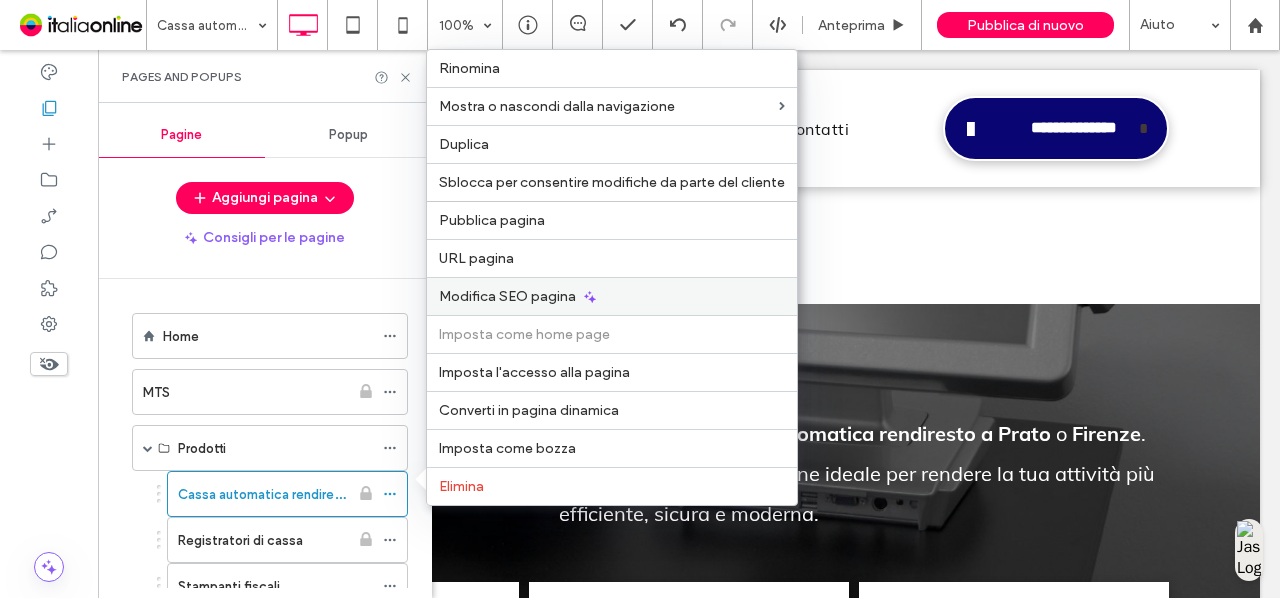 click on "Modifica SEO pagina" at bounding box center [612, 296] 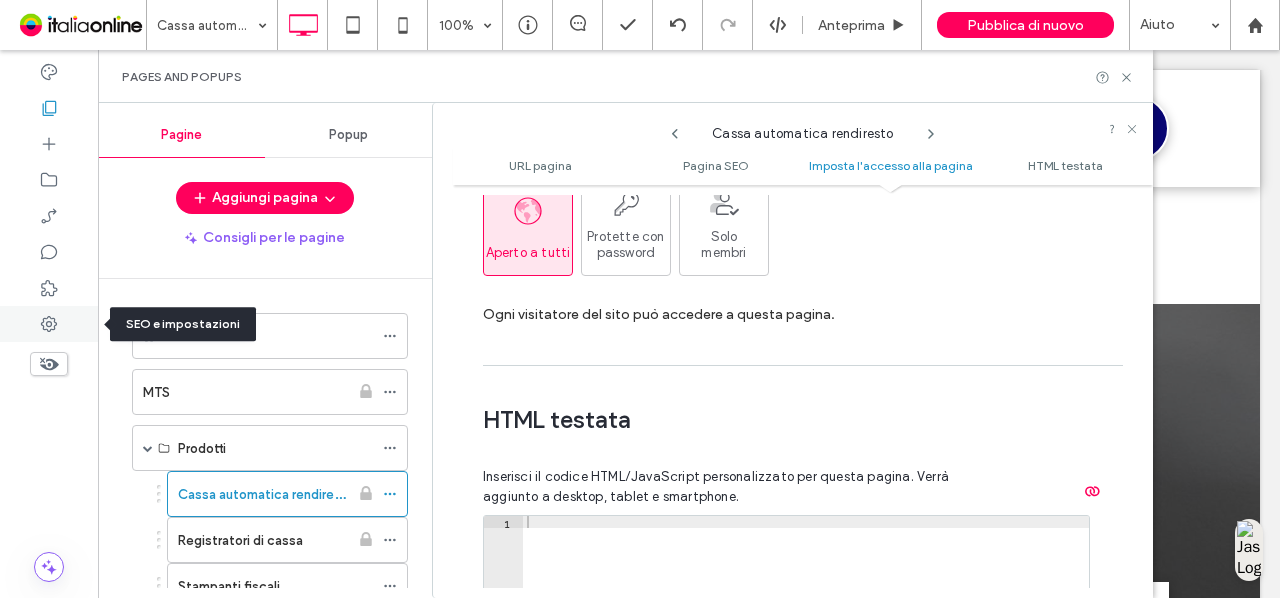 scroll, scrollTop: 1942, scrollLeft: 0, axis: vertical 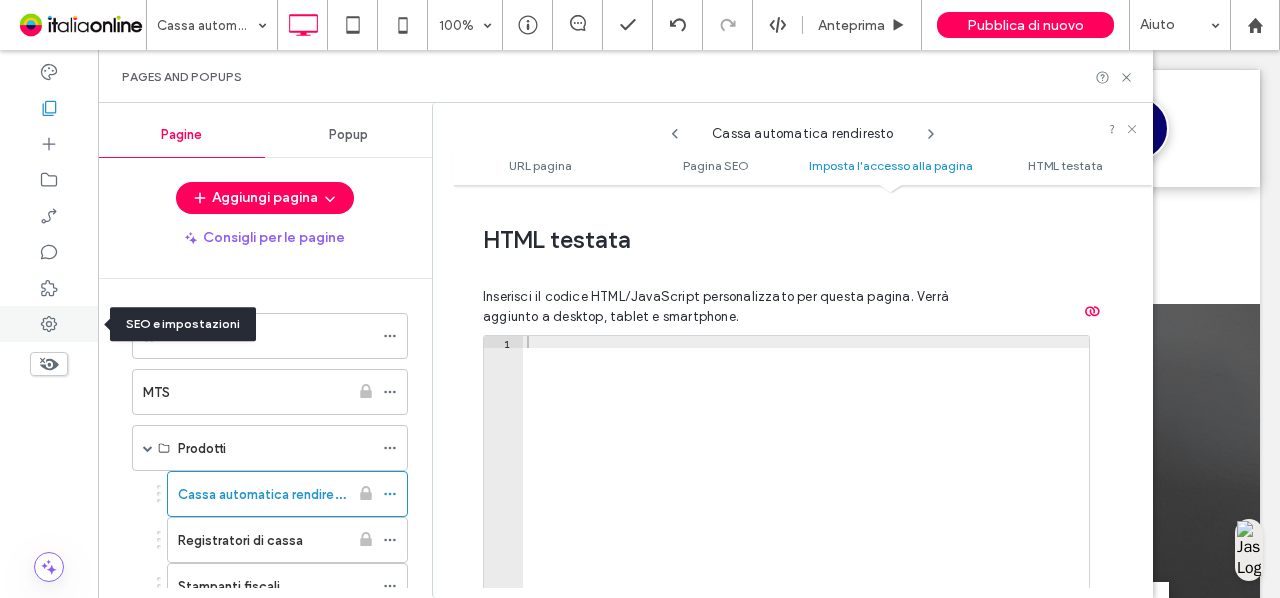 click at bounding box center (49, 324) 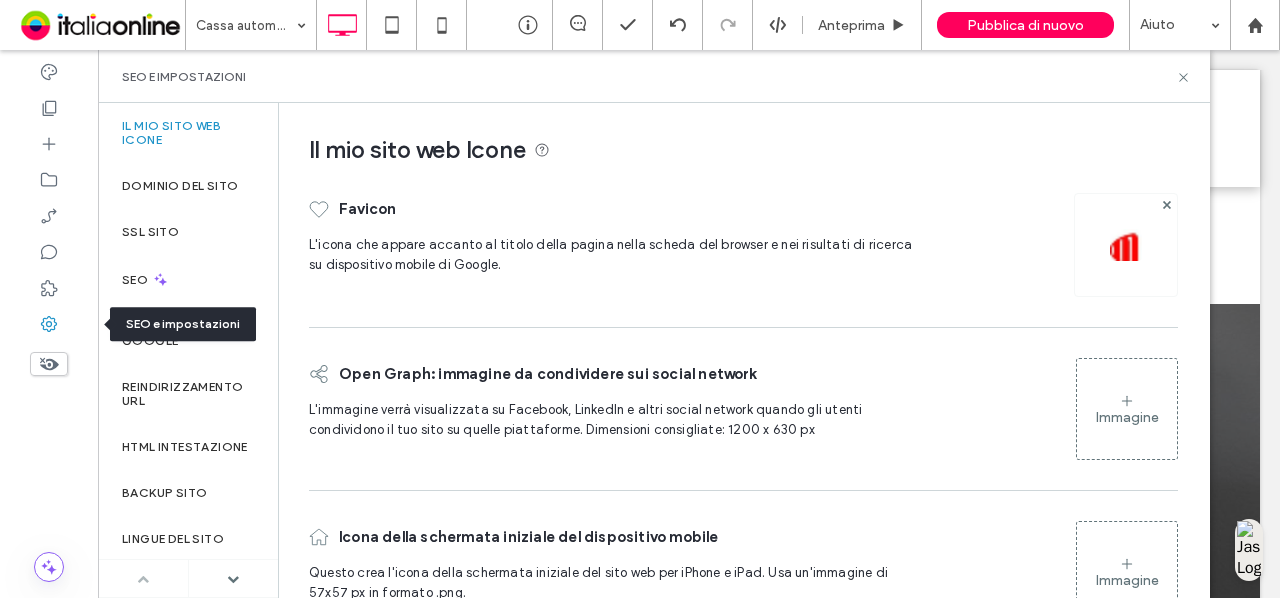 click 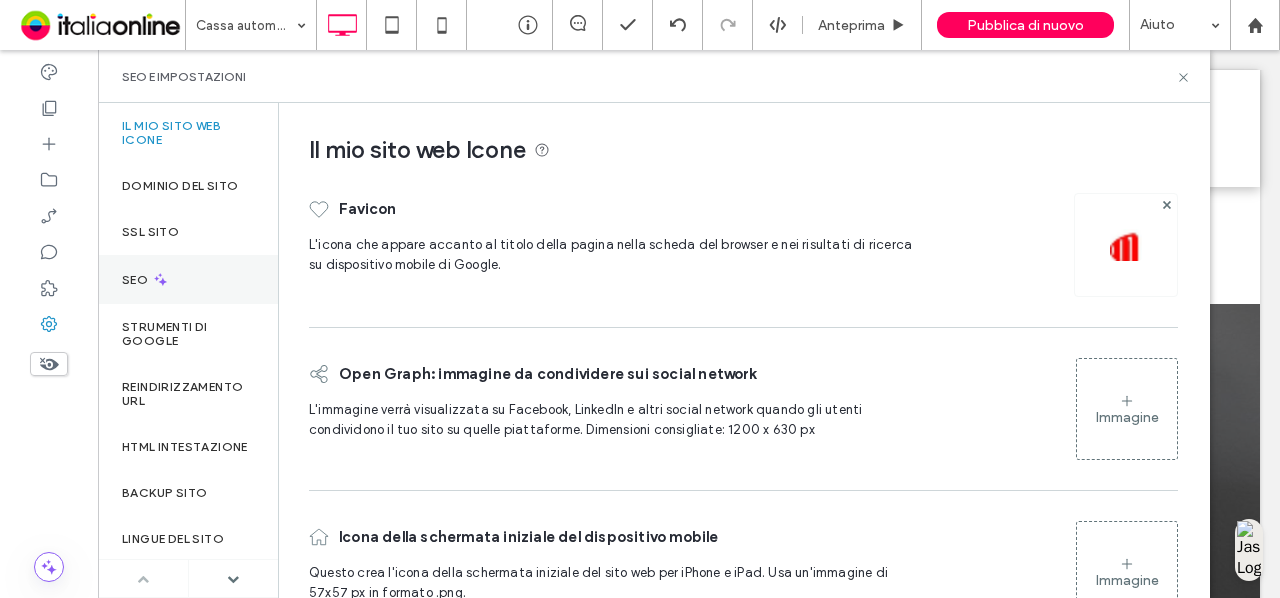 click on "SEO" at bounding box center (188, 279) 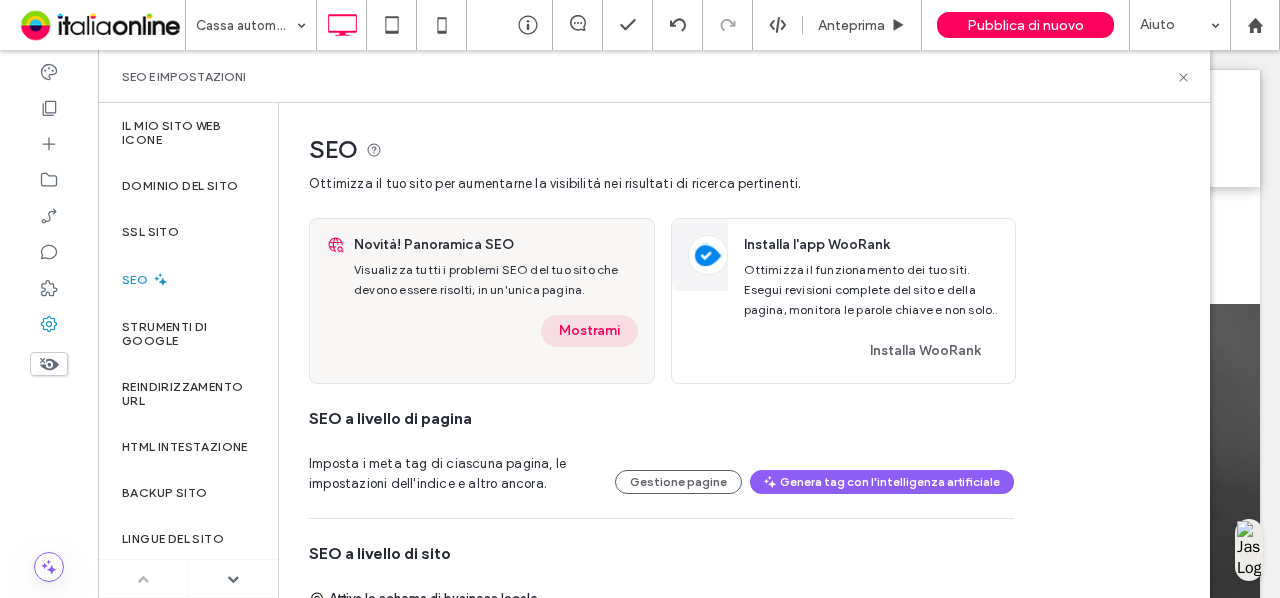 click on "Mostrami" at bounding box center (589, 331) 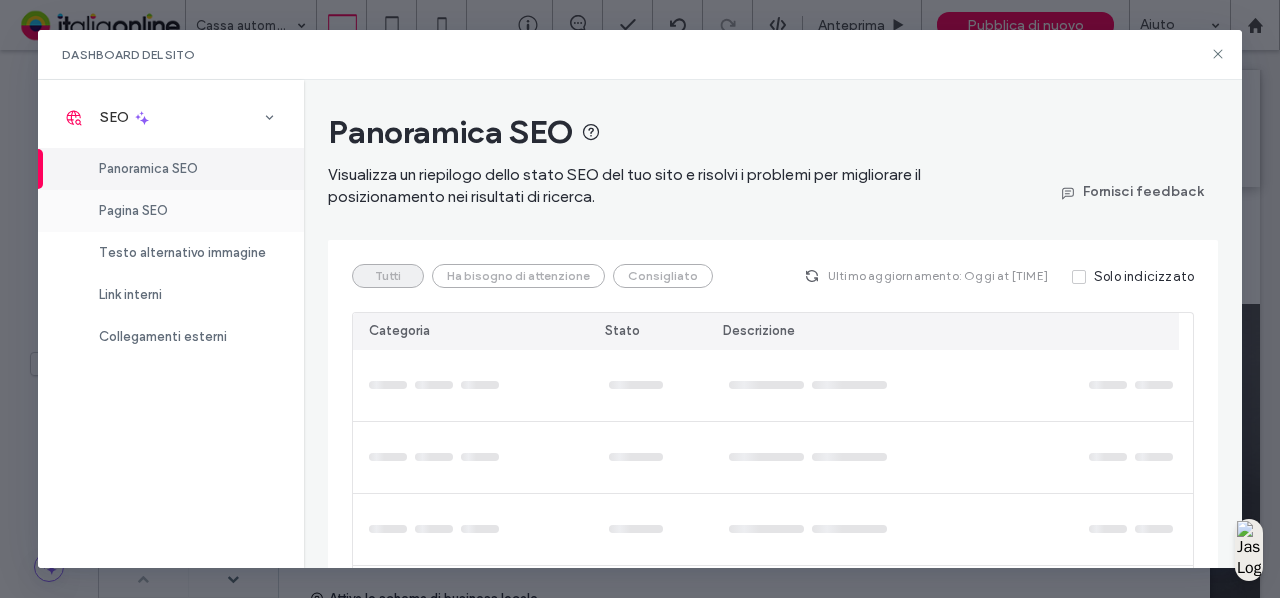 click on "Pagina SEO" at bounding box center [133, 210] 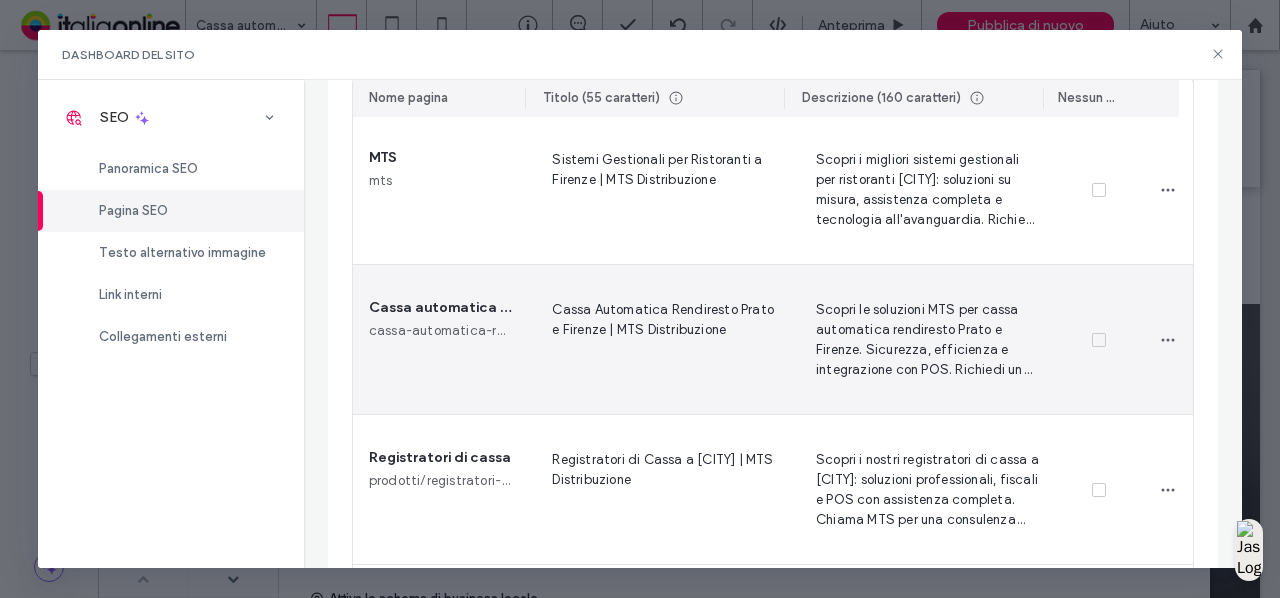 scroll, scrollTop: 500, scrollLeft: 0, axis: vertical 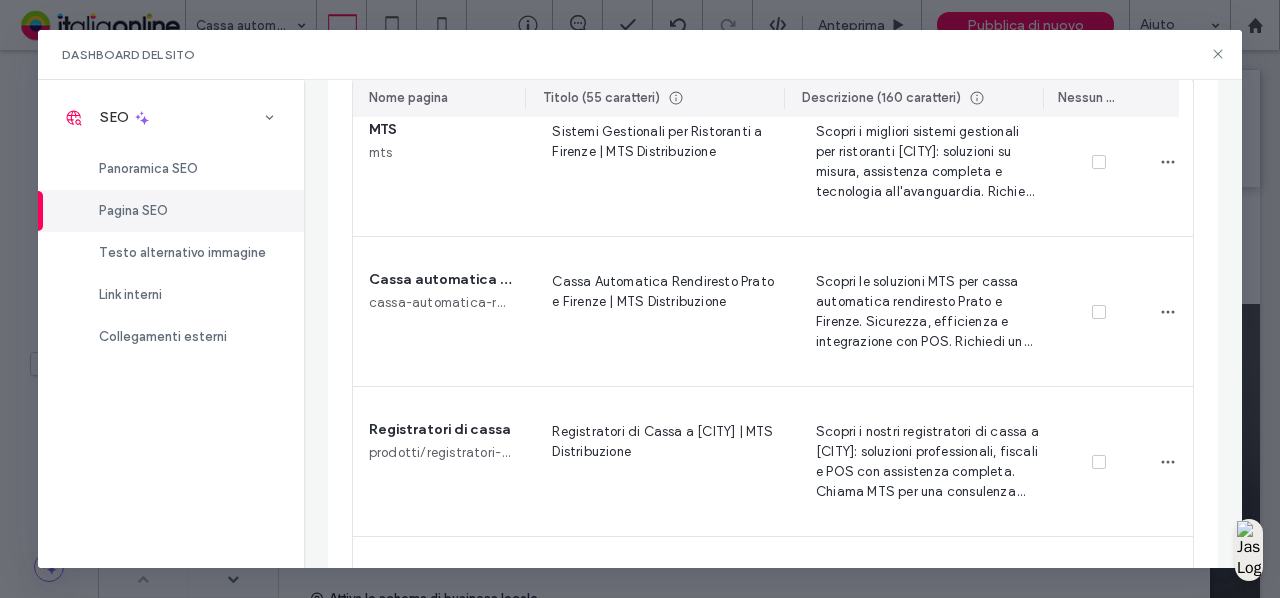 drag, startPoint x: 1212, startPoint y: 51, endPoint x: 851, endPoint y: 102, distance: 364.5847 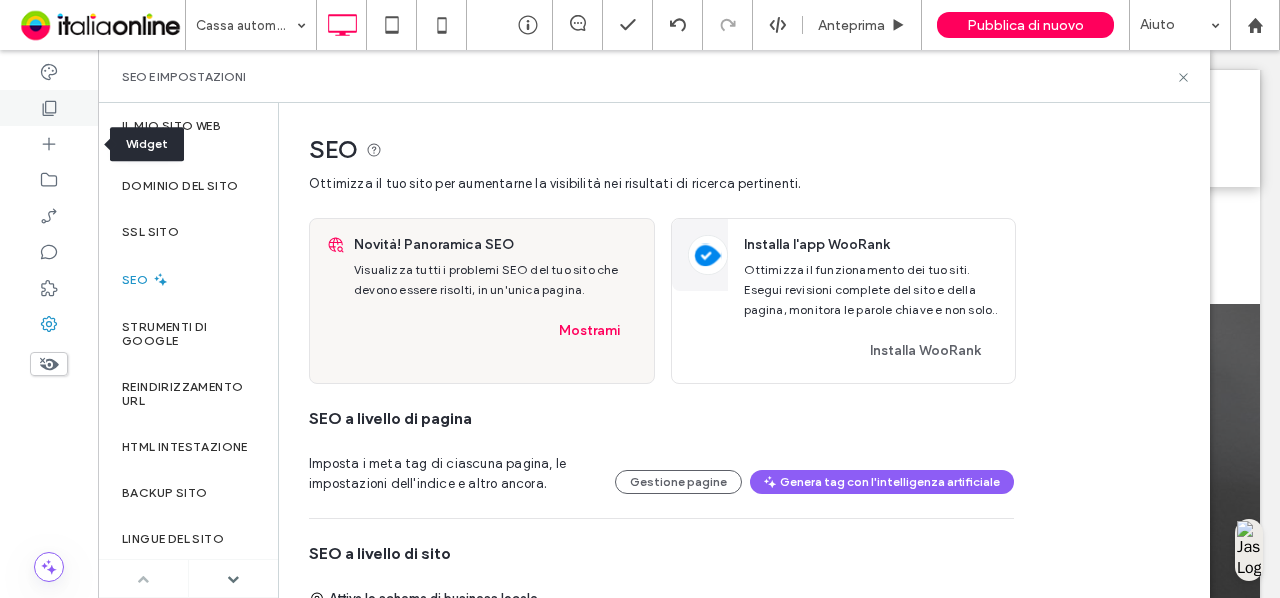 click at bounding box center (49, 108) 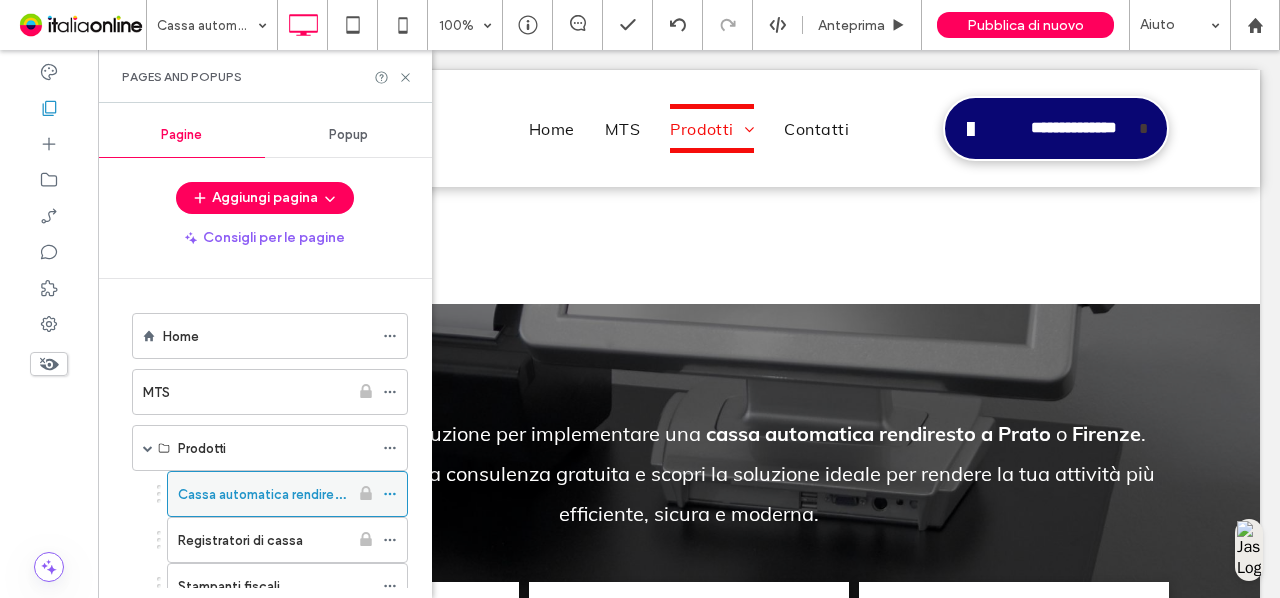 click 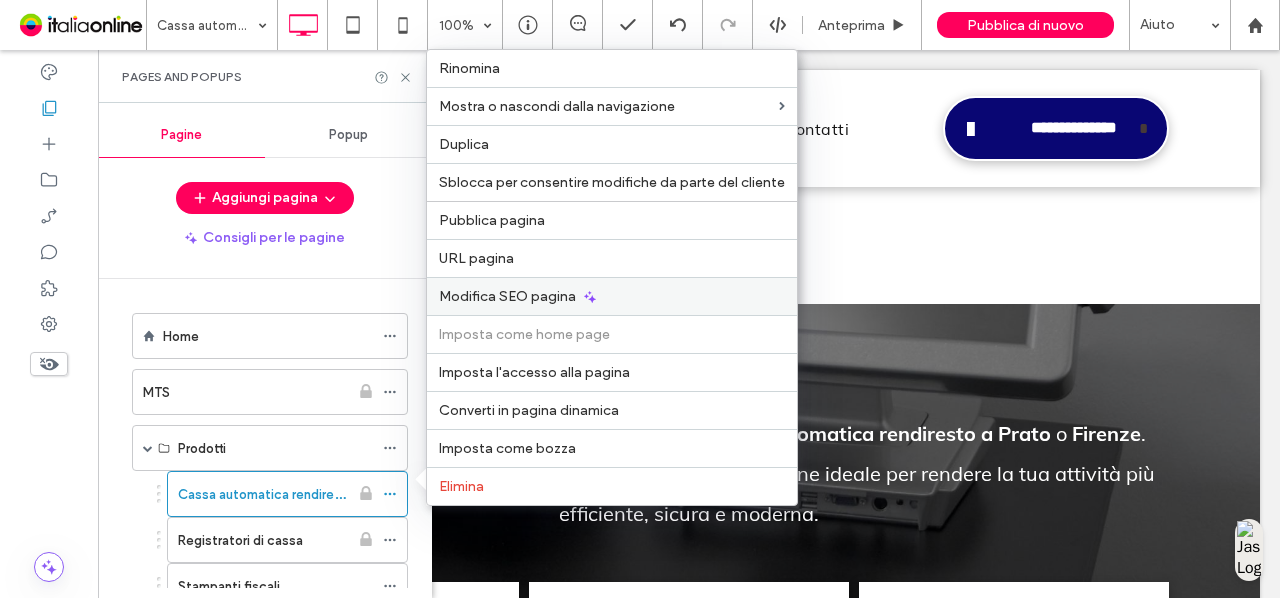 click on "Modifica SEO pagina" at bounding box center (612, 296) 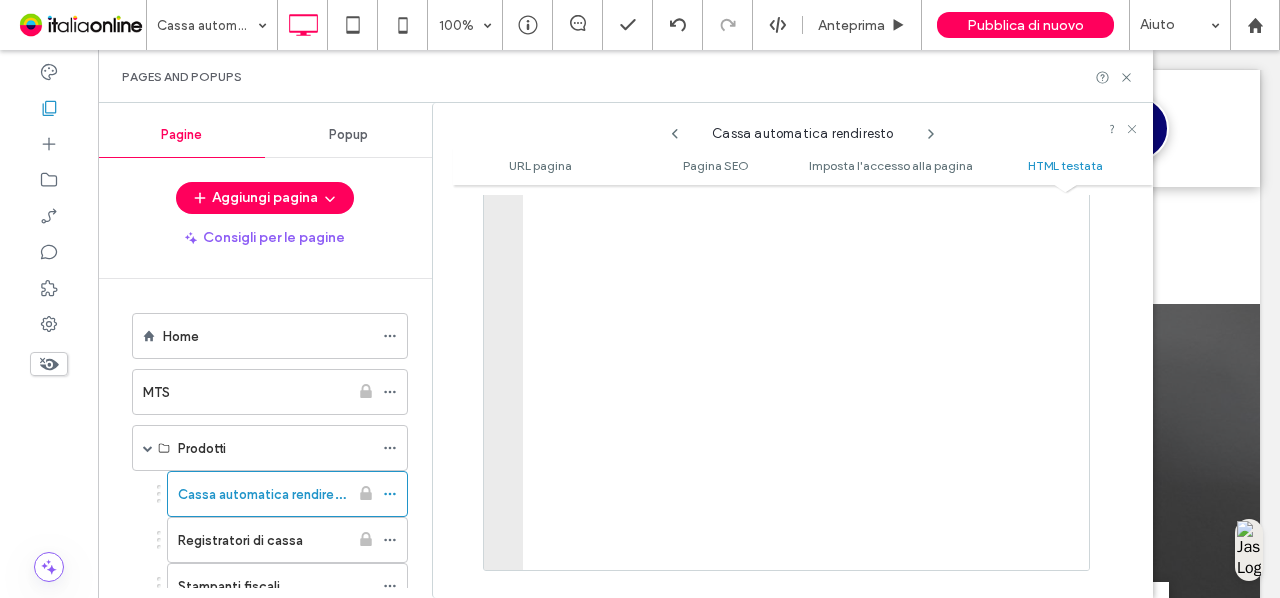scroll, scrollTop: 2181, scrollLeft: 0, axis: vertical 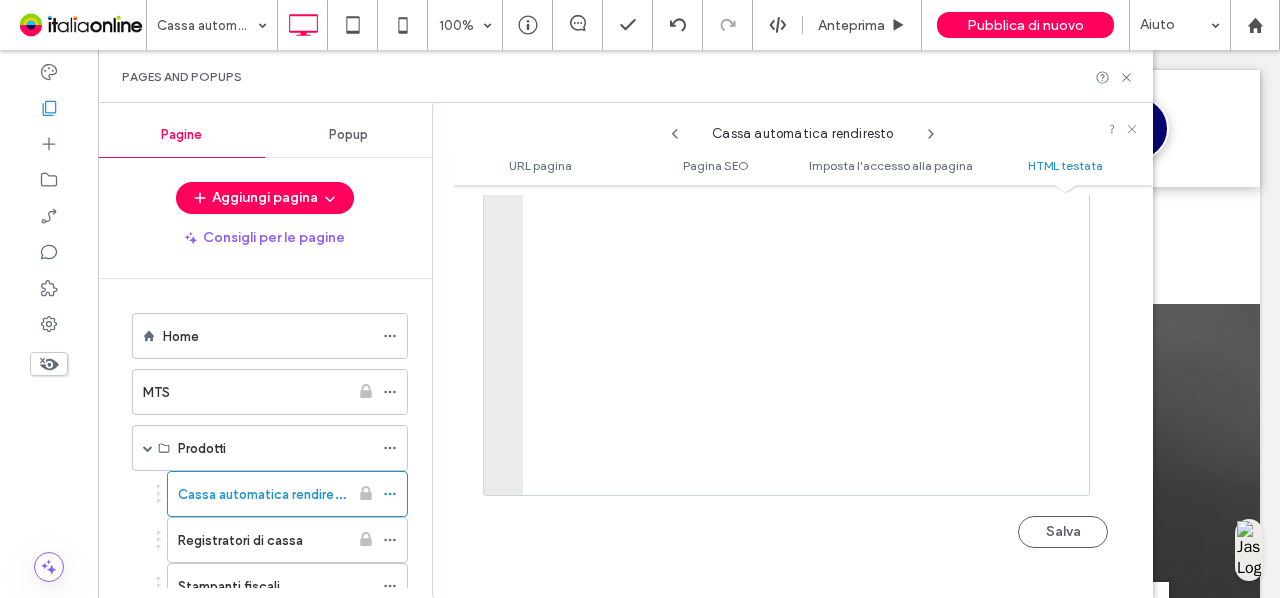 click 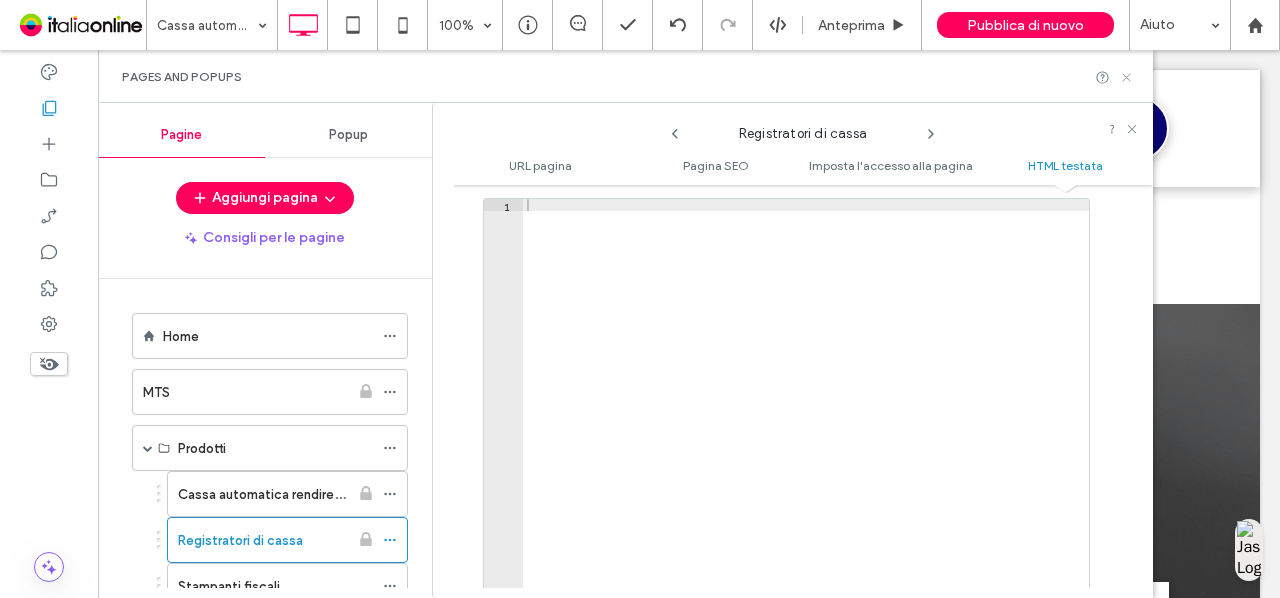 scroll, scrollTop: 2181, scrollLeft: 0, axis: vertical 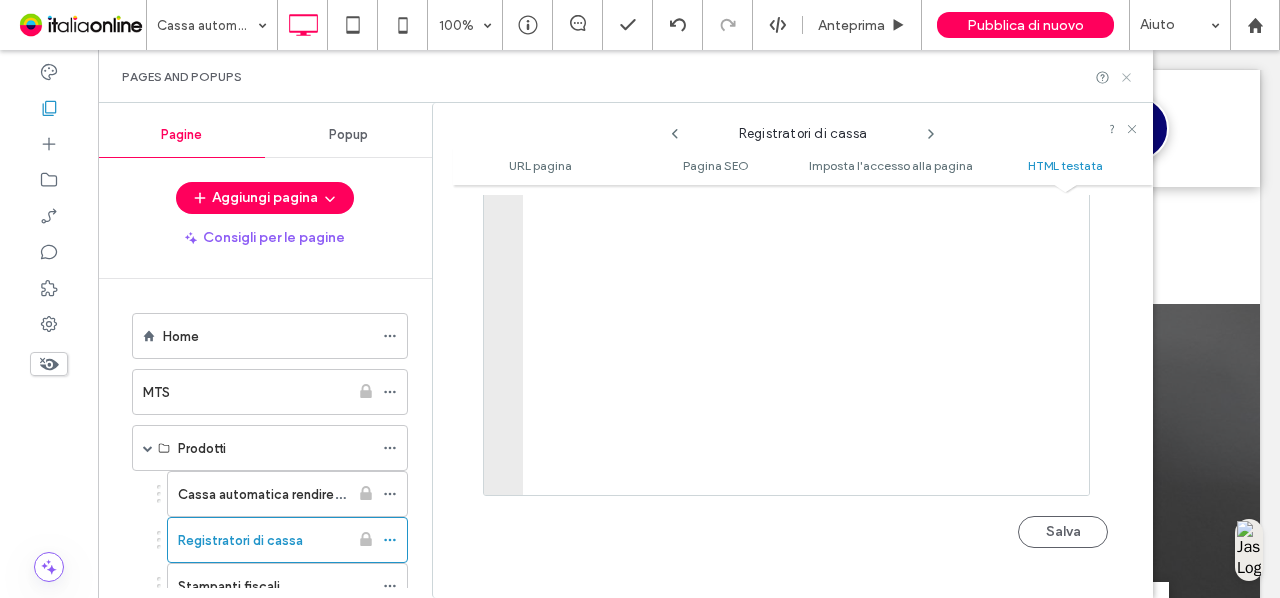 drag, startPoint x: 1131, startPoint y: 78, endPoint x: 2, endPoint y: 215, distance: 1137.2819 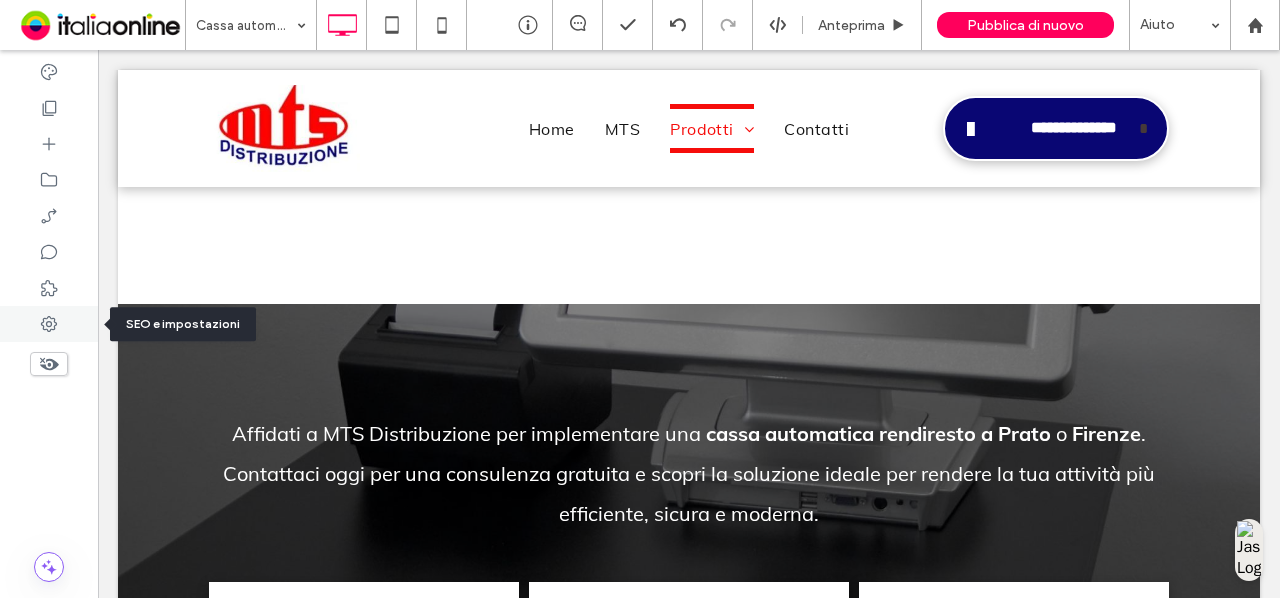 click 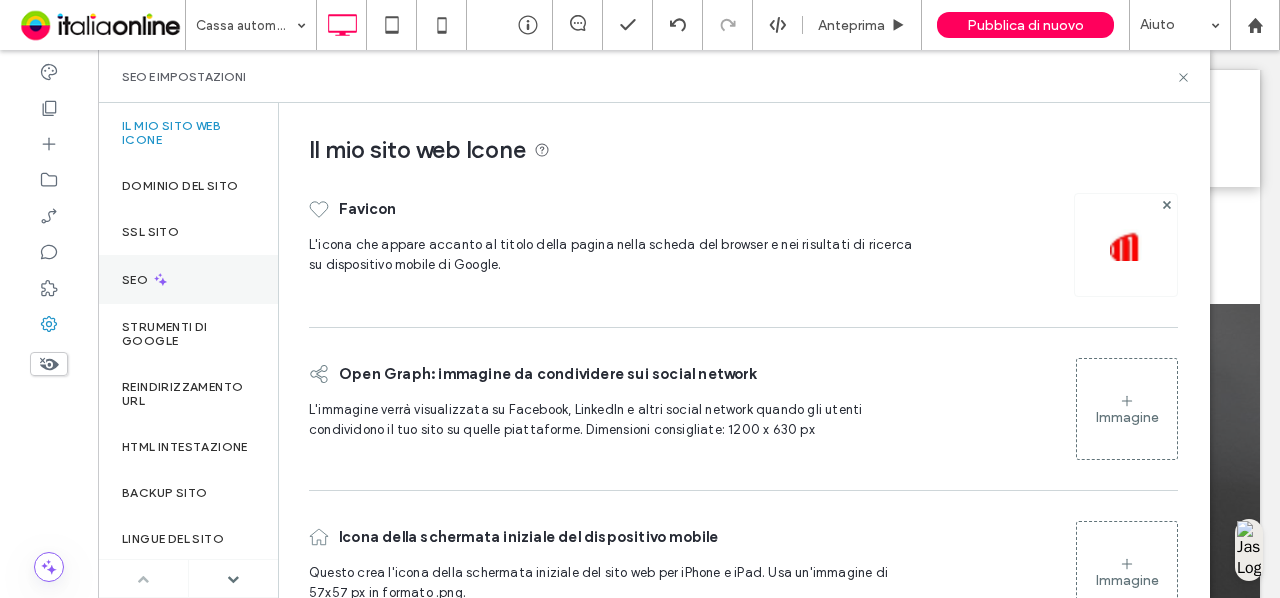 click on "SEO" at bounding box center [188, 279] 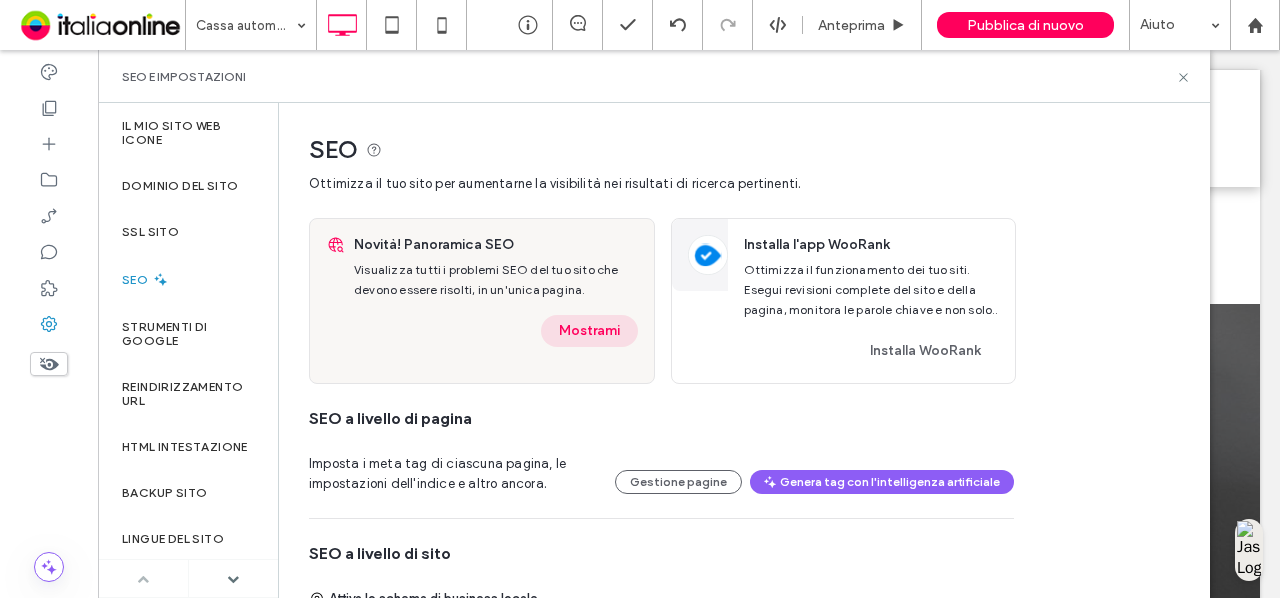 click on "Mostrami" at bounding box center [589, 331] 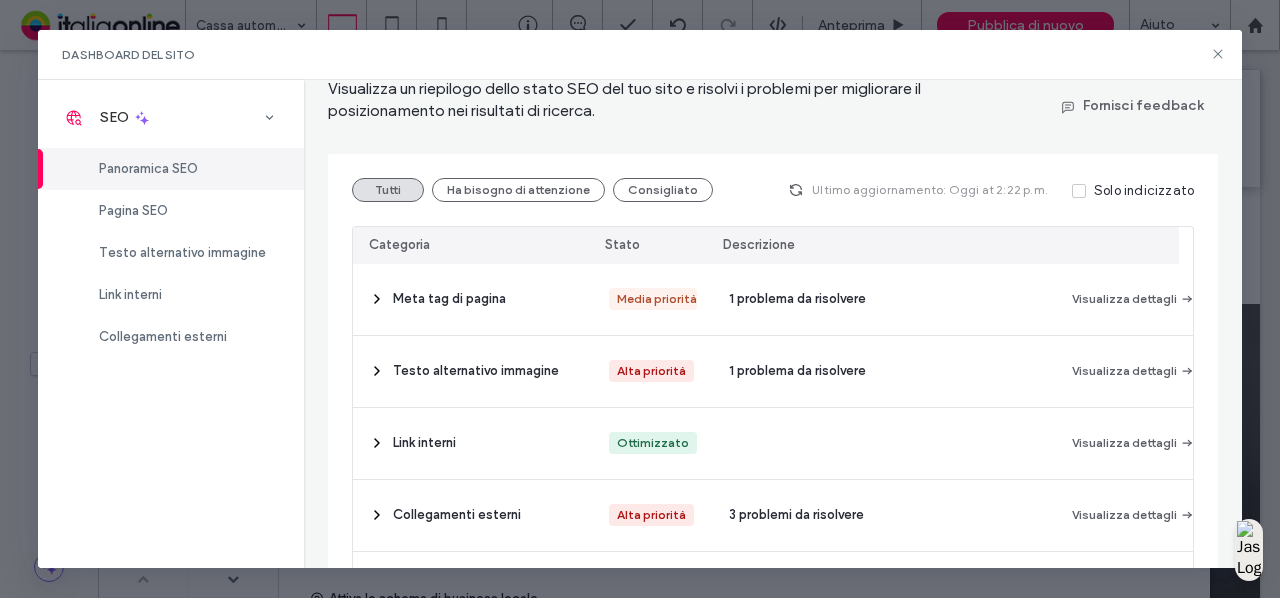 scroll, scrollTop: 200, scrollLeft: 0, axis: vertical 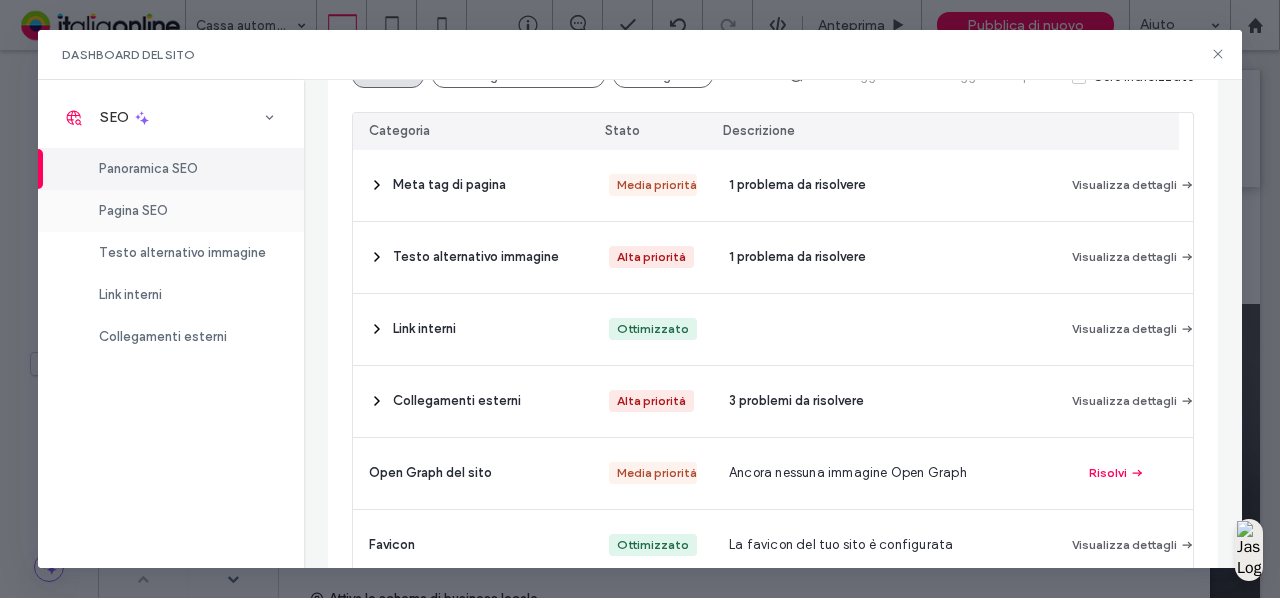 click on "Pagina SEO" at bounding box center (171, 211) 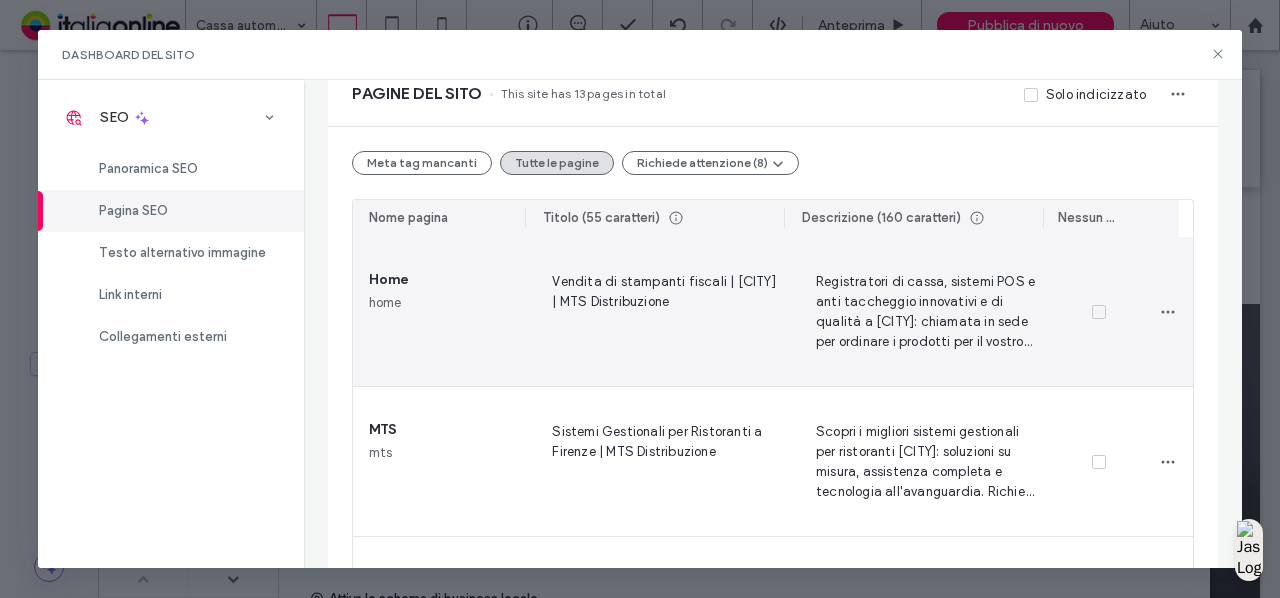 scroll, scrollTop: 300, scrollLeft: 0, axis: vertical 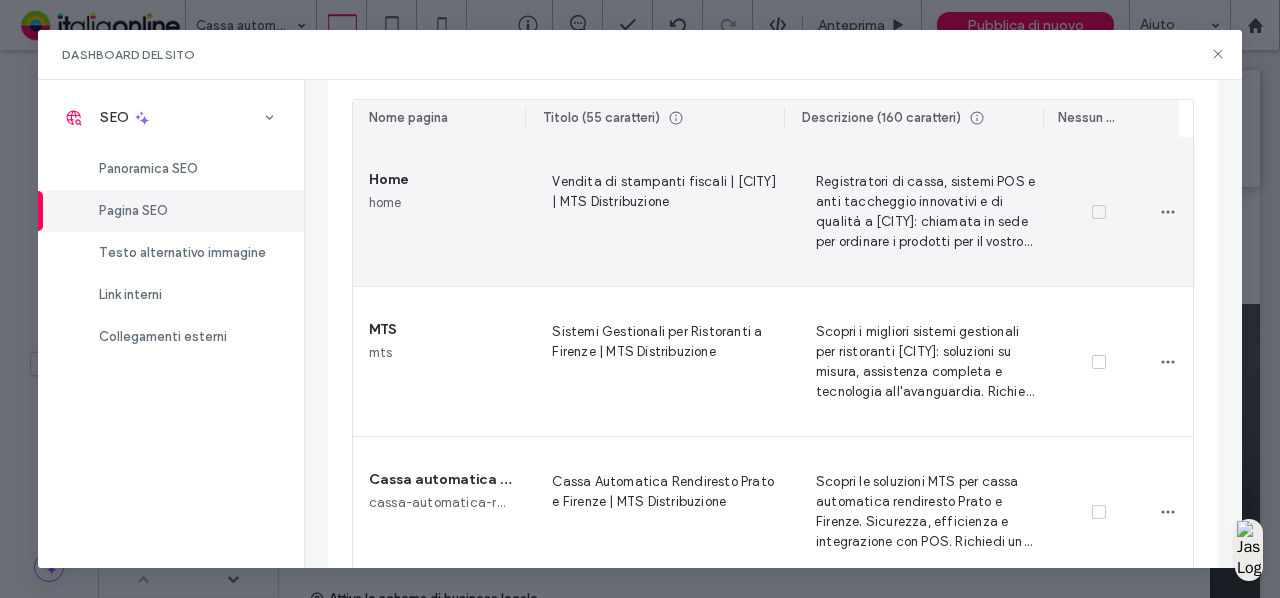 click on "Vendita di stampanti fiscali | Firenze | MTS Distribuzione" at bounding box center [659, 211] 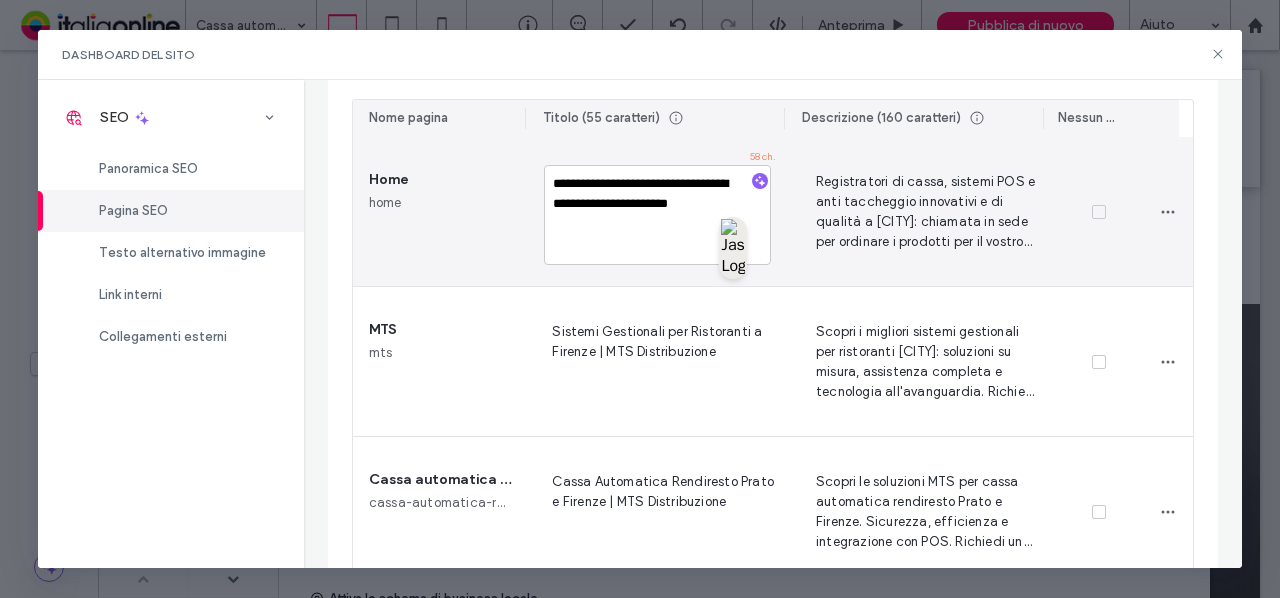click on "**********" at bounding box center (657, 215) 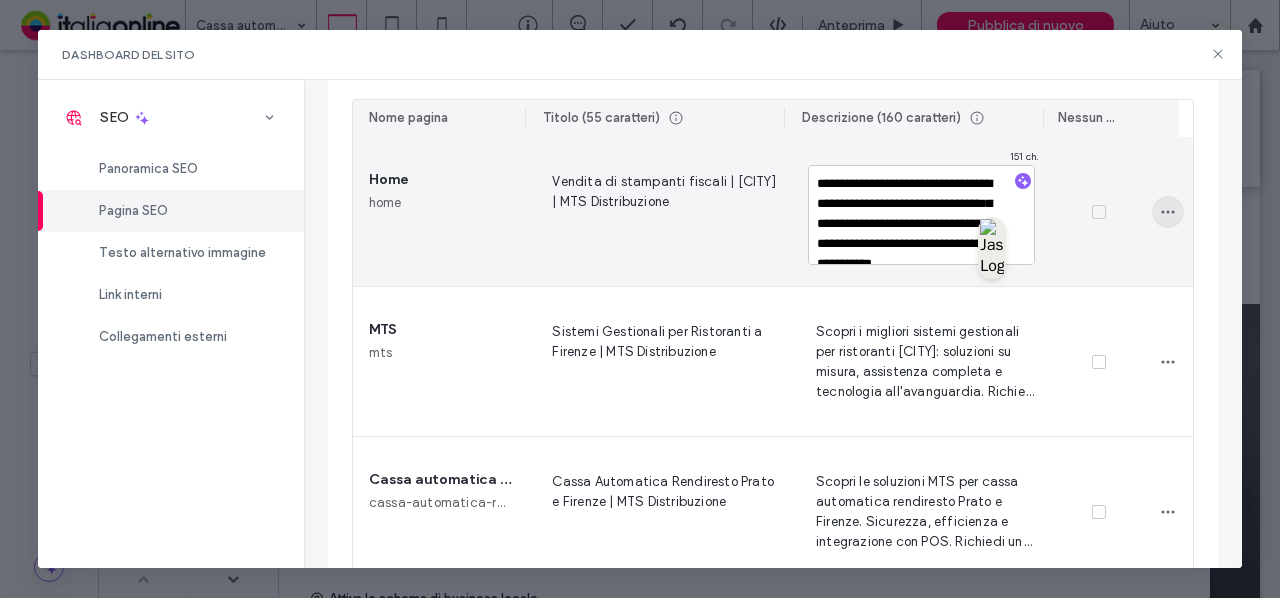 click 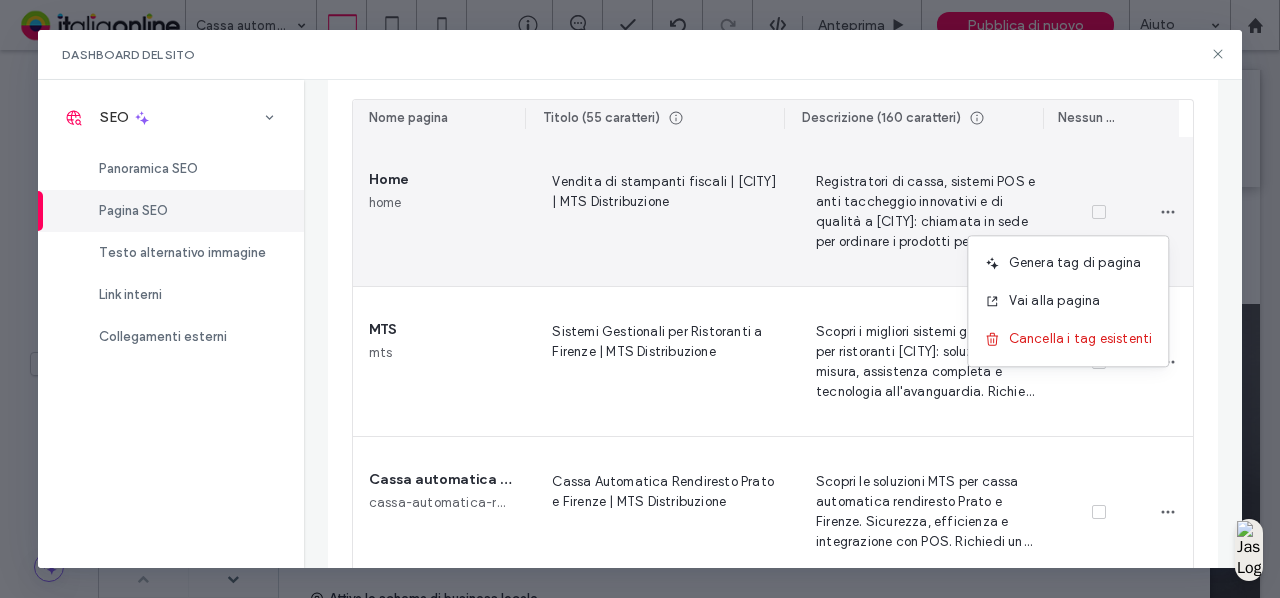 click at bounding box center (1099, 212) 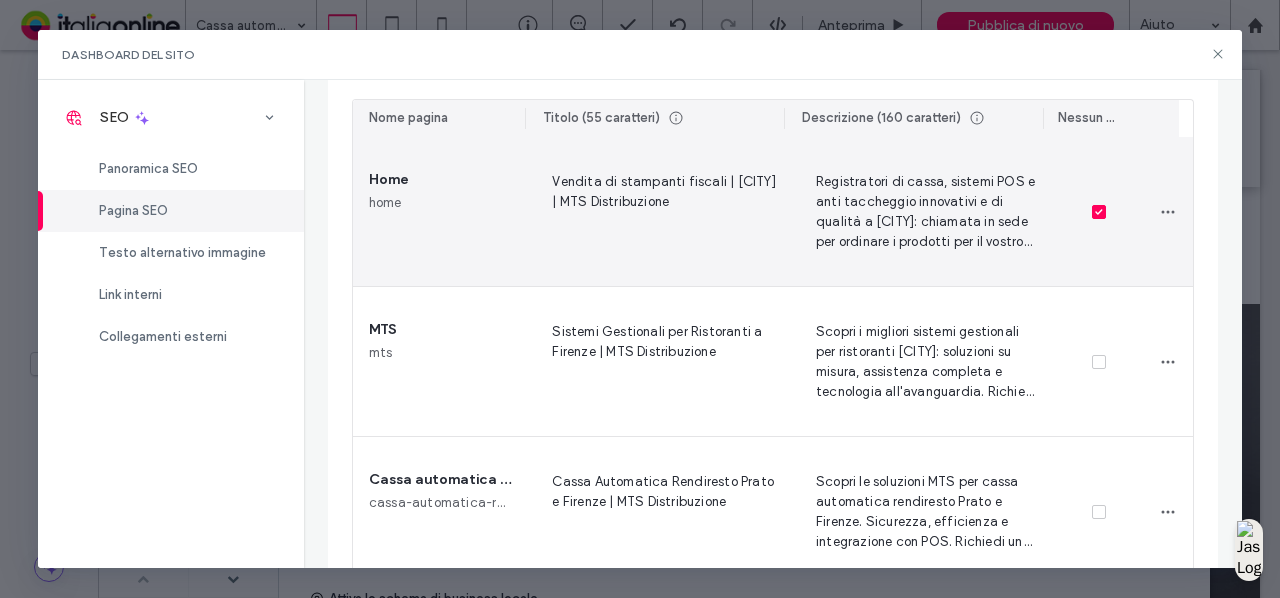 click 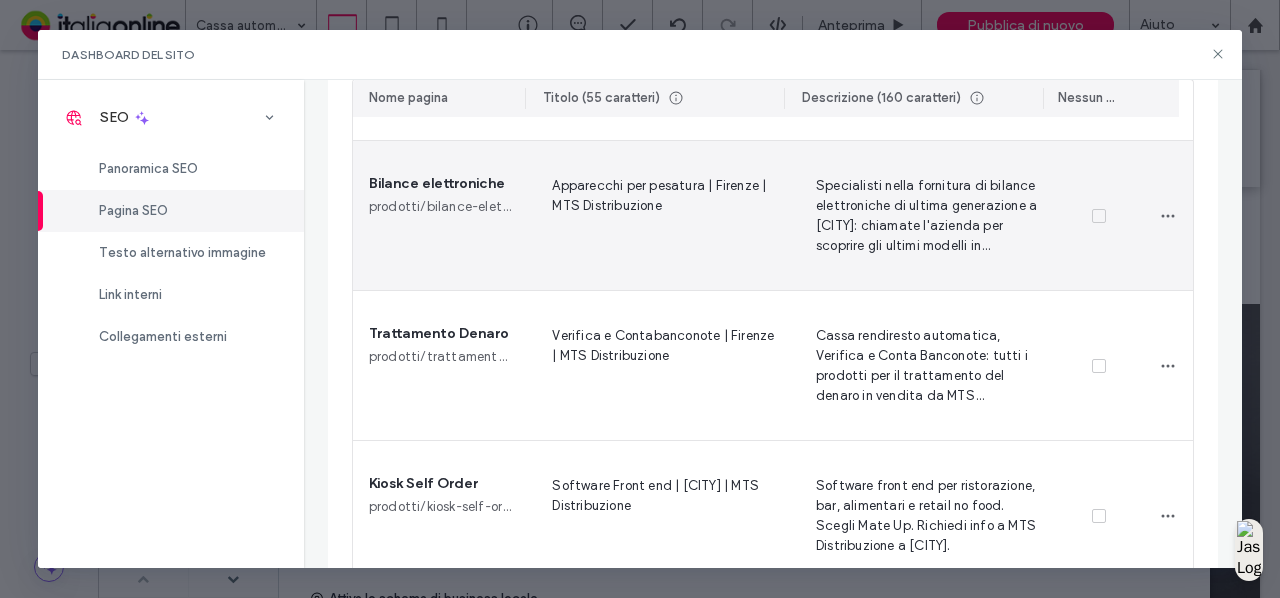 scroll, scrollTop: 1100, scrollLeft: 0, axis: vertical 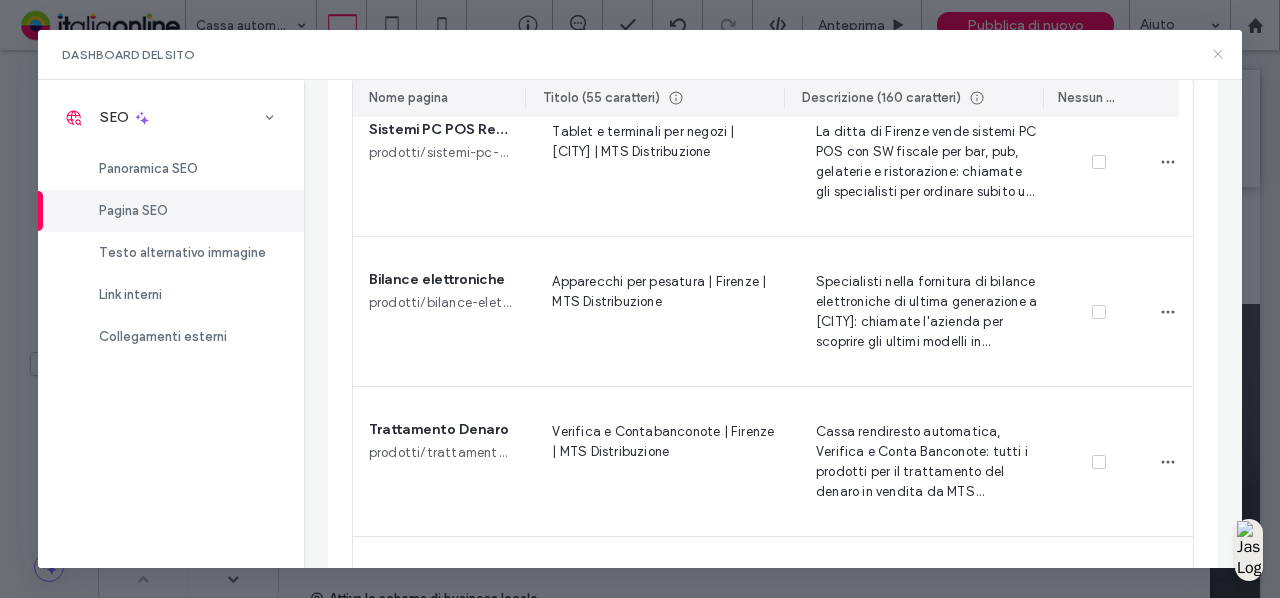 click 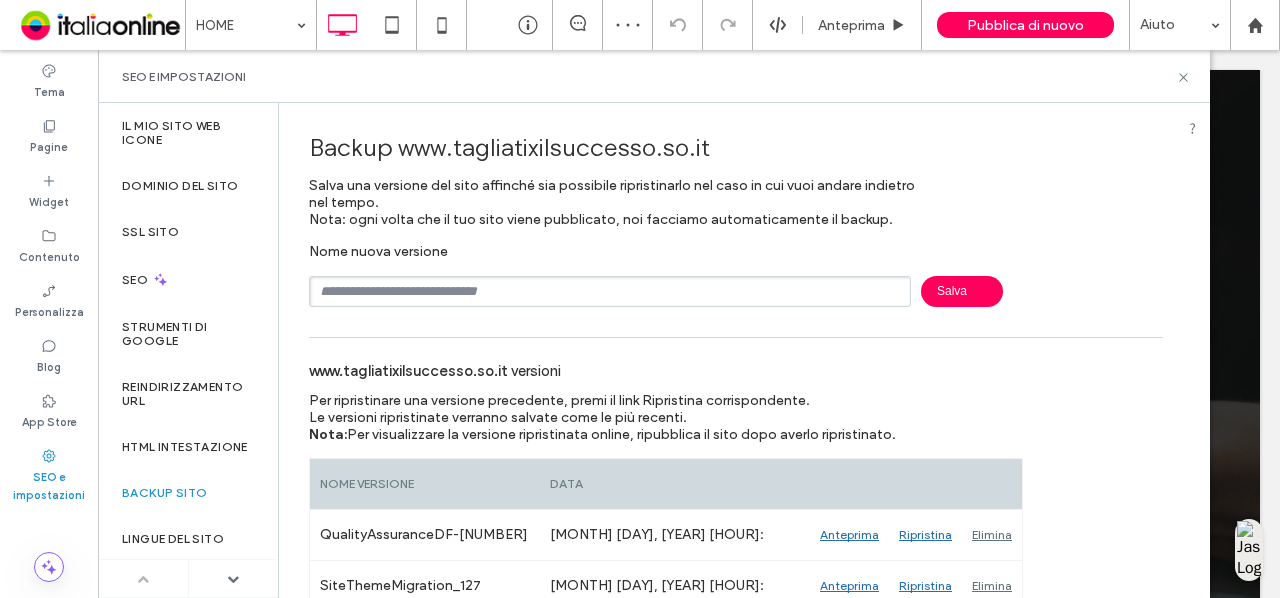 scroll, scrollTop: 0, scrollLeft: 0, axis: both 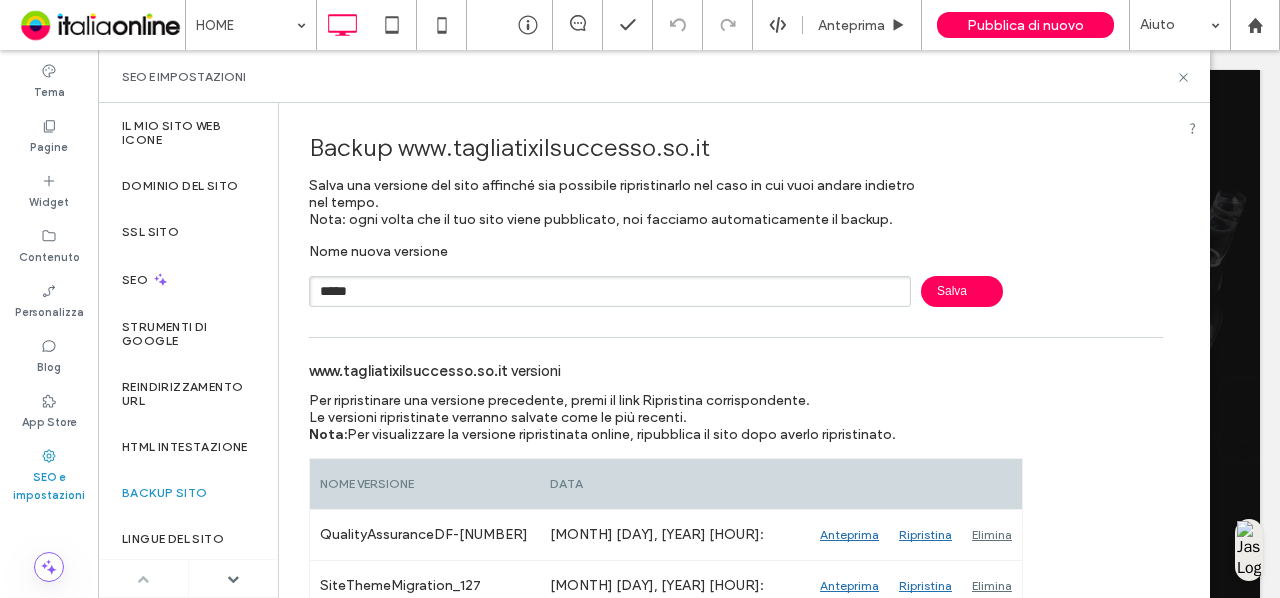 type on "*****" 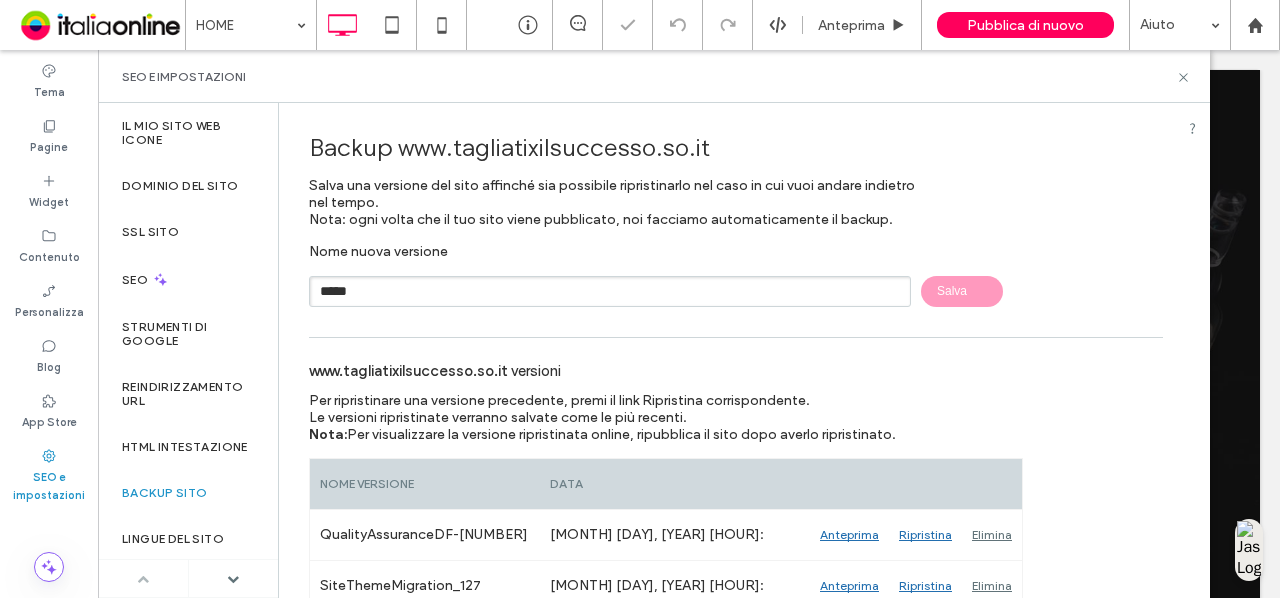 type 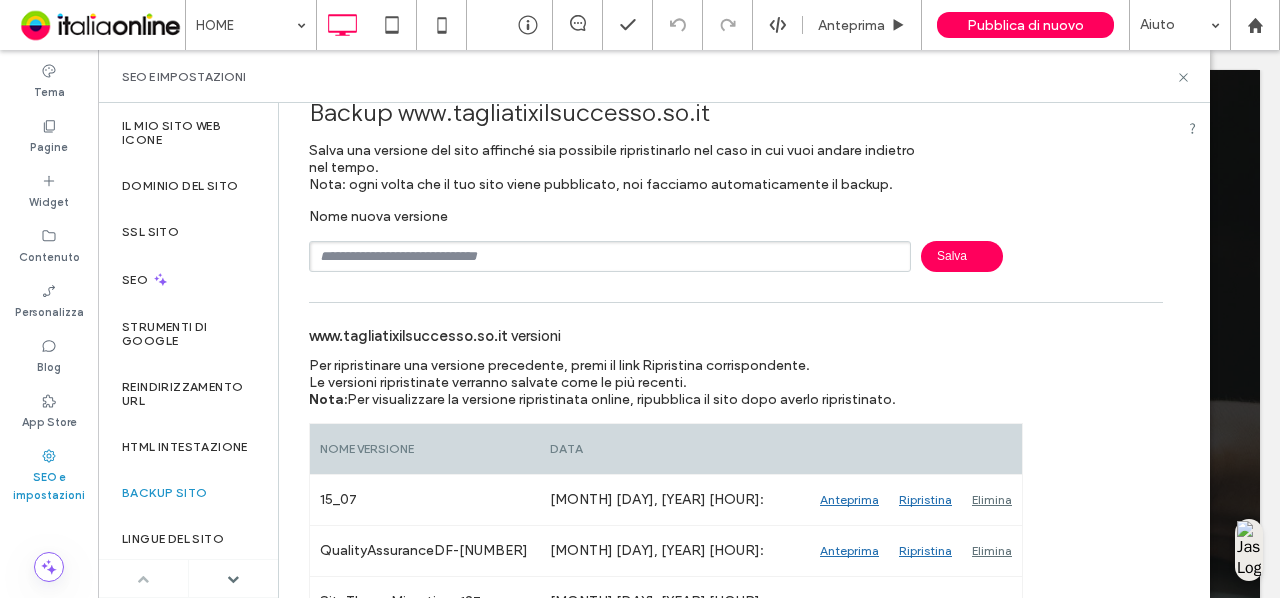 scroll, scrollTop: 40, scrollLeft: 0, axis: vertical 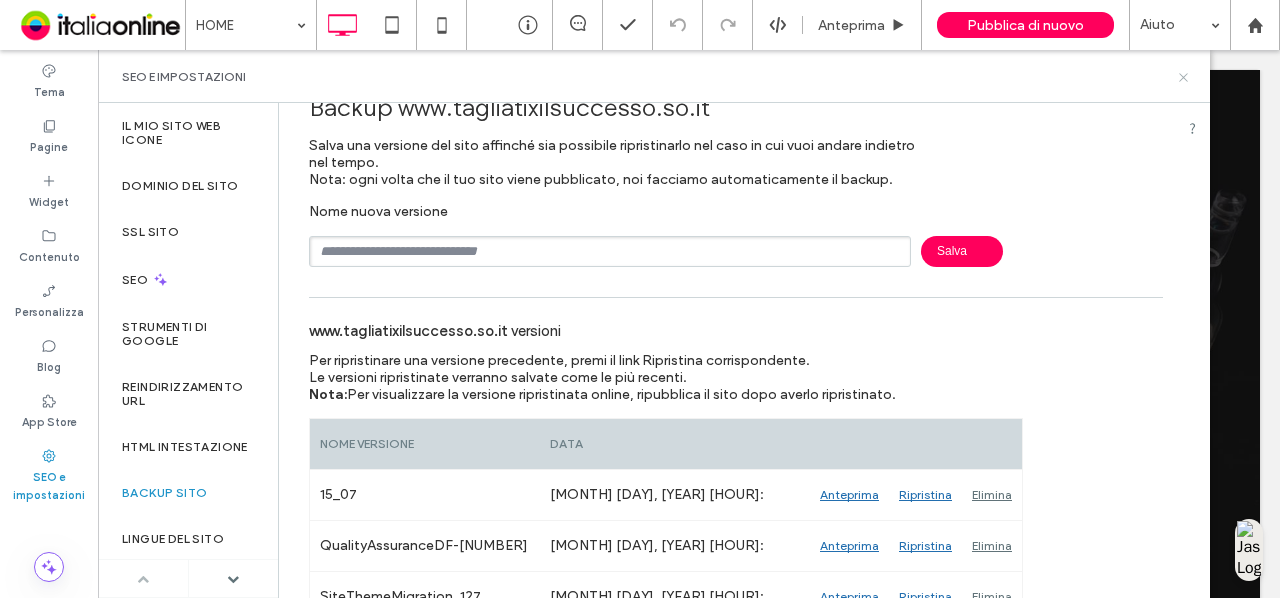 click 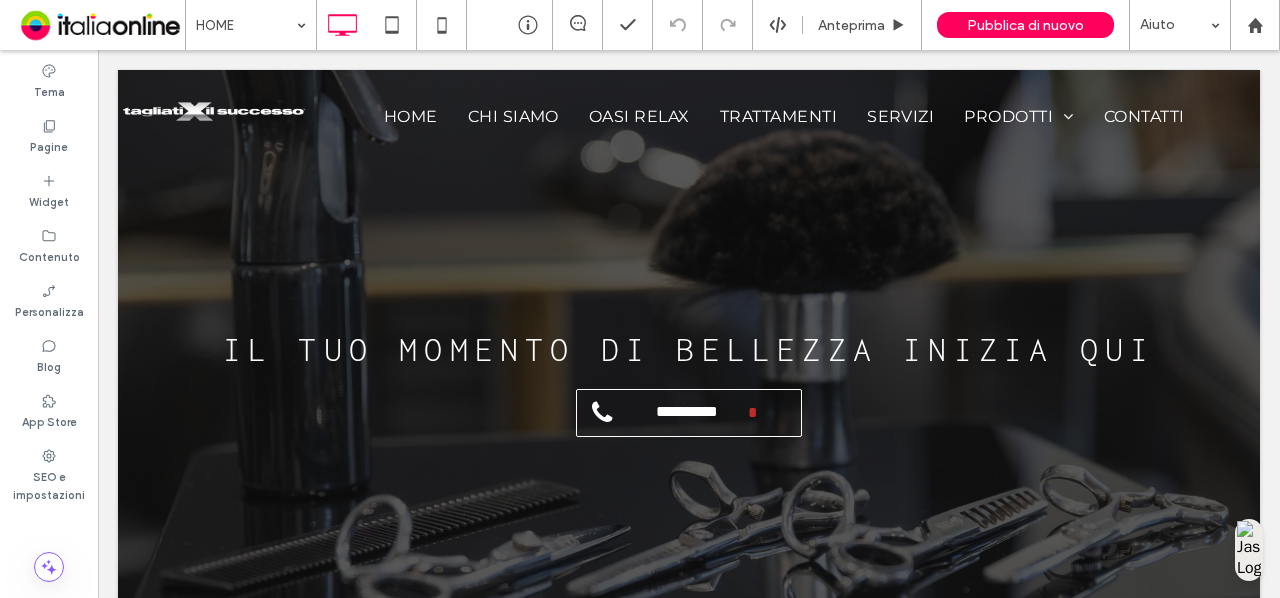 click at bounding box center (689, 358) 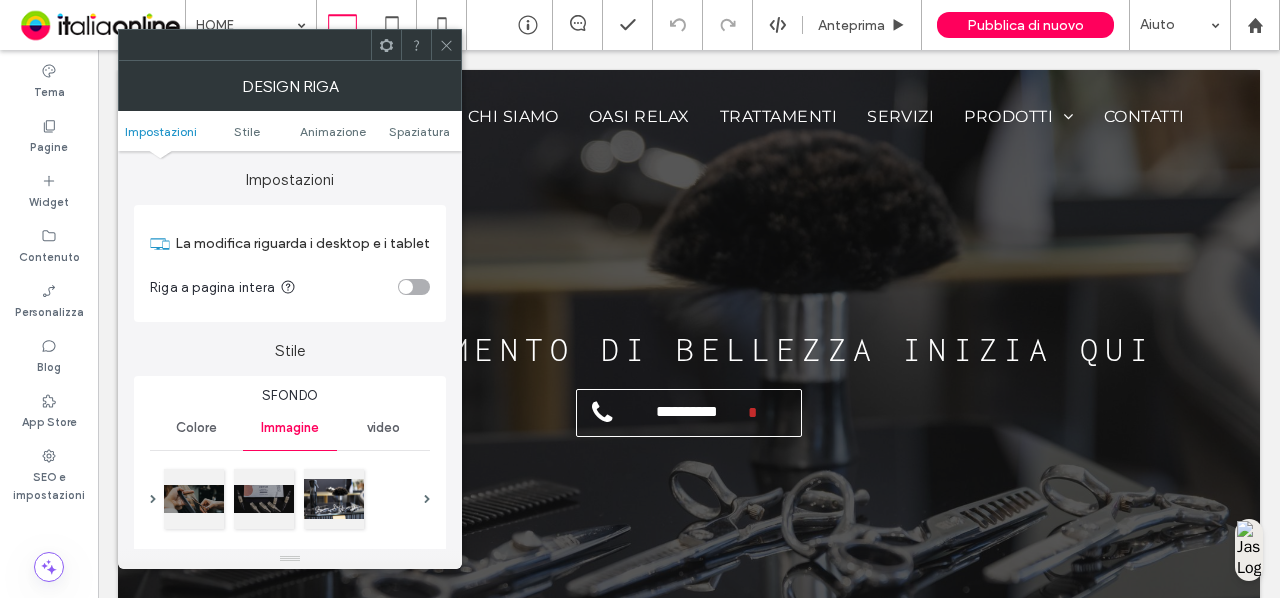scroll, scrollTop: 237, scrollLeft: 0, axis: vertical 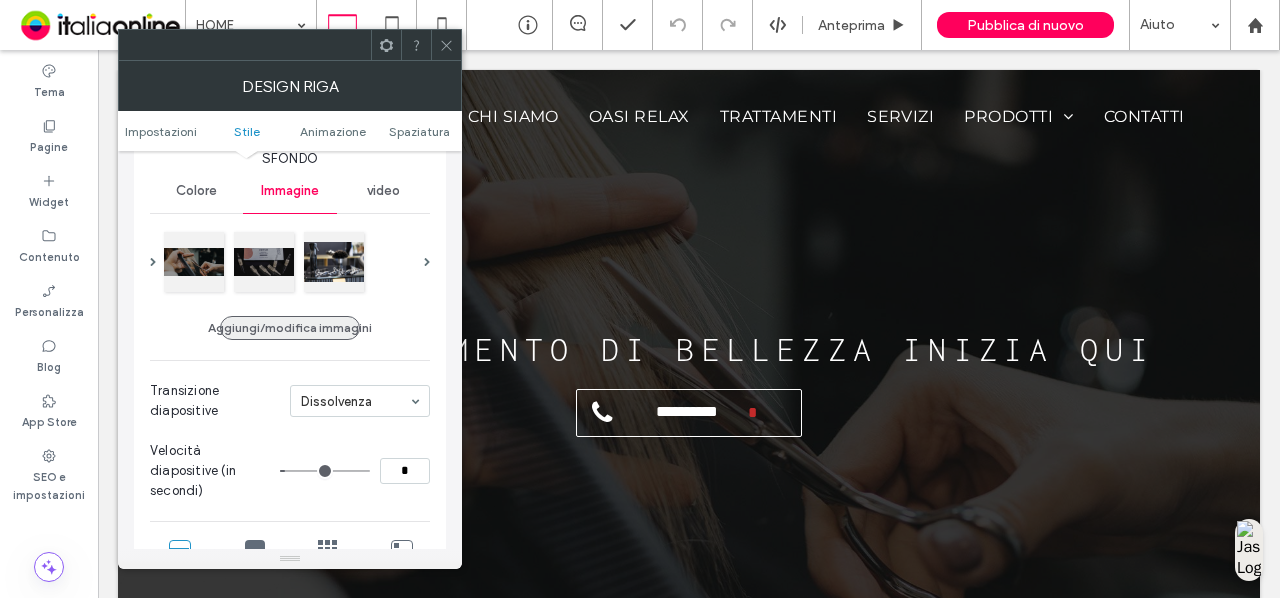 click on "Aggiungi/modifica immagini" at bounding box center [290, 328] 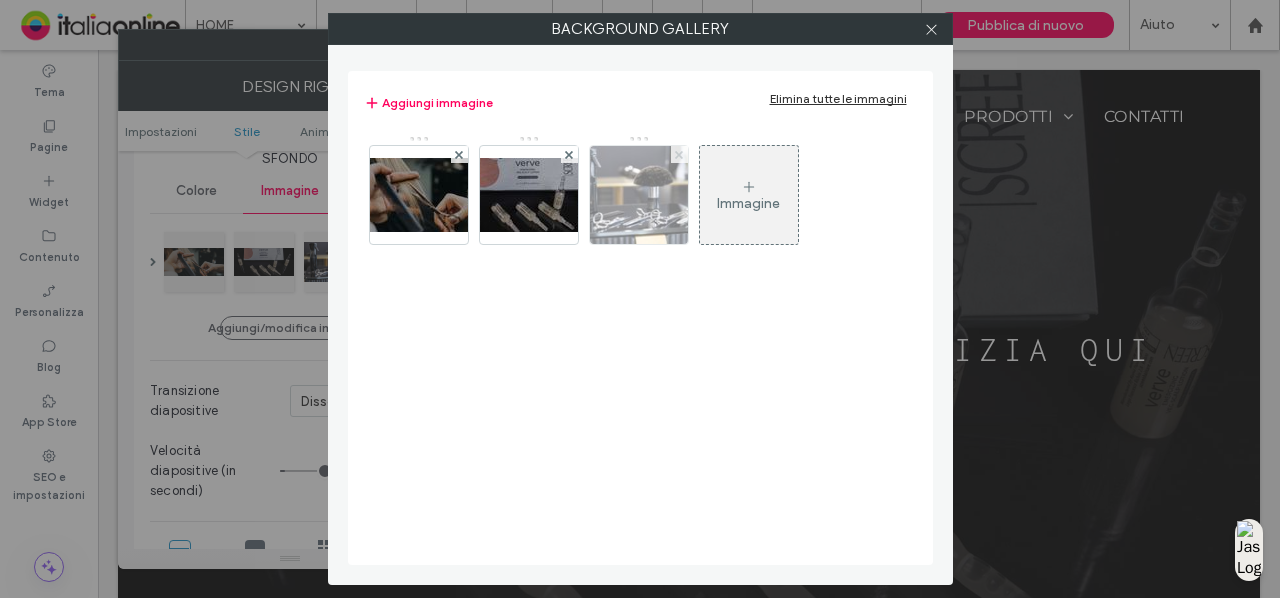 click 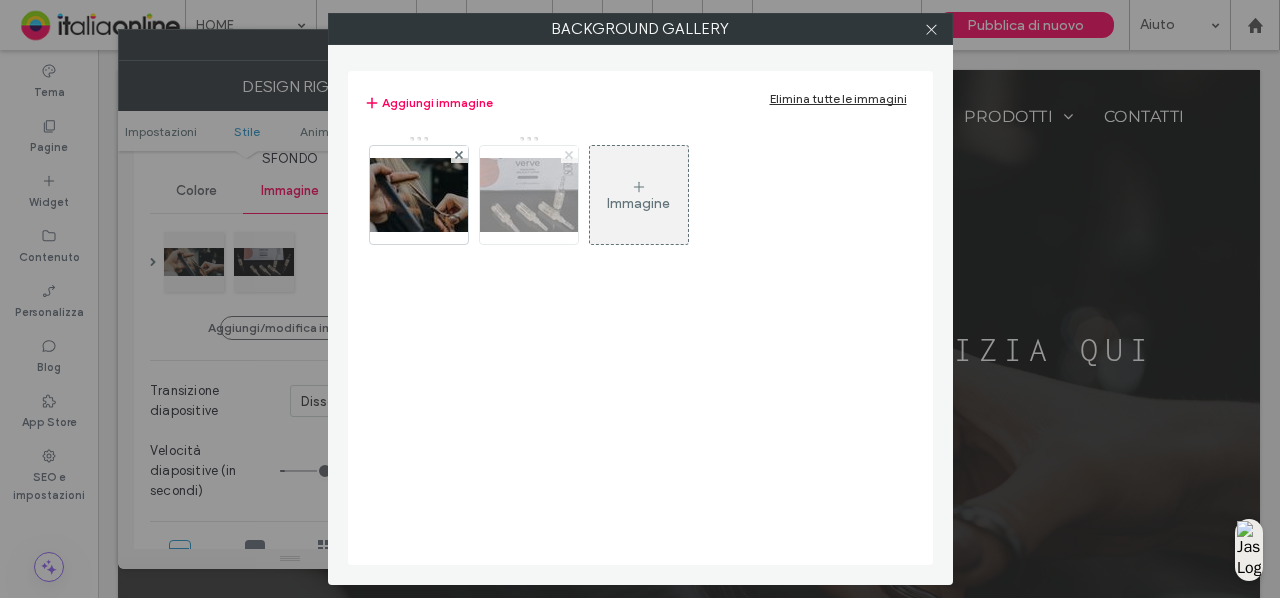 click 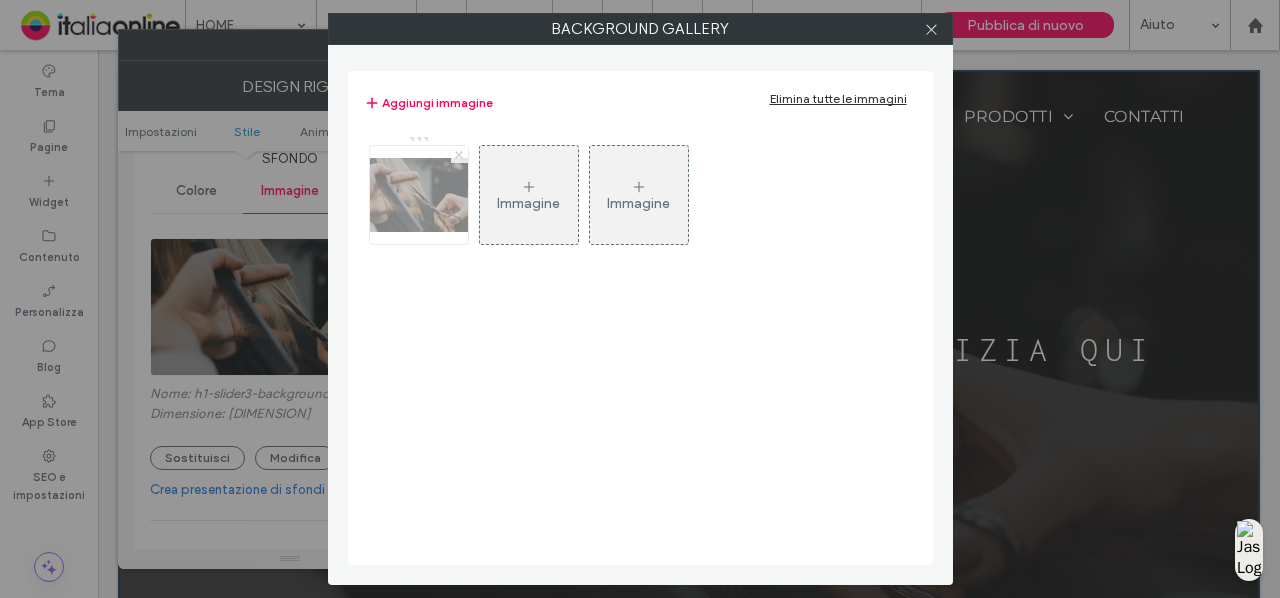 click 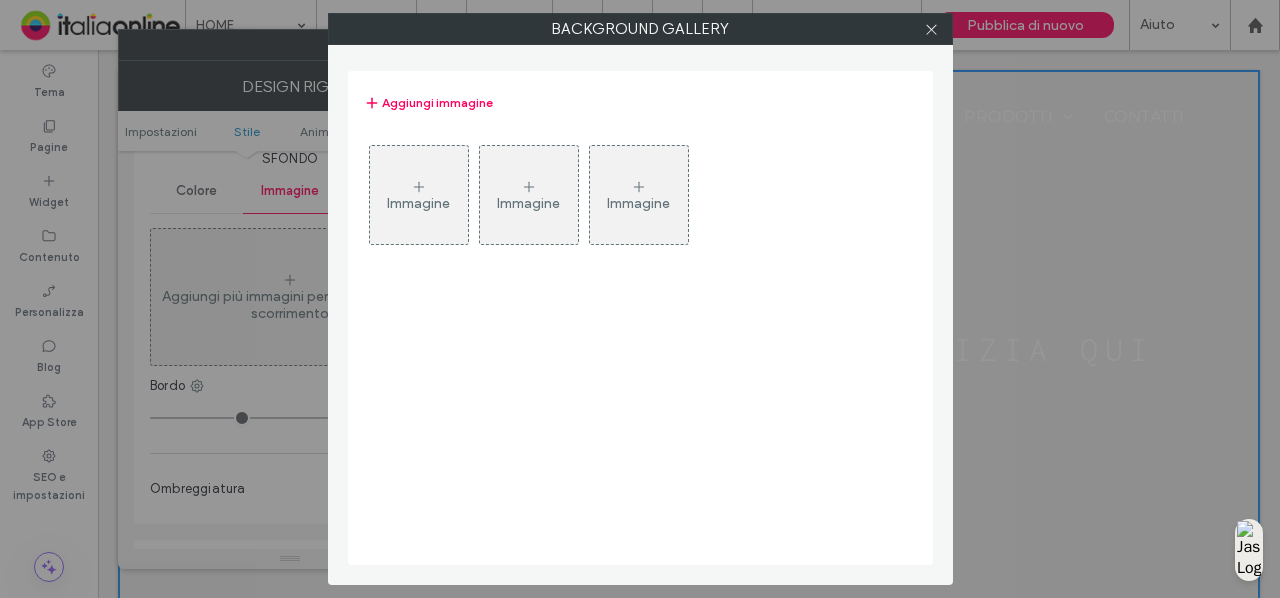 click on "Immagine" at bounding box center [418, 203] 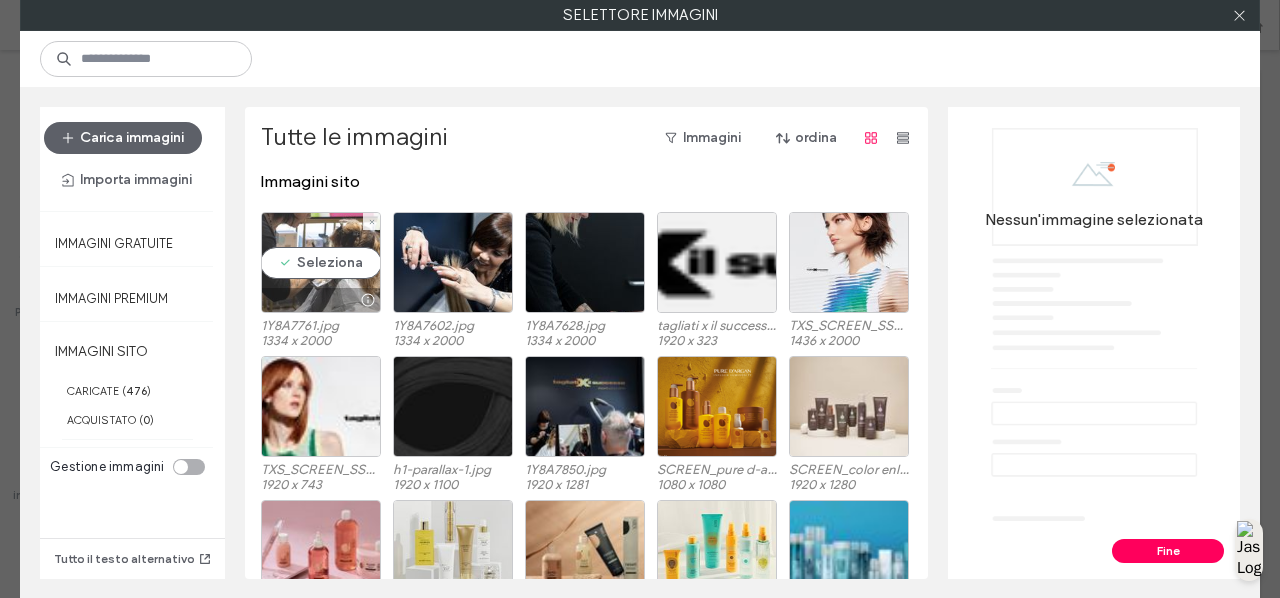 click on "Seleziona" at bounding box center [321, 262] 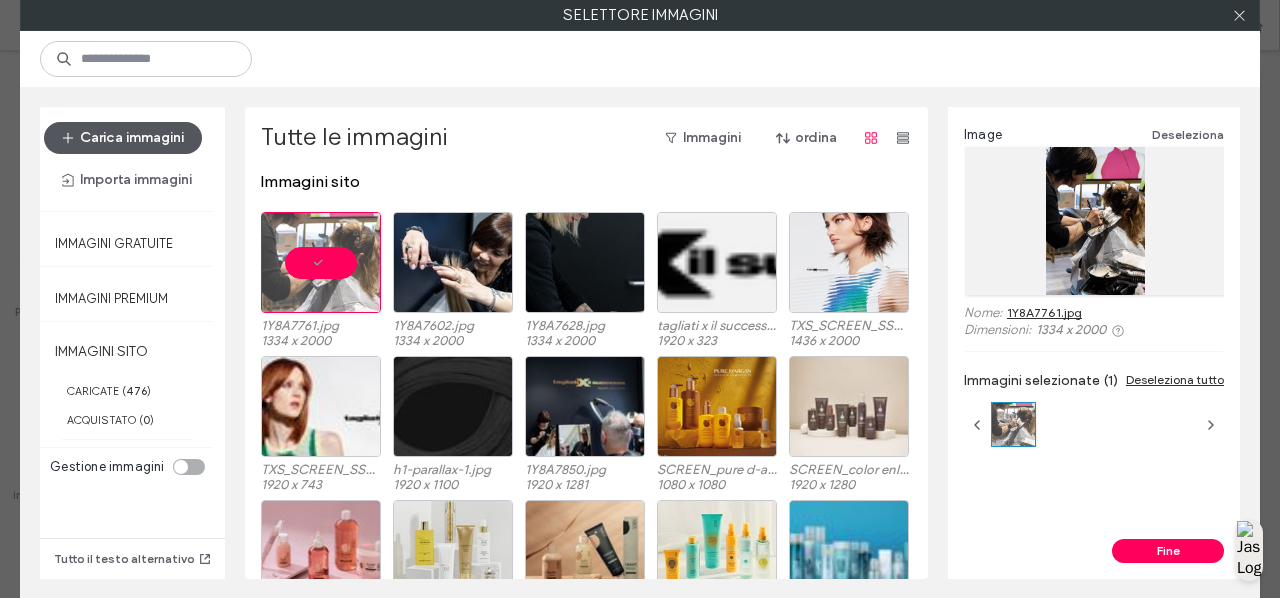 click on "Carica immagini" at bounding box center [123, 138] 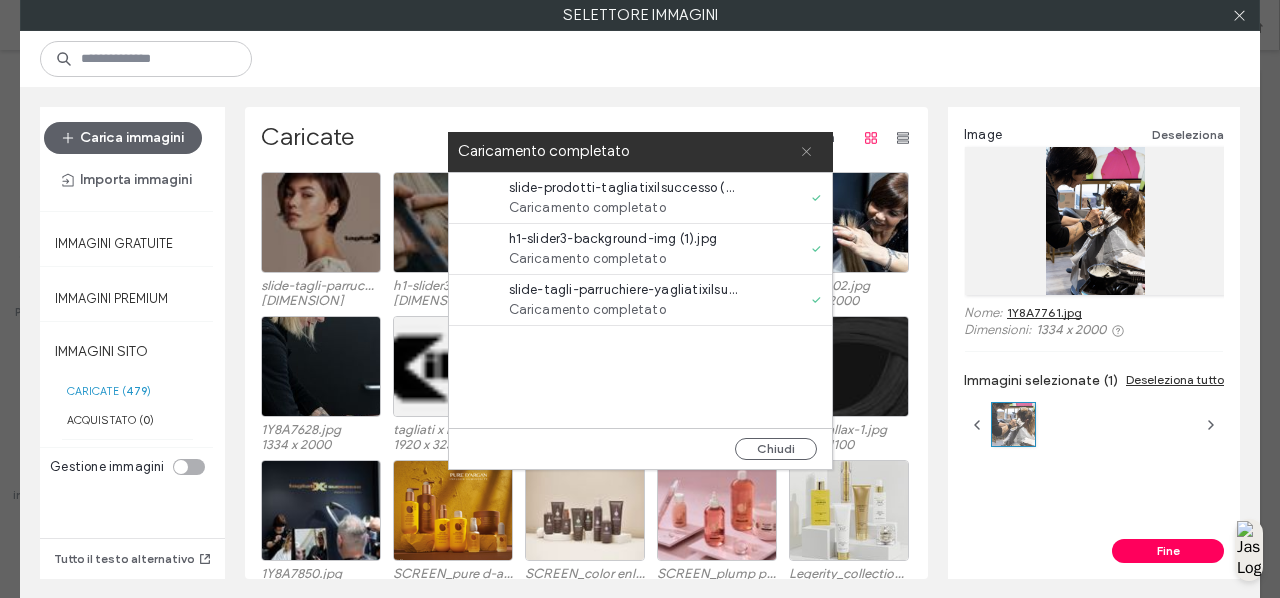 click 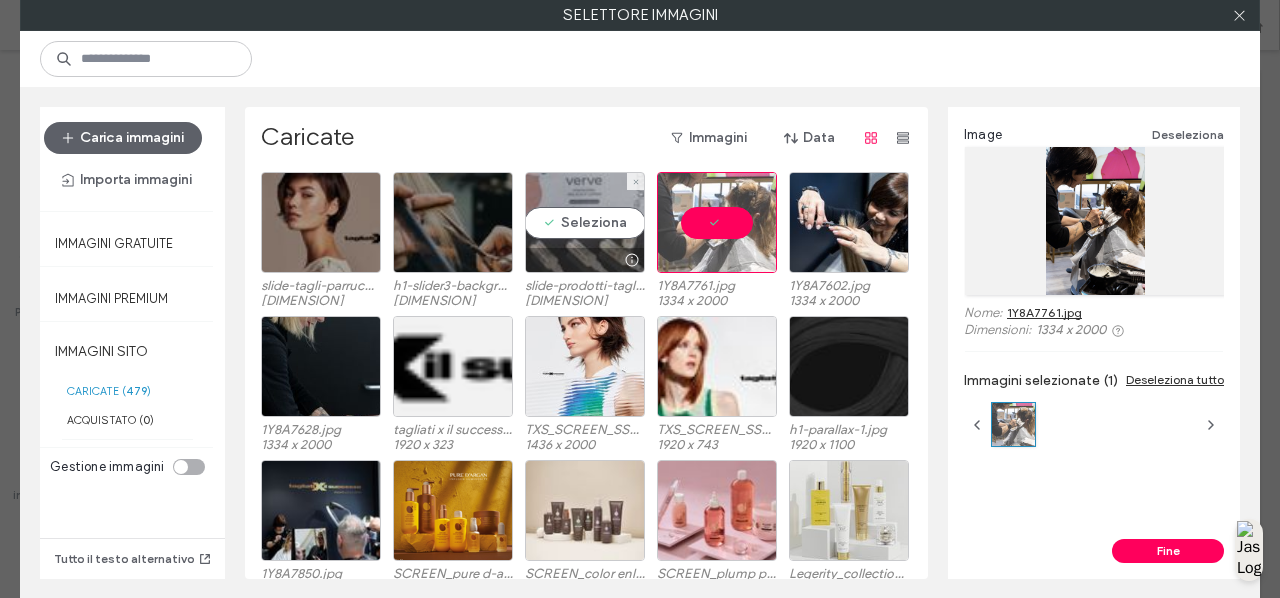 click on "Seleziona" at bounding box center (585, 222) 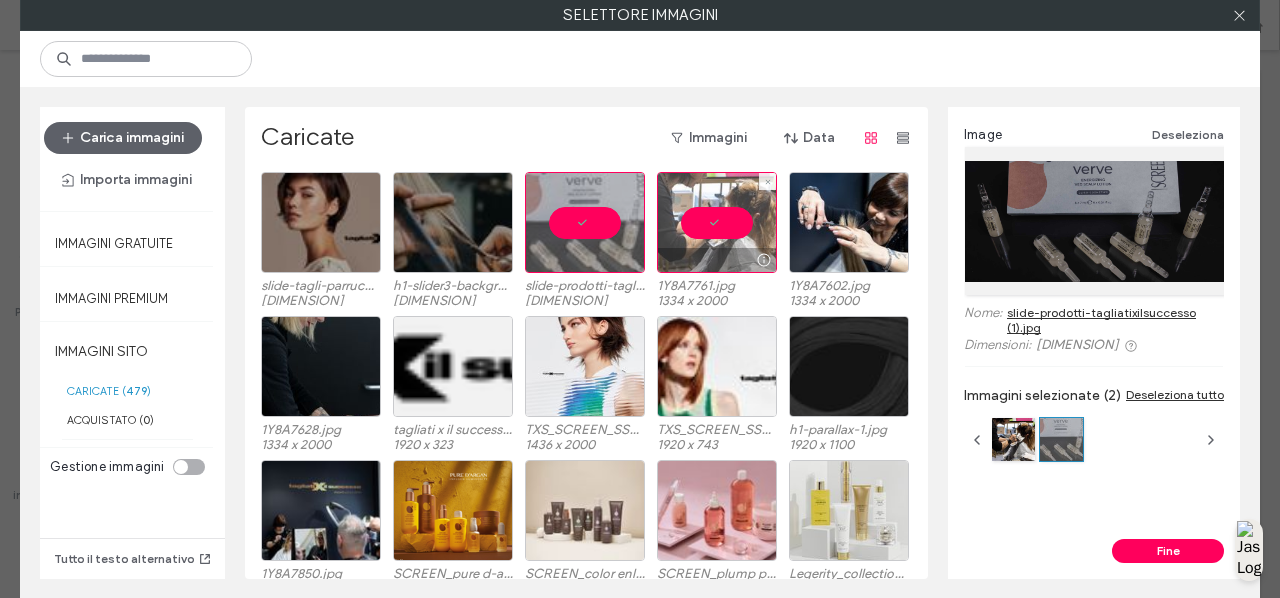 click at bounding box center [717, 222] 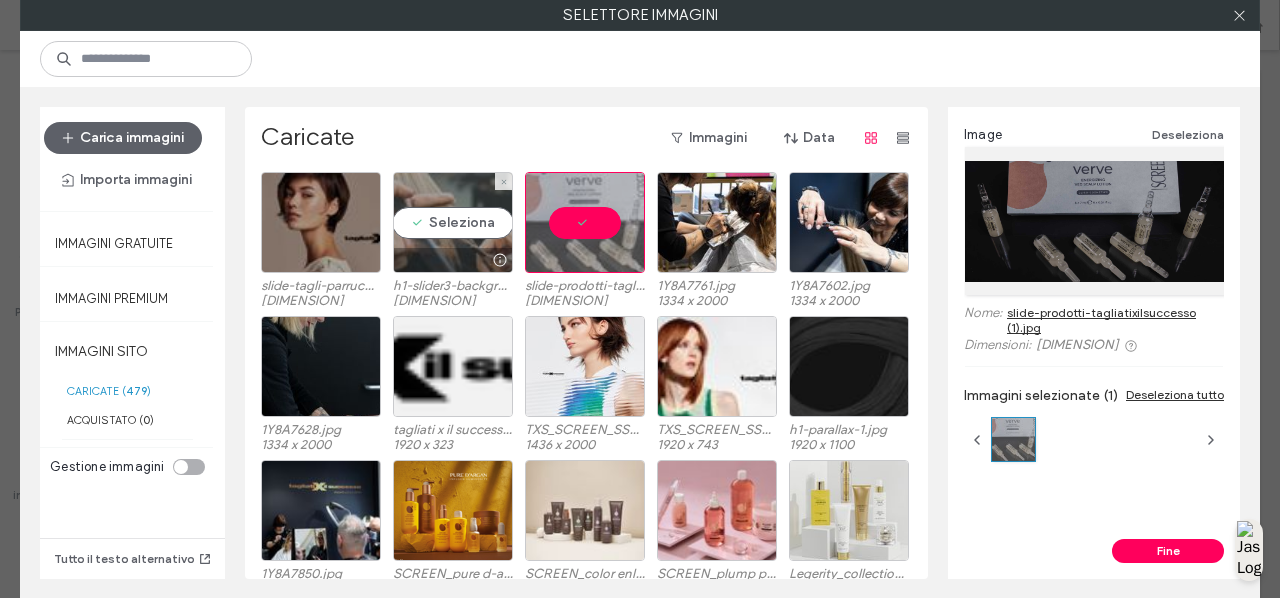 click on "Seleziona" at bounding box center [453, 222] 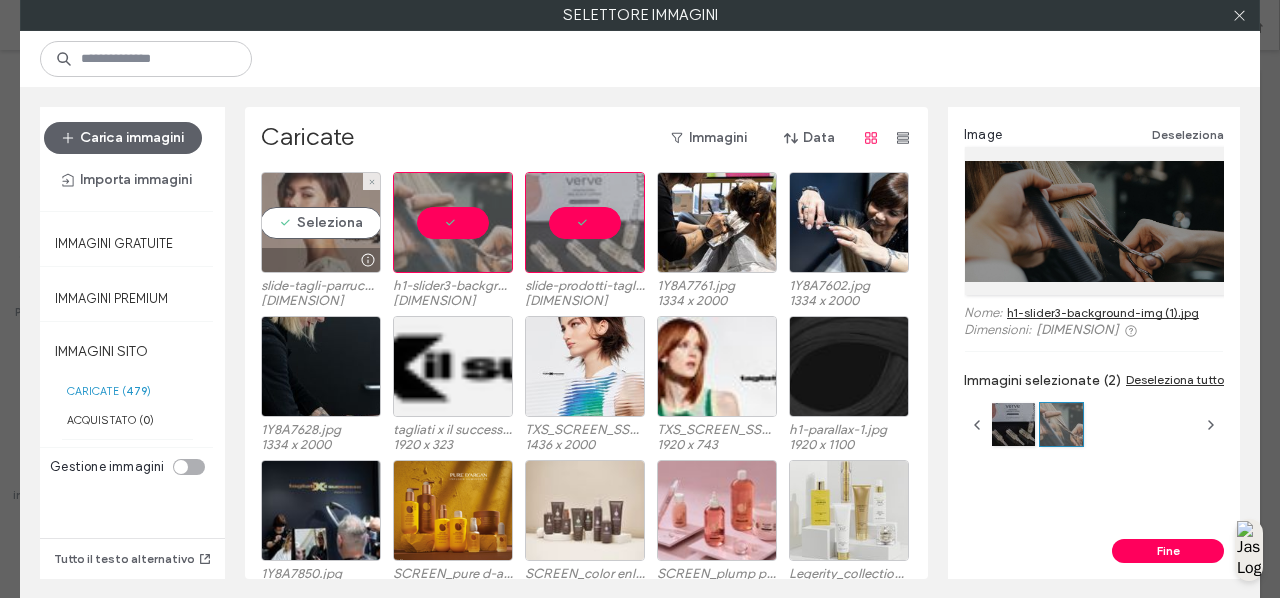 click on "Seleziona" at bounding box center (321, 222) 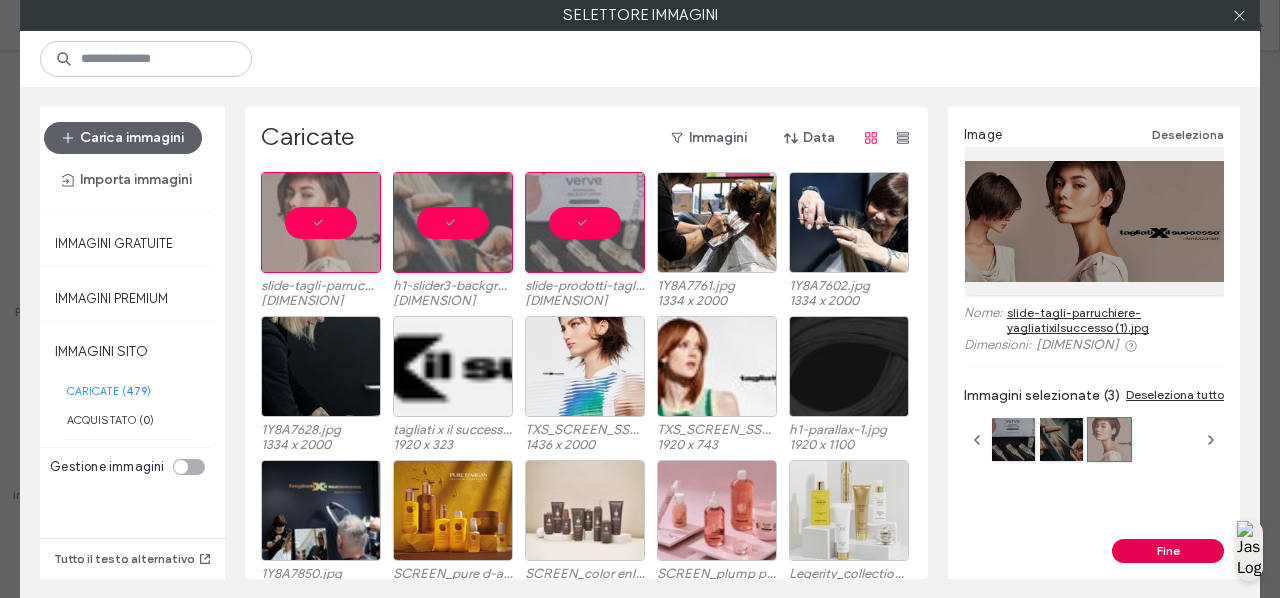 click on "Fine" at bounding box center [1168, 551] 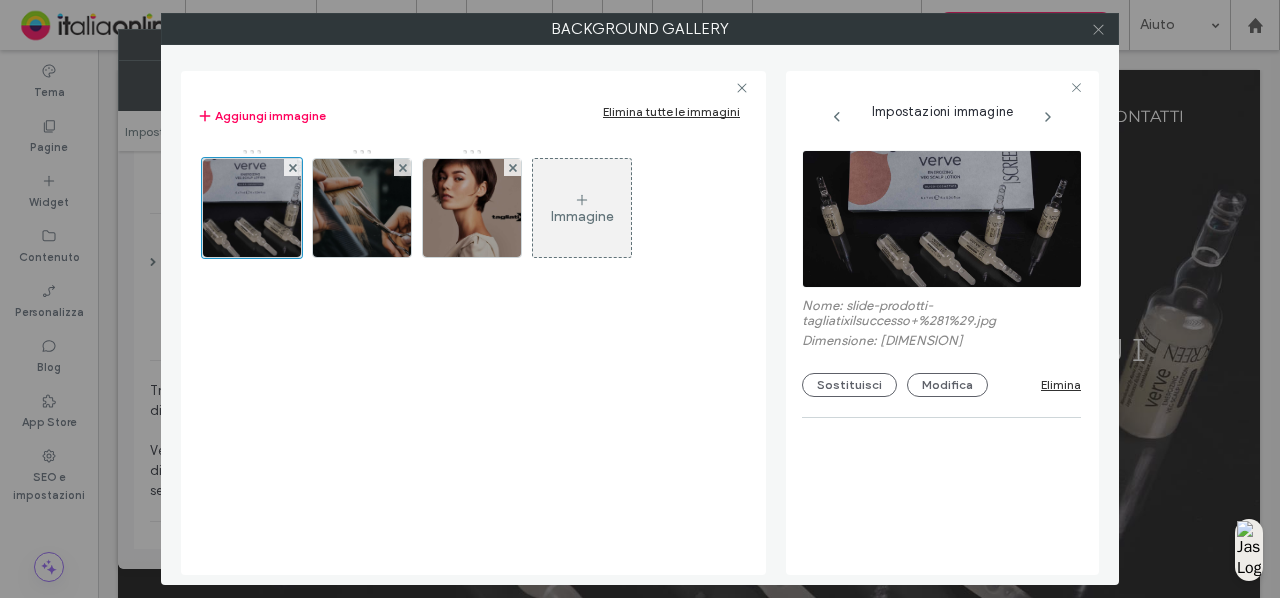 click at bounding box center (1098, 29) 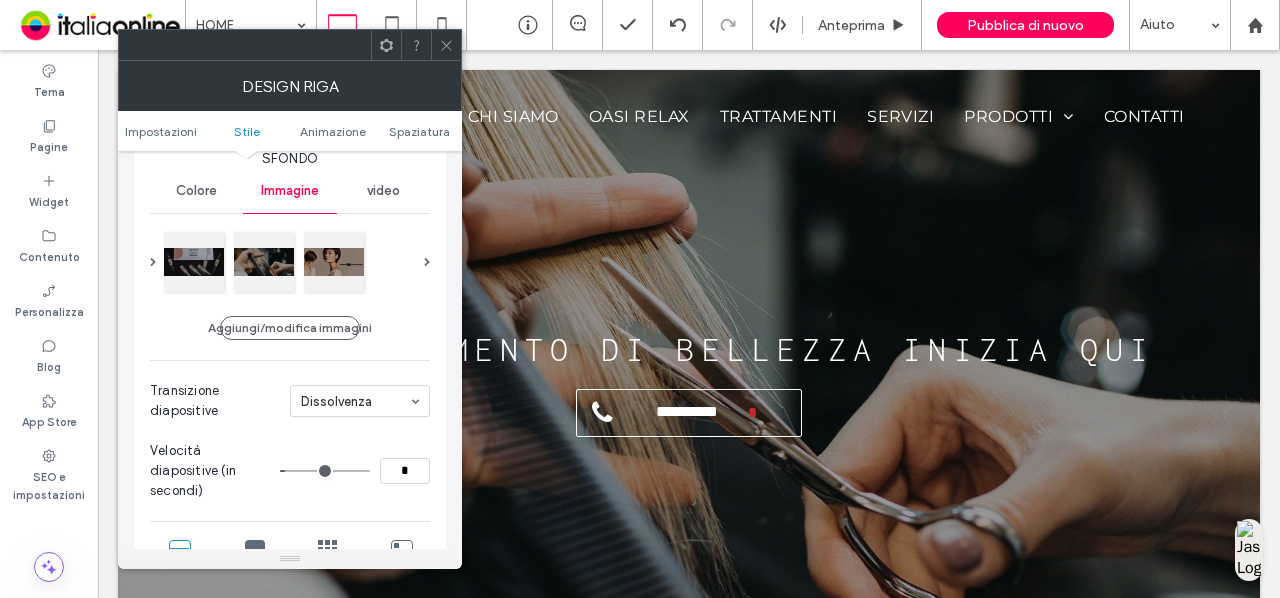 click 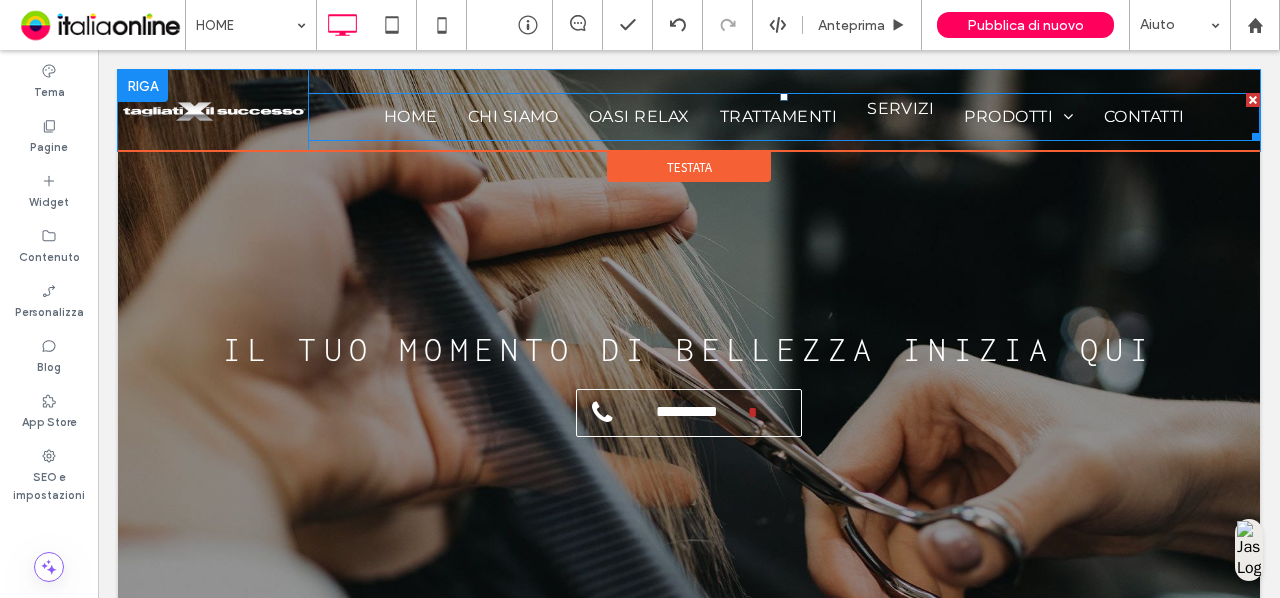 click on "SERVIZI" at bounding box center (900, 109) 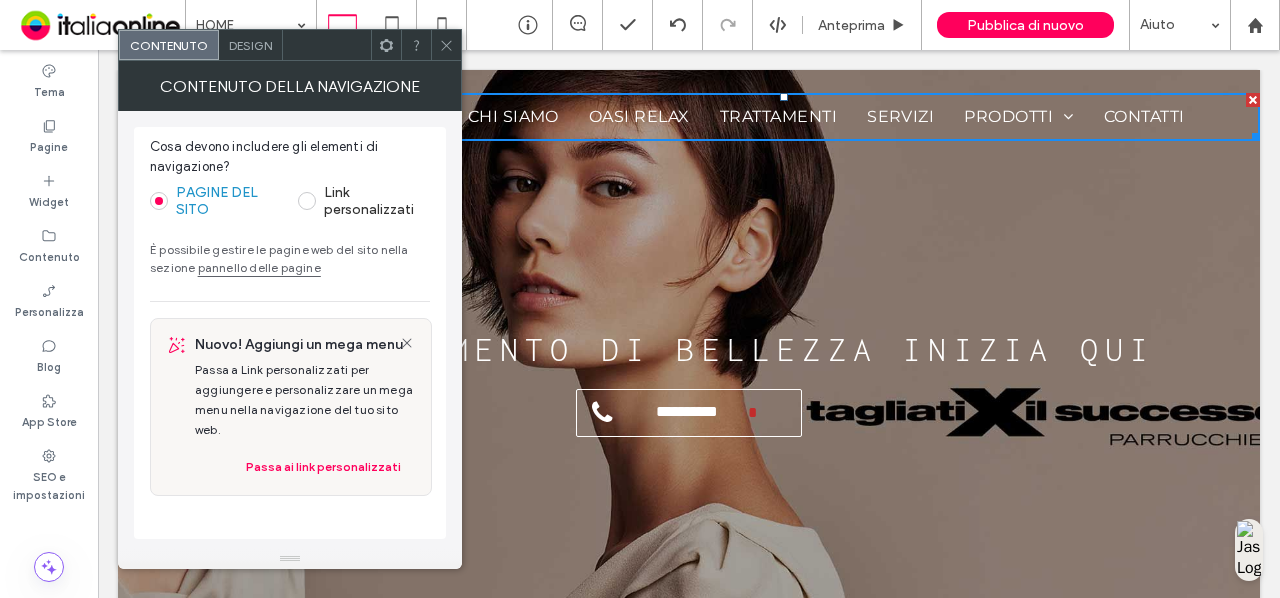 click on "Design" at bounding box center (250, 45) 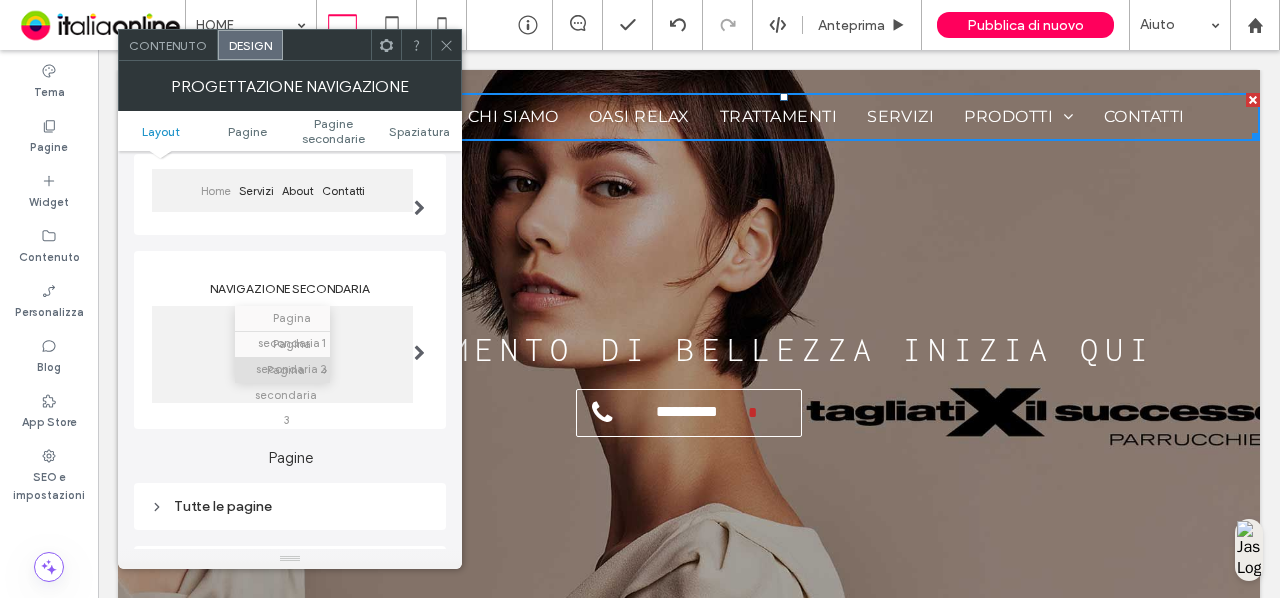 scroll, scrollTop: 201, scrollLeft: 0, axis: vertical 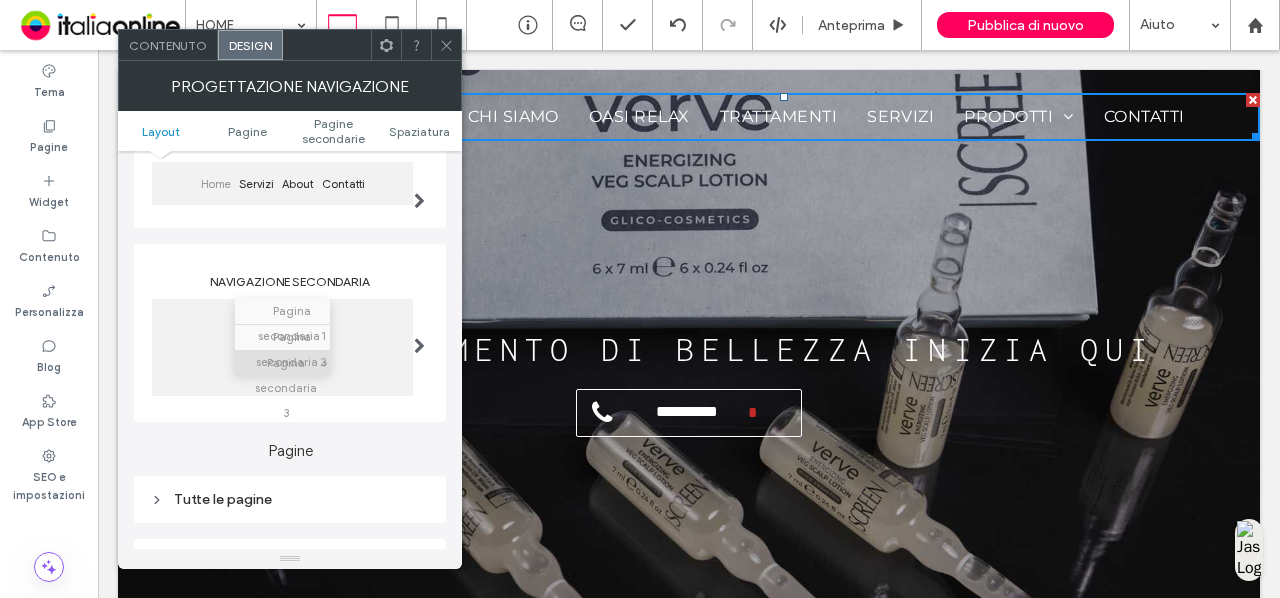 click on "Home Servizi About Contatti" at bounding box center [290, 187] 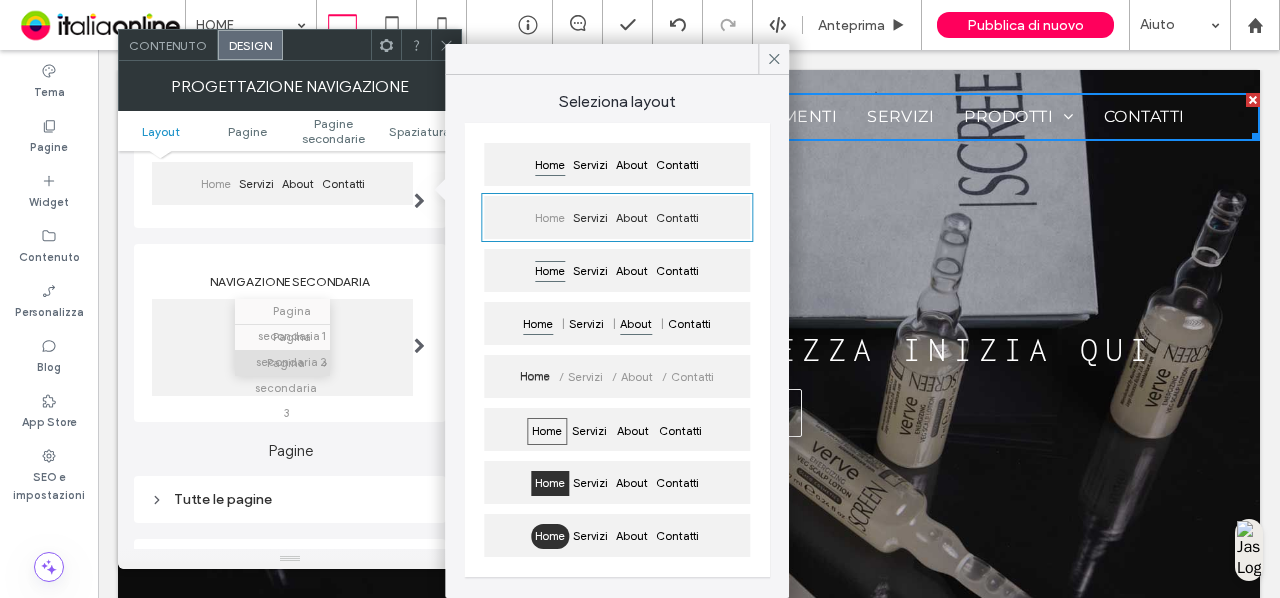 click on "About" at bounding box center (636, 324) 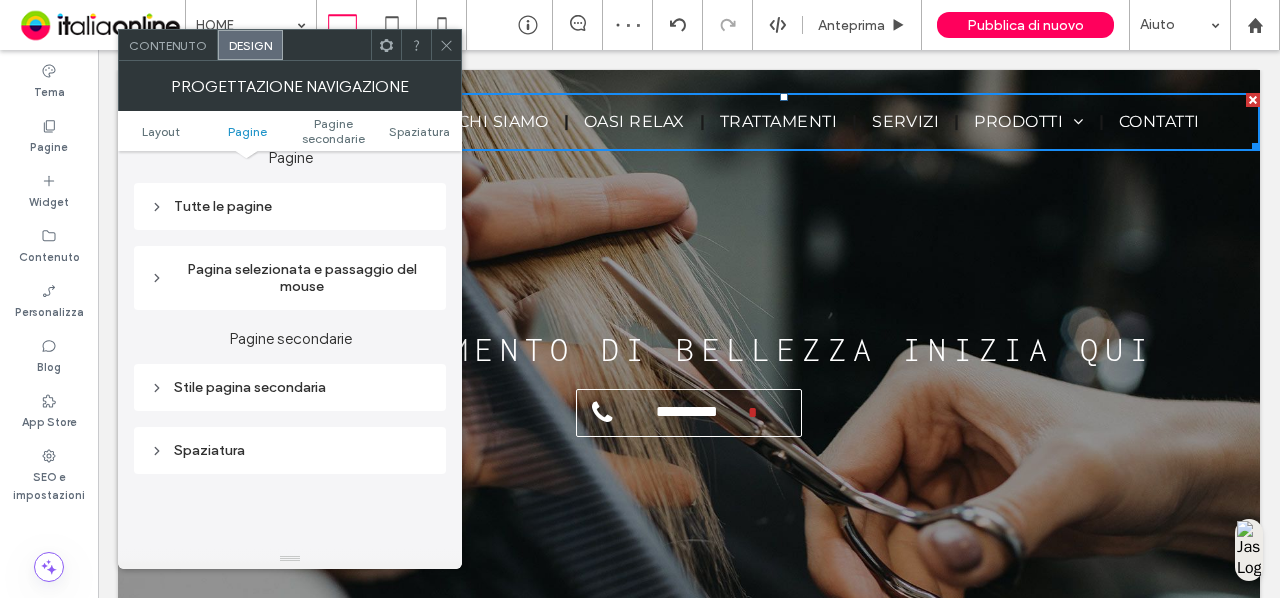 scroll, scrollTop: 585, scrollLeft: 0, axis: vertical 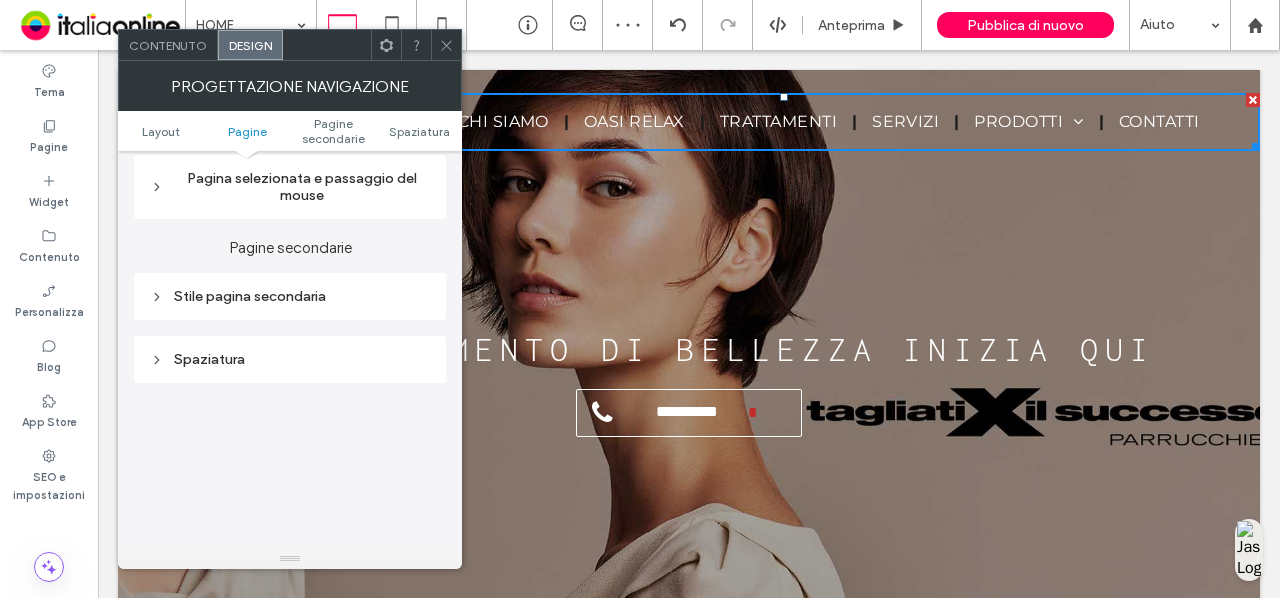 click on "Pagina selezionata e passaggio del mouse" at bounding box center [290, 187] 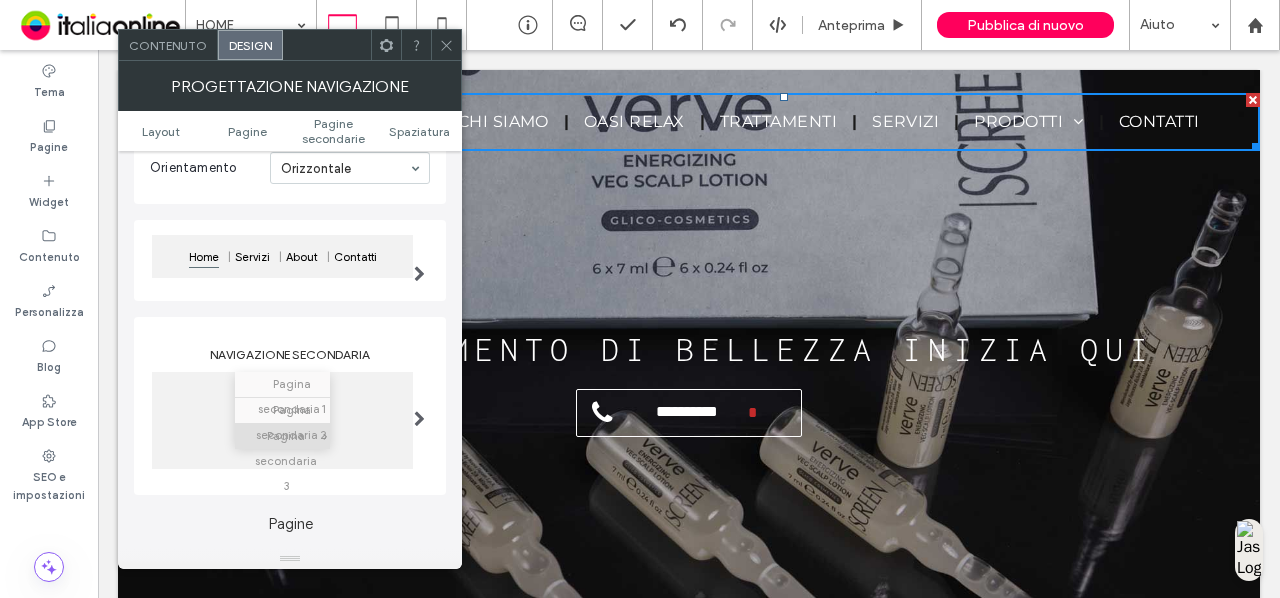 scroll, scrollTop: 17, scrollLeft: 0, axis: vertical 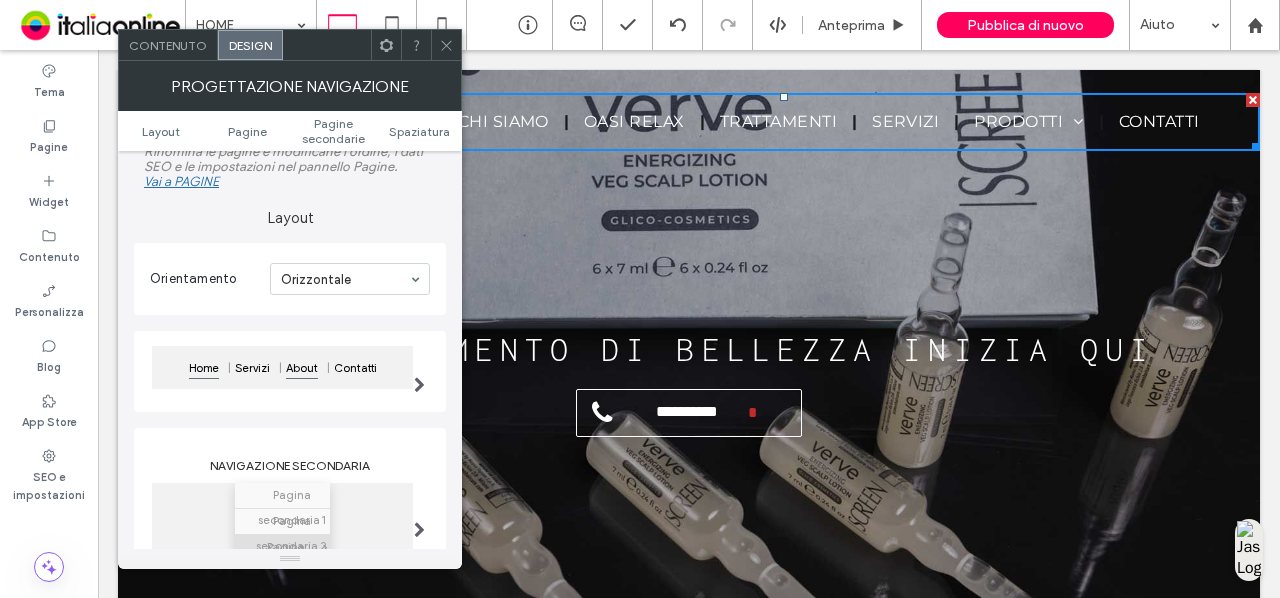 click on "About" at bounding box center [302, 368] 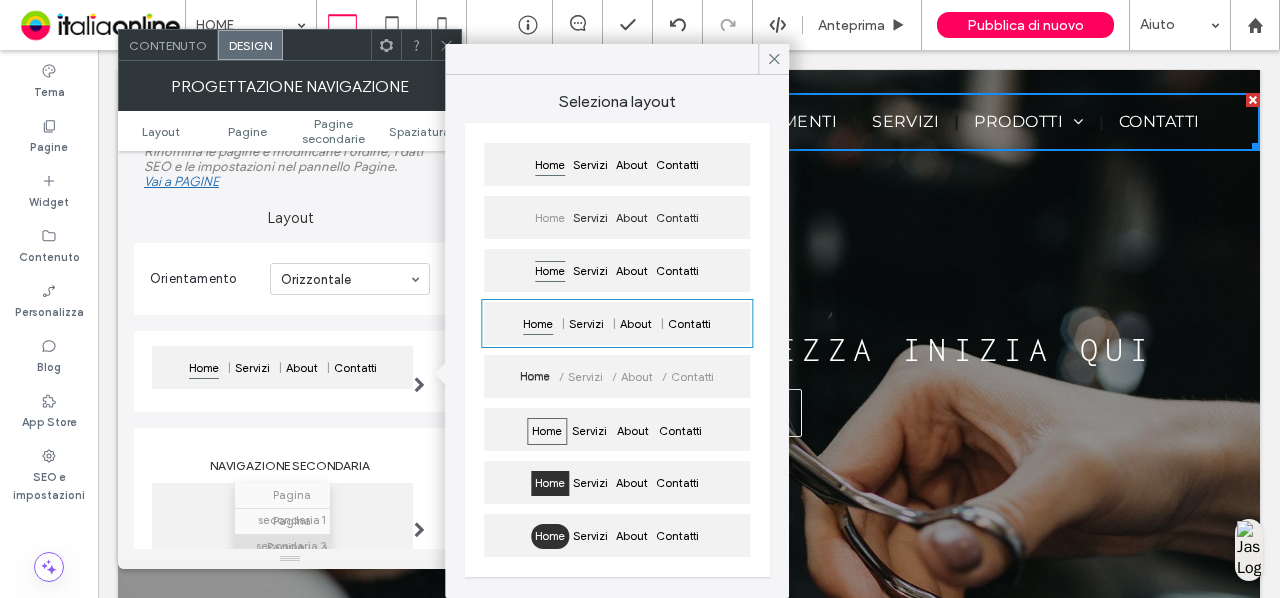 click on "Home" at bounding box center (550, 169) 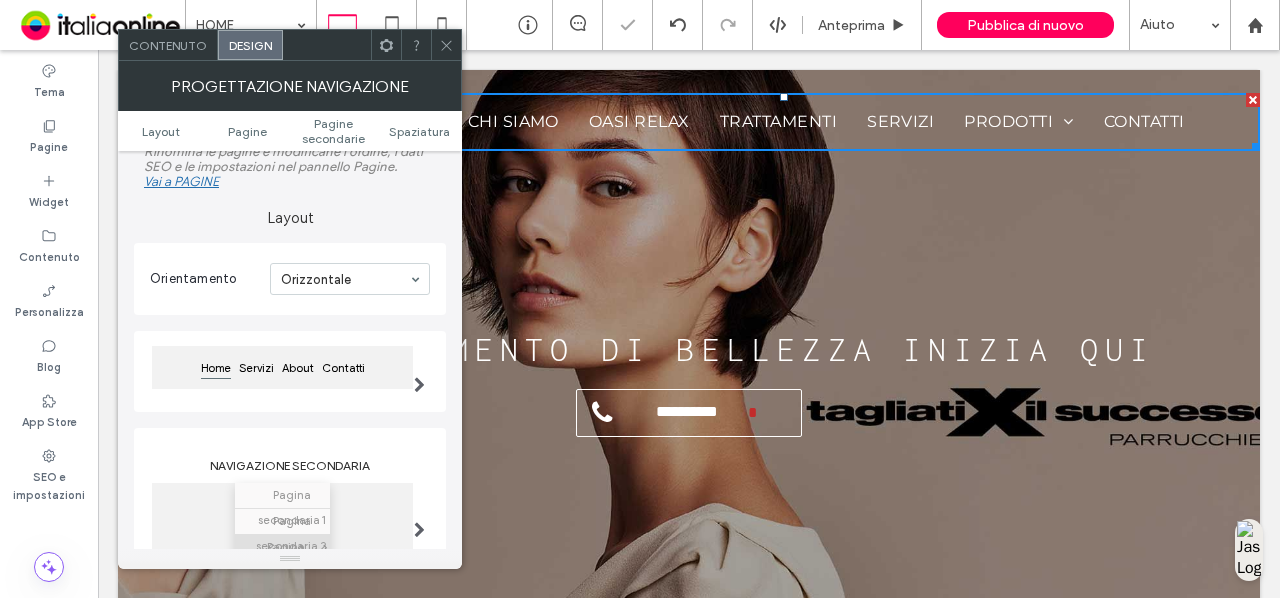 click 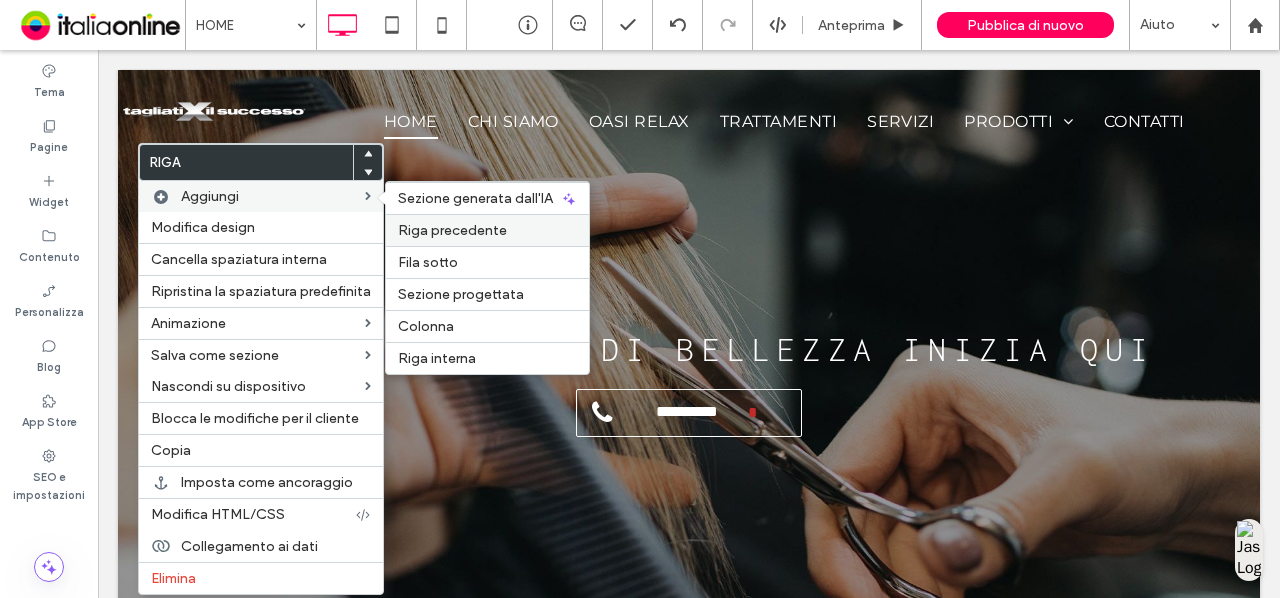 click on "Riga precedente" at bounding box center (452, 230) 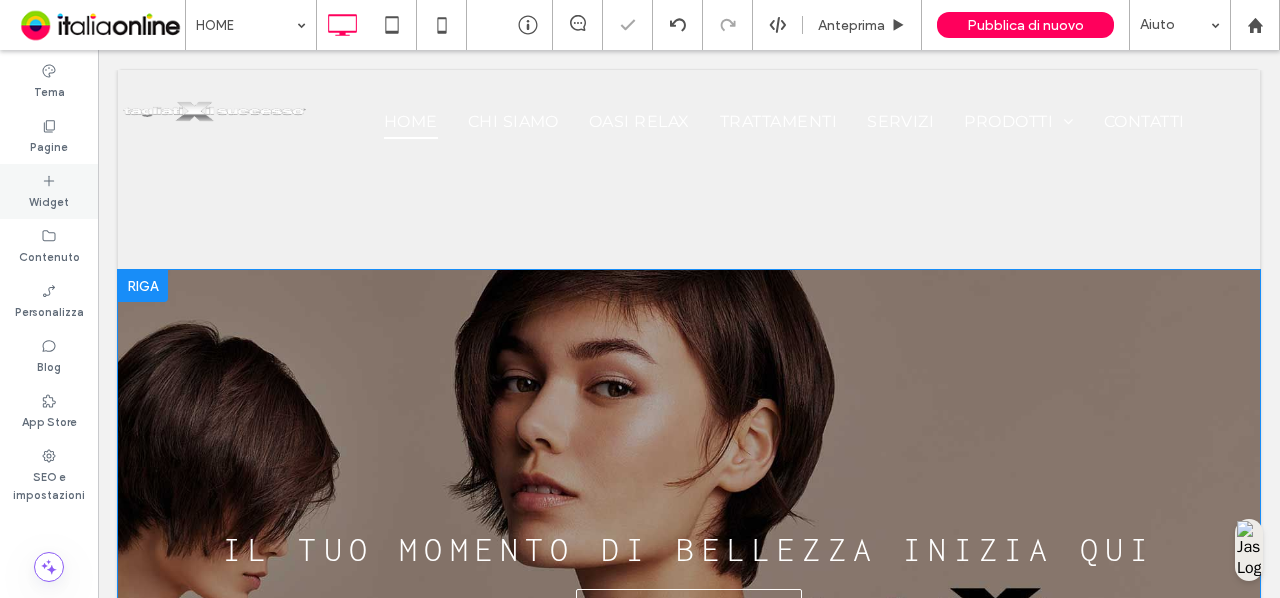 drag, startPoint x: 54, startPoint y: 183, endPoint x: 190, endPoint y: 65, distance: 180.05554 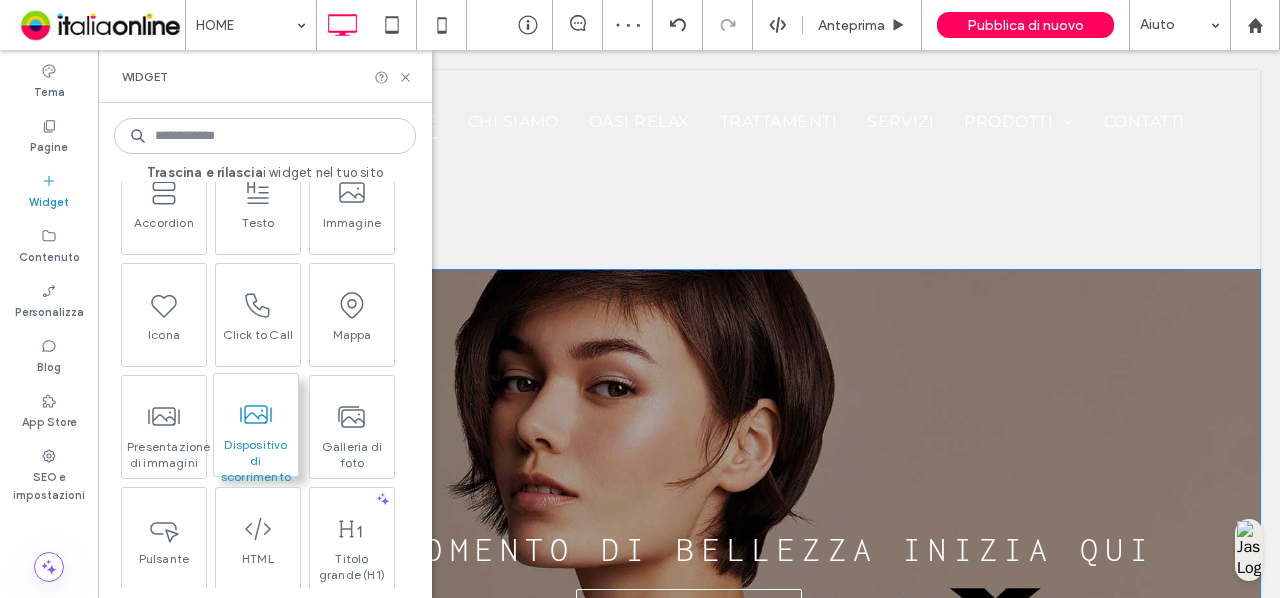 scroll, scrollTop: 100, scrollLeft: 0, axis: vertical 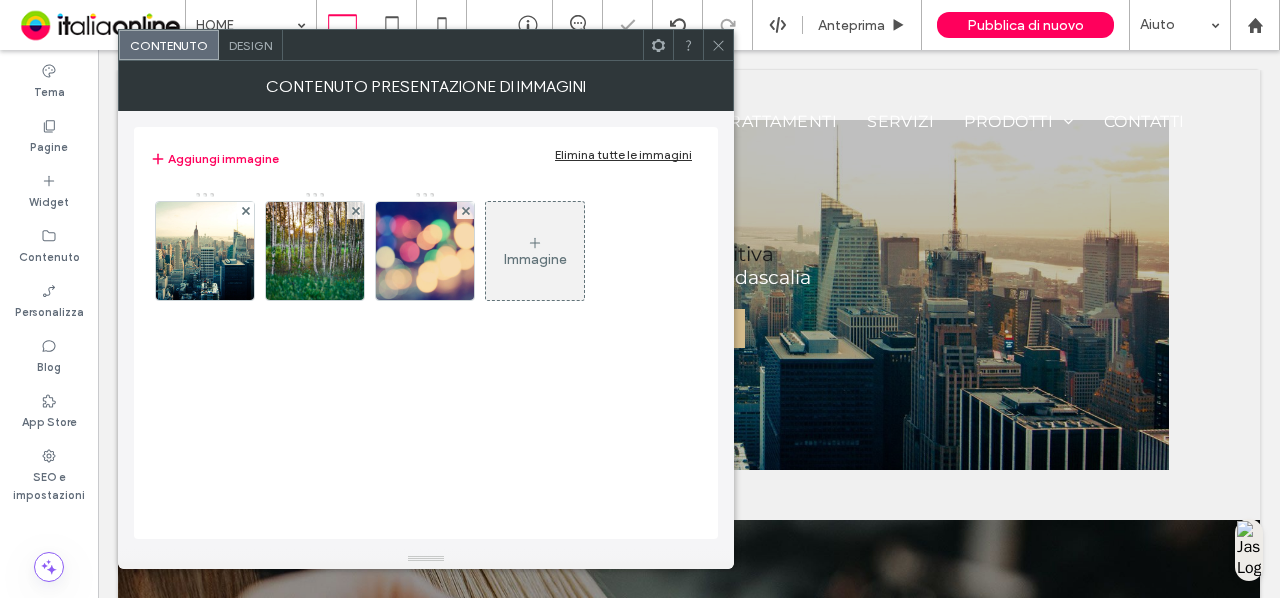 click on "Design" at bounding box center (251, 45) 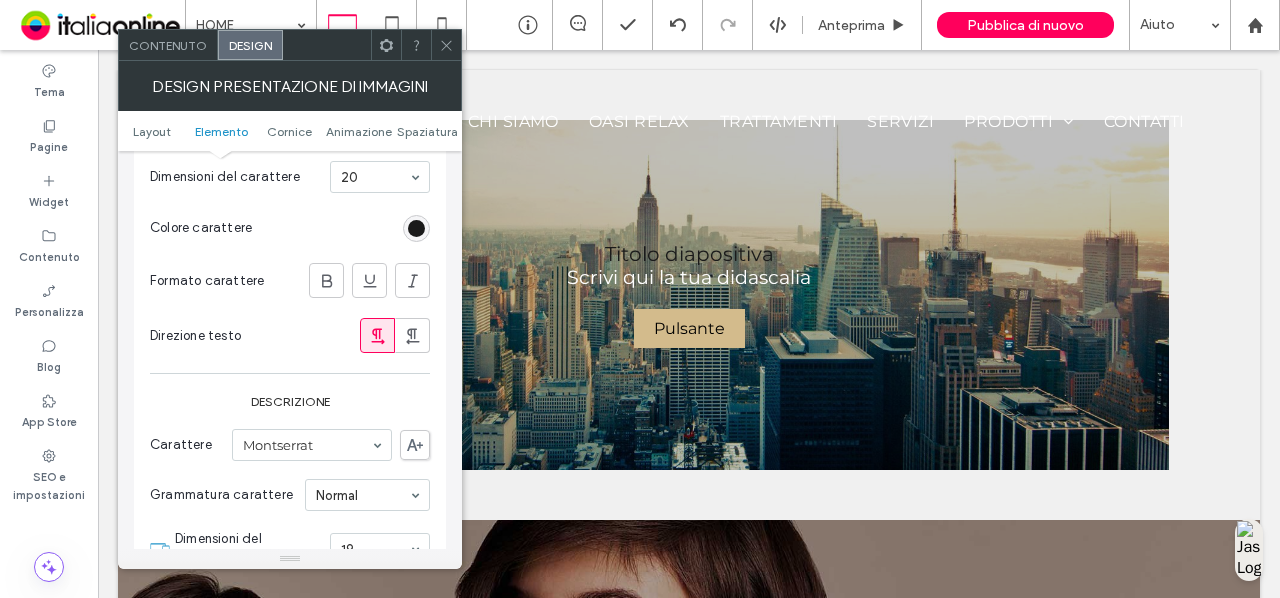 scroll, scrollTop: 800, scrollLeft: 0, axis: vertical 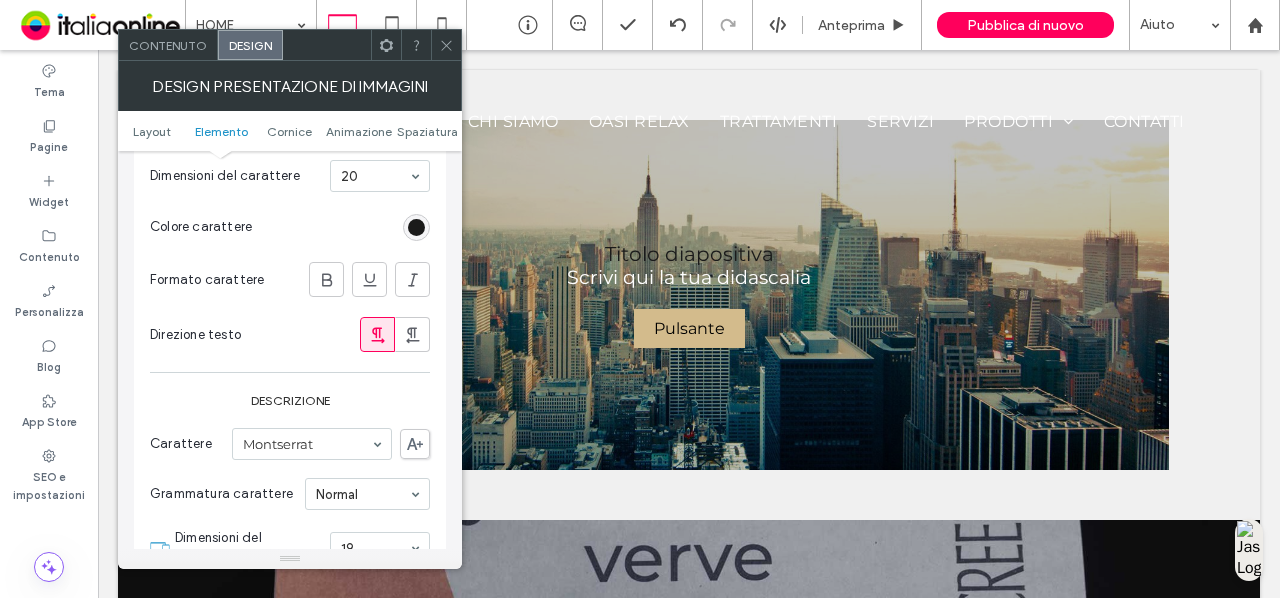 click at bounding box center [446, 45] 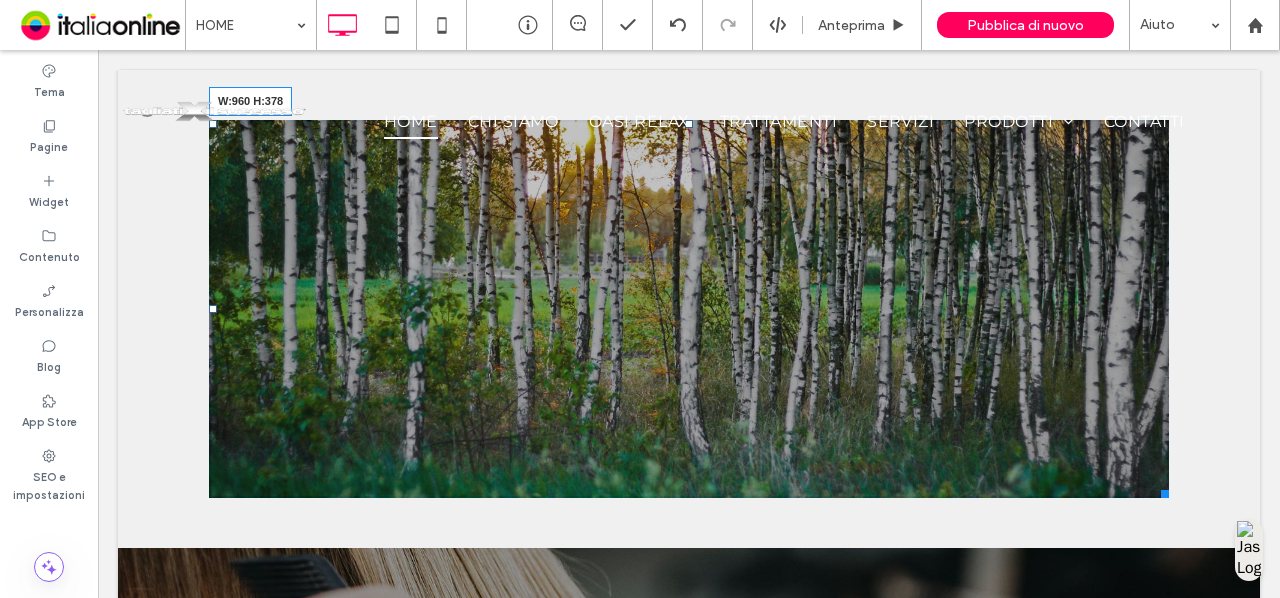 drag, startPoint x: 1155, startPoint y: 463, endPoint x: 366, endPoint y: 392, distance: 792.1881 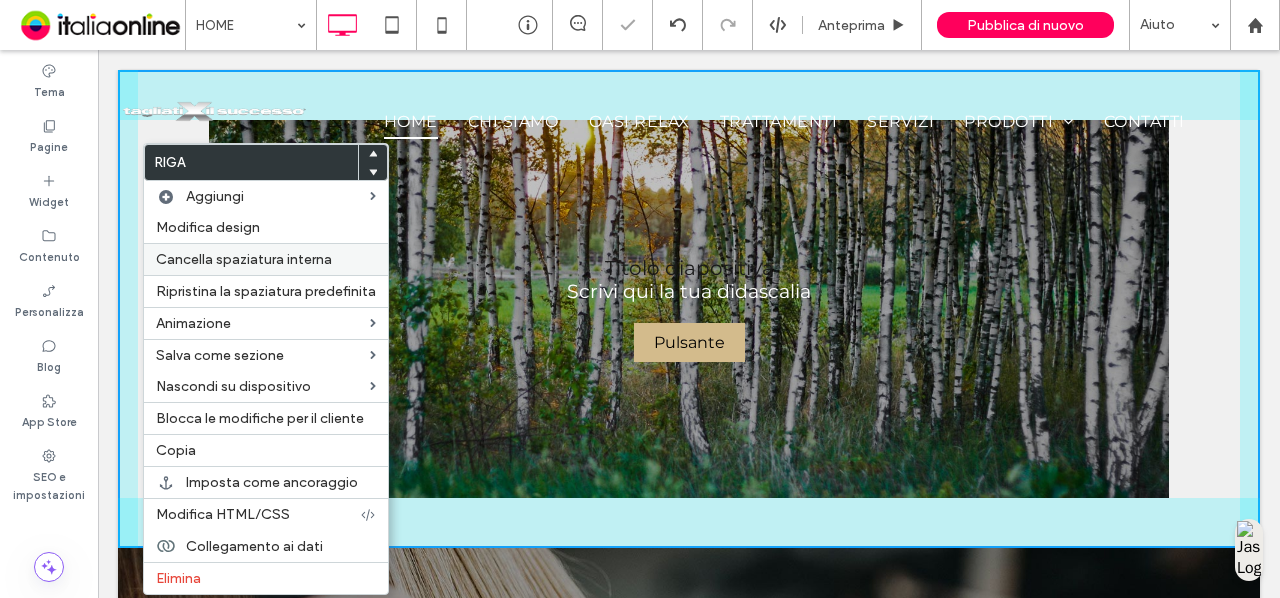 click on "Cancella spaziatura interna" at bounding box center [244, 259] 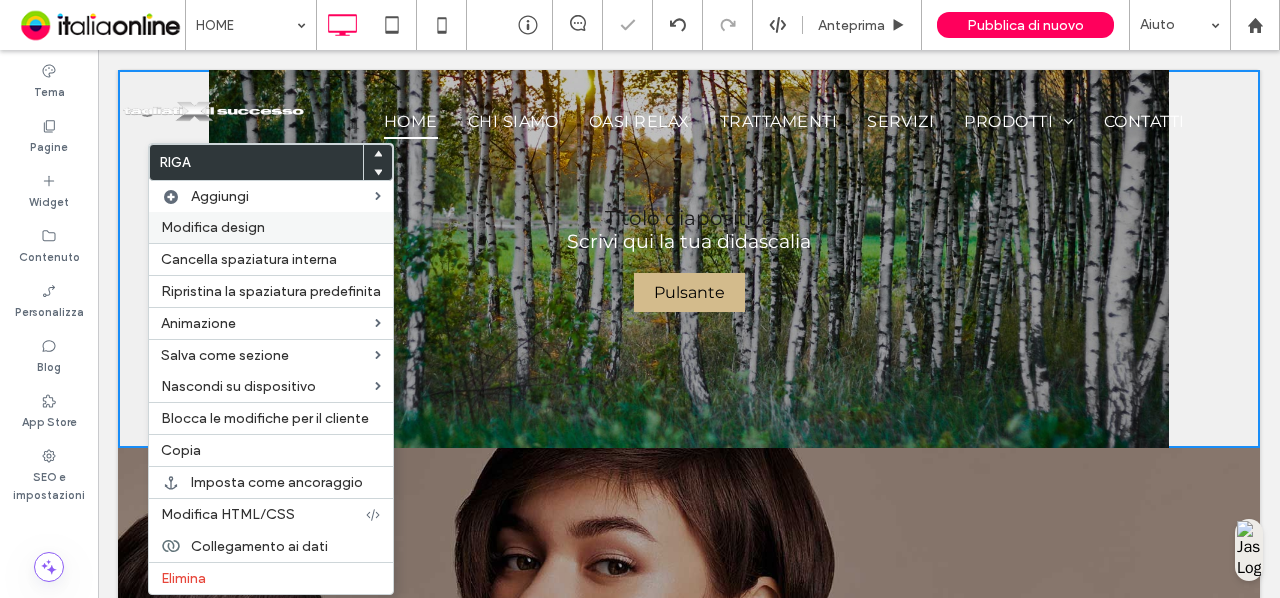click on "Modifica design" at bounding box center [213, 227] 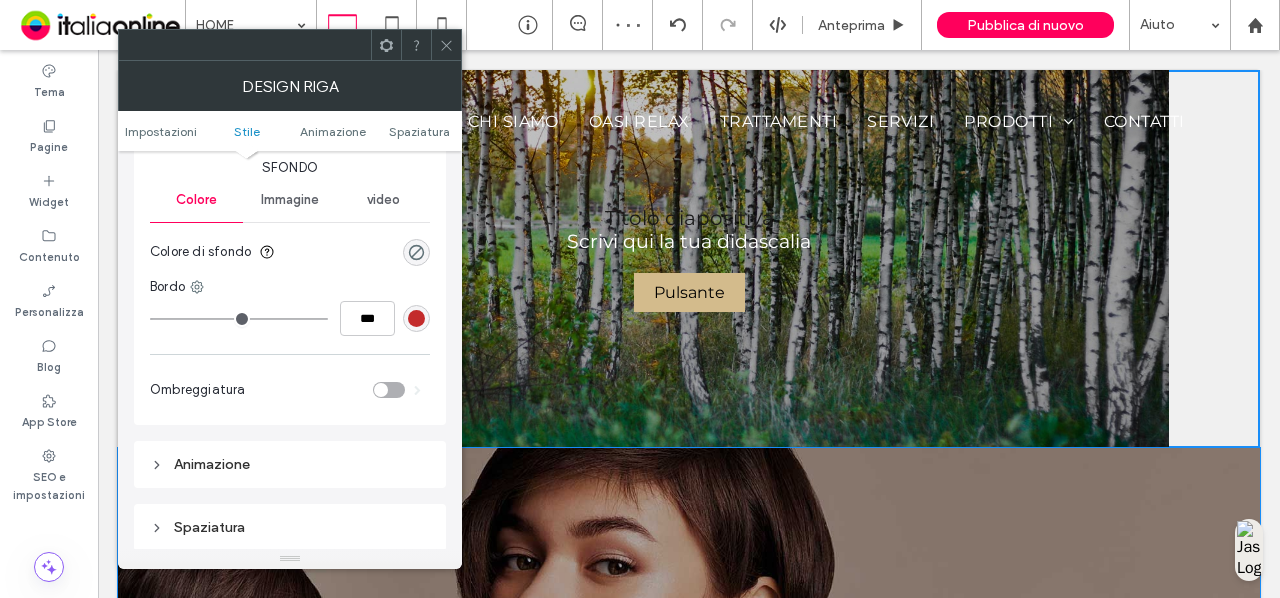 scroll, scrollTop: 500, scrollLeft: 0, axis: vertical 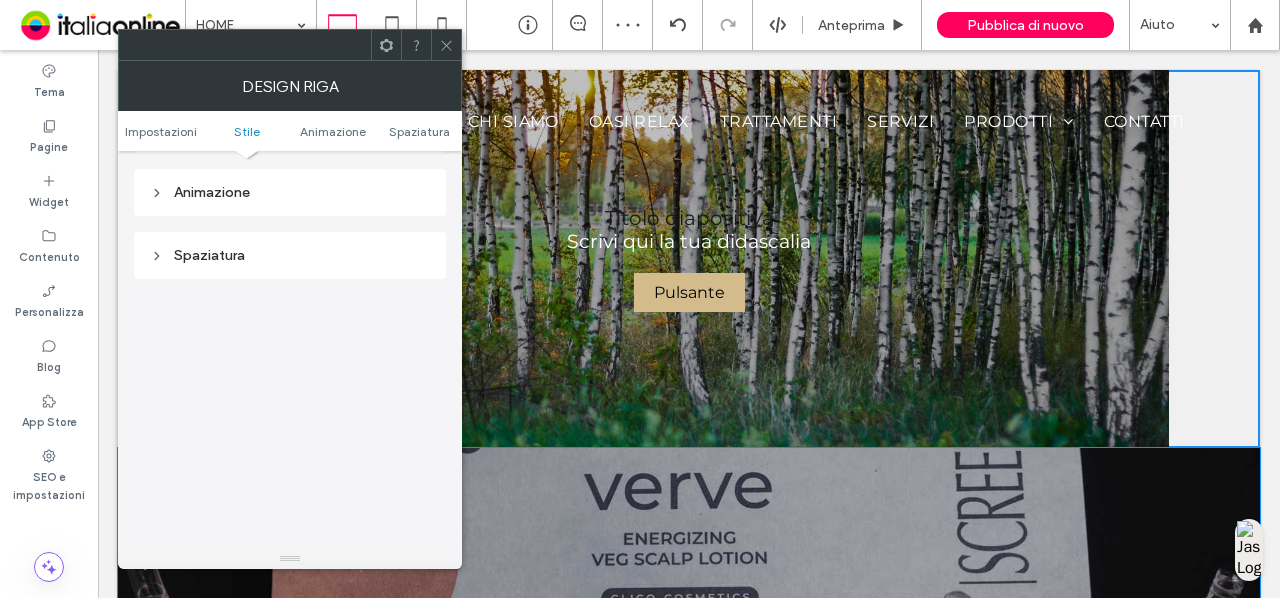 click on "Spaziatura" at bounding box center [290, 255] 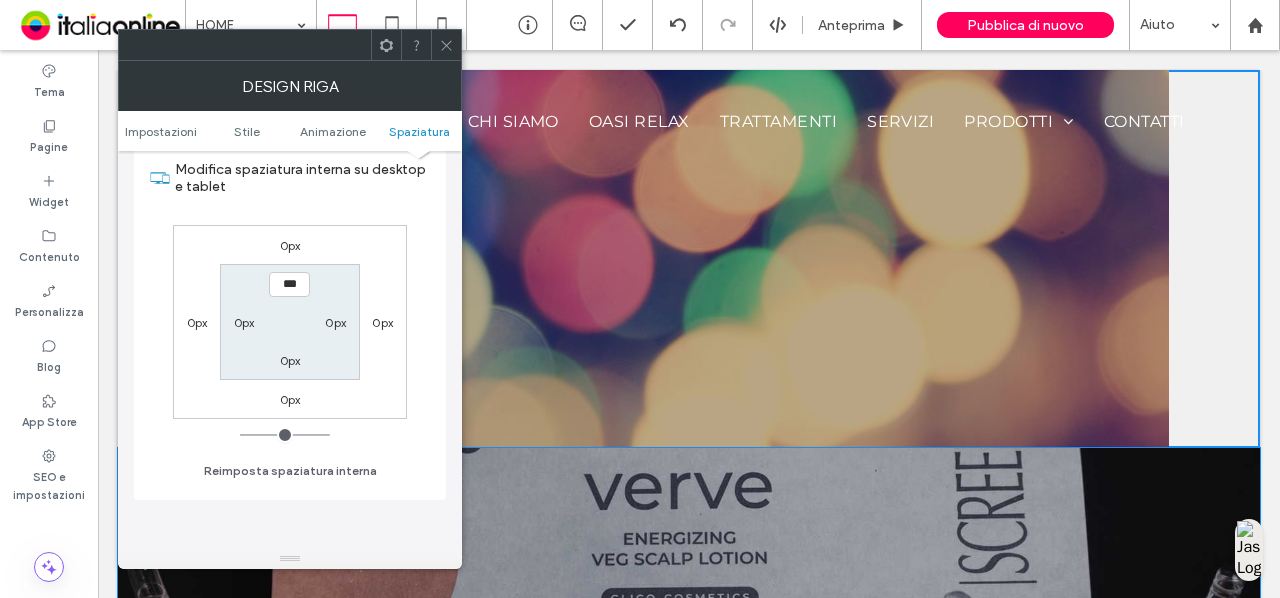 scroll, scrollTop: 600, scrollLeft: 0, axis: vertical 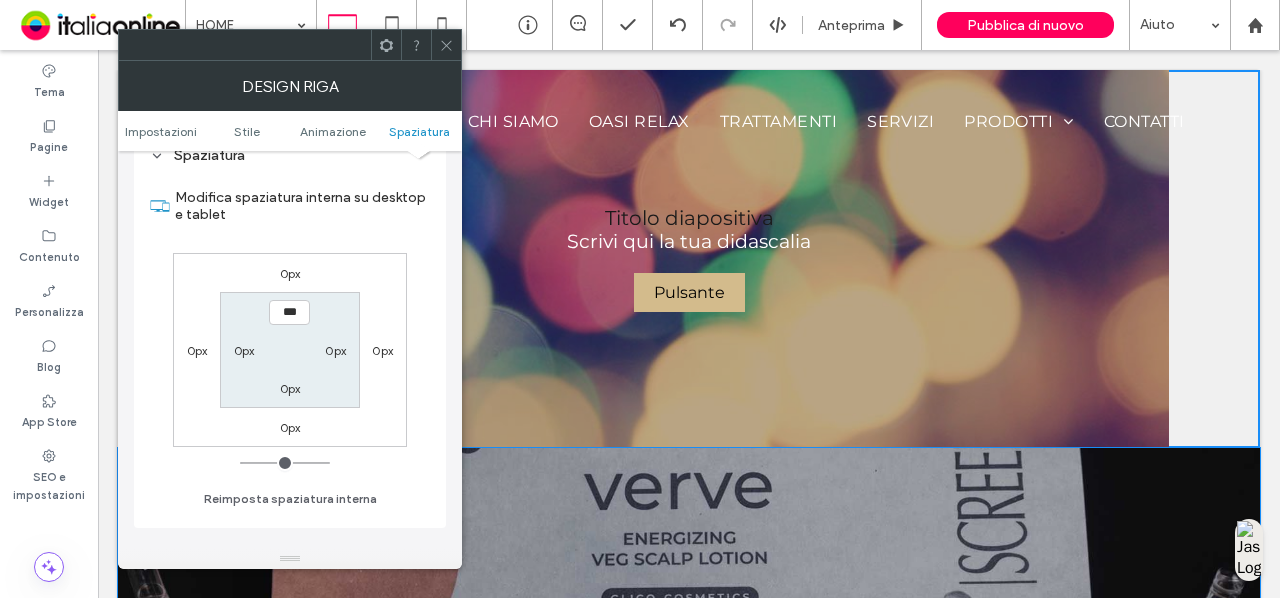 click 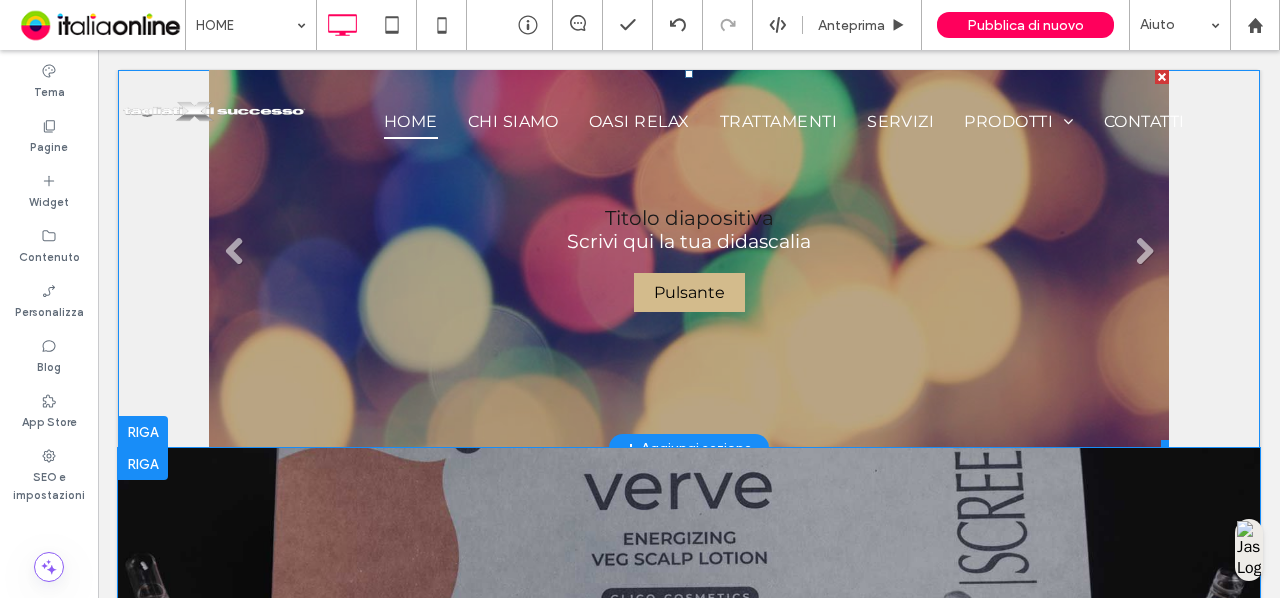 click on "Titolo diapositiva
Scrivi qui la tua didascalia
Pulsante" at bounding box center (689, 259) 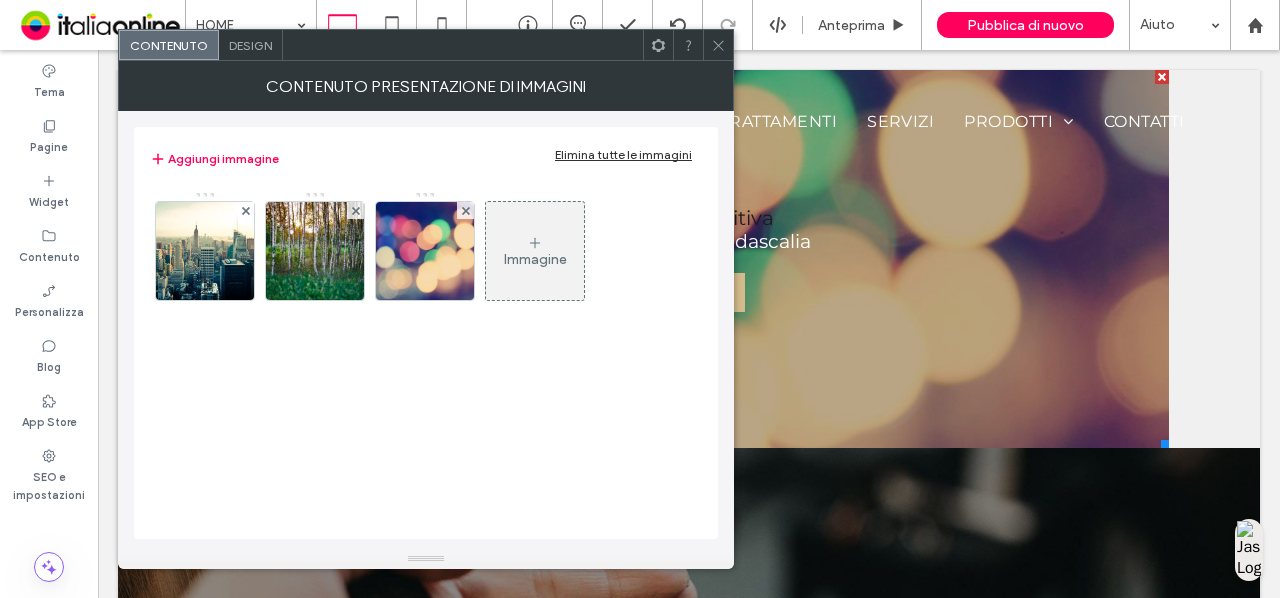 click on "Design" at bounding box center [251, 45] 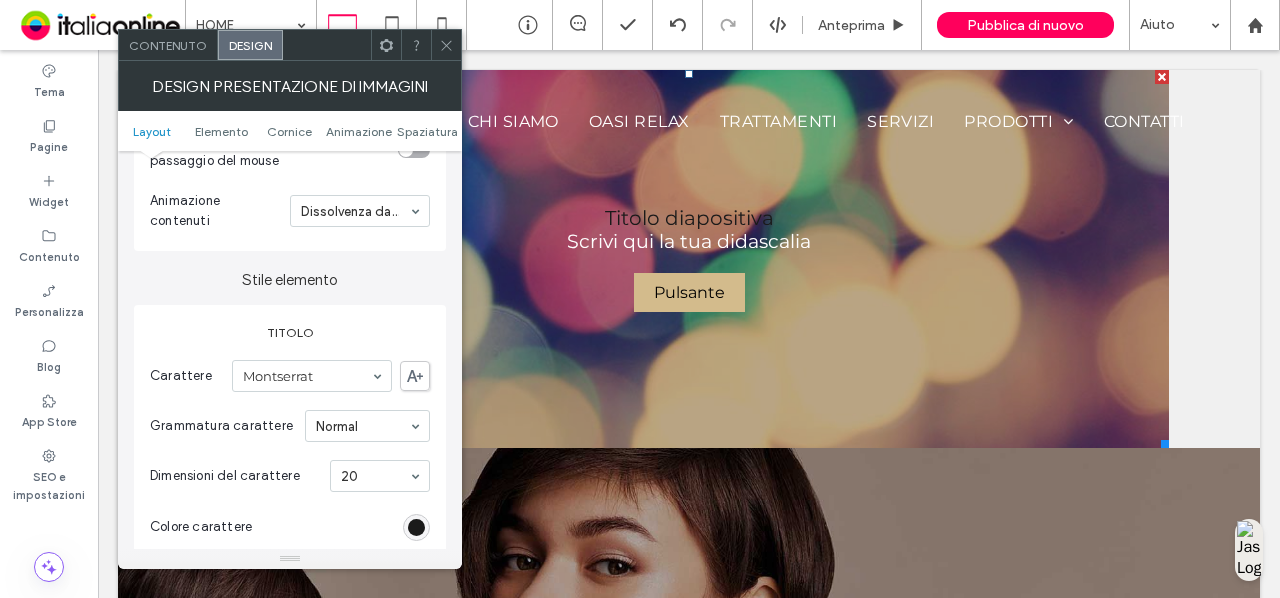 scroll, scrollTop: 100, scrollLeft: 0, axis: vertical 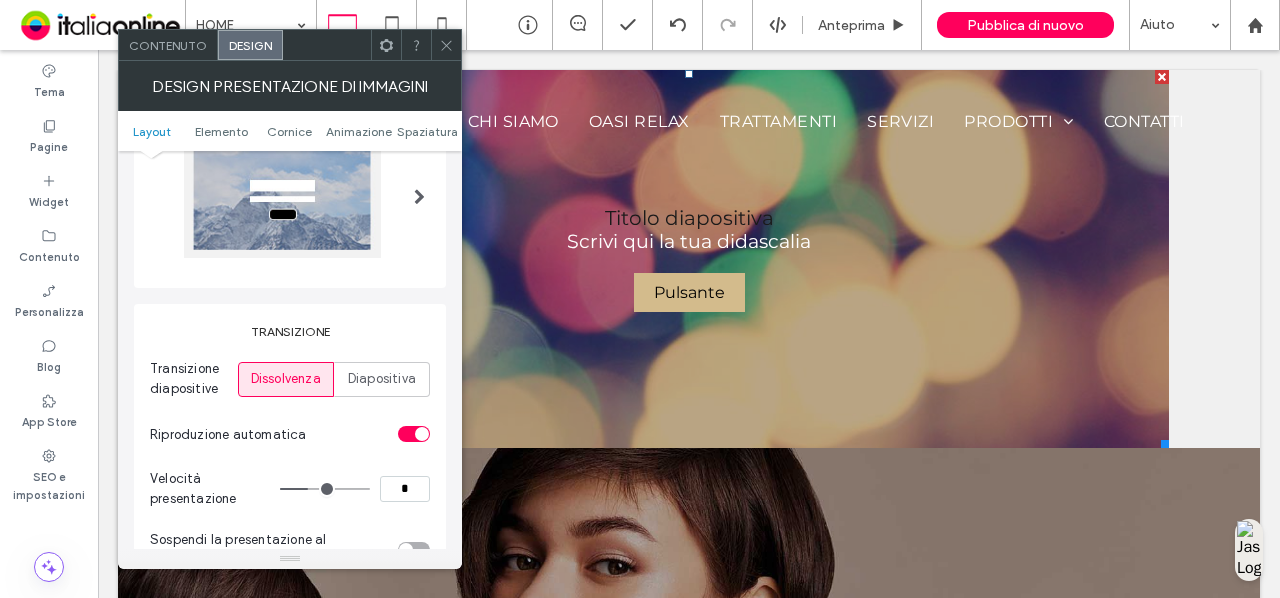 click at bounding box center [419, 196] 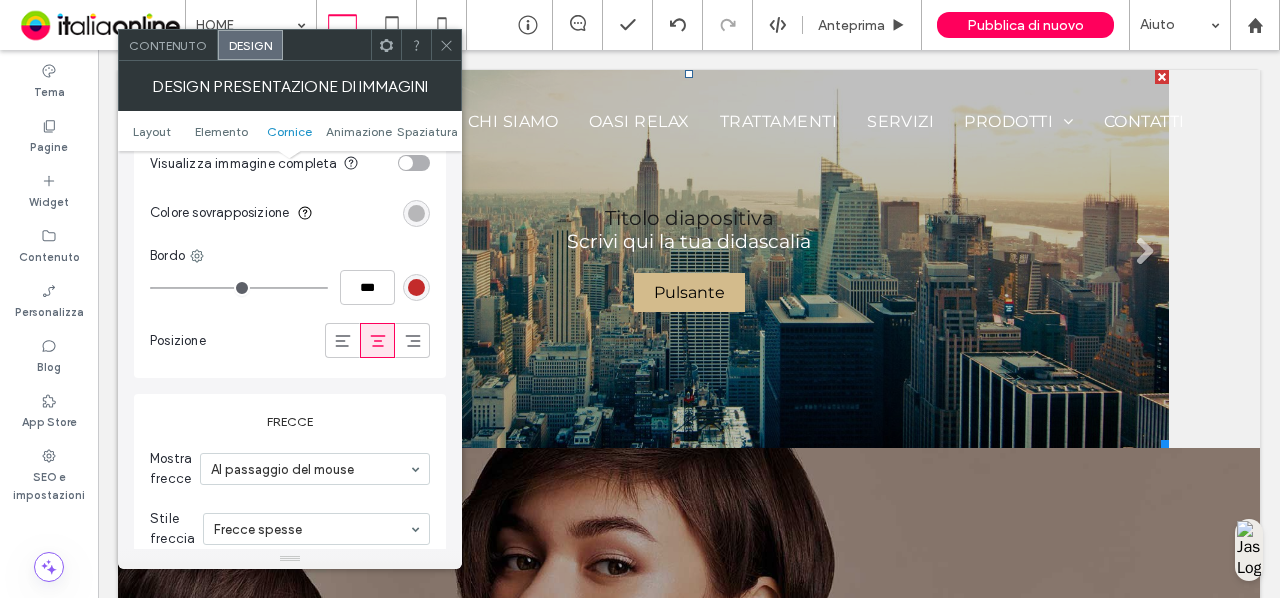 scroll, scrollTop: 2700, scrollLeft: 0, axis: vertical 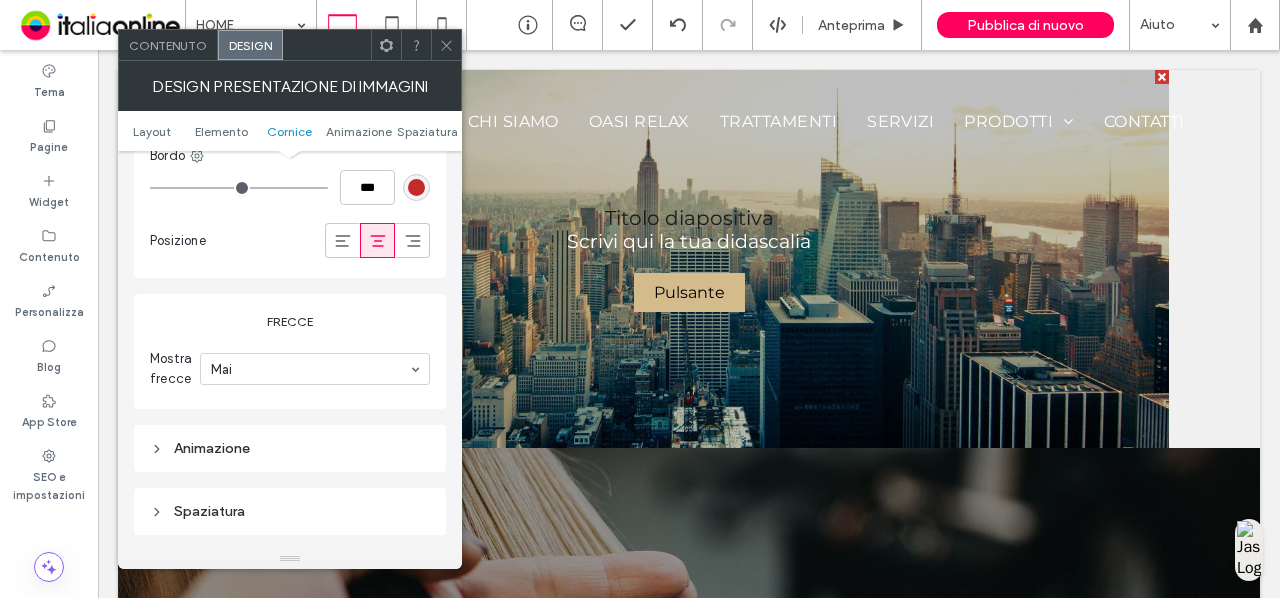 click on "Spaziatura" at bounding box center (290, 511) 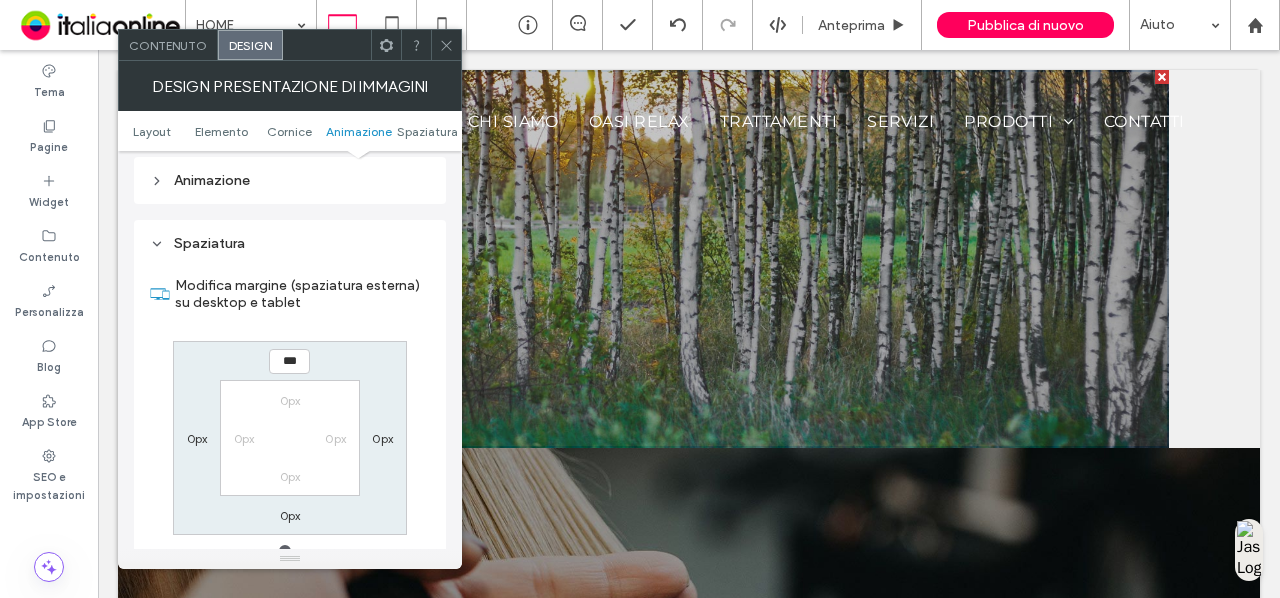 scroll, scrollTop: 2800, scrollLeft: 0, axis: vertical 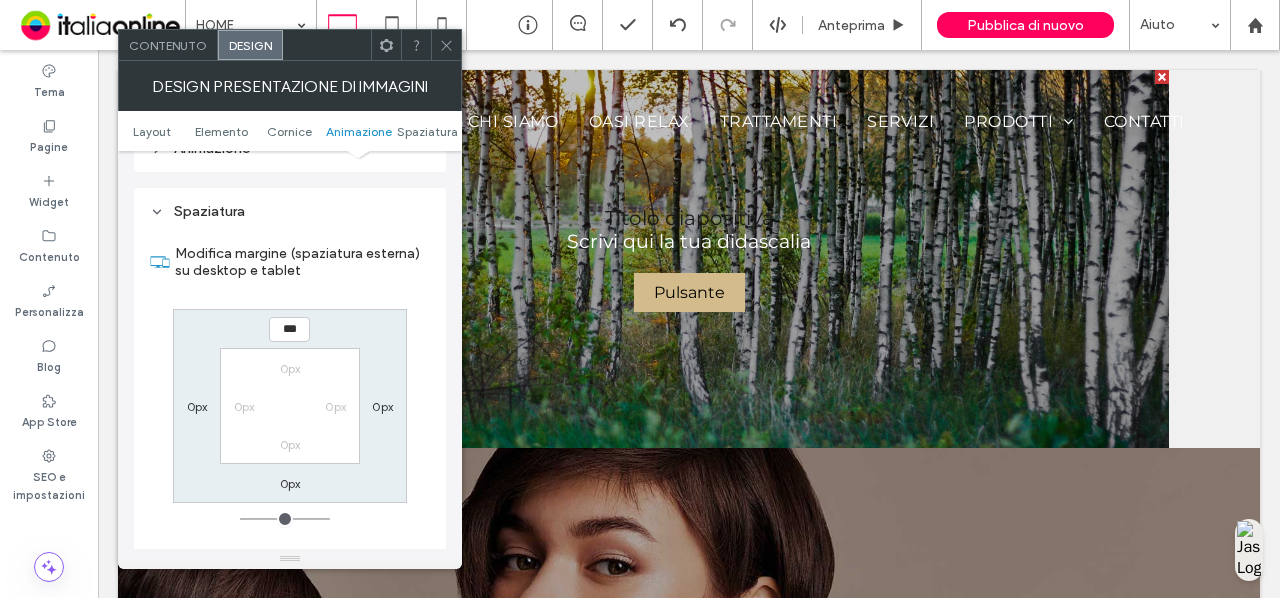 click at bounding box center [446, 45] 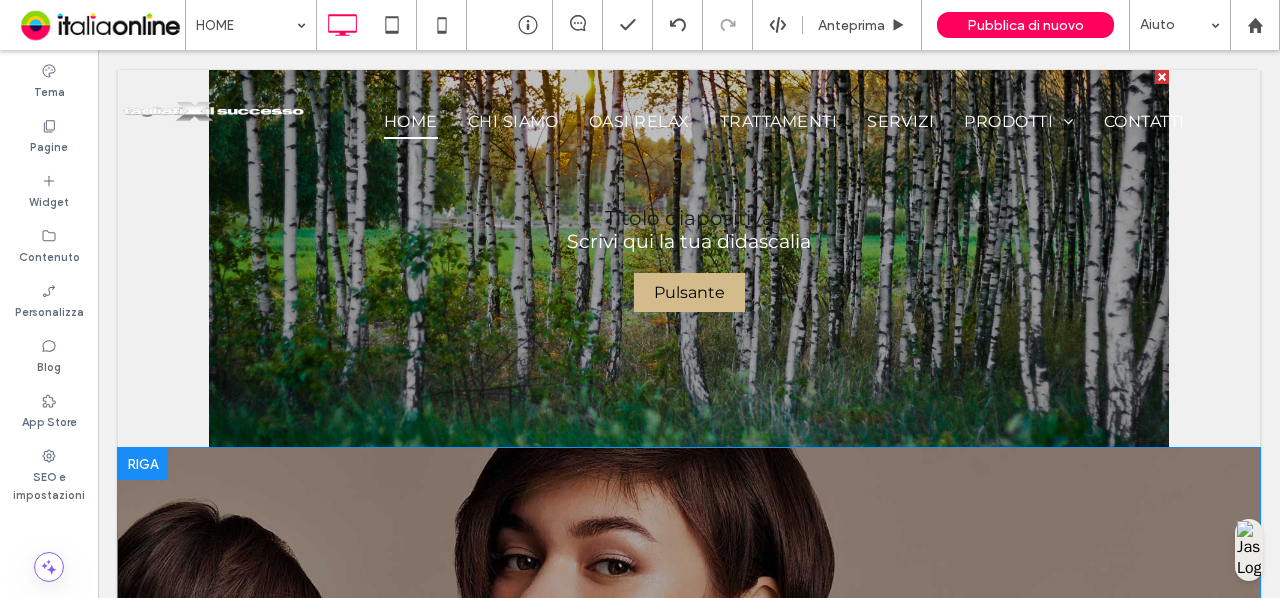 click on "Titolo diapositiva
Scrivi qui la tua didascalia
Pulsante" at bounding box center (689, 259) 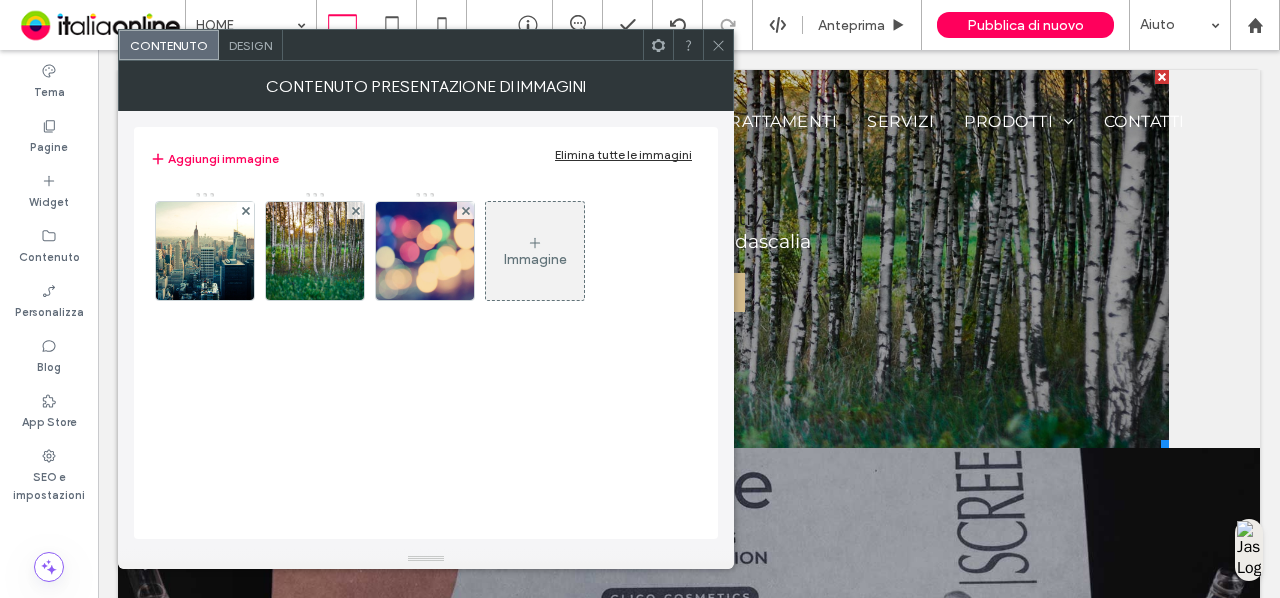 drag, startPoint x: 712, startPoint y: 43, endPoint x: 724, endPoint y: 42, distance: 12.0415945 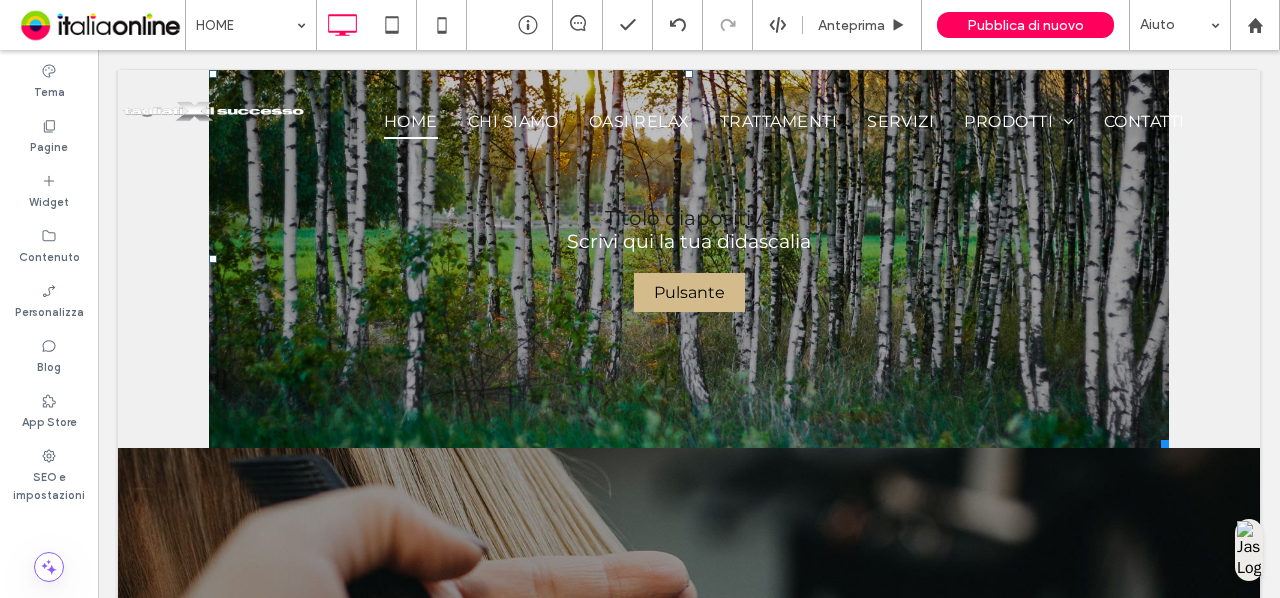 drag, startPoint x: 1160, startPoint y: 439, endPoint x: 1028, endPoint y: 529, distance: 159.76233 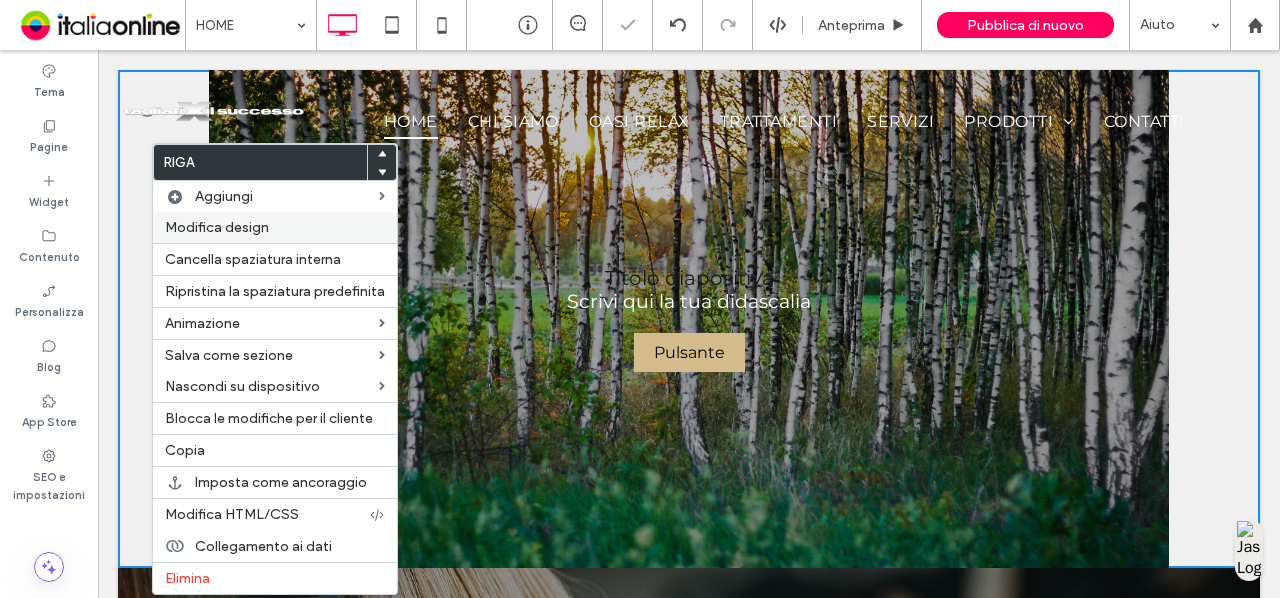 click on "Modifica design" at bounding box center [217, 227] 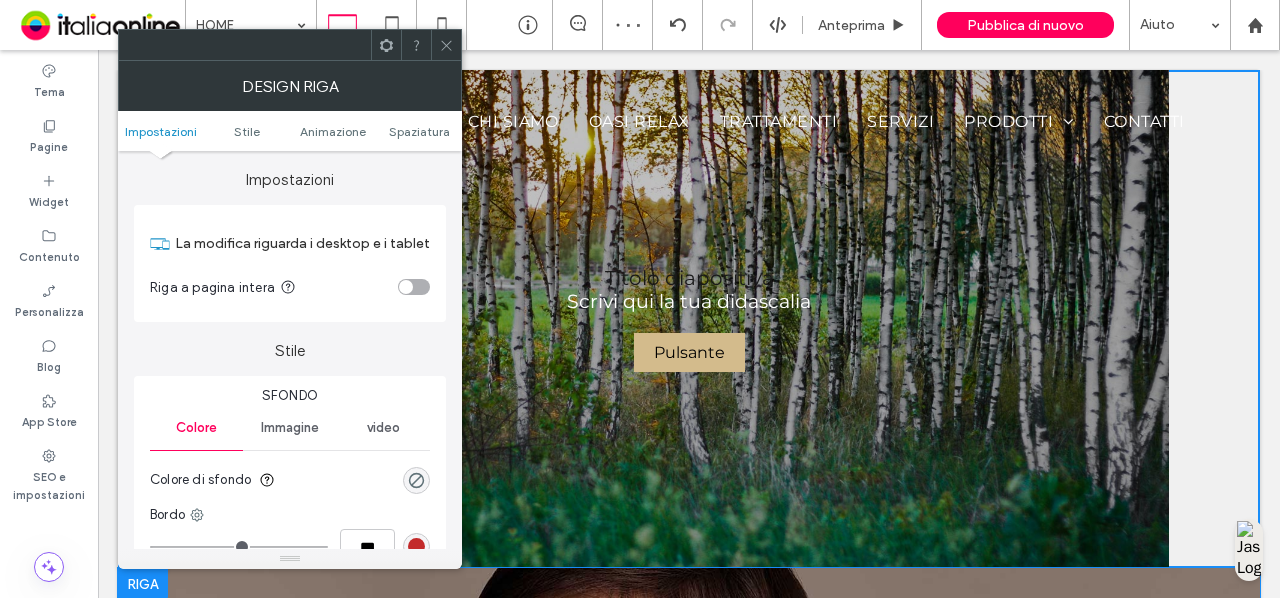 click at bounding box center [414, 287] 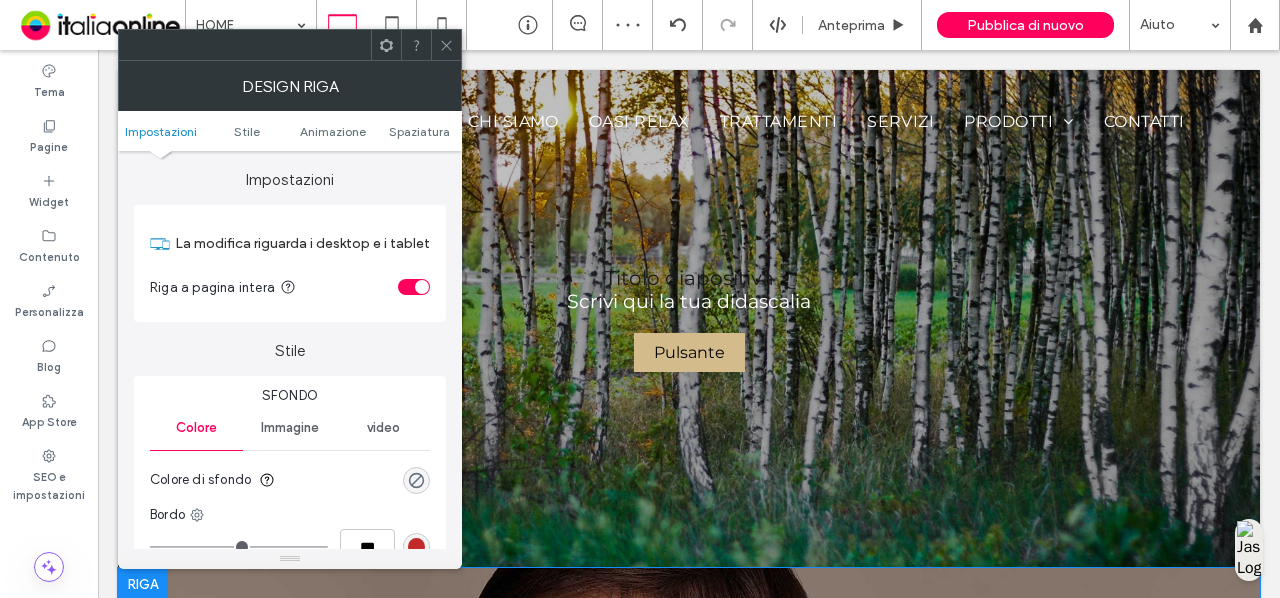click 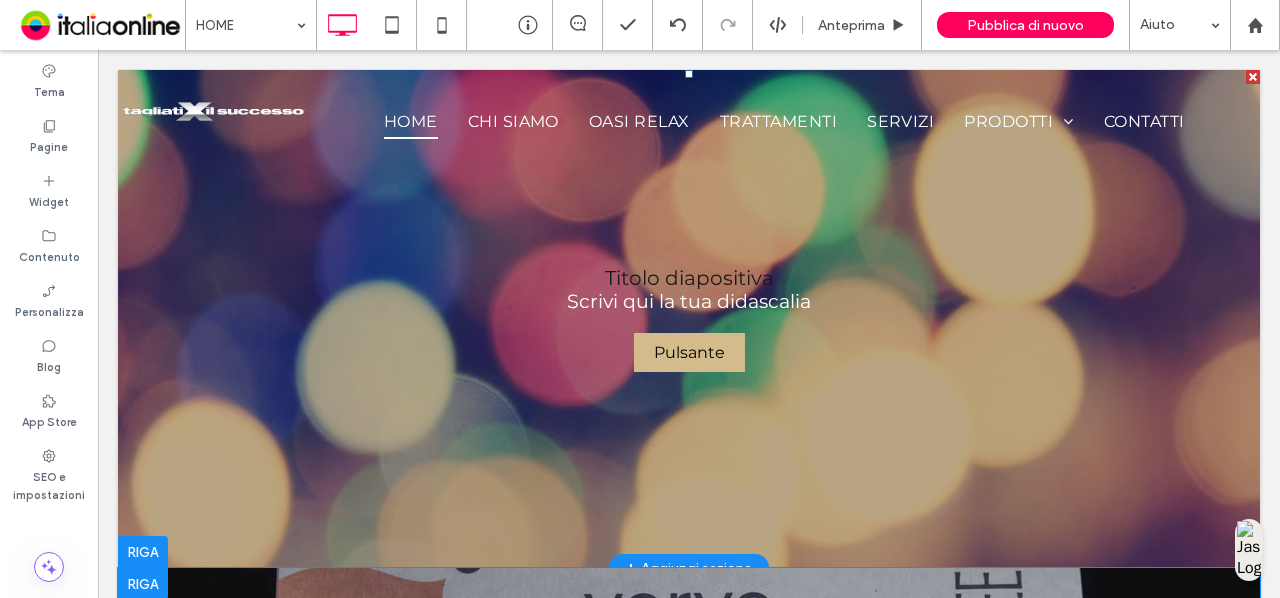 scroll, scrollTop: 100, scrollLeft: 0, axis: vertical 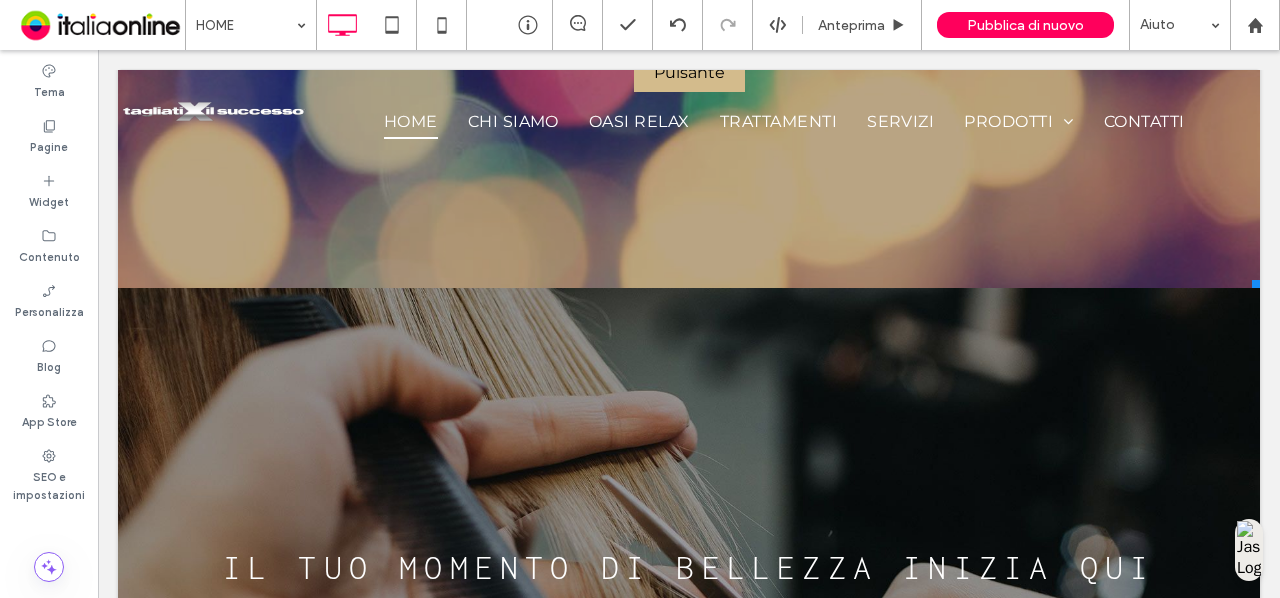 drag, startPoint x: 1237, startPoint y: 457, endPoint x: 1279, endPoint y: 598, distance: 147.12239 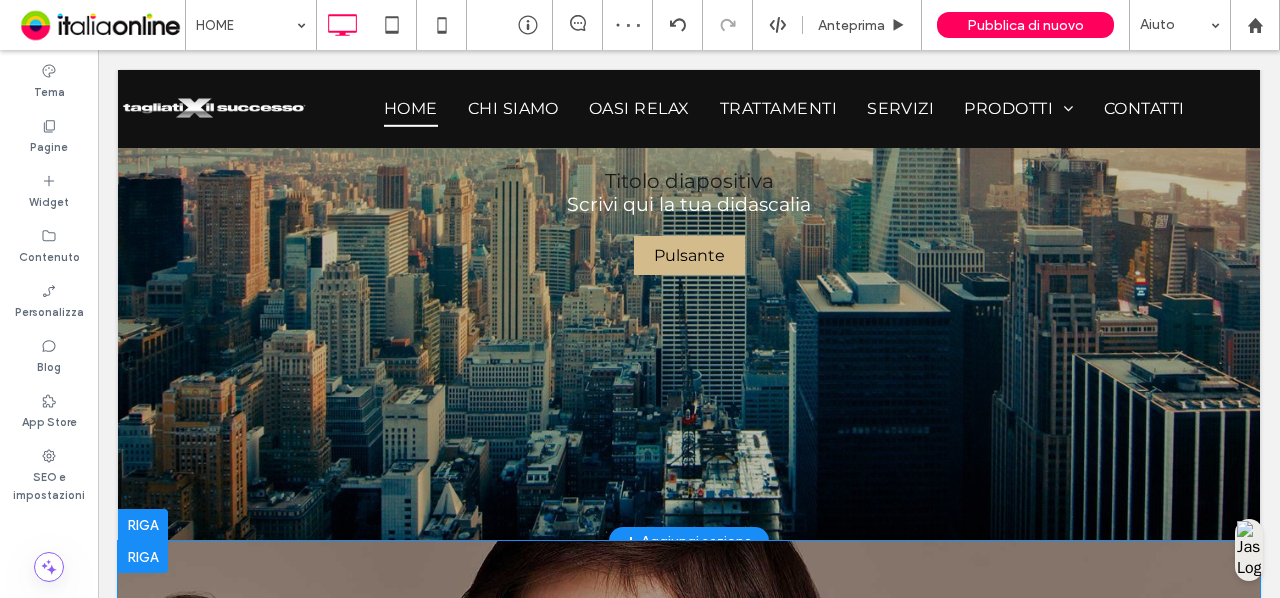 scroll, scrollTop: 200, scrollLeft: 0, axis: vertical 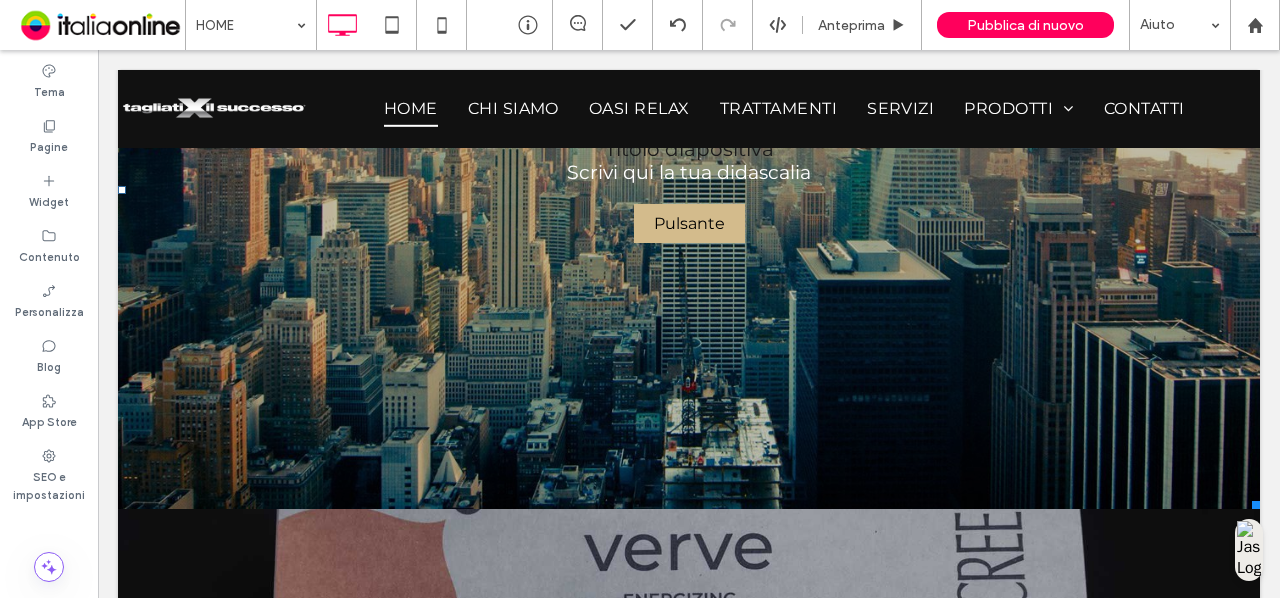 drag, startPoint x: 1240, startPoint y: 503, endPoint x: 1081, endPoint y: 457, distance: 165.52039 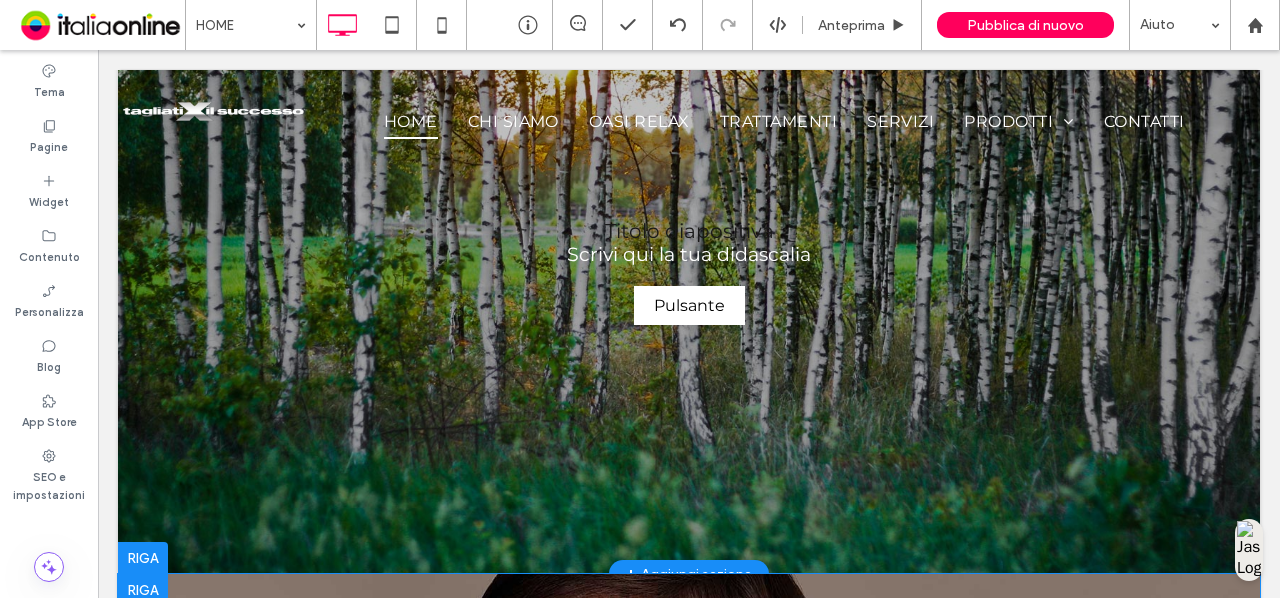 scroll, scrollTop: 0, scrollLeft: 0, axis: both 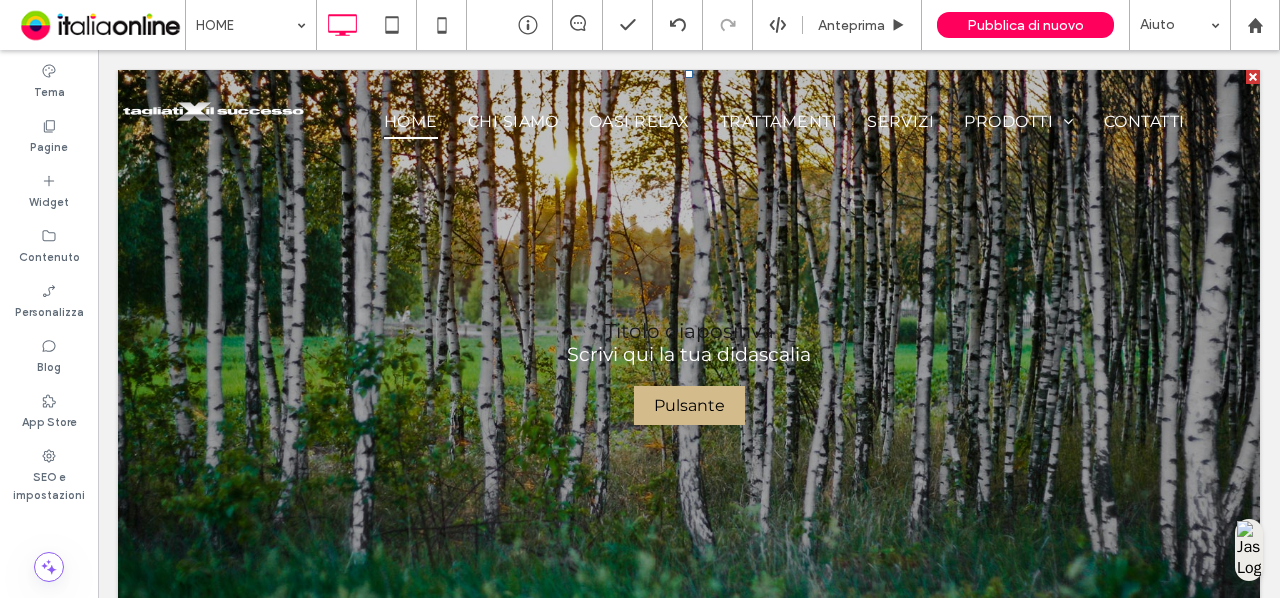 click on "Titolo diapositiva
Scrivi qui la tua didascalia
Pulsante" at bounding box center [689, 372] 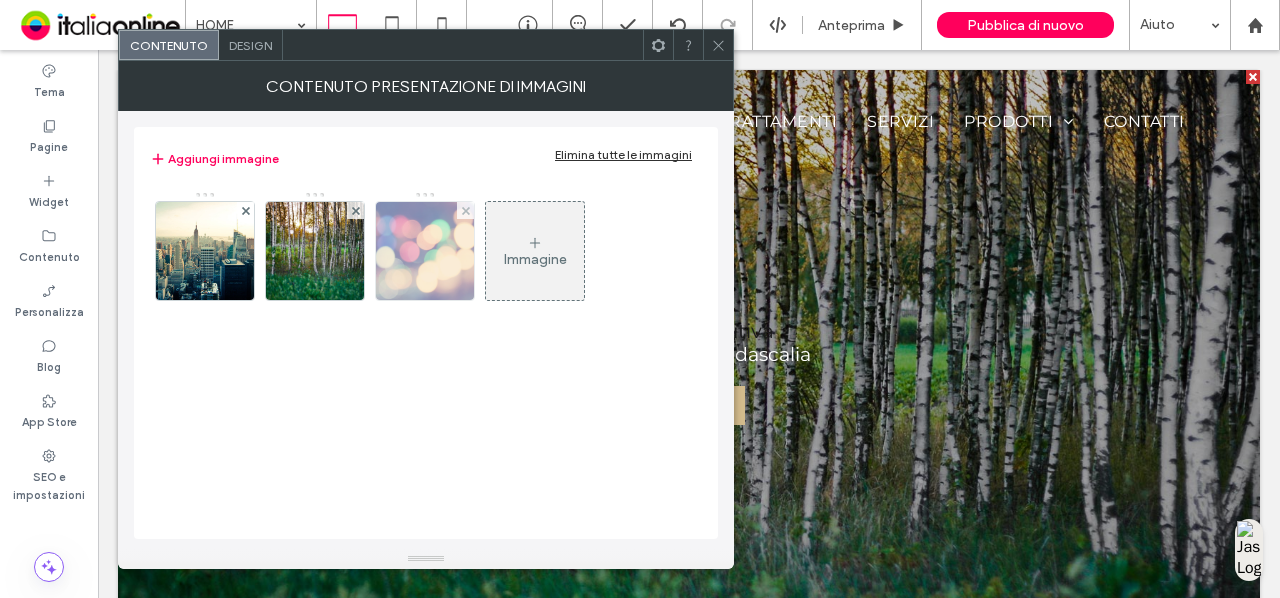 click at bounding box center (465, 210) 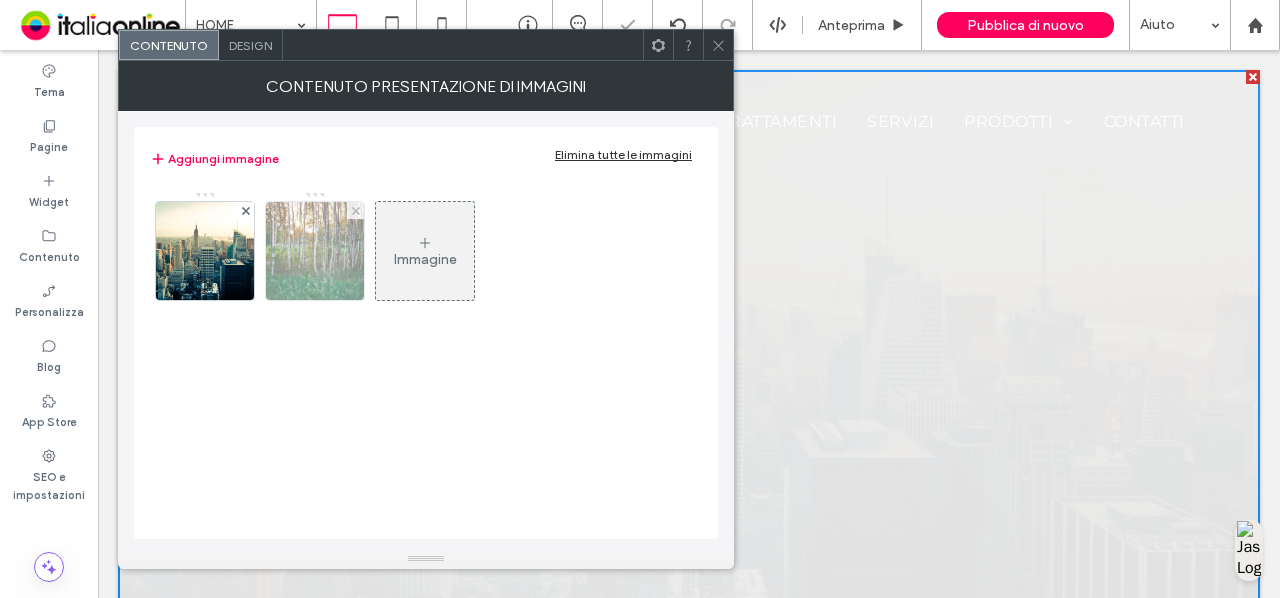 click 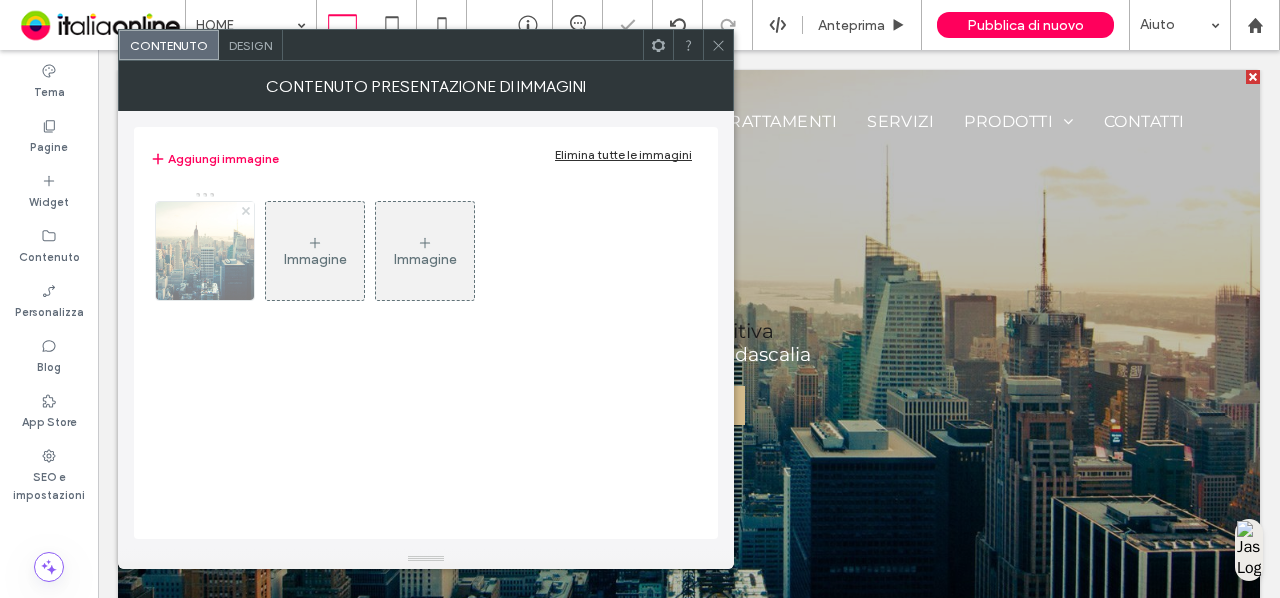 click 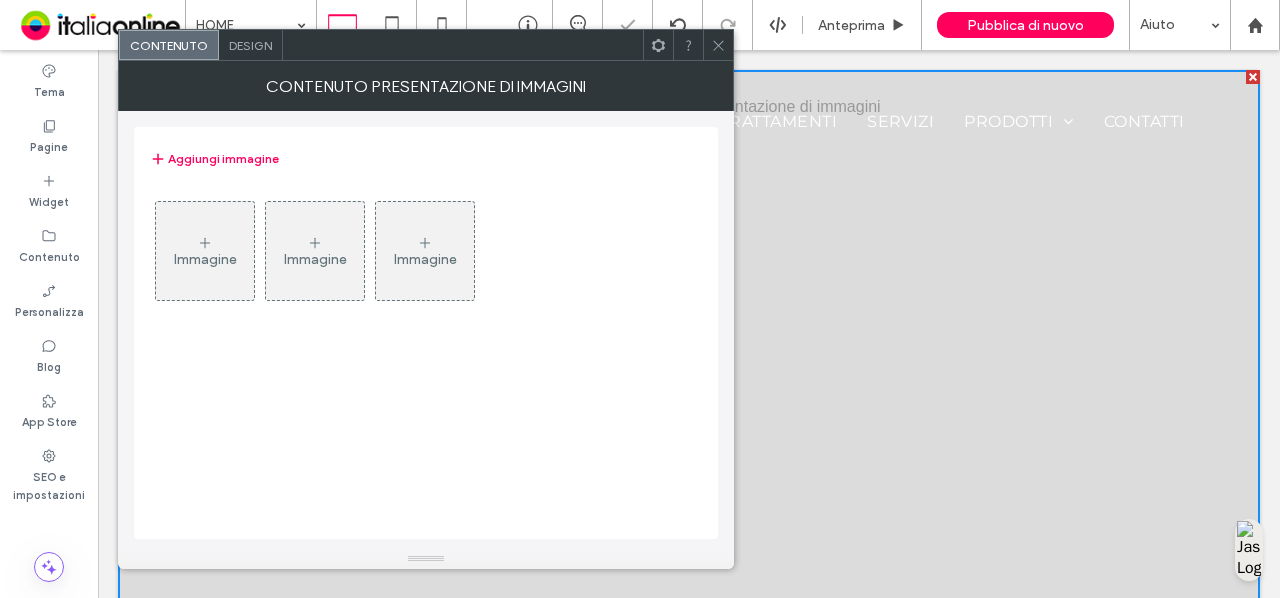 click on "Immagine" at bounding box center (205, 259) 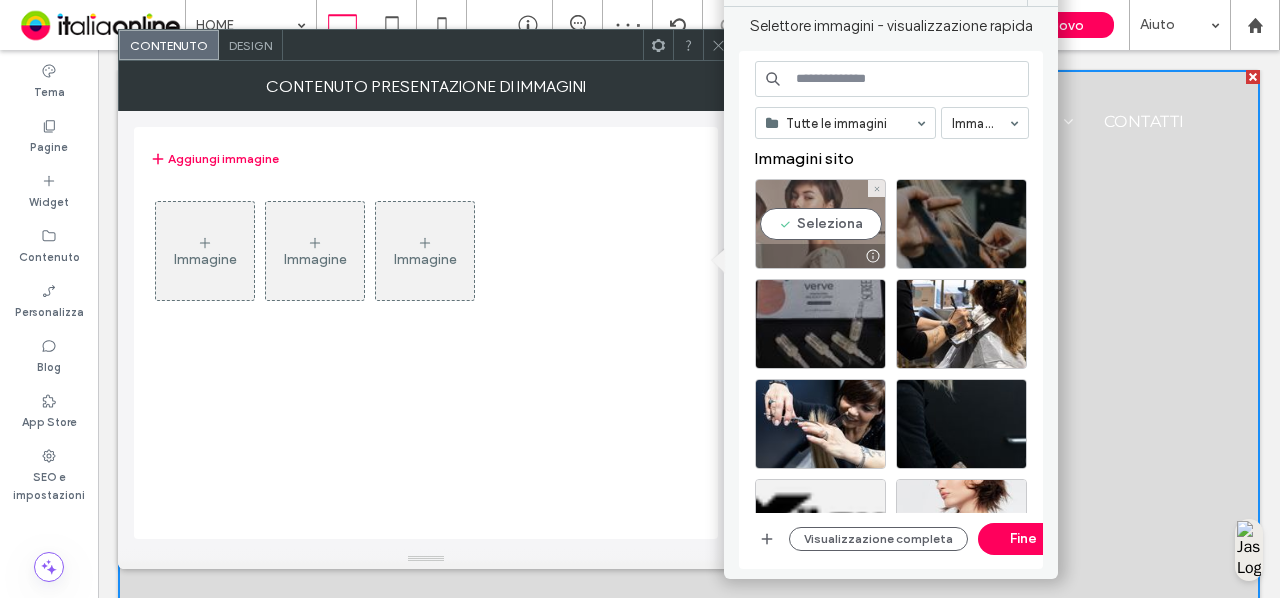 drag, startPoint x: 821, startPoint y: 202, endPoint x: 881, endPoint y: 205, distance: 60.074955 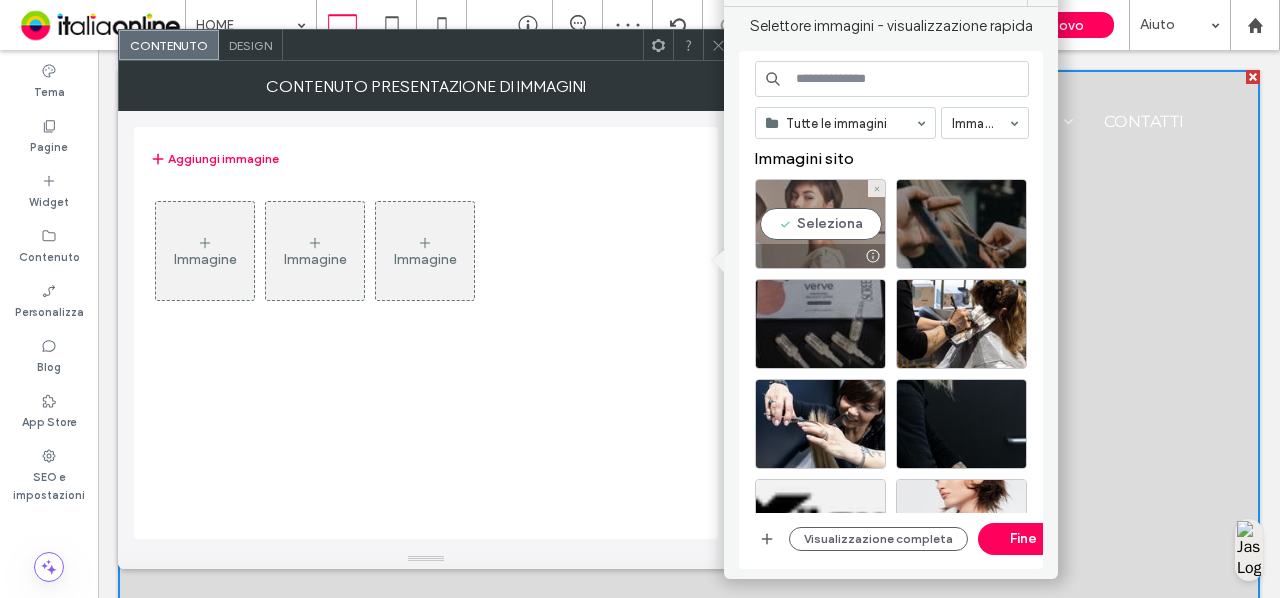 click on "Seleziona" at bounding box center (820, 224) 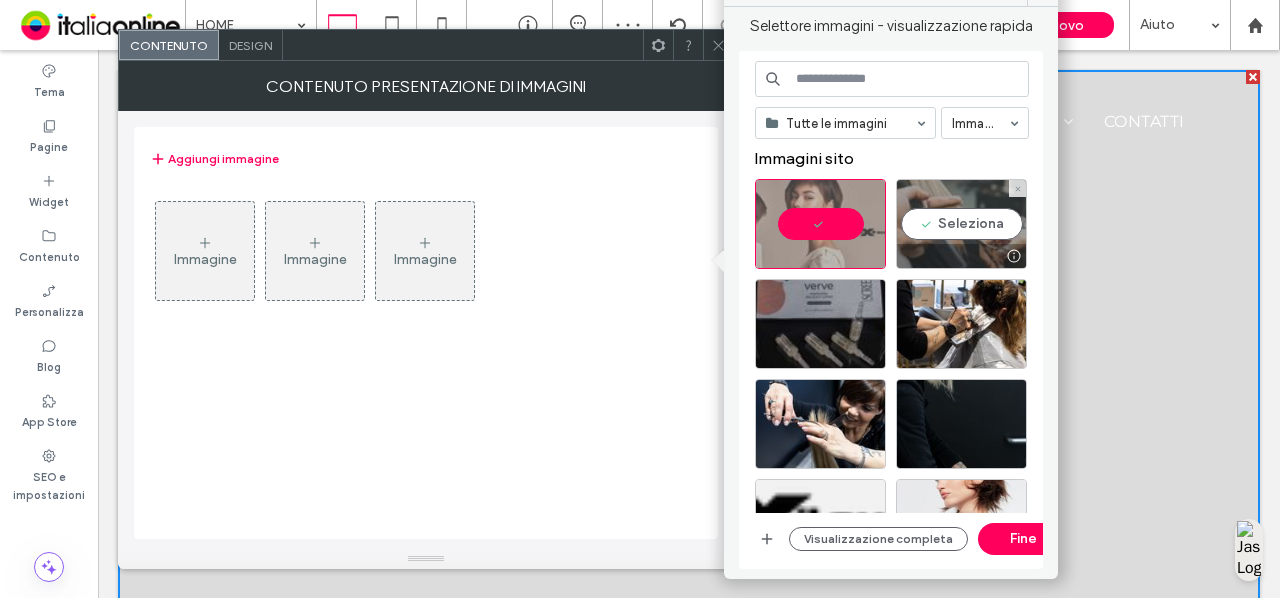 click on "Seleziona" at bounding box center [961, 224] 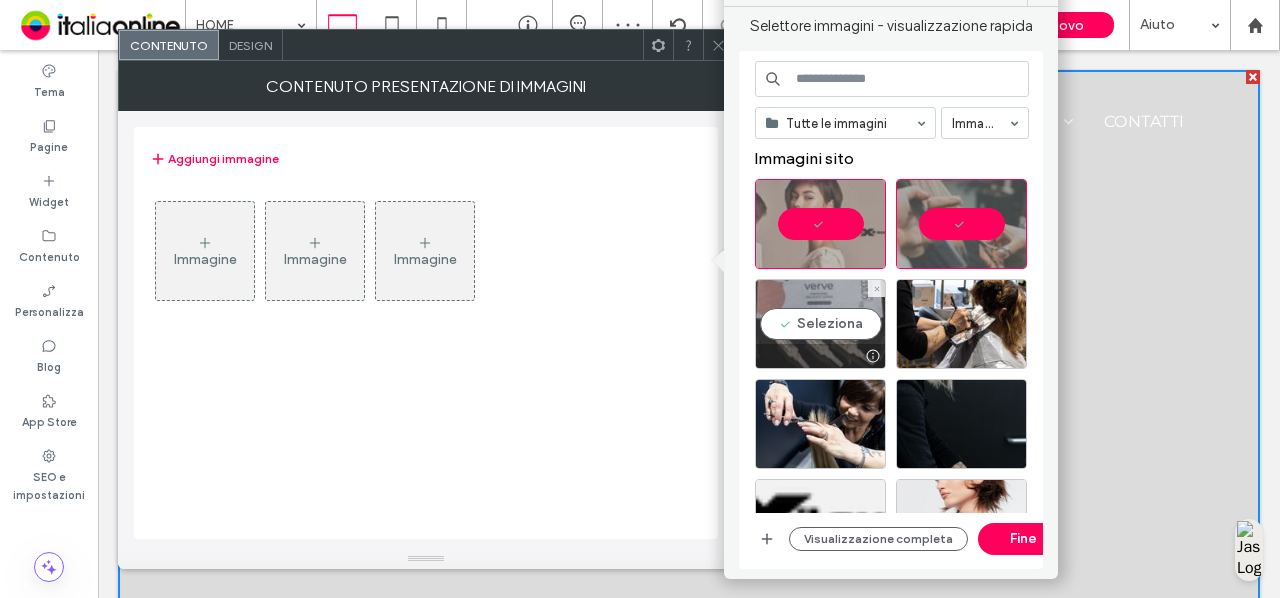 click on "Seleziona" at bounding box center (820, 324) 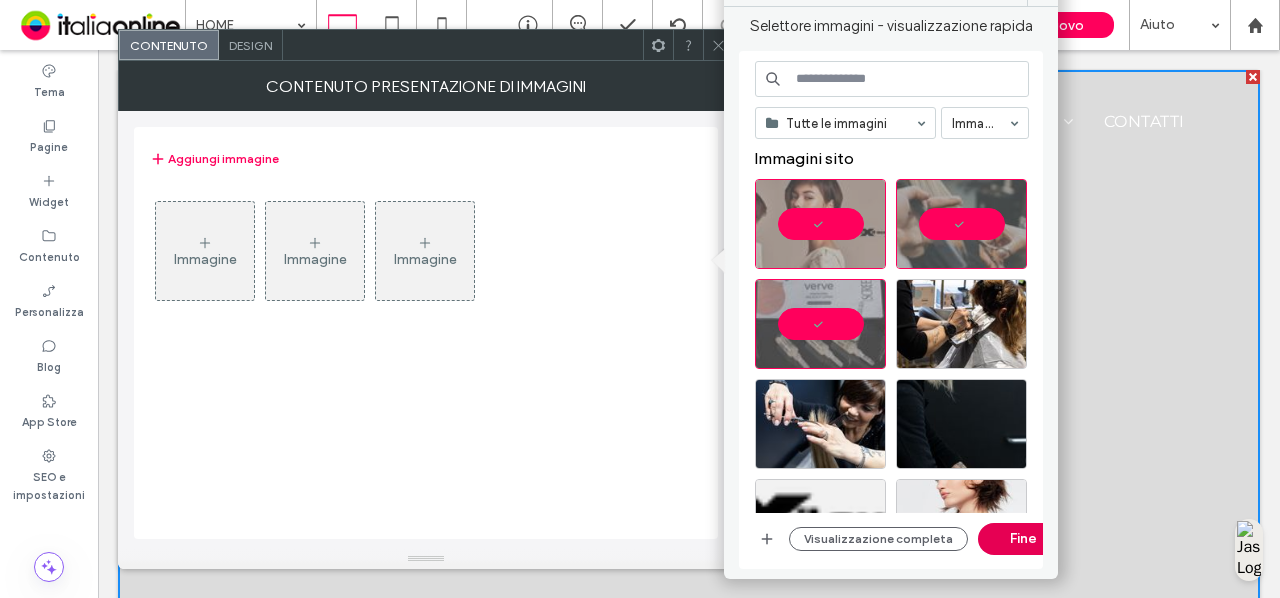 click on "Fine" at bounding box center [1023, 539] 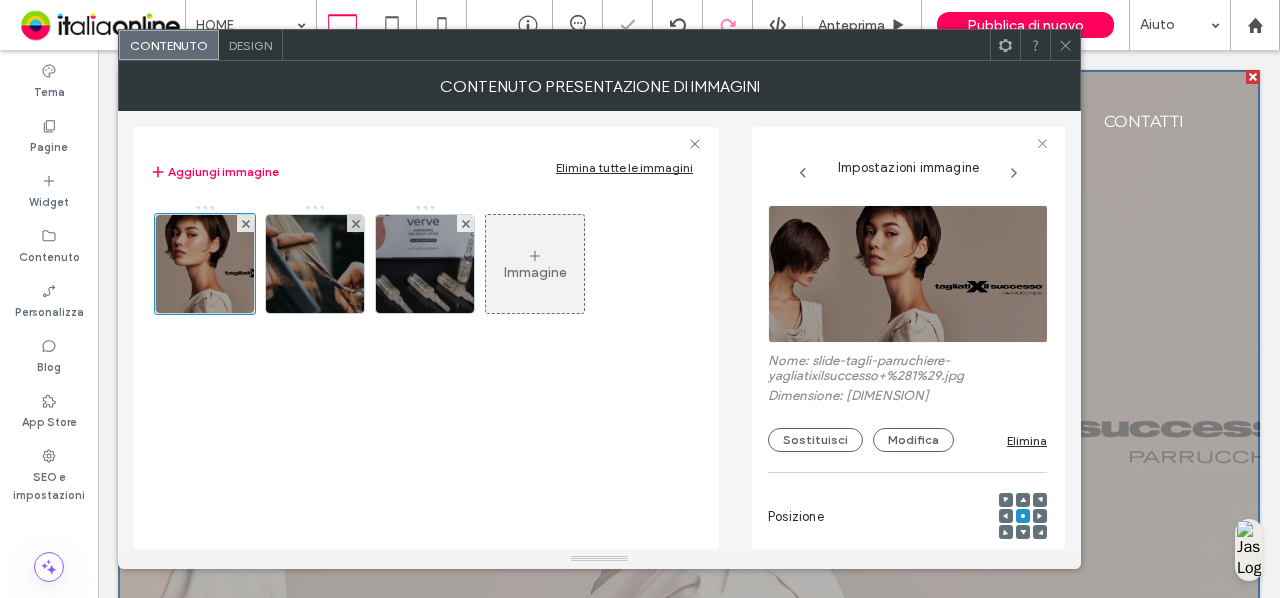 scroll, scrollTop: 0, scrollLeft: 6, axis: horizontal 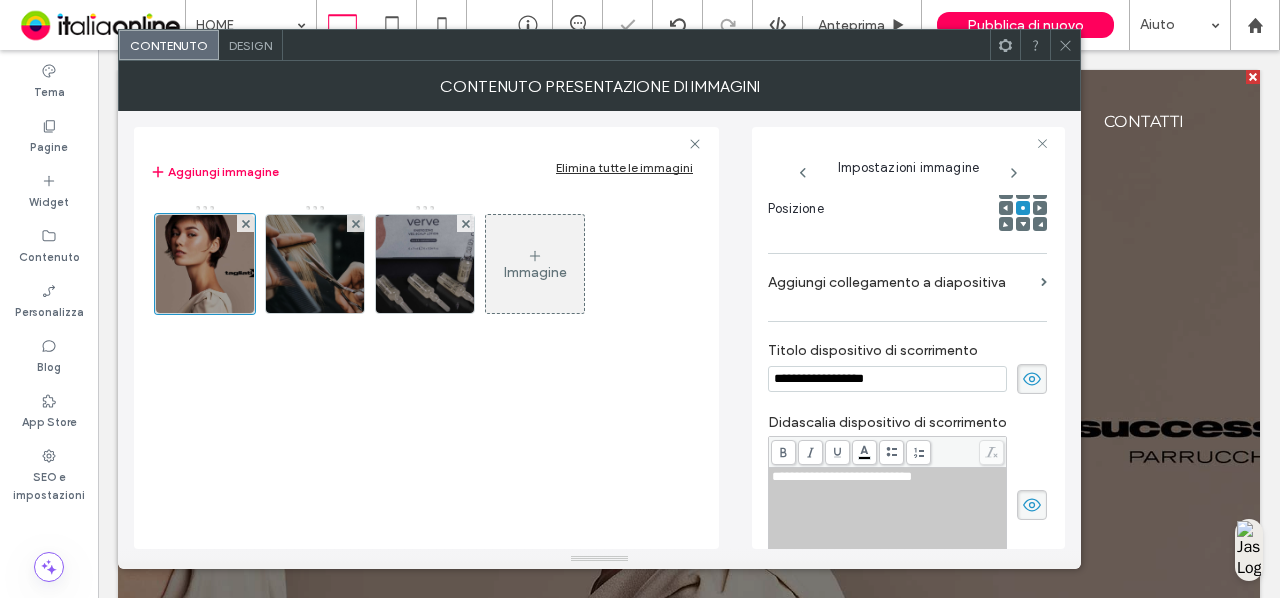 drag, startPoint x: 1067, startPoint y: 45, endPoint x: 1074, endPoint y: 67, distance: 23.086792 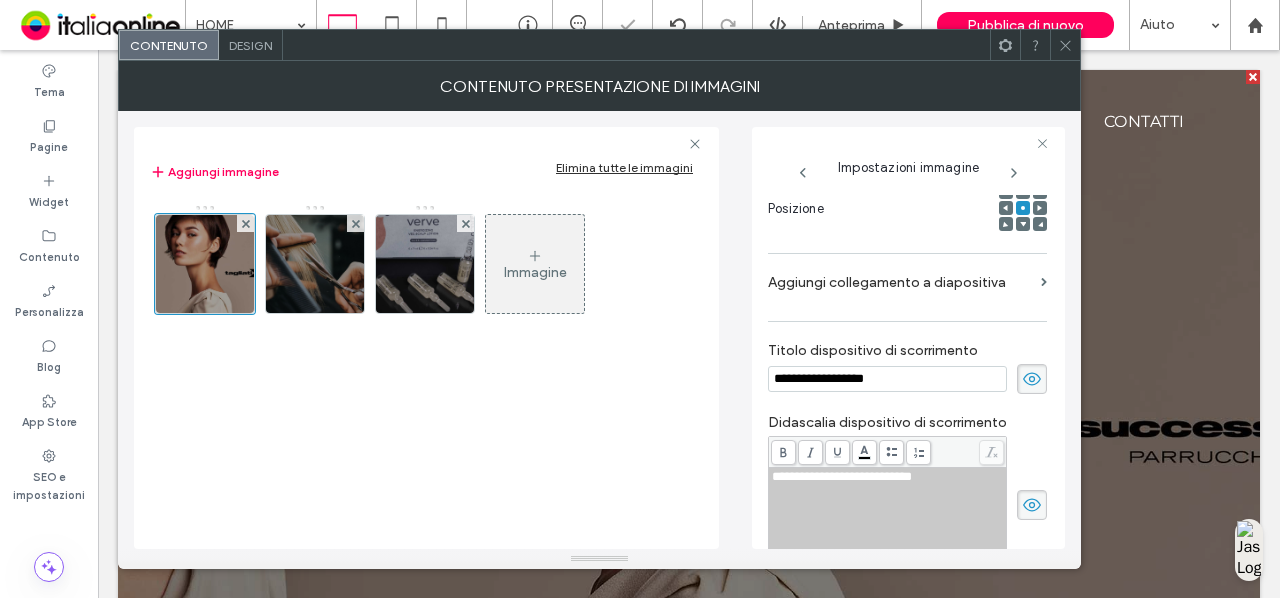click 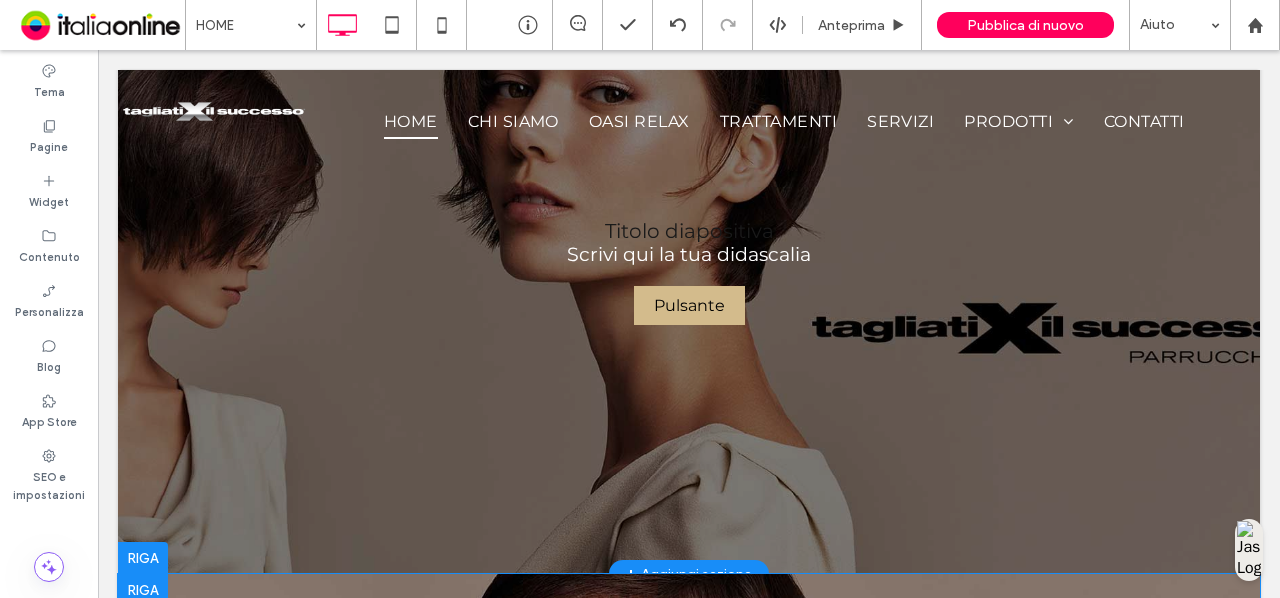 scroll, scrollTop: 0, scrollLeft: 0, axis: both 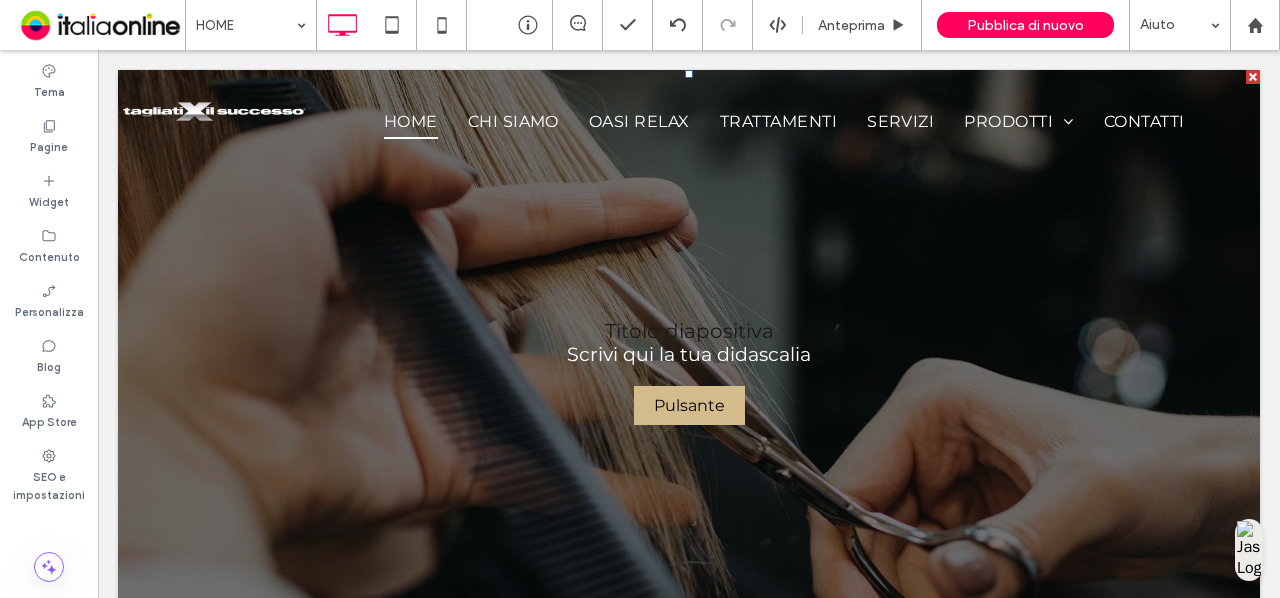 click on "Titolo diapositiva
Scrivi qui la tua didascalia
Pulsante" at bounding box center [689, 372] 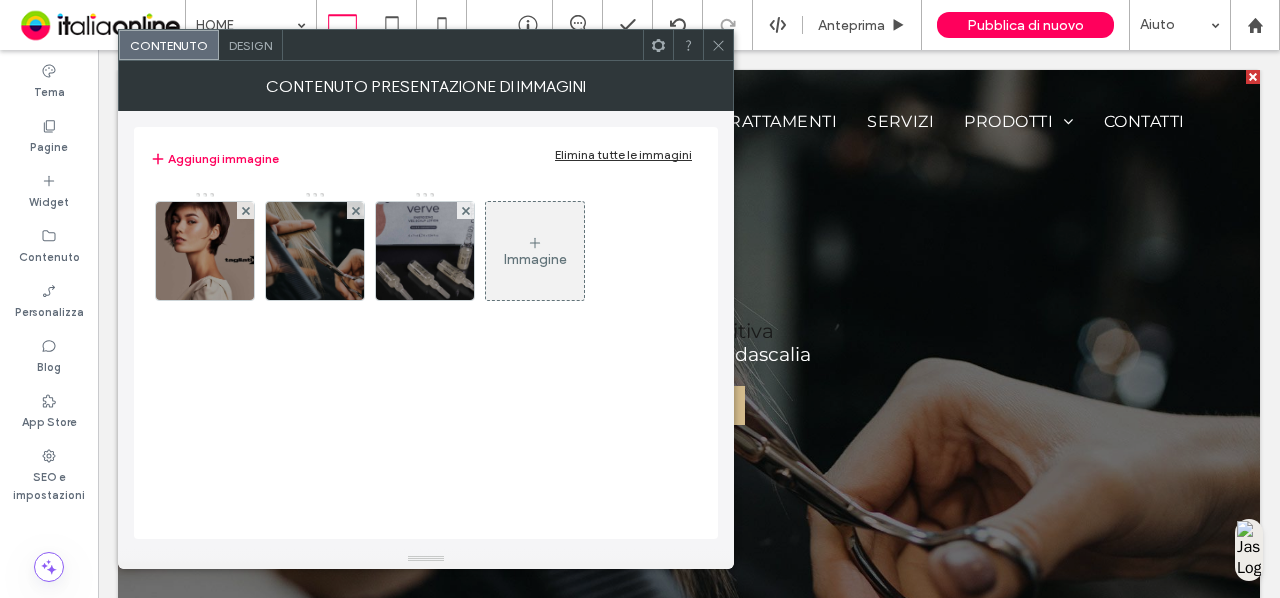 click on "Design" at bounding box center [250, 45] 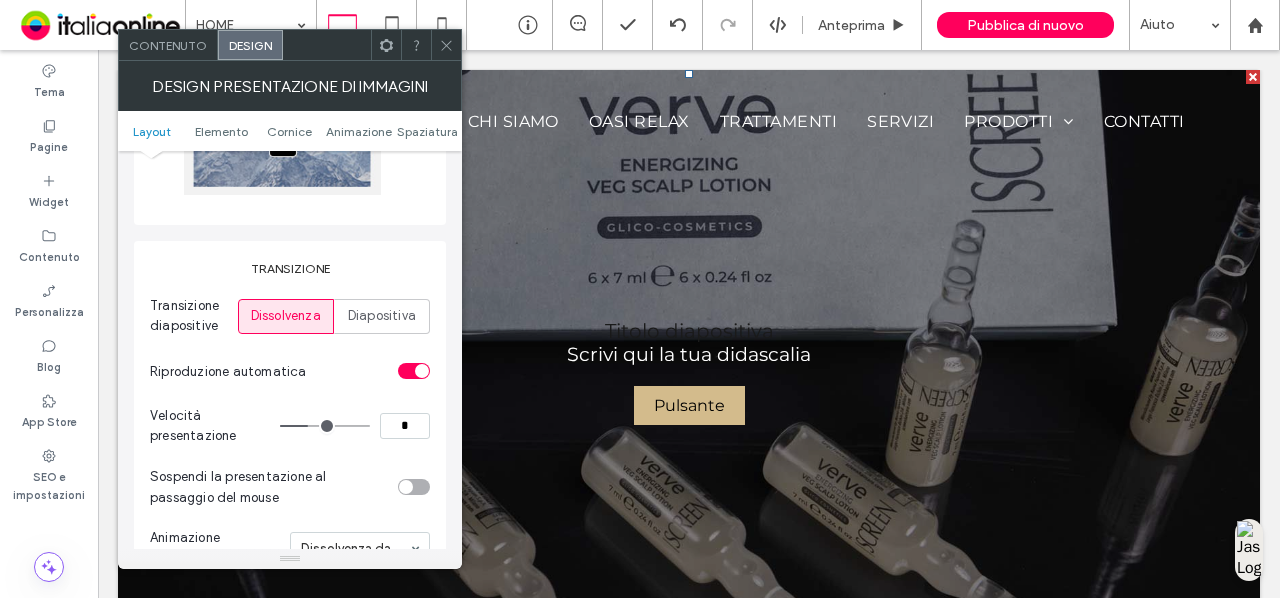scroll, scrollTop: 100, scrollLeft: 0, axis: vertical 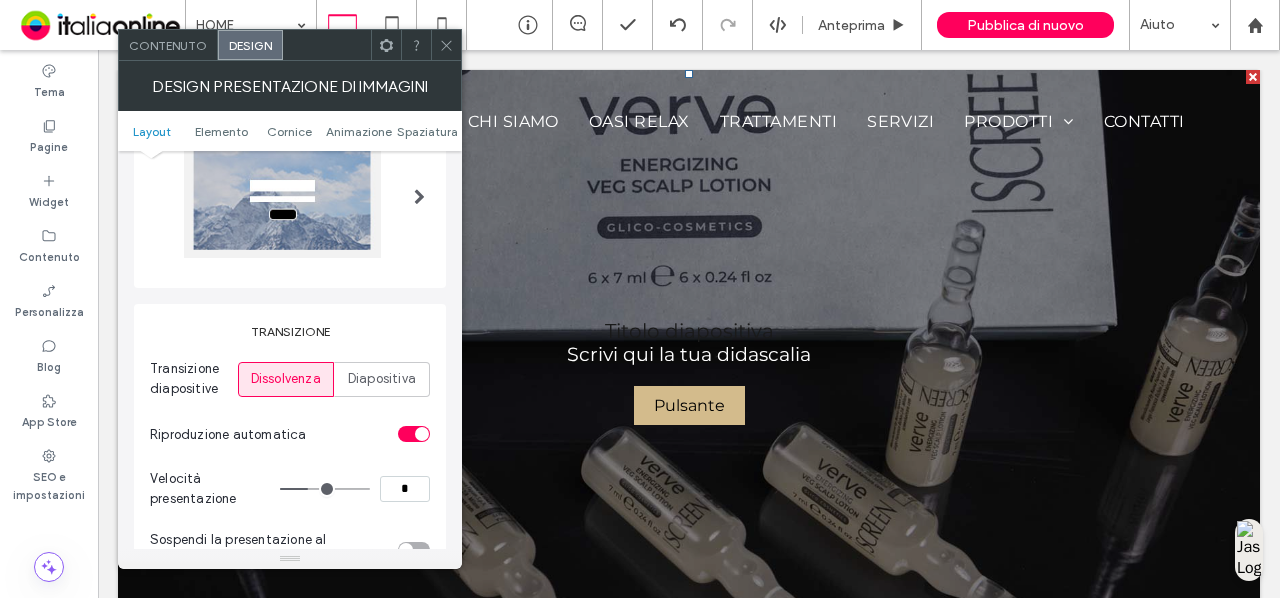 click on "Diapositiva" at bounding box center (382, 379) 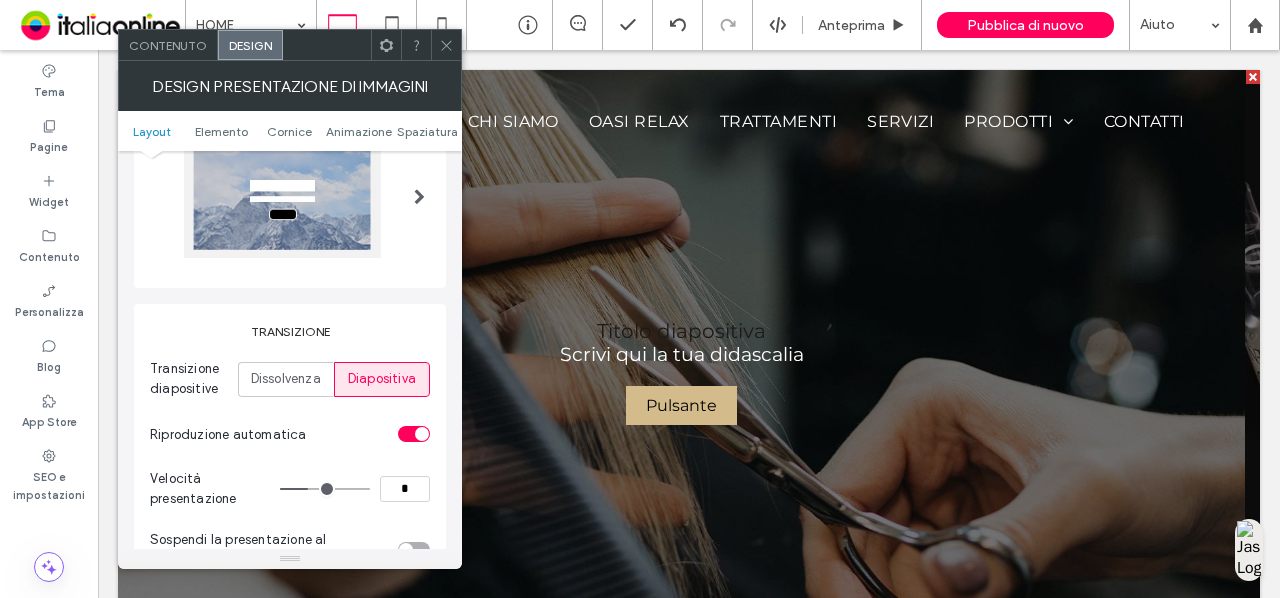 click on "Dissolvenza" at bounding box center (286, 379) 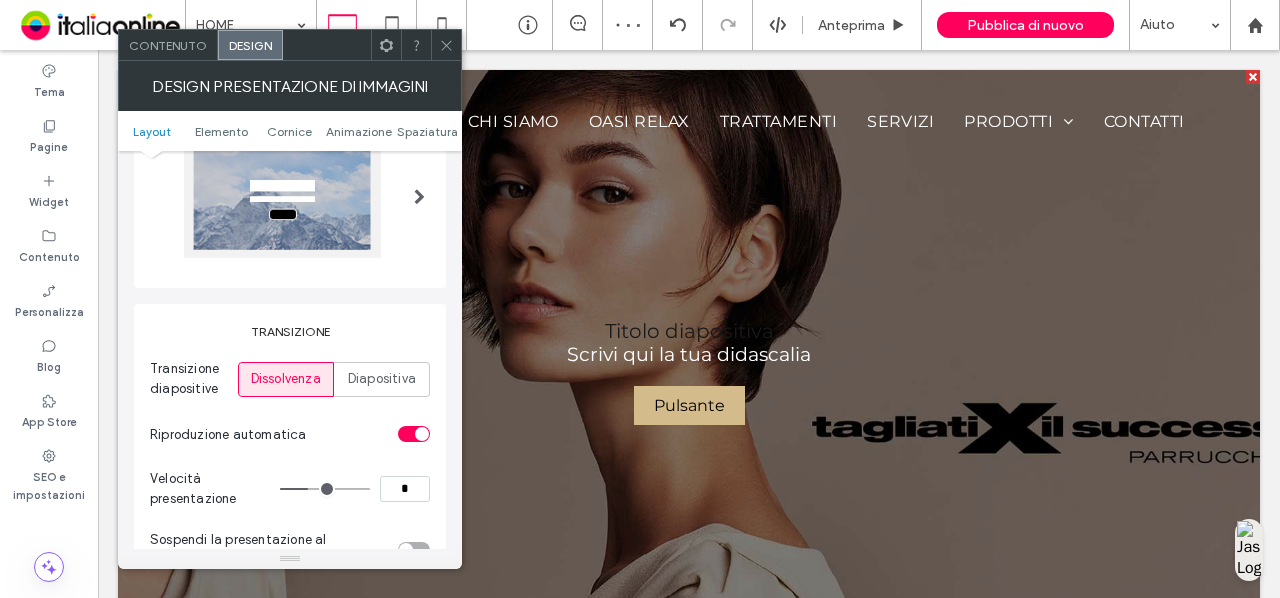 click on "Diapositiva" at bounding box center [382, 379] 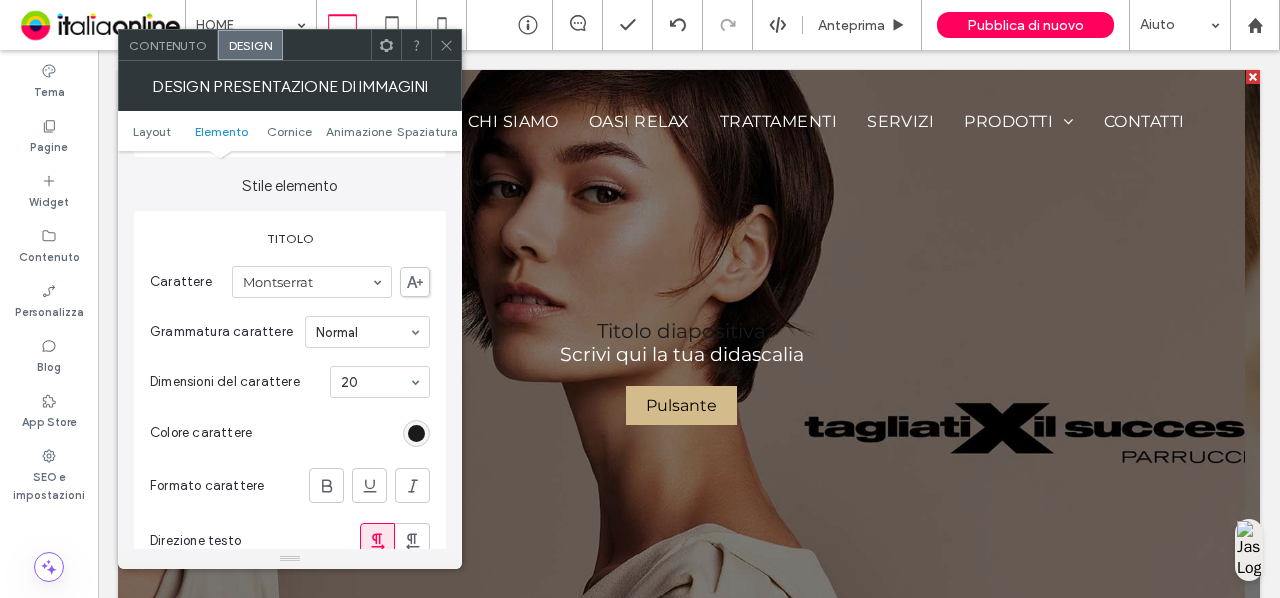 scroll, scrollTop: 600, scrollLeft: 0, axis: vertical 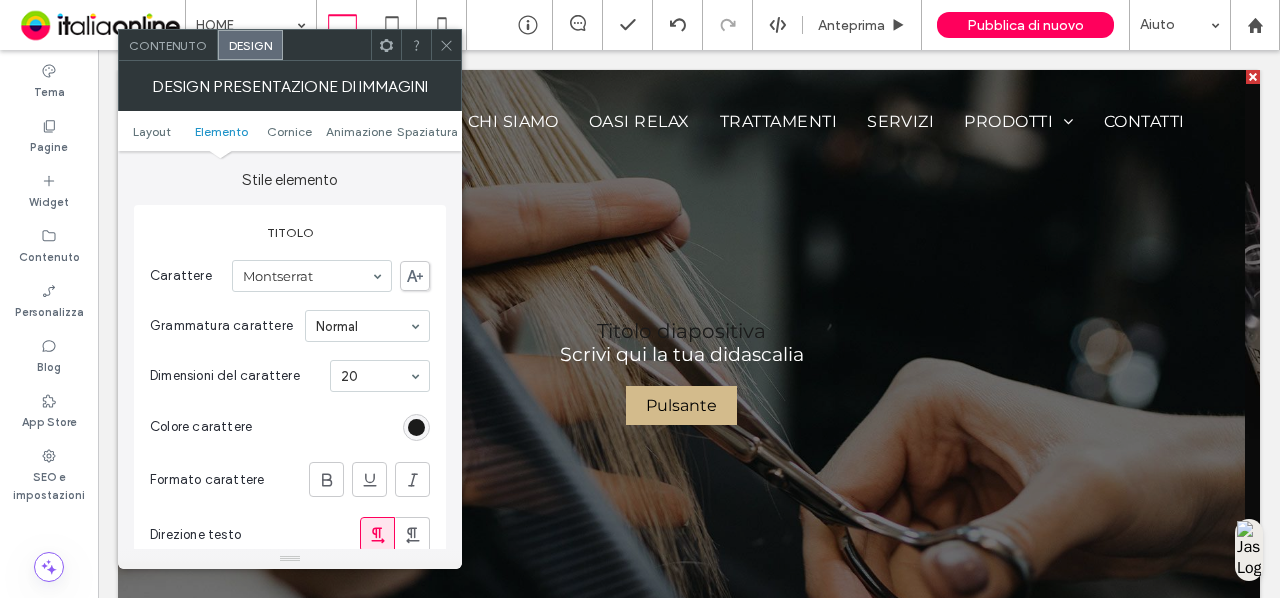 click on "Contenuto" at bounding box center (168, 45) 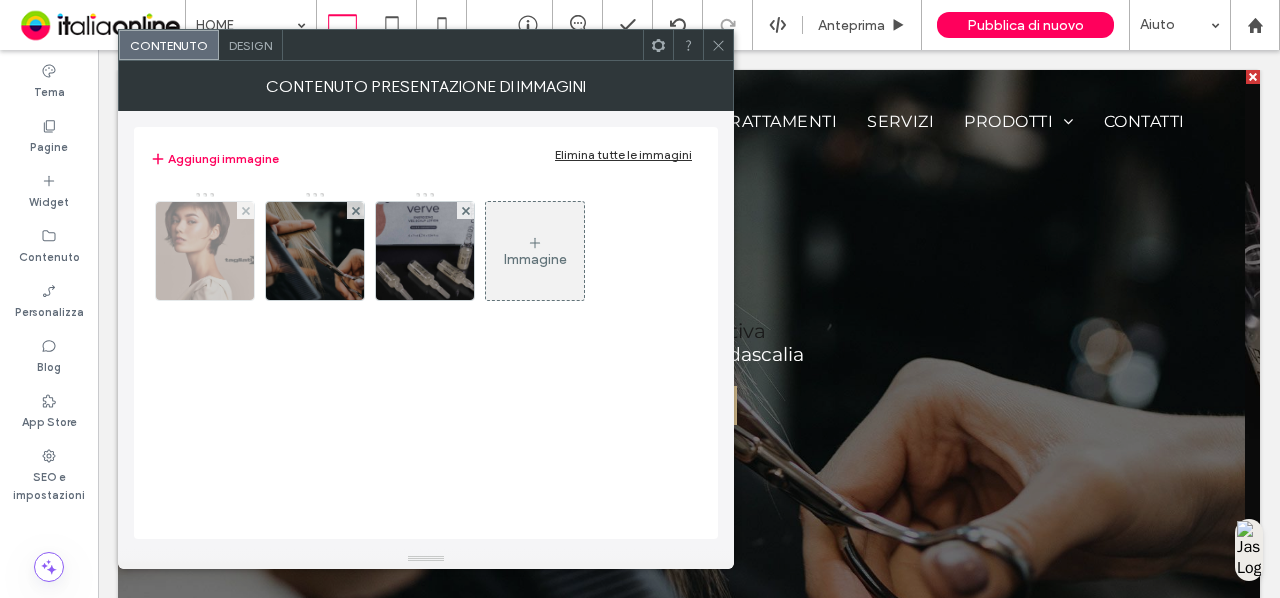 click at bounding box center (204, 251) 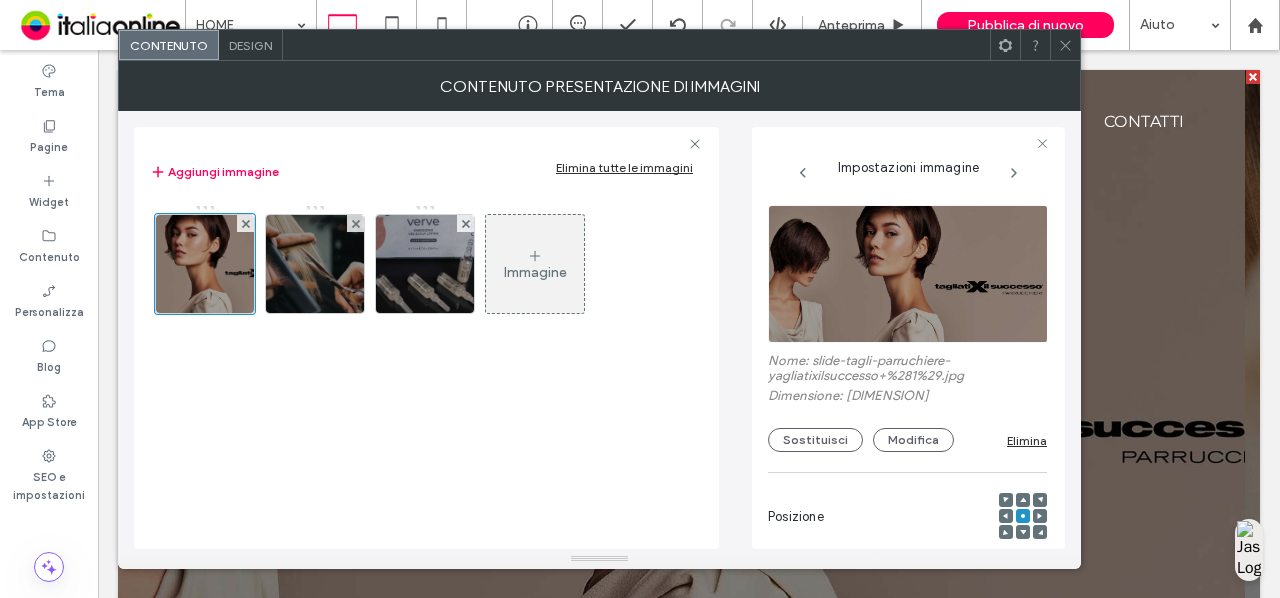 scroll, scrollTop: 0, scrollLeft: 37, axis: horizontal 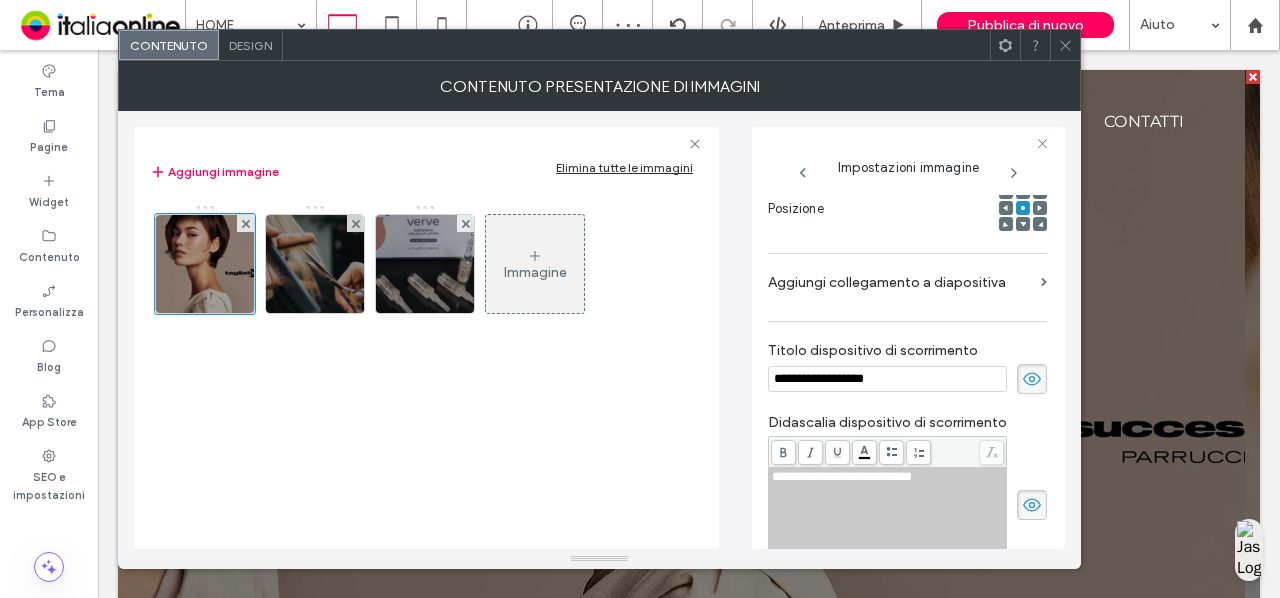 drag, startPoint x: 906, startPoint y: 374, endPoint x: 450, endPoint y: 391, distance: 456.31677 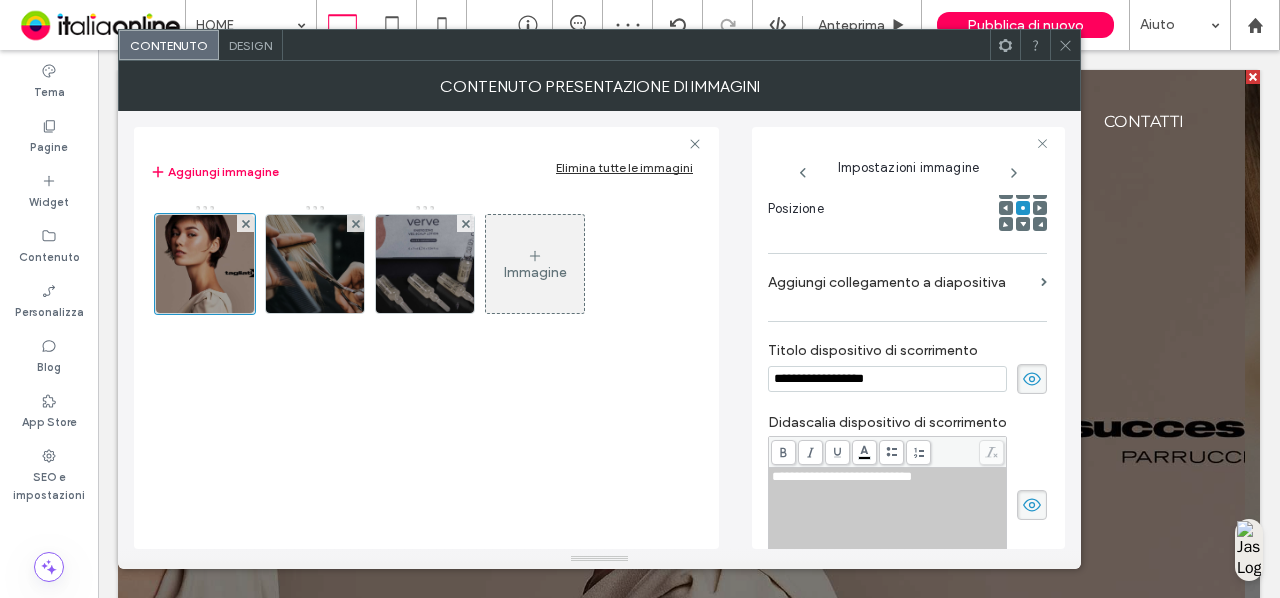 click on "**********" at bounding box center (599, 330) 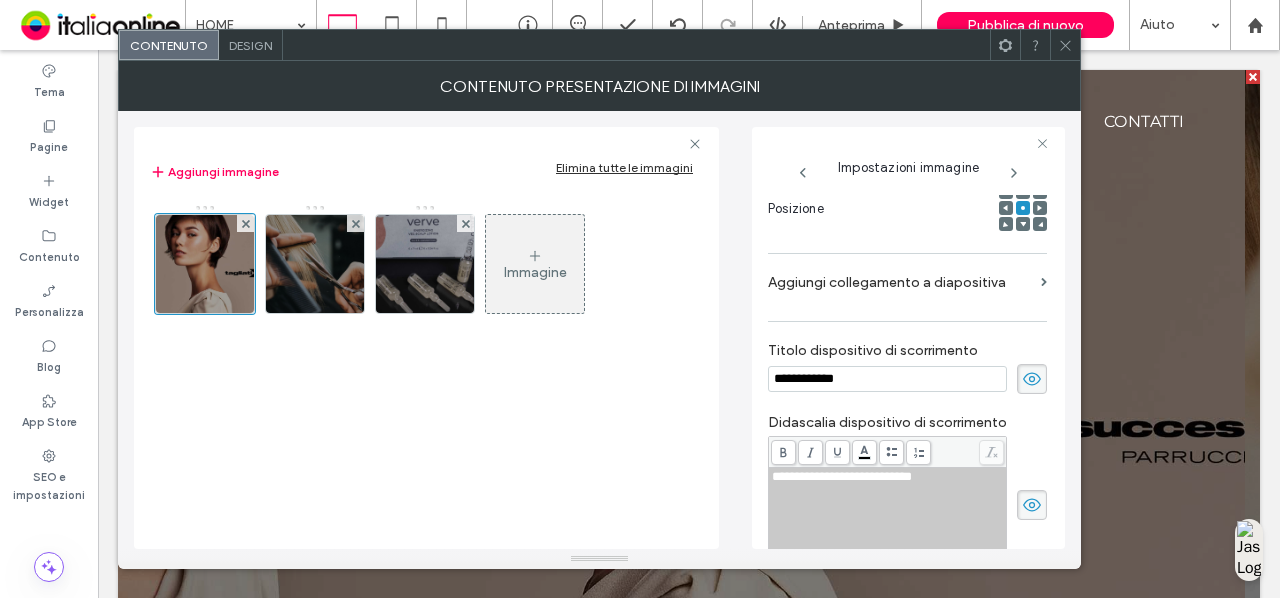 type on "**********" 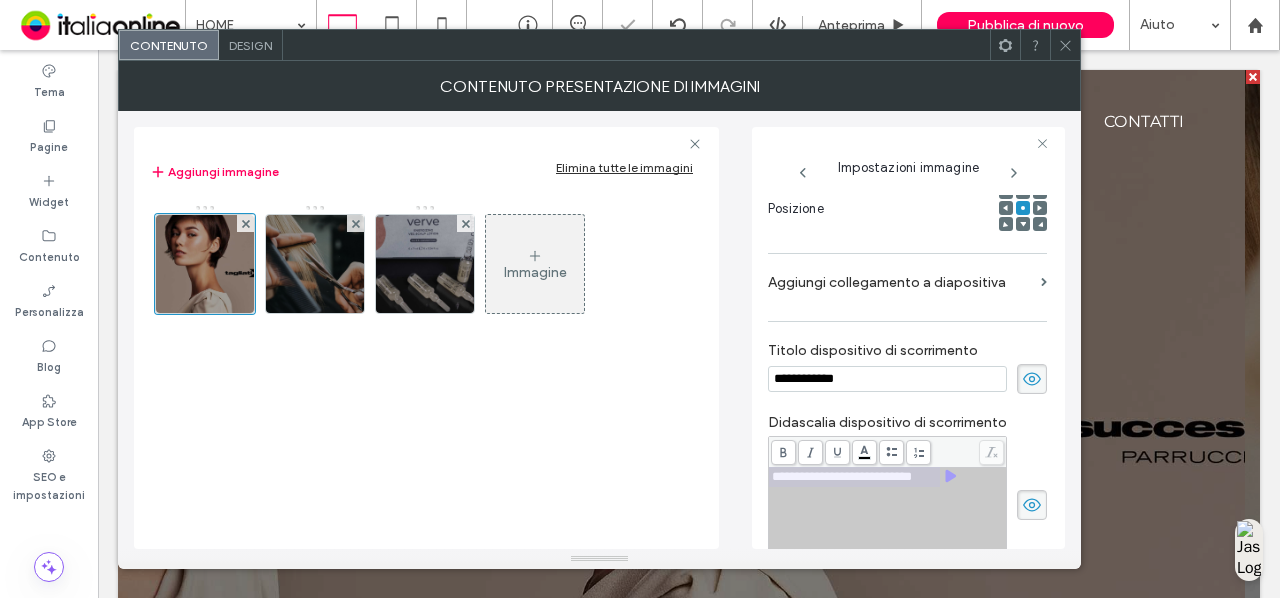 drag, startPoint x: 971, startPoint y: 485, endPoint x: 678, endPoint y: 479, distance: 293.06143 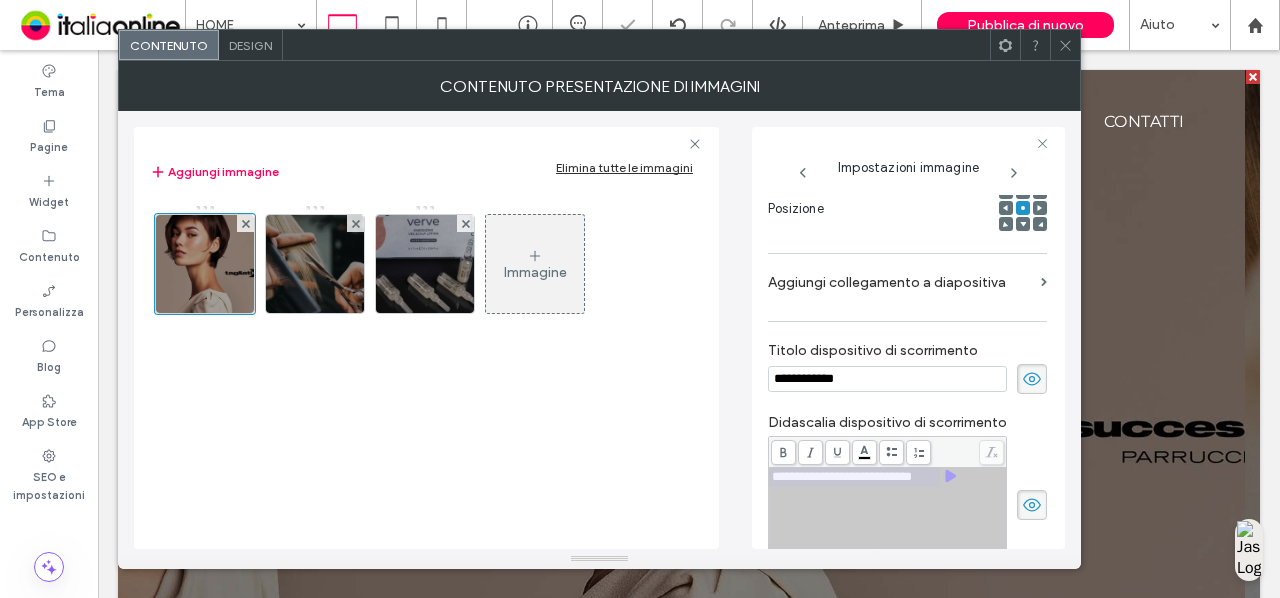 click on "**********" at bounding box center (599, 330) 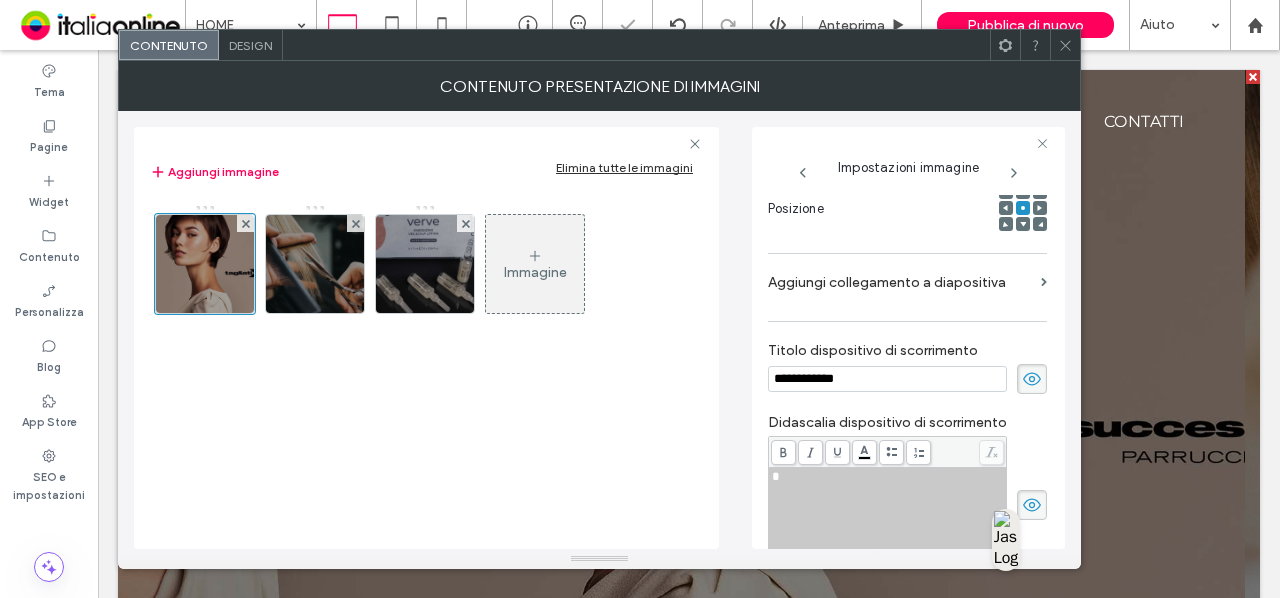 type 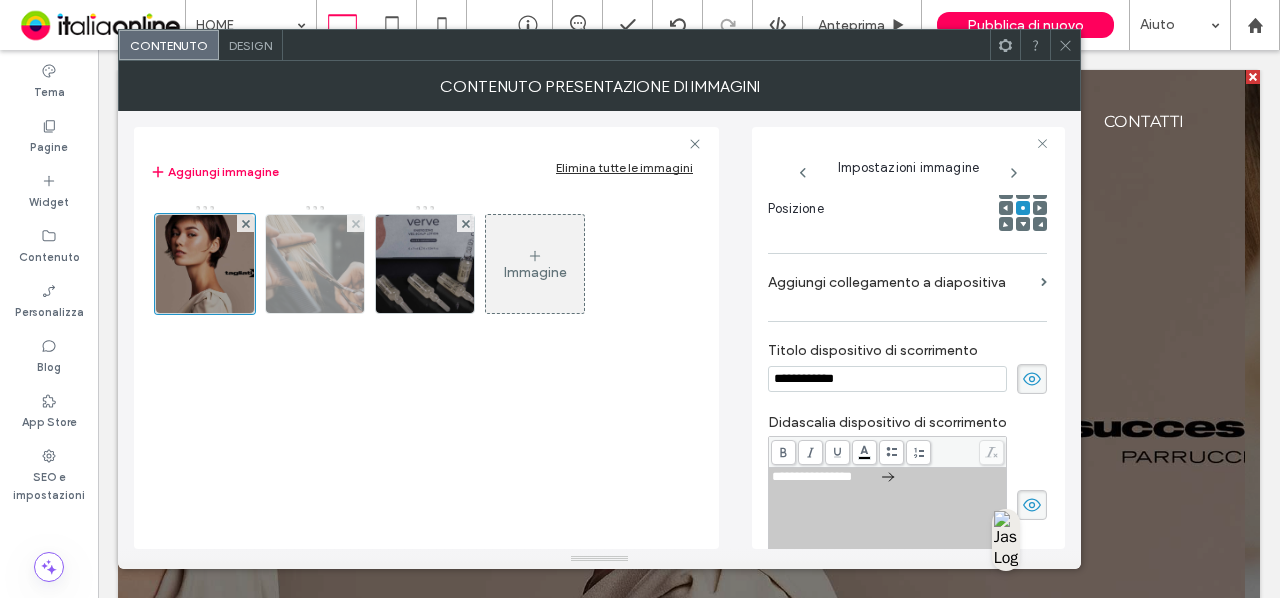 click at bounding box center (314, 264) 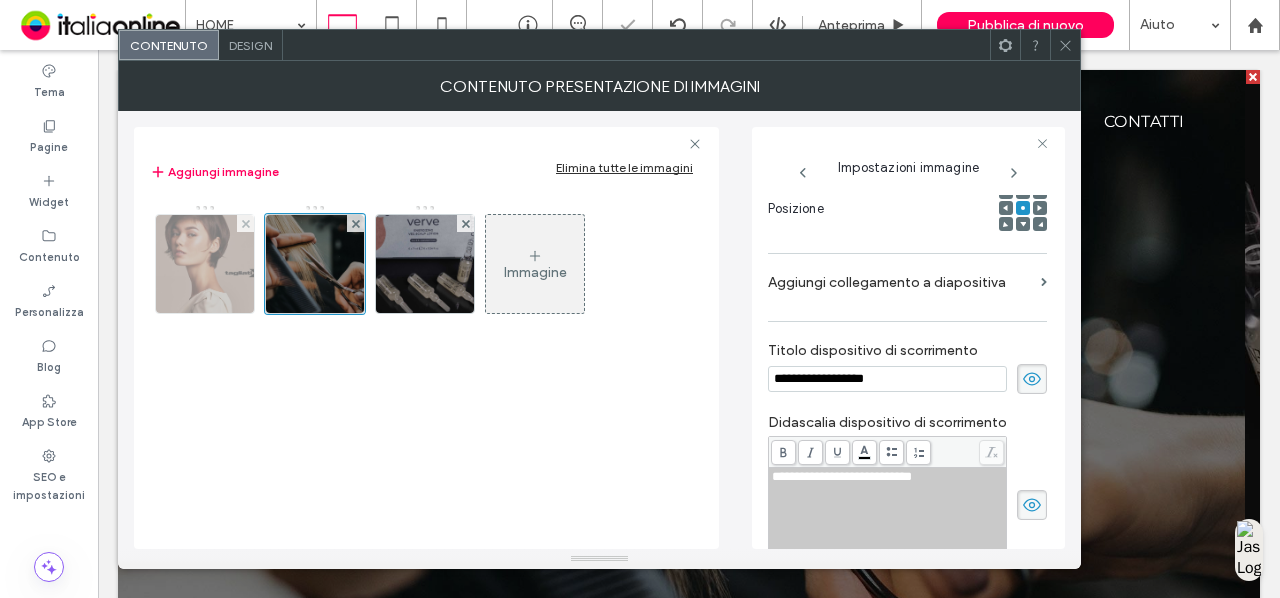 click at bounding box center [204, 264] 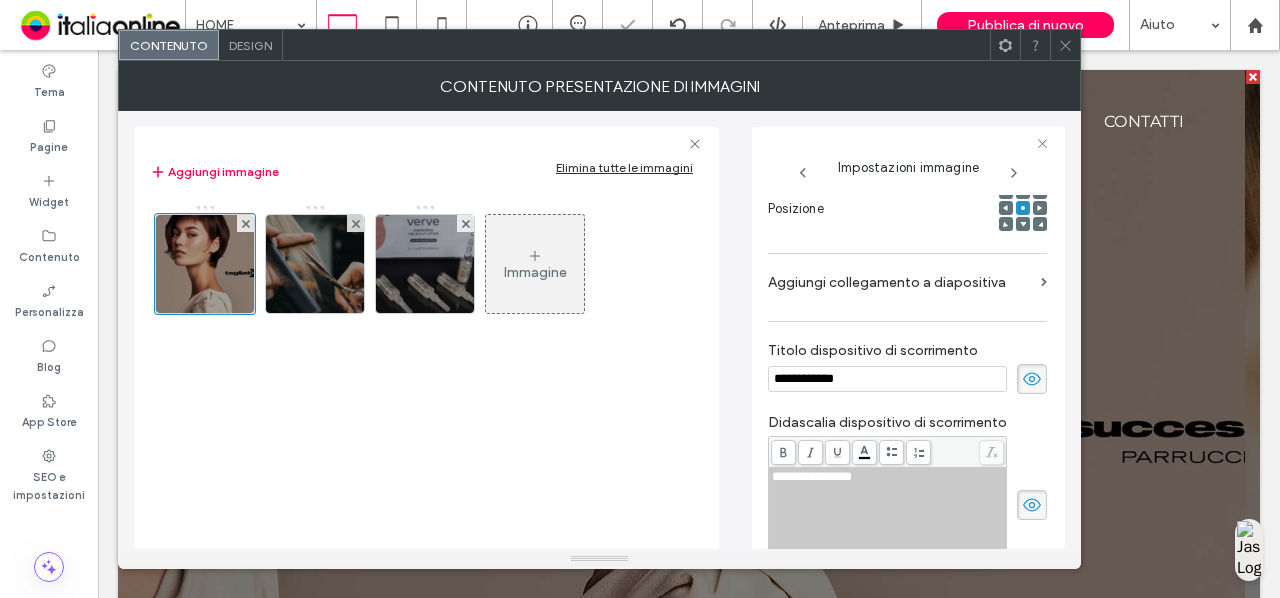 scroll, scrollTop: 599, scrollLeft: 0, axis: vertical 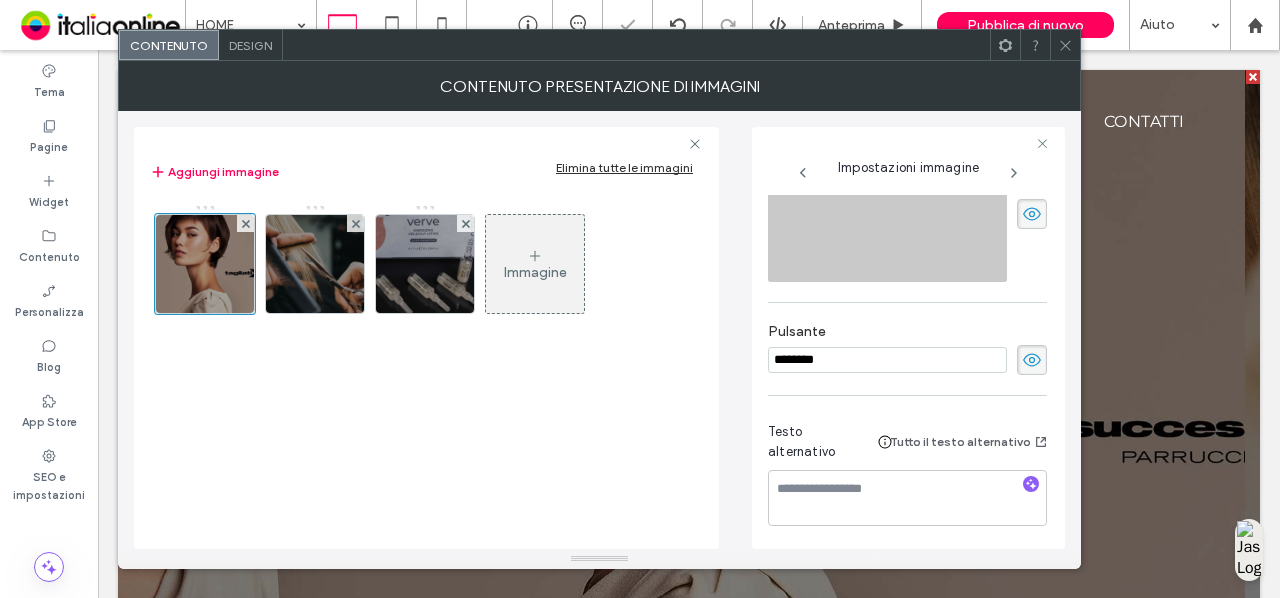 click 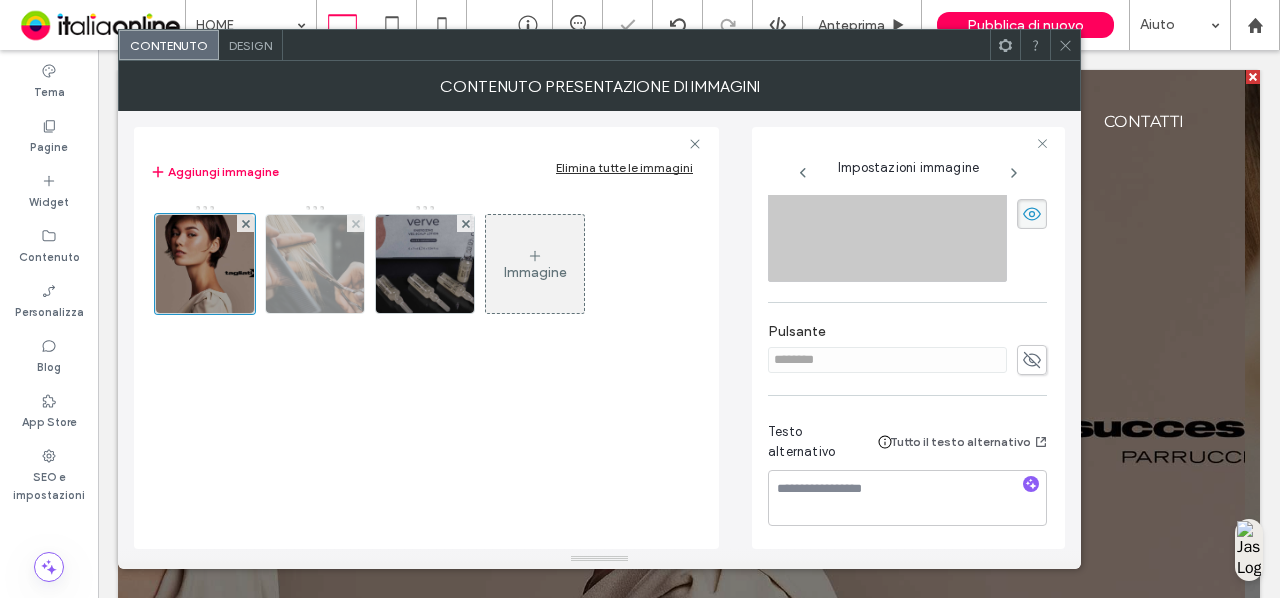 click at bounding box center [314, 264] 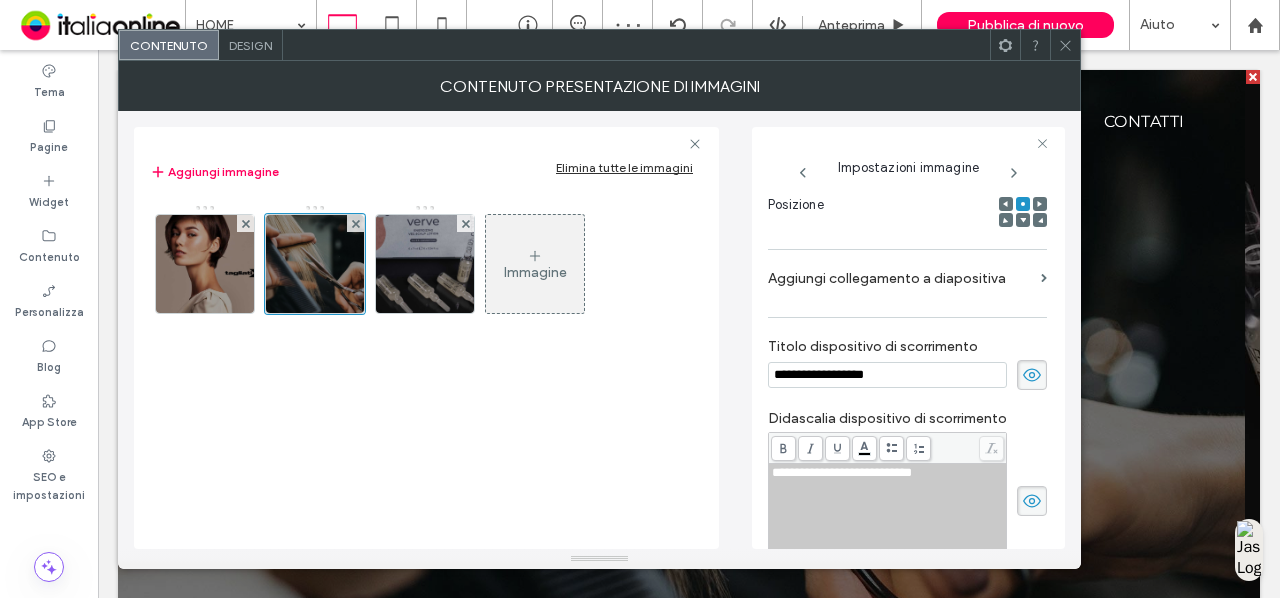 scroll, scrollTop: 313, scrollLeft: 0, axis: vertical 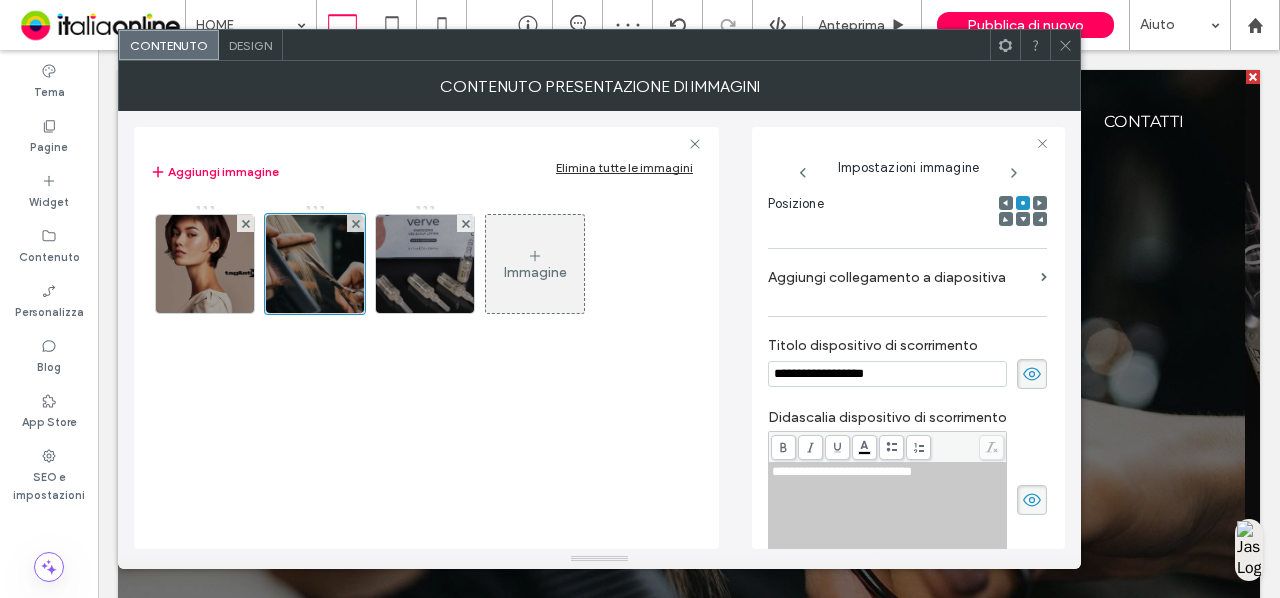 drag, startPoint x: 900, startPoint y: 381, endPoint x: 714, endPoint y: 381, distance: 186 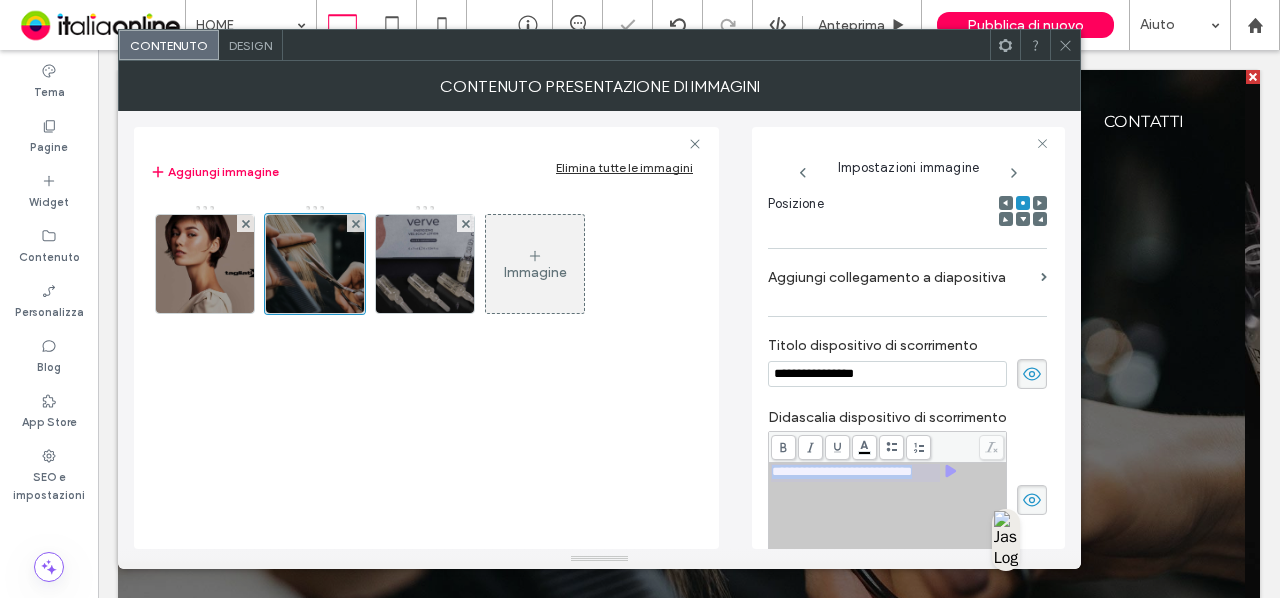drag, startPoint x: 960, startPoint y: 475, endPoint x: 693, endPoint y: 462, distance: 267.31628 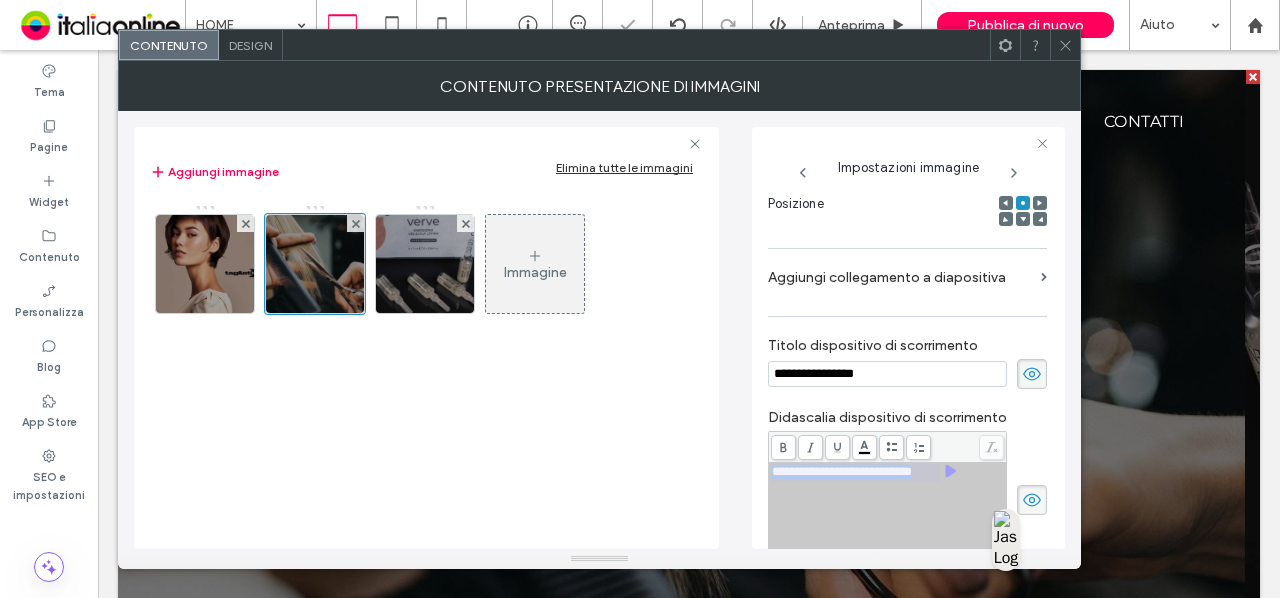 click on "**********" at bounding box center (599, 330) 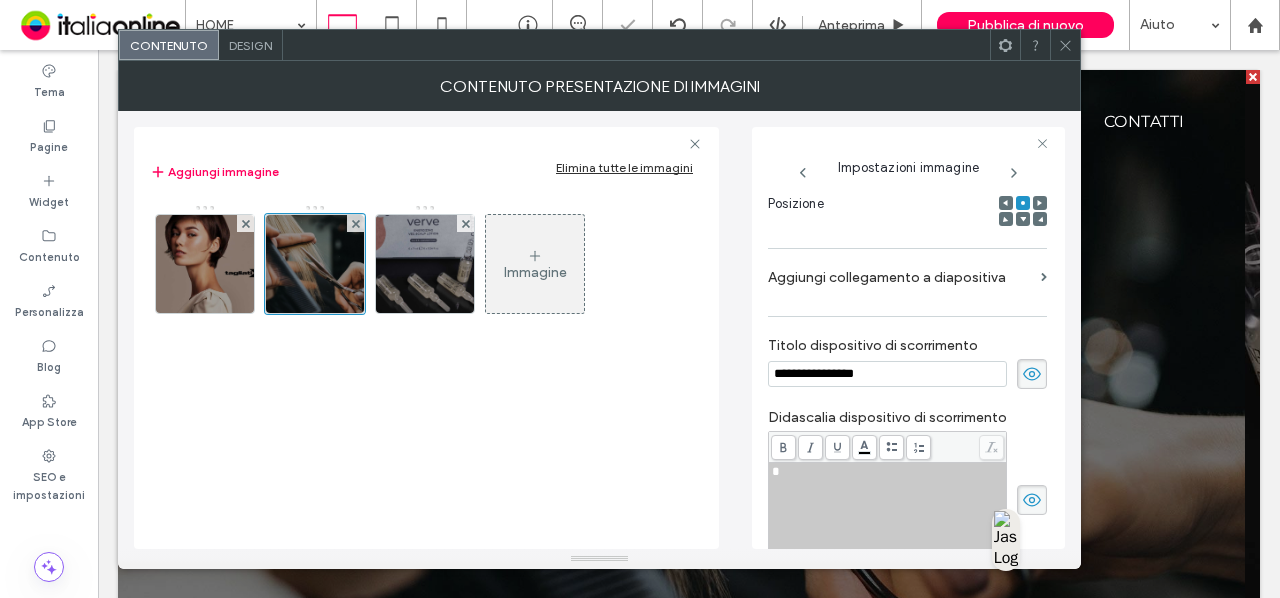 type 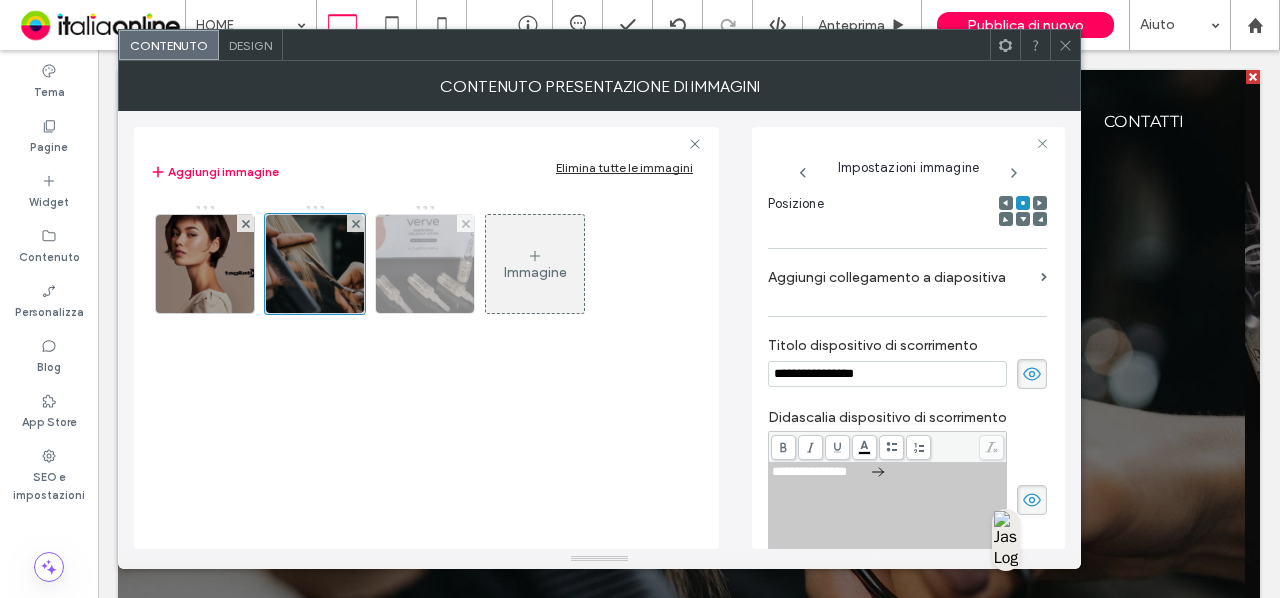 click at bounding box center [424, 264] 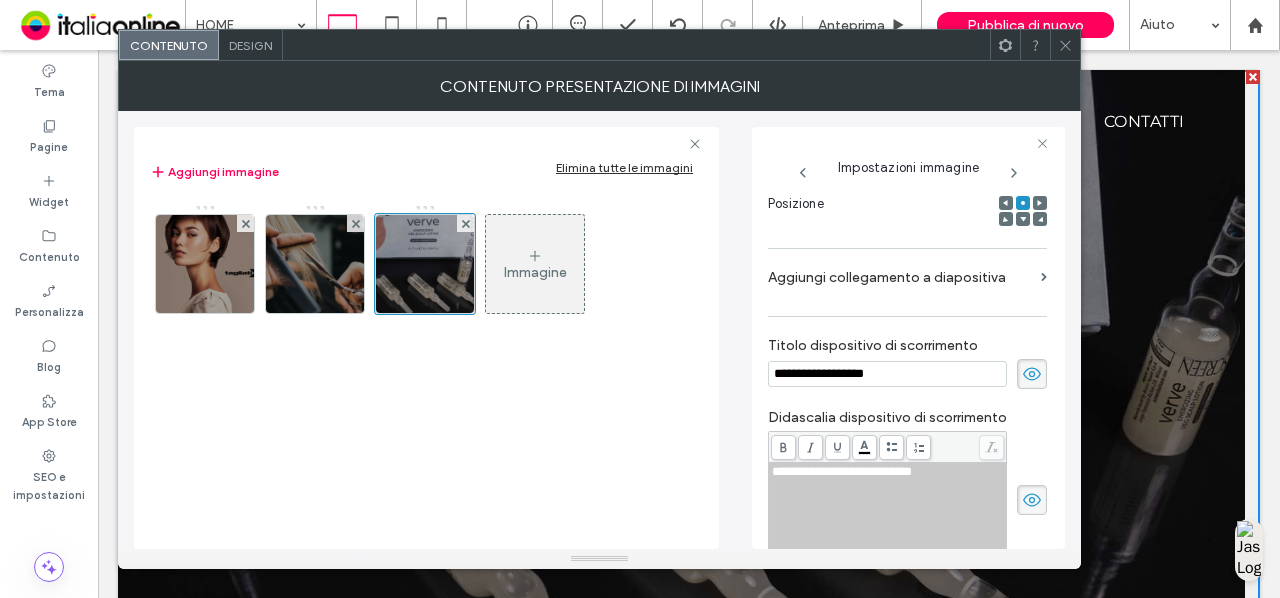 drag, startPoint x: 888, startPoint y: 373, endPoint x: 642, endPoint y: 379, distance: 246.07317 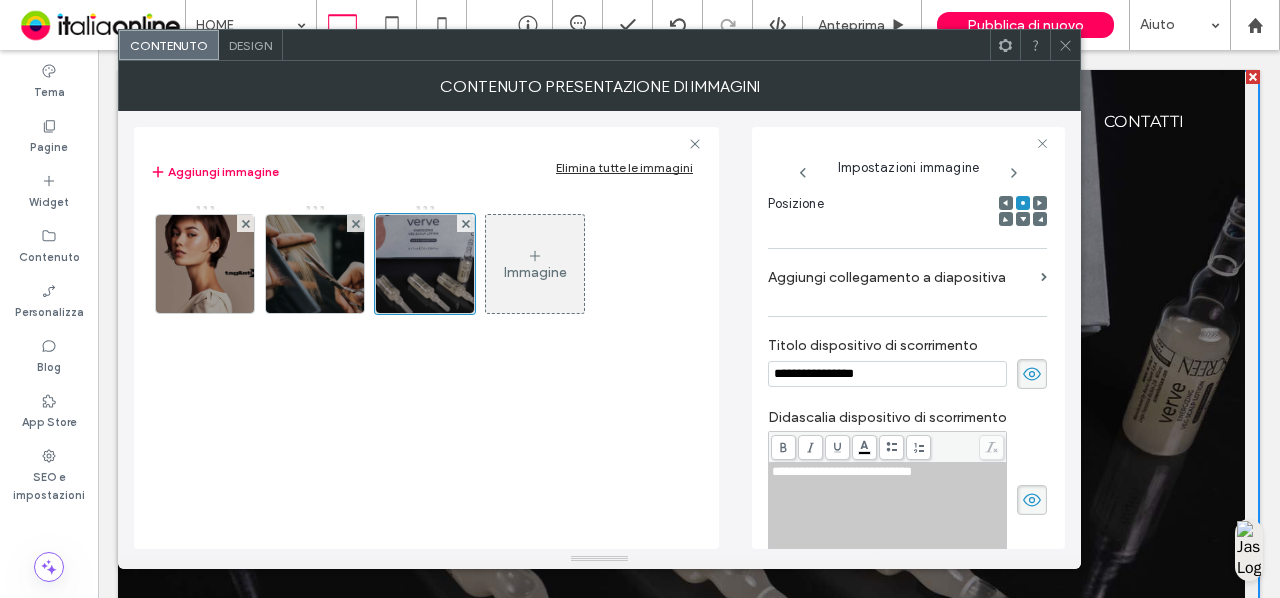 type on "**********" 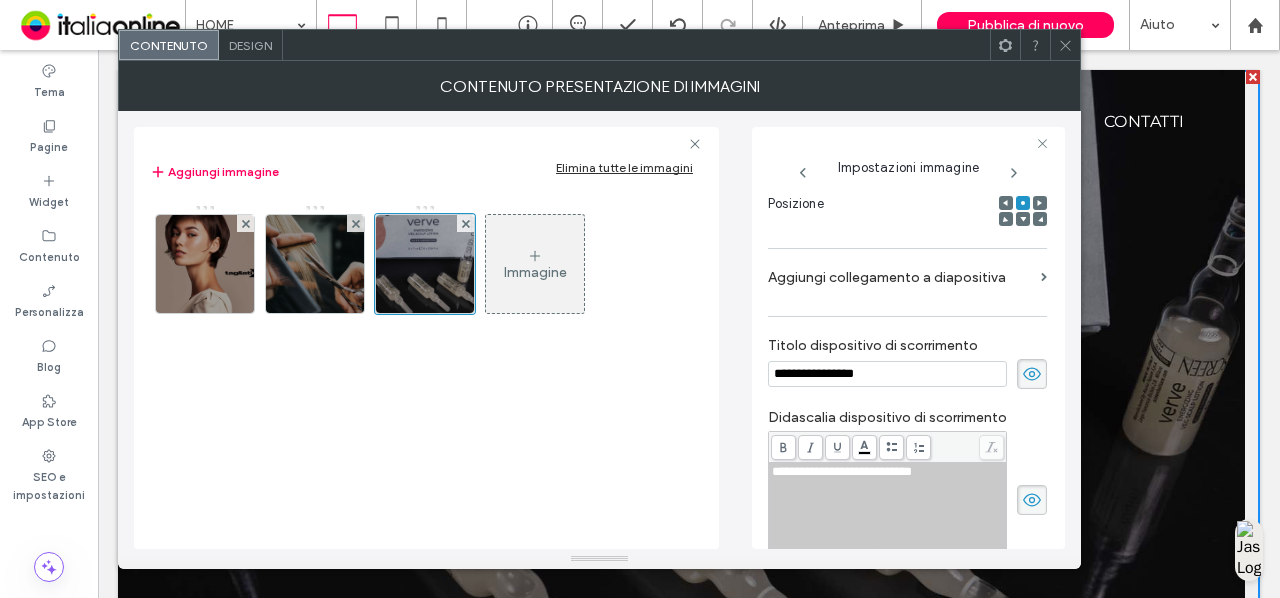 click on ".wqwq-1{fill:#231f20;}
.cls-1q, .cls-2q { fill-rule: evenodd; }
.cls-2q { fill: #6e8188; }
True_local
Agendize
HealthEngine
x_close_popup
from_your_site
multi_language
zoom-out
zoom-in
z_vimeo
z_yelp
z_picassa
w_vCita
youtube
yelp
x2
x
x_x
x_alignright
x_handwritten
wrench
wordpress
windowsvv
win8
whats_app
wallet
warning-sign
w_youtube
w_youtube_channel
w_yelp
w_video
w_twitter
w_title
w_tabs
w_social_icons
w_spacer
w_share
w_rss_feed
w_recent-posts
w_push
w_paypal
w_photo_gallery" at bounding box center [640, 299] 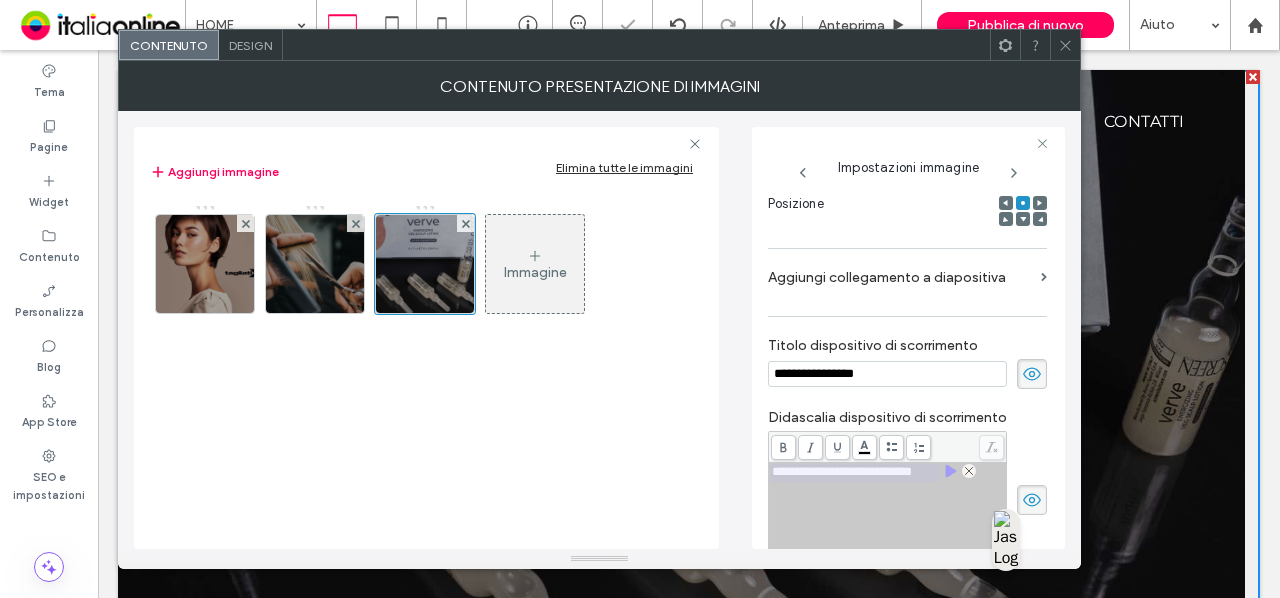 click 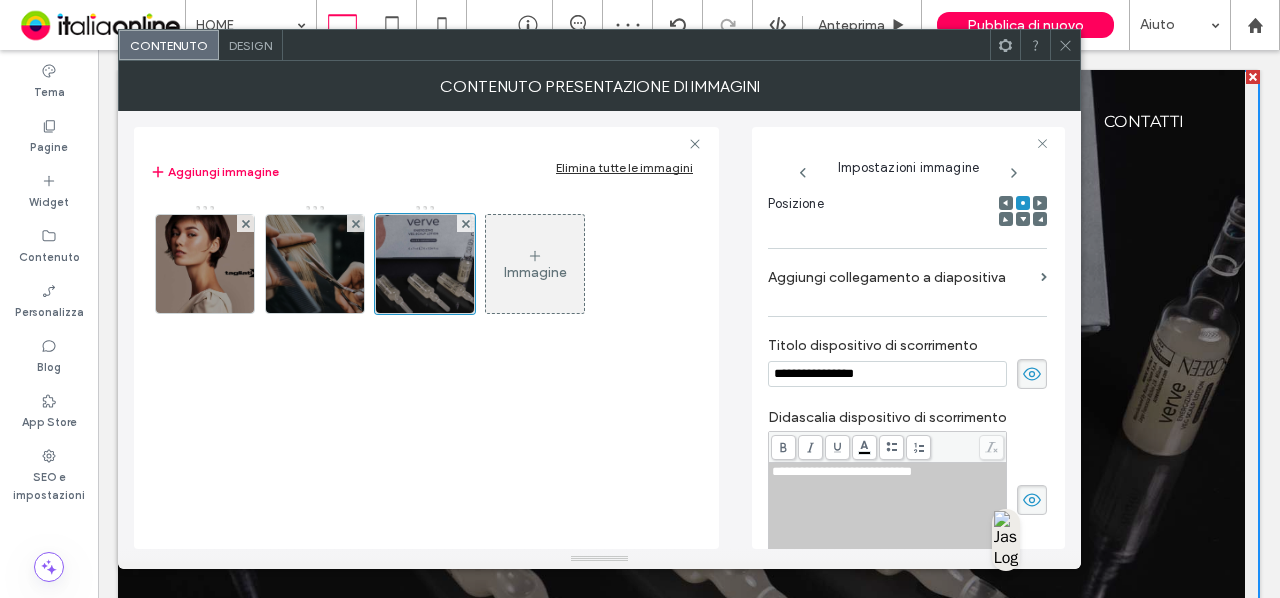 click on "**********" at bounding box center [842, 471] 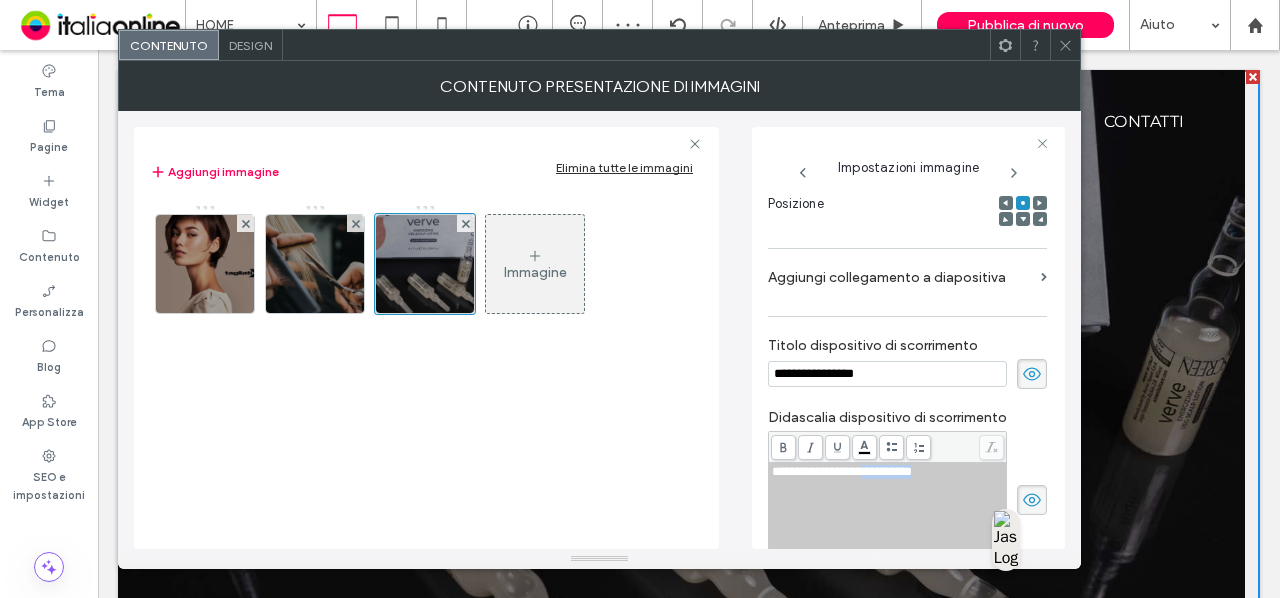 click on "**********" at bounding box center [842, 471] 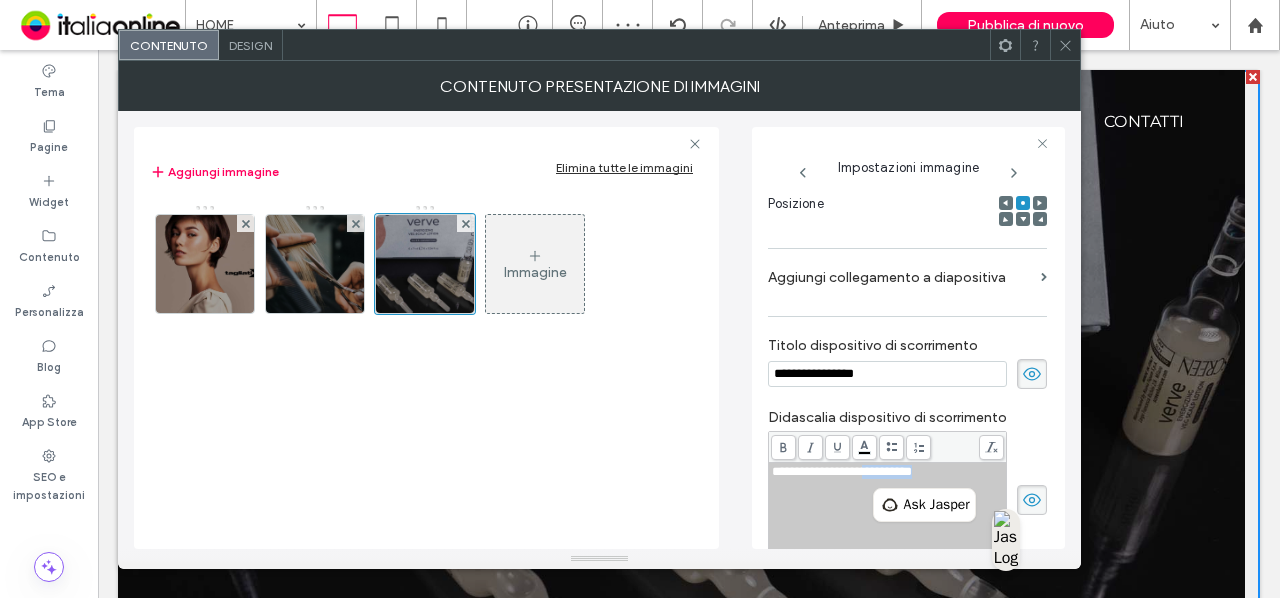 click on "**********" at bounding box center [888, 472] 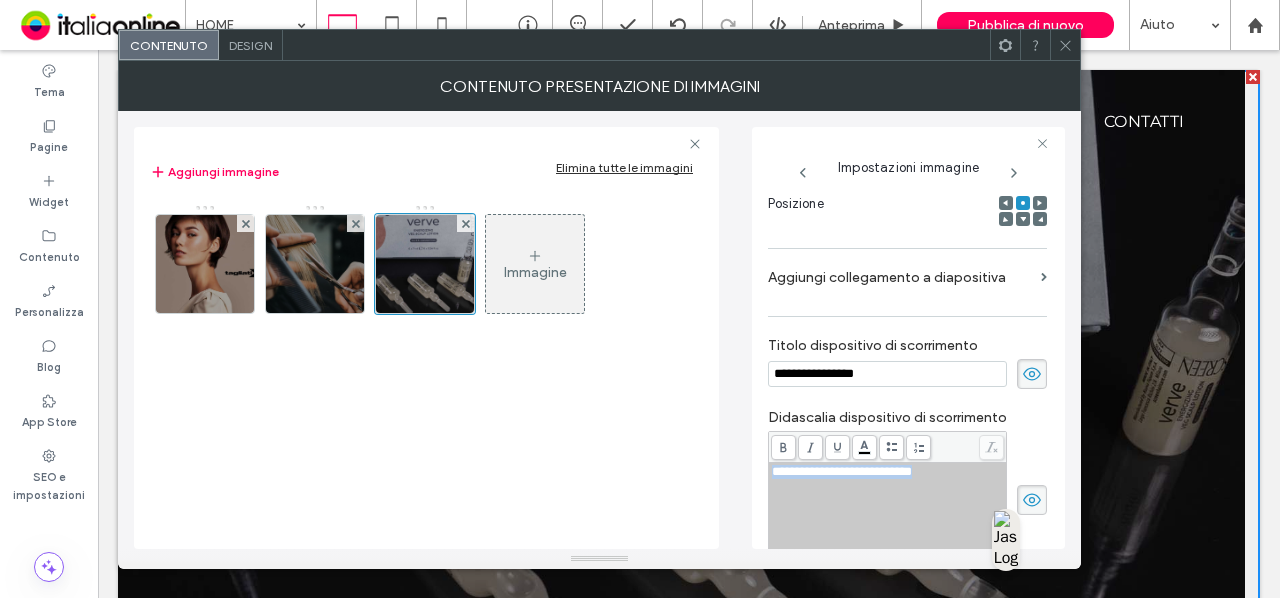 drag, startPoint x: 946, startPoint y: 469, endPoint x: 719, endPoint y: 483, distance: 227.4313 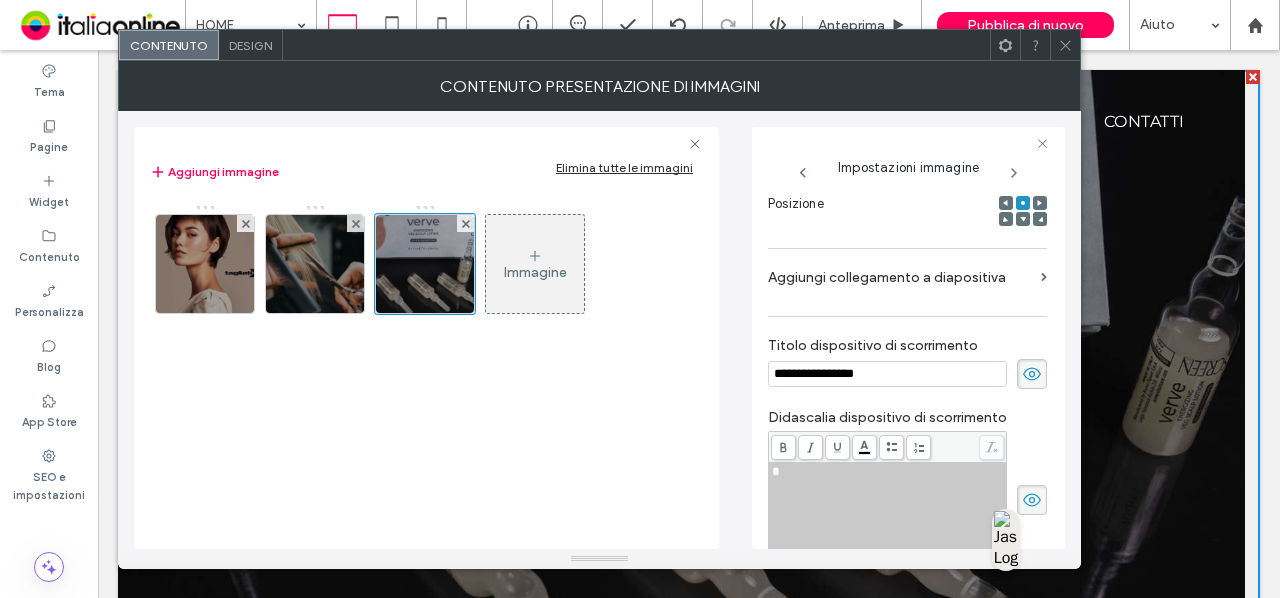 type 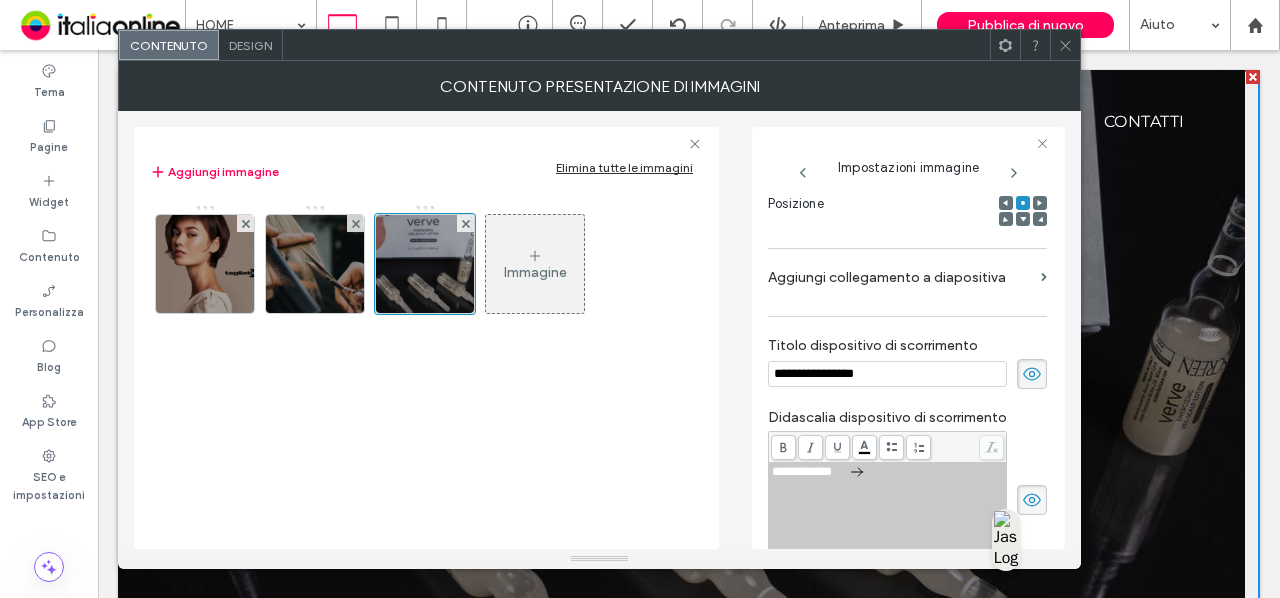 scroll, scrollTop: 599, scrollLeft: 0, axis: vertical 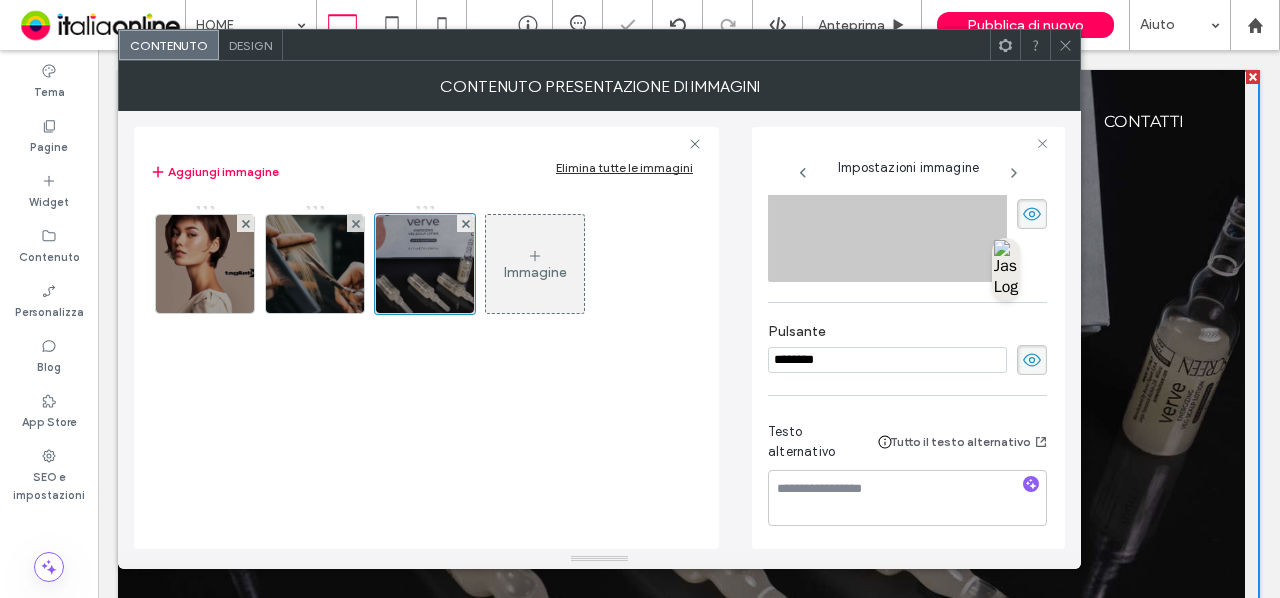 click 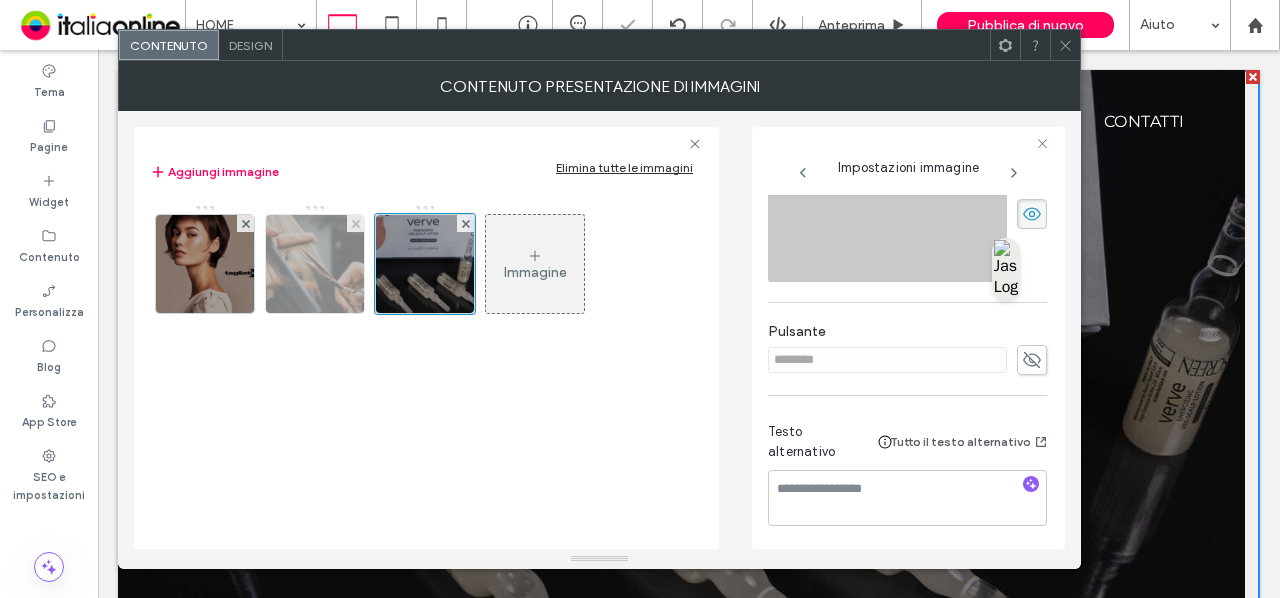 click at bounding box center [314, 264] 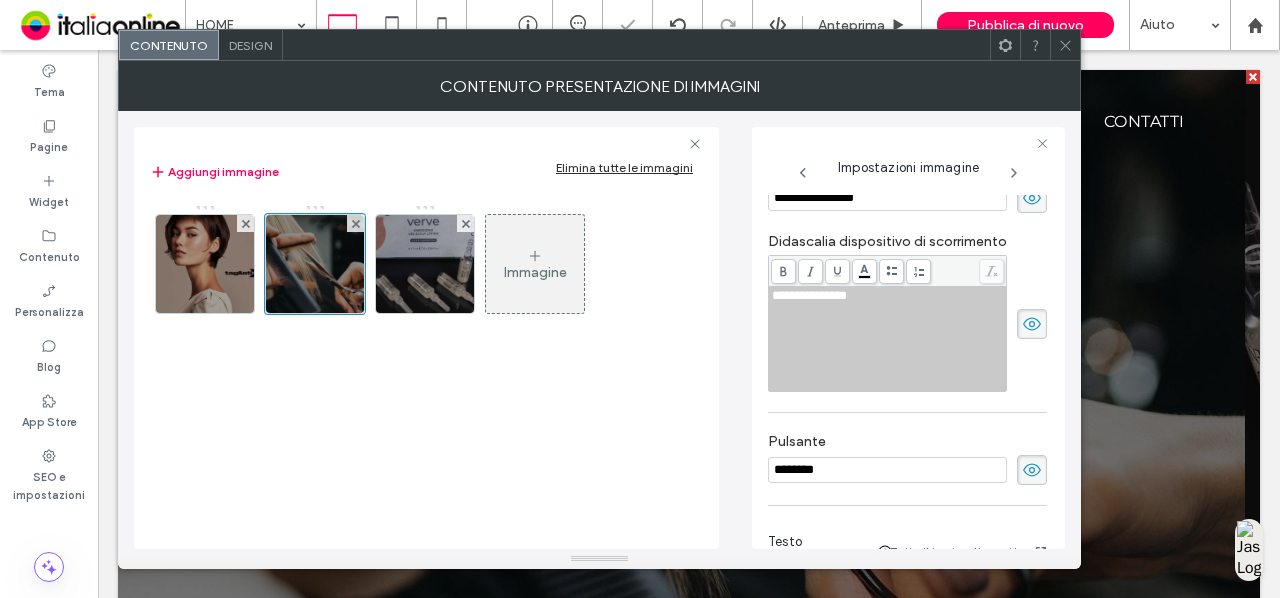 scroll, scrollTop: 495, scrollLeft: 0, axis: vertical 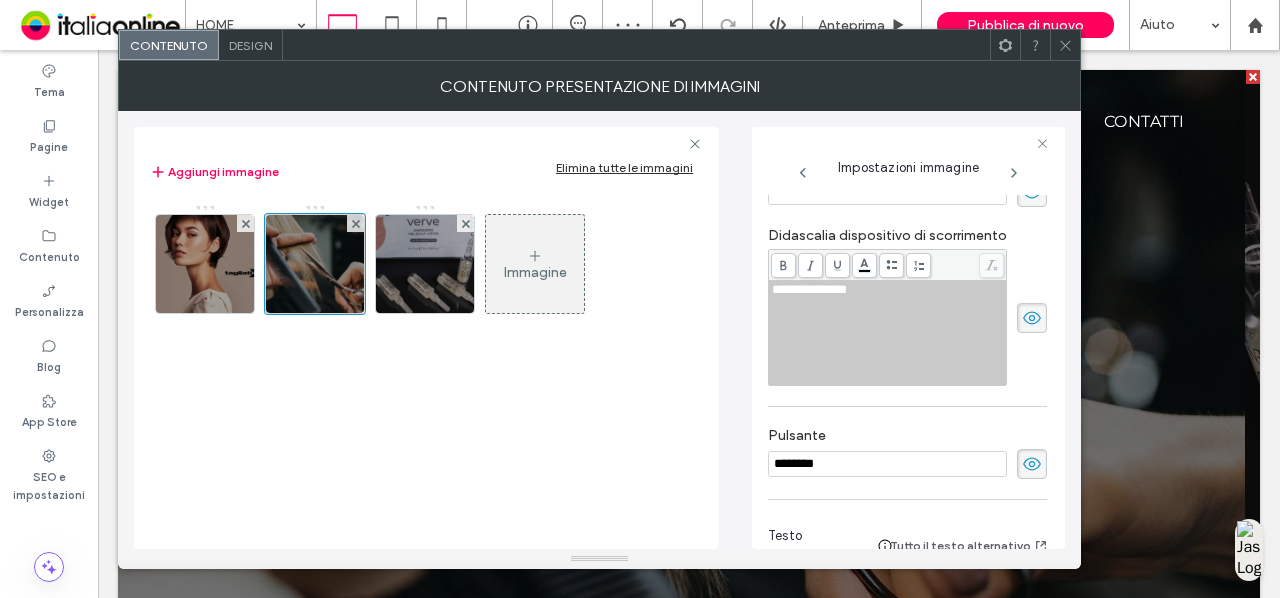 click at bounding box center [1032, 464] 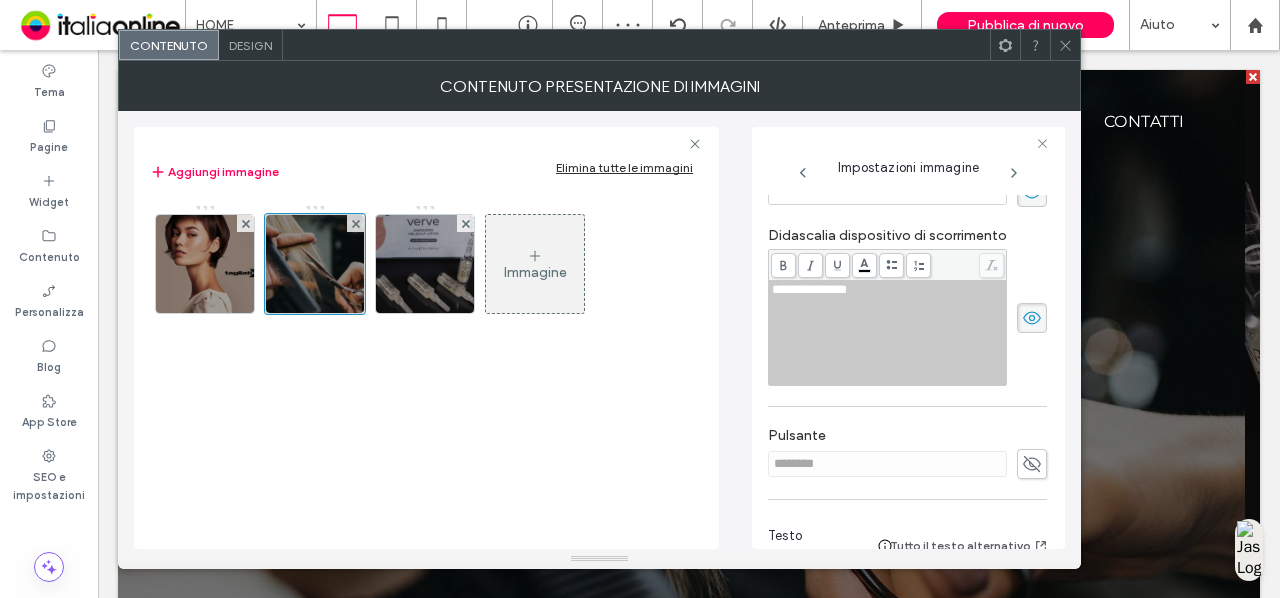 click 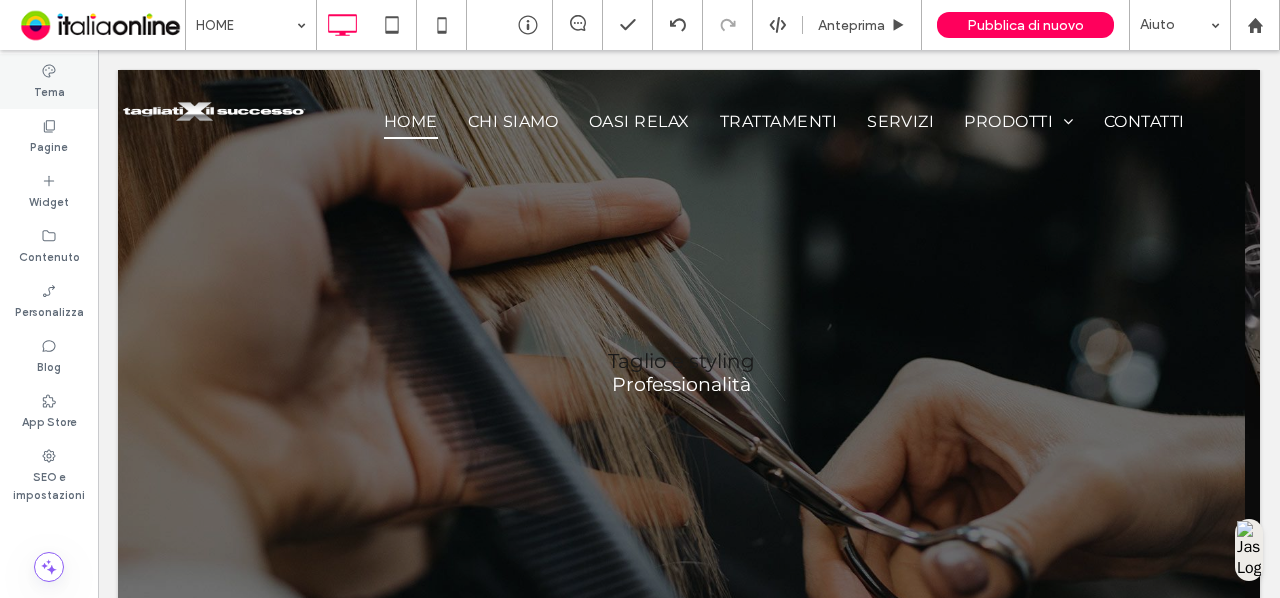 click on "Tema" at bounding box center [49, 90] 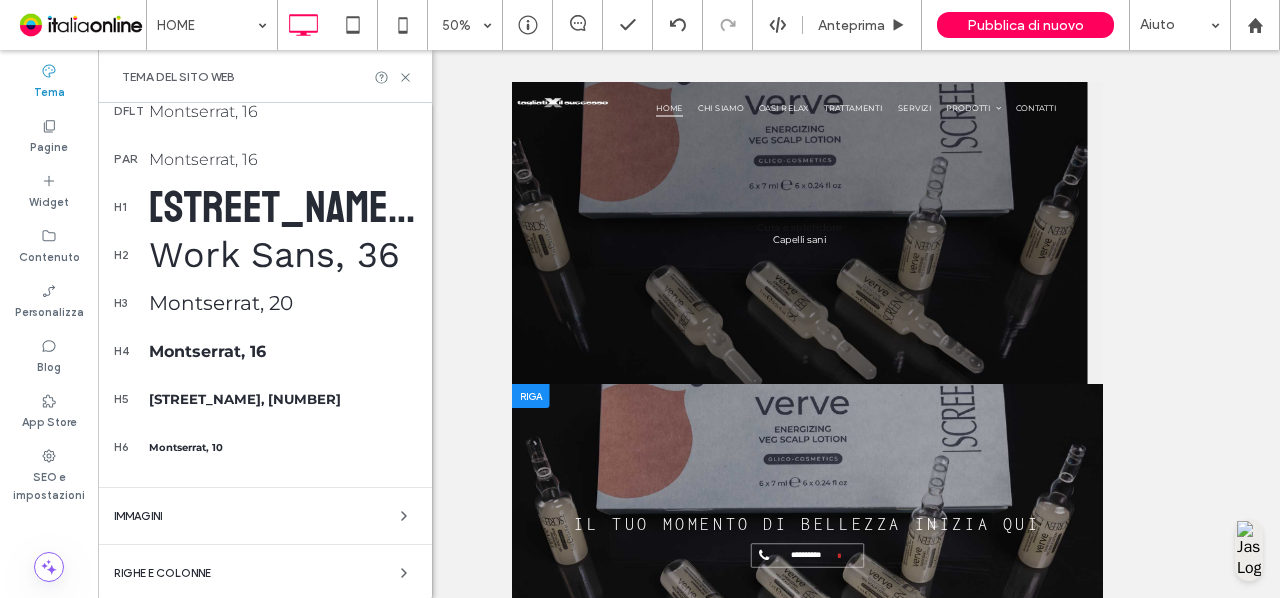 scroll, scrollTop: 322, scrollLeft: 0, axis: vertical 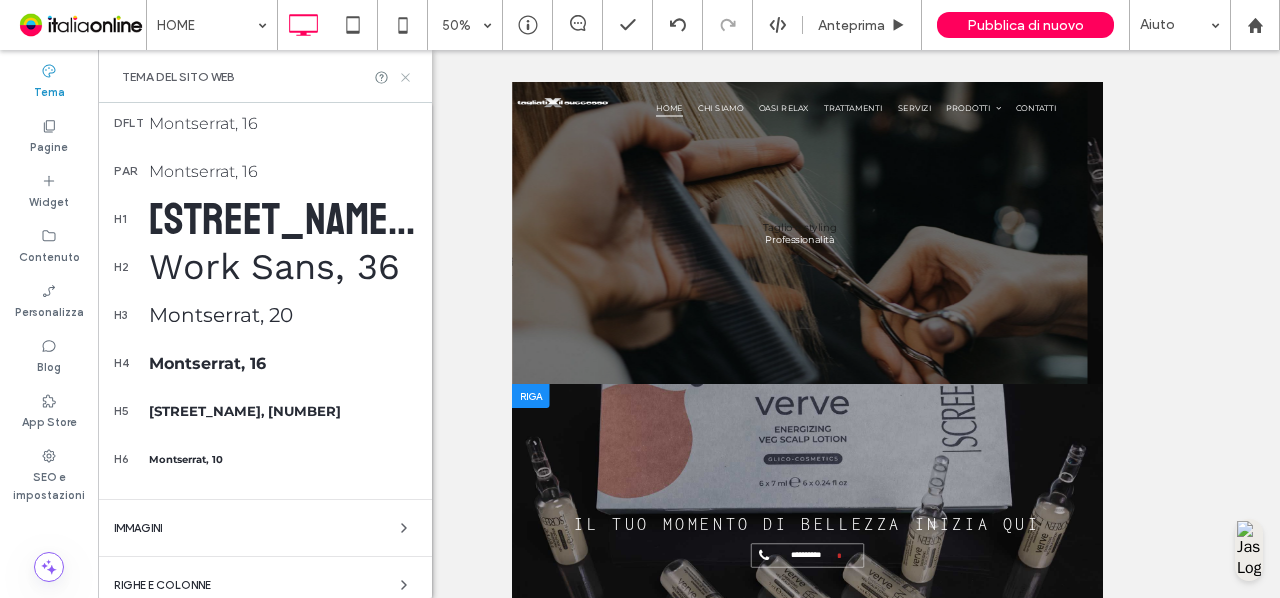 click 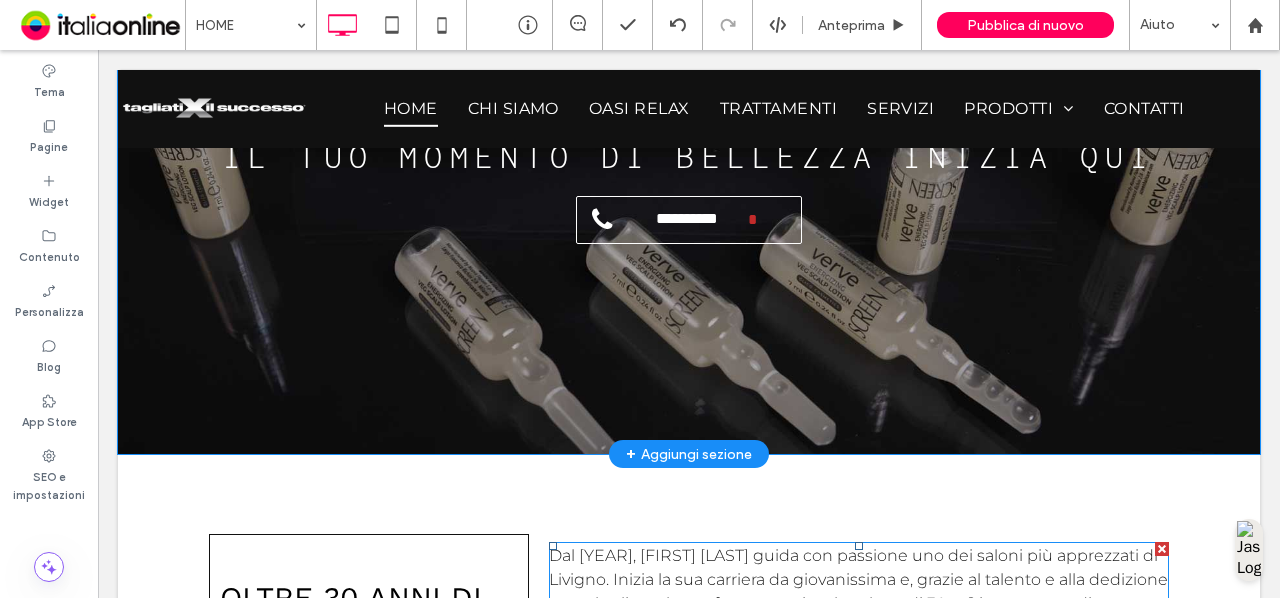scroll, scrollTop: 992, scrollLeft: 0, axis: vertical 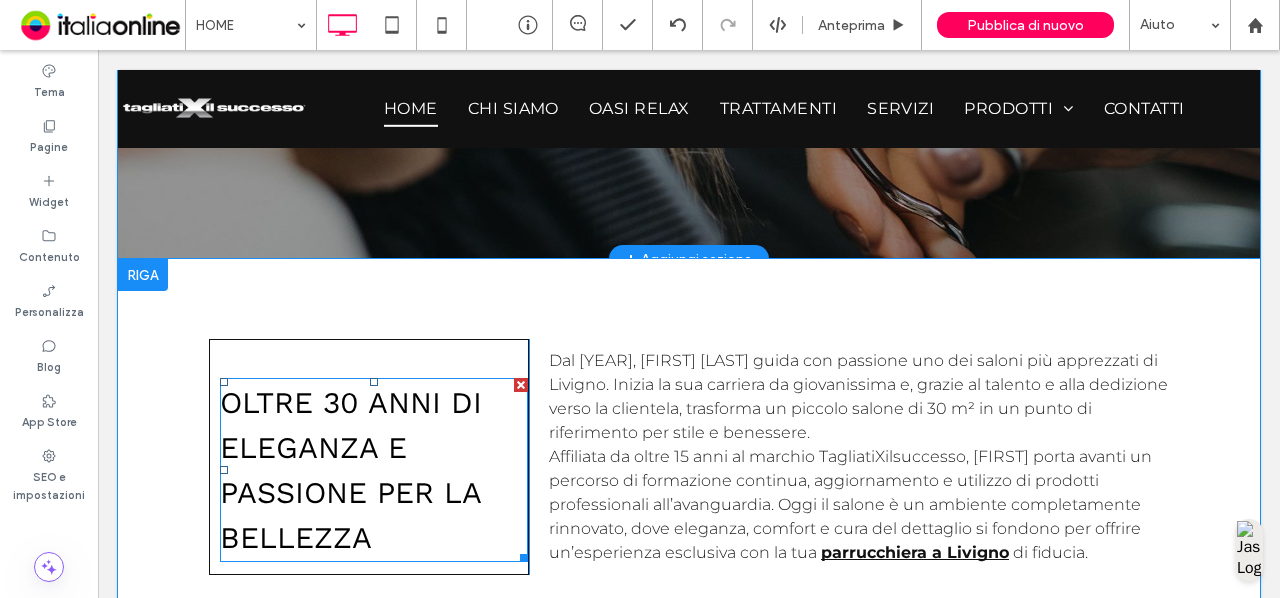 click on "Oltre 30 anni di eleganza e passione per la bellezza" at bounding box center (374, 470) 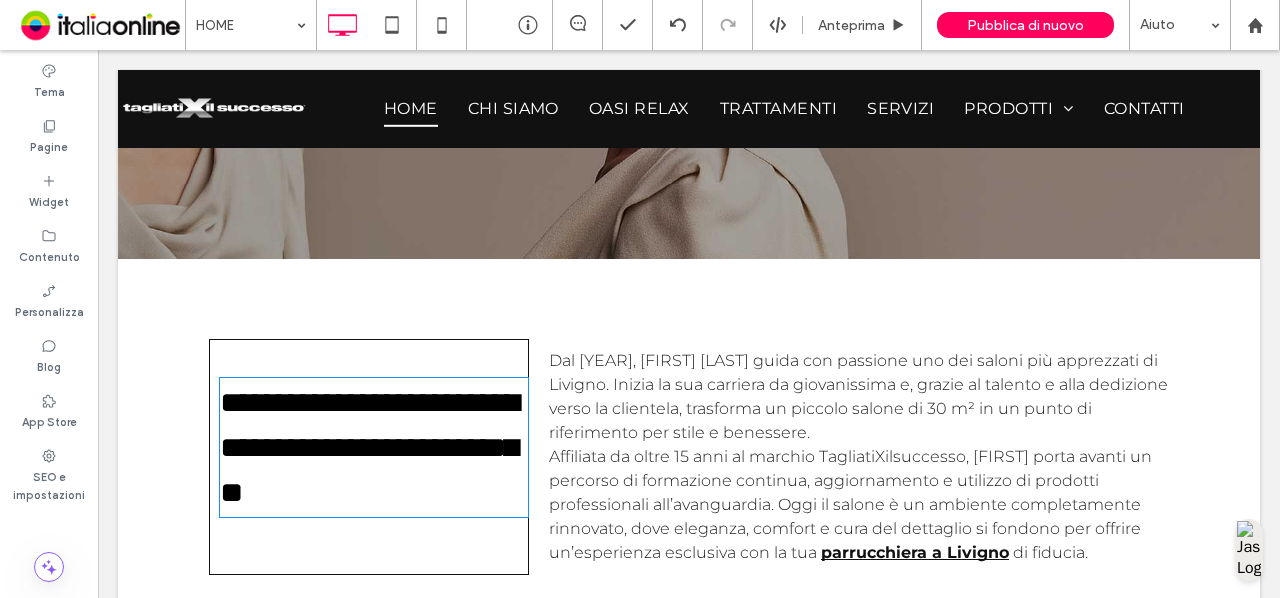type on "*********" 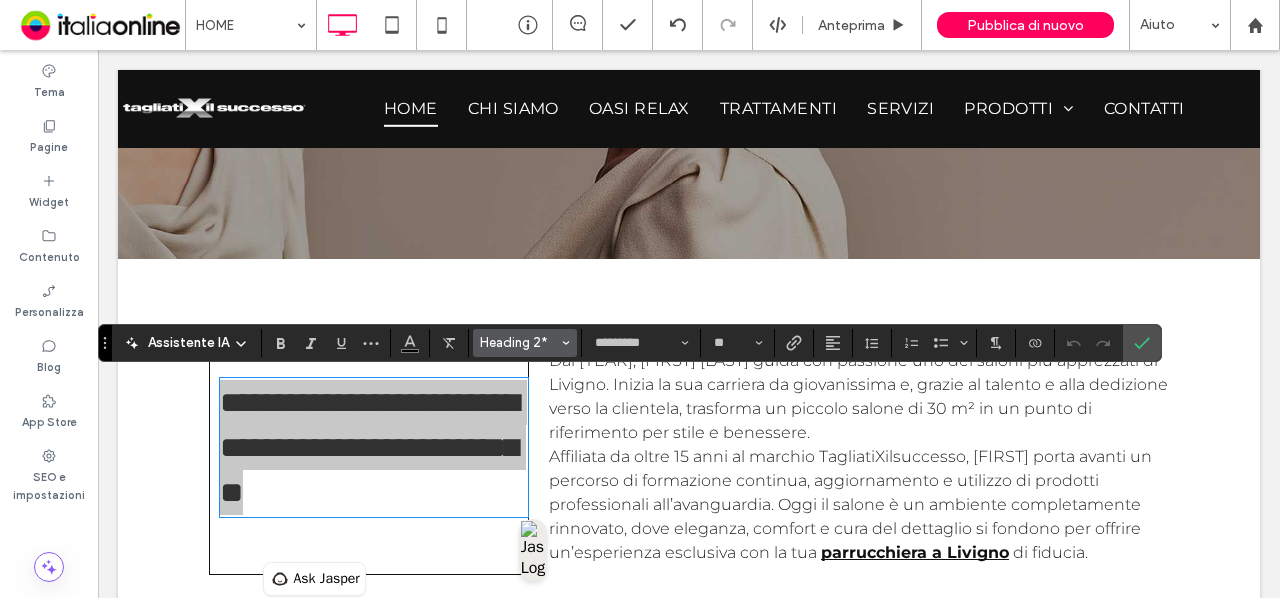 click on "Heading 2*" at bounding box center (519, 342) 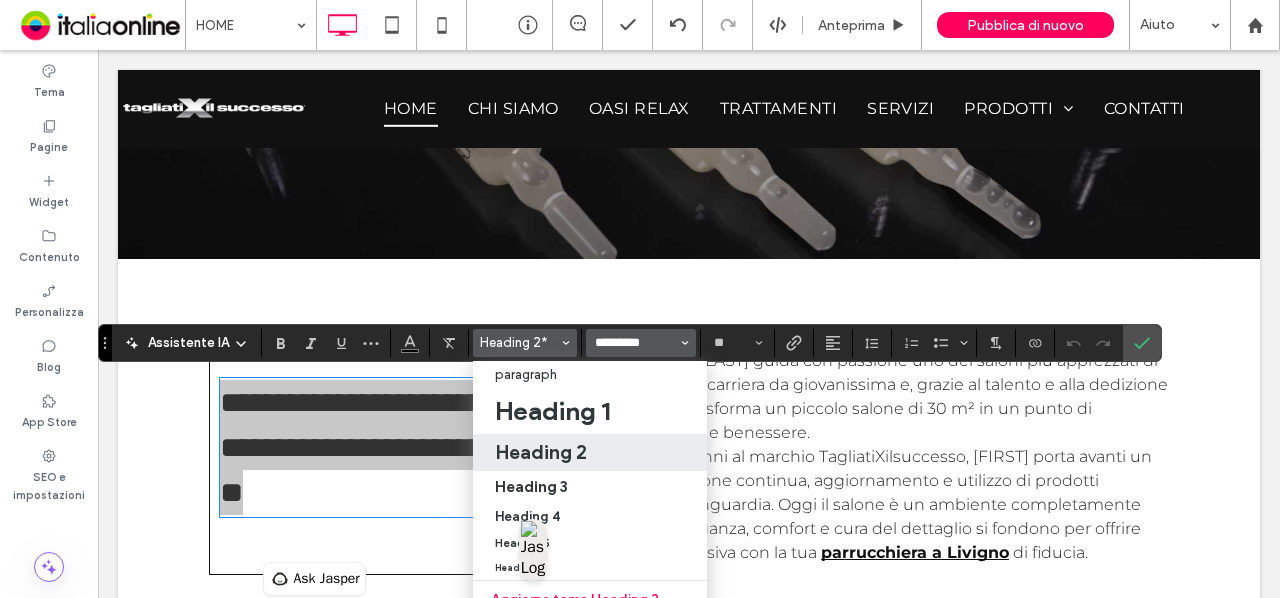 click on "*********" at bounding box center [635, 343] 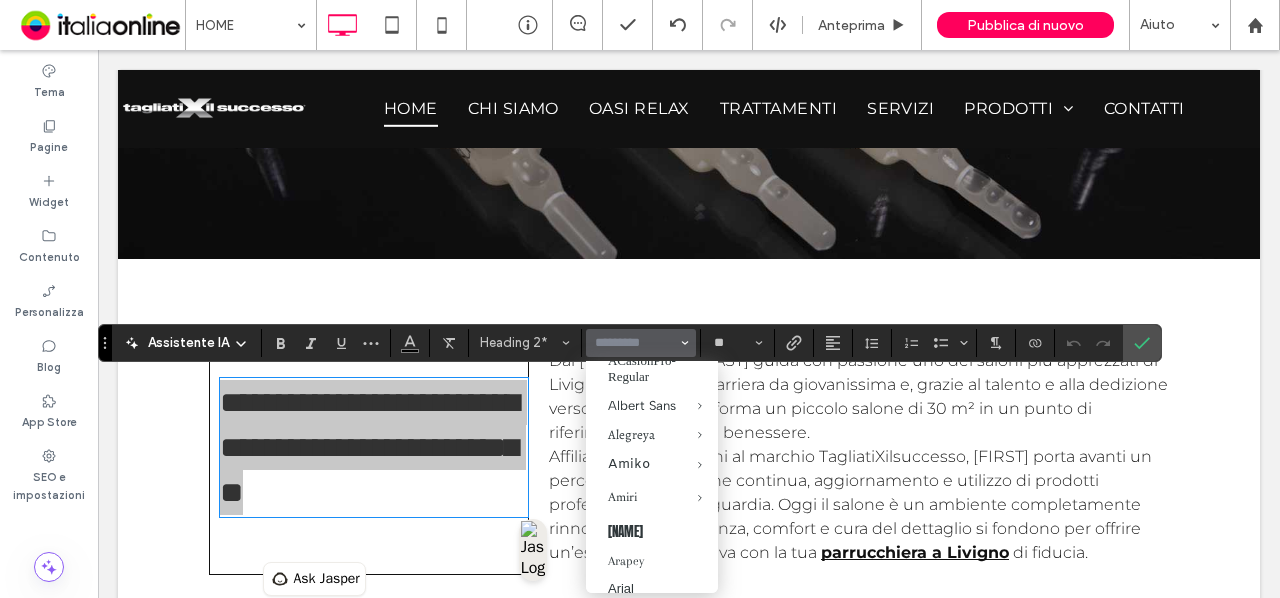 scroll, scrollTop: 169, scrollLeft: 0, axis: vertical 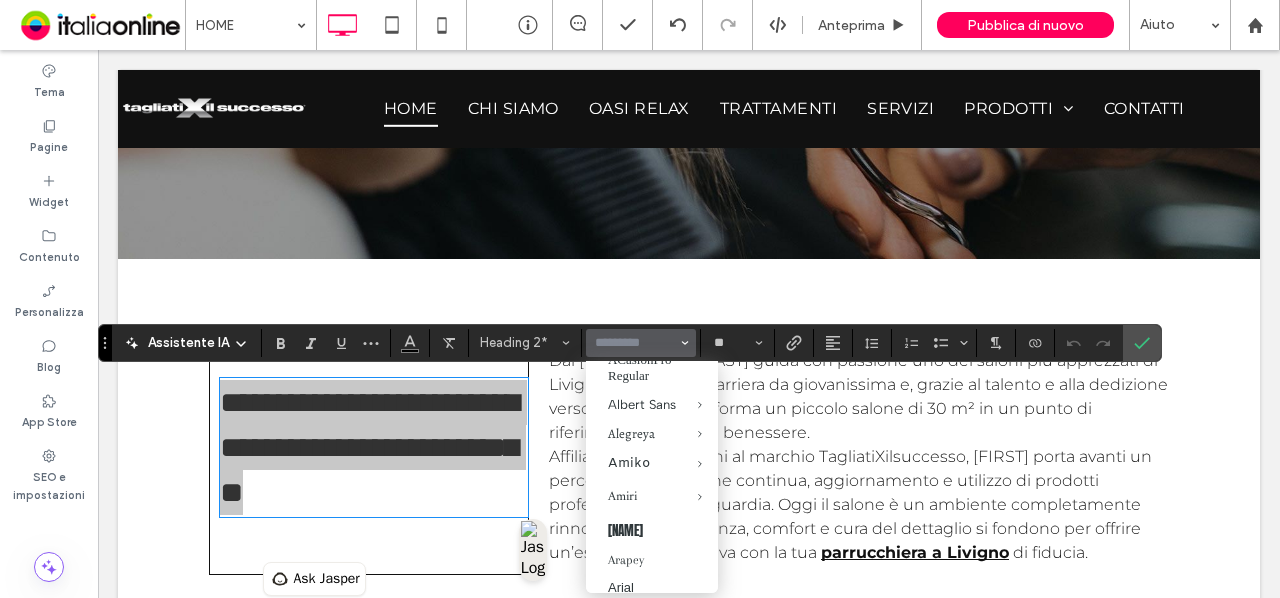 click on "Alegreya" at bounding box center (652, 433) 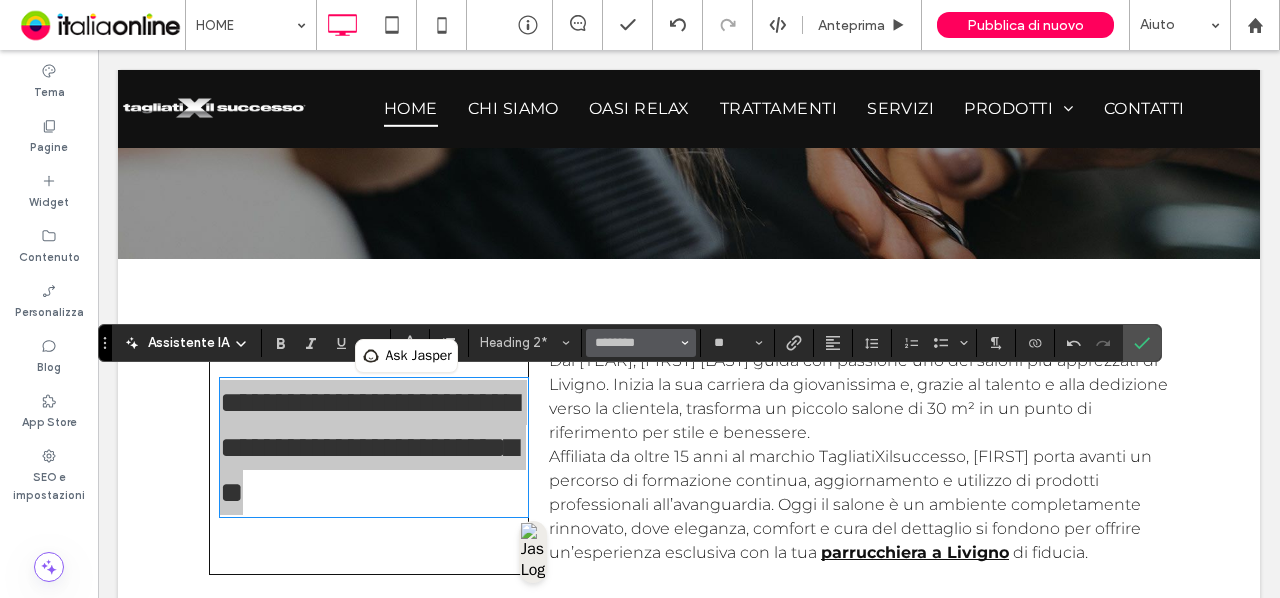 click on "********" at bounding box center [641, 343] 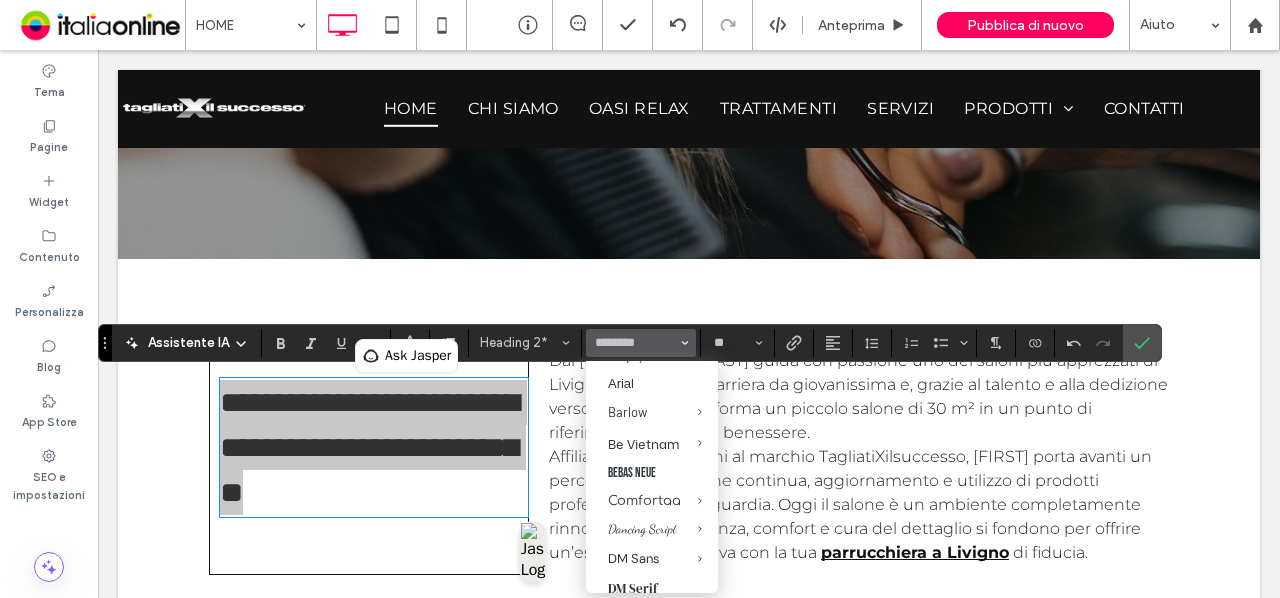 scroll, scrollTop: 443, scrollLeft: 0, axis: vertical 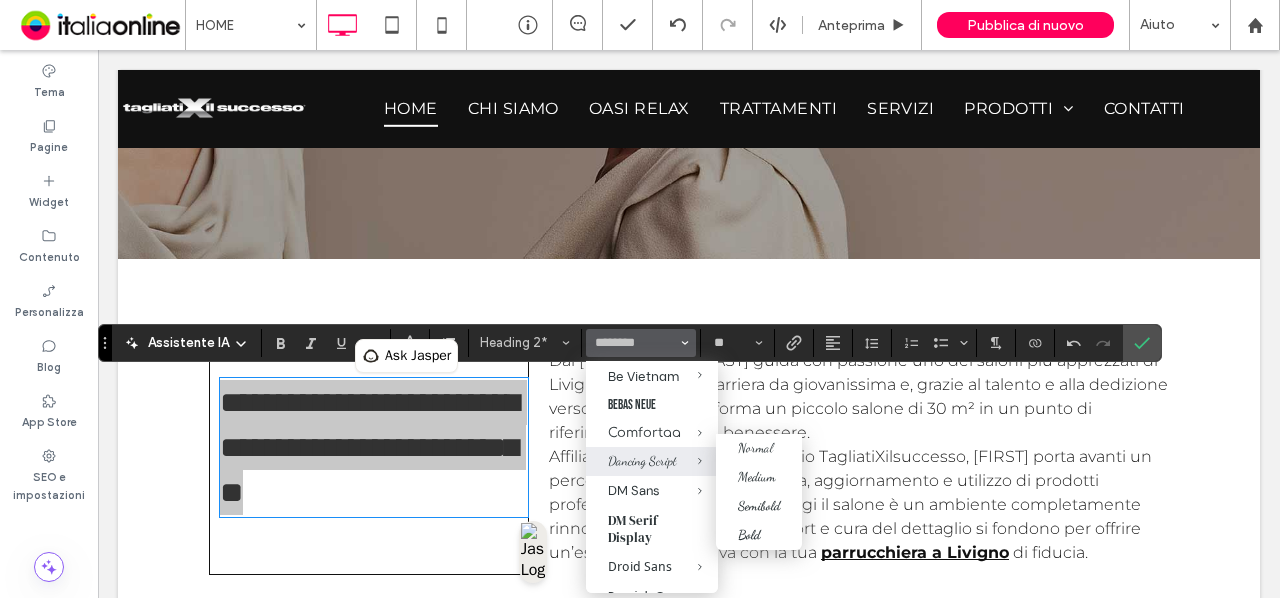 click at bounding box center (685, 461) 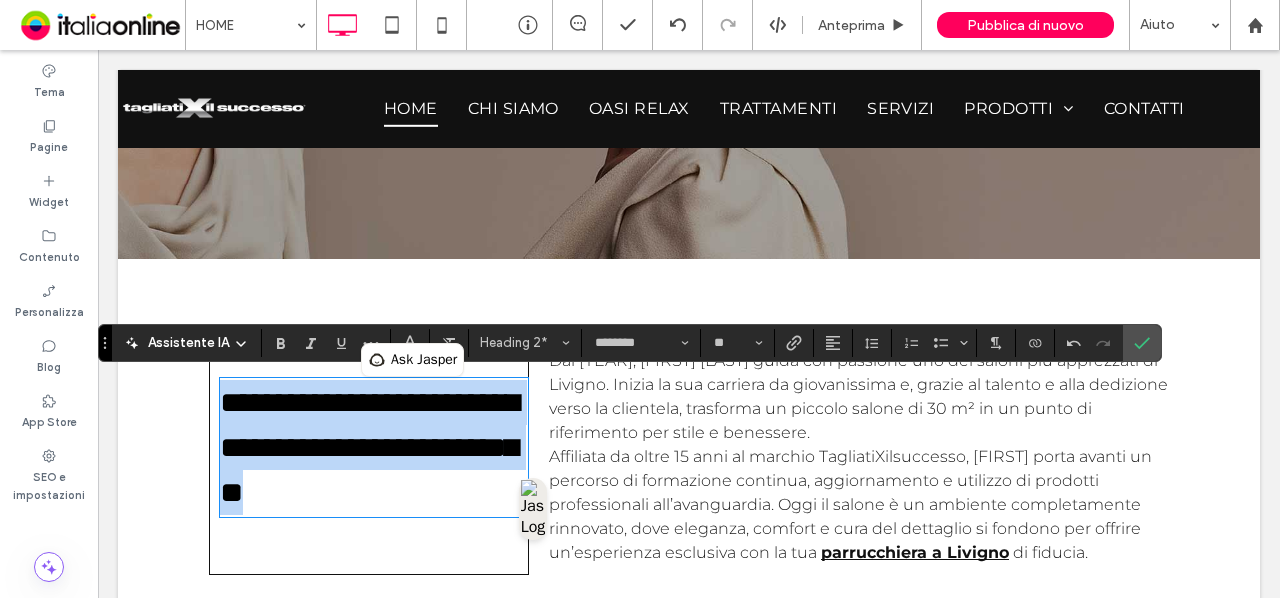 type on "**********" 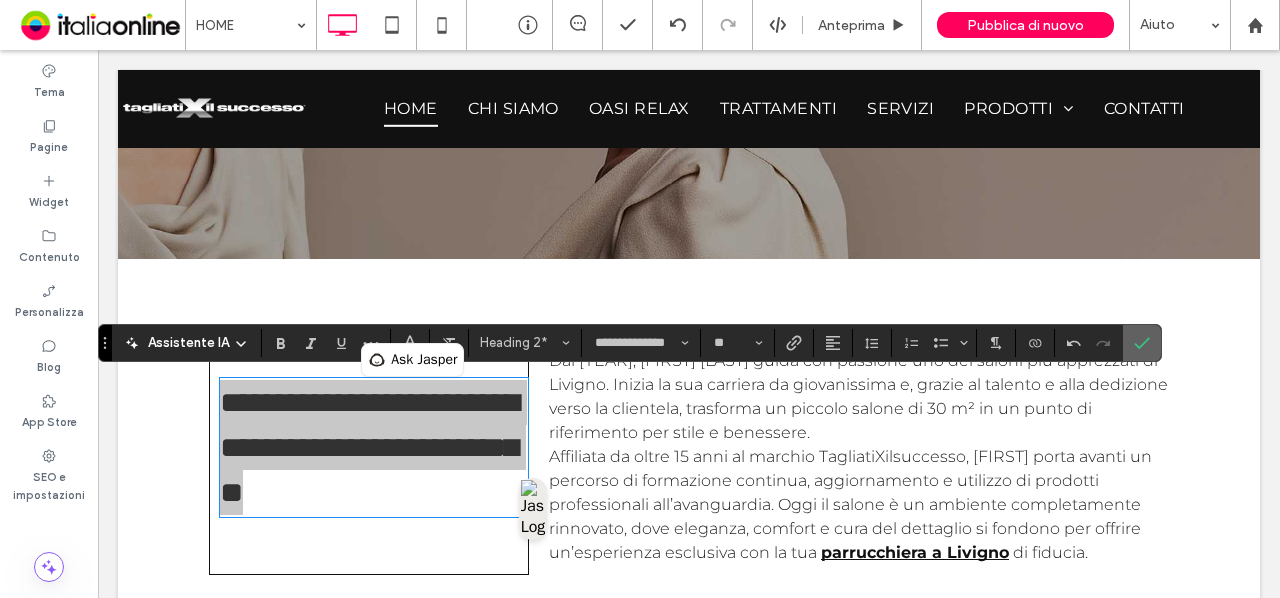 click at bounding box center (1142, 343) 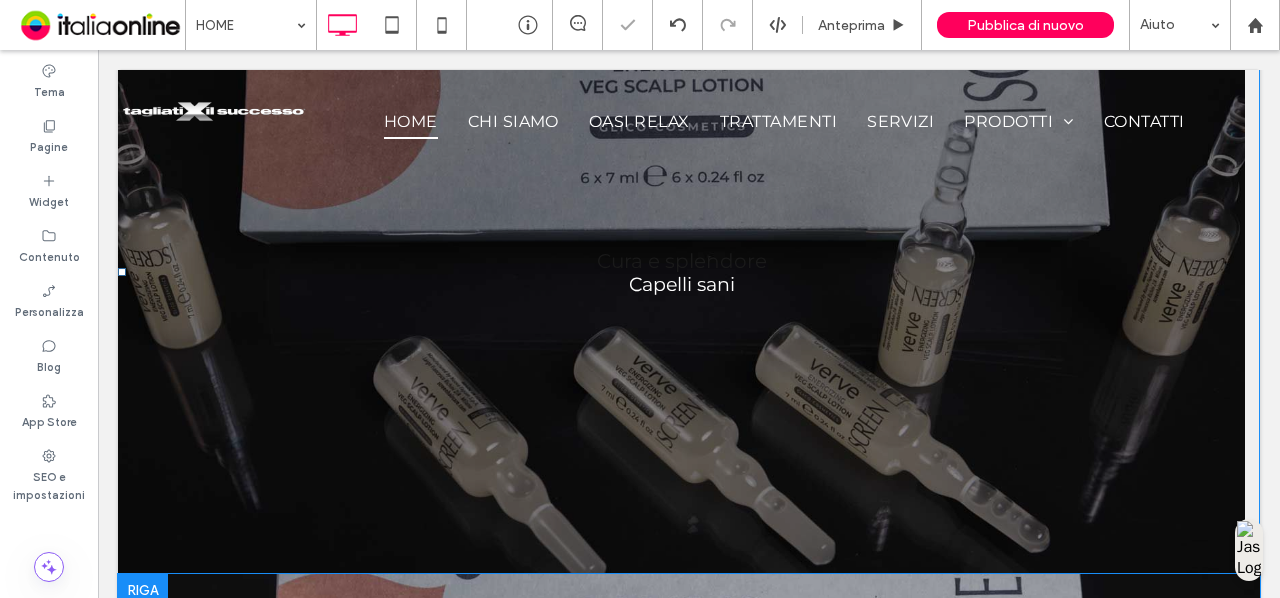 scroll, scrollTop: 0, scrollLeft: 0, axis: both 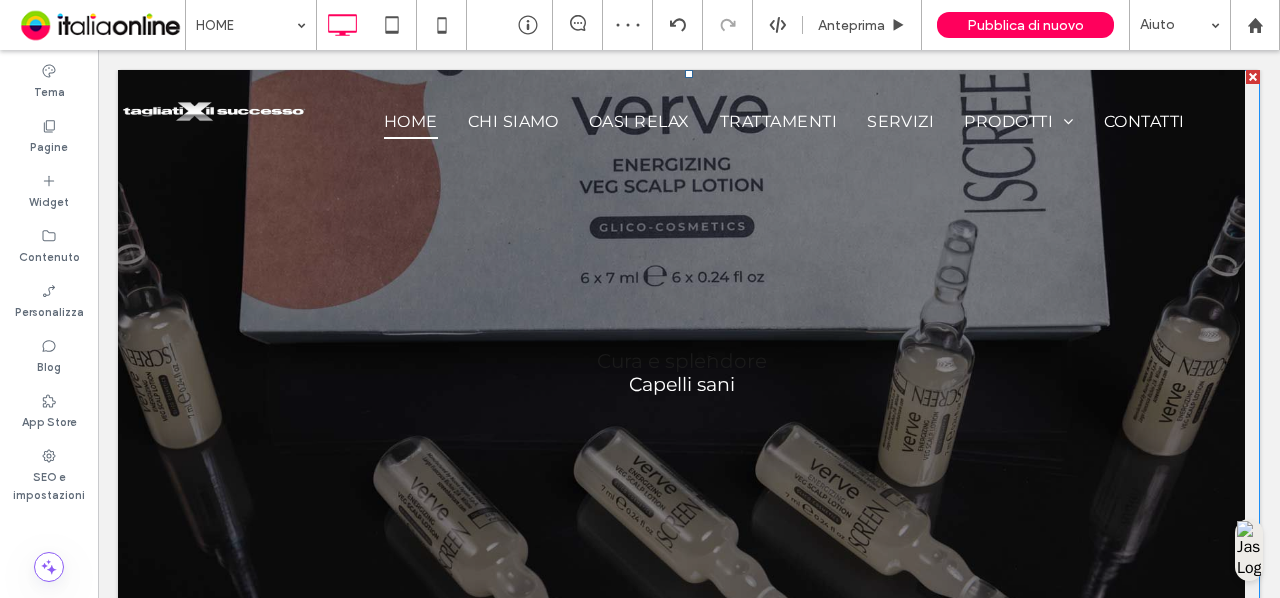 click on "Cura e splendore
Capelli sani
Pulsante" at bounding box center [681, 372] 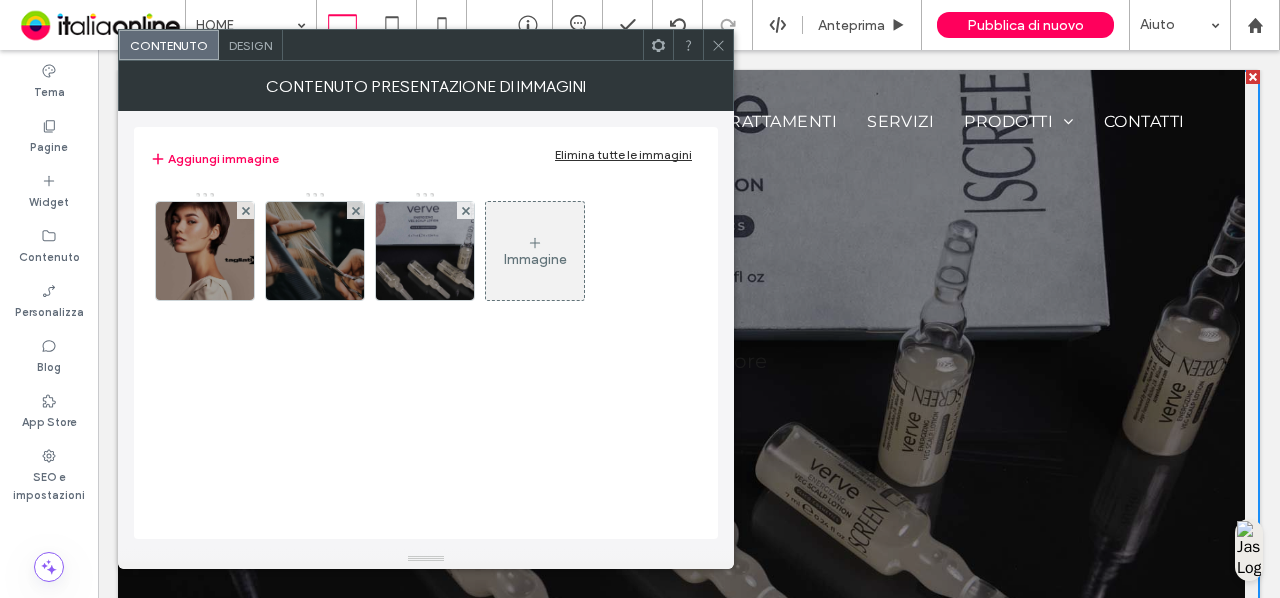 click on "Design" at bounding box center (250, 45) 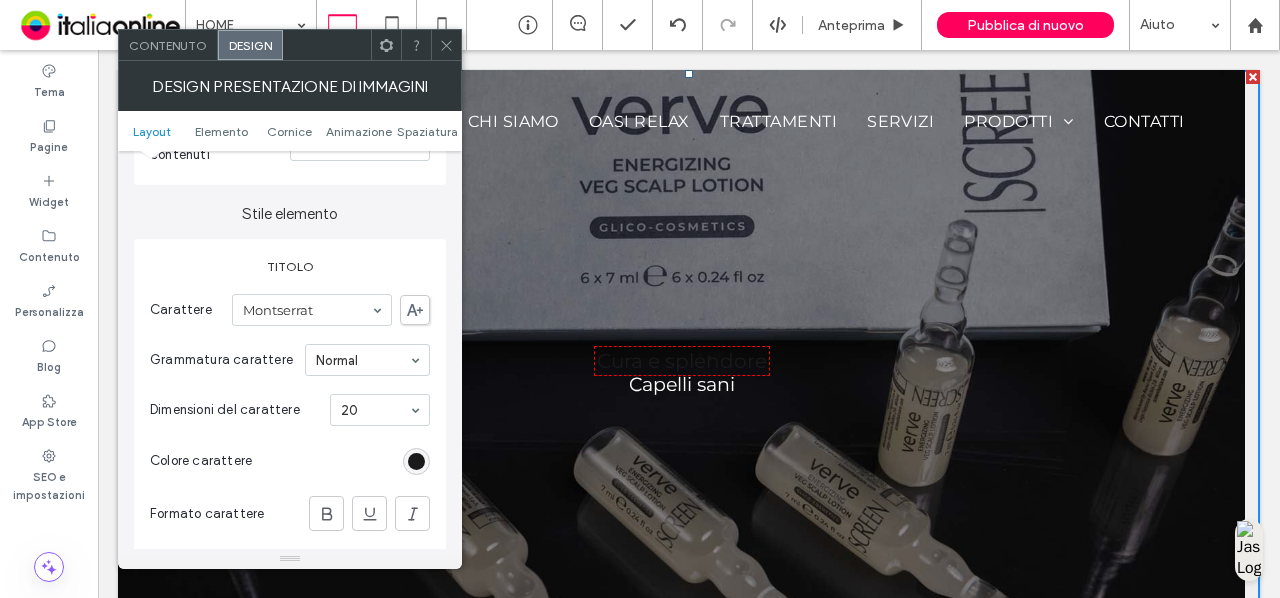 scroll, scrollTop: 566, scrollLeft: 0, axis: vertical 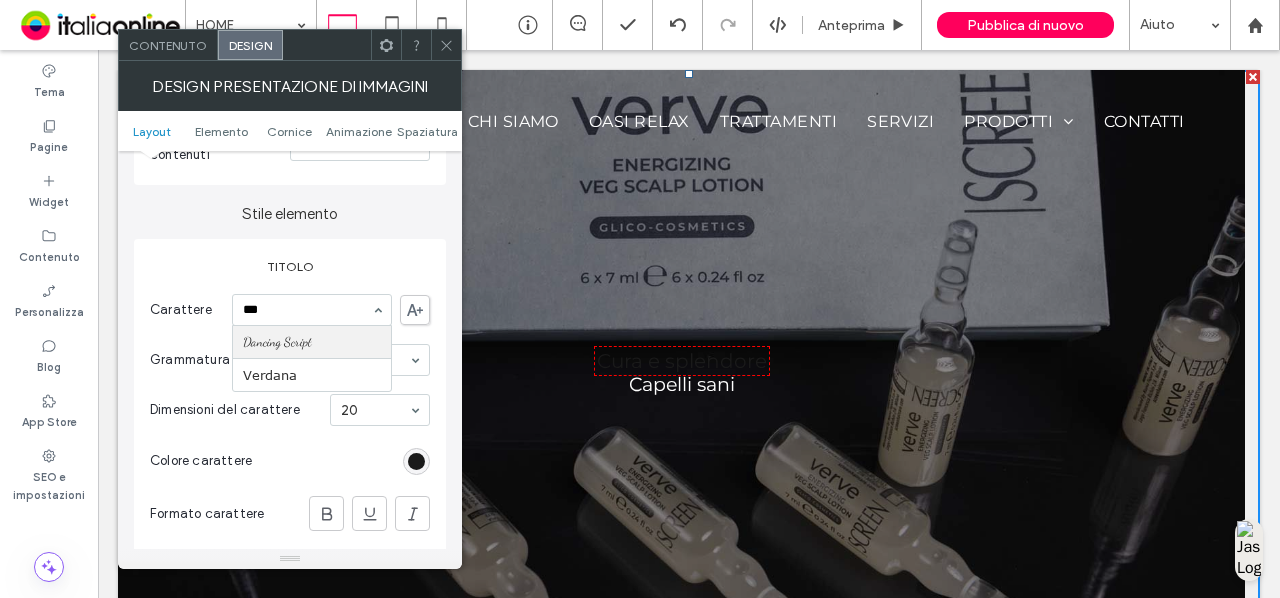 type on "****" 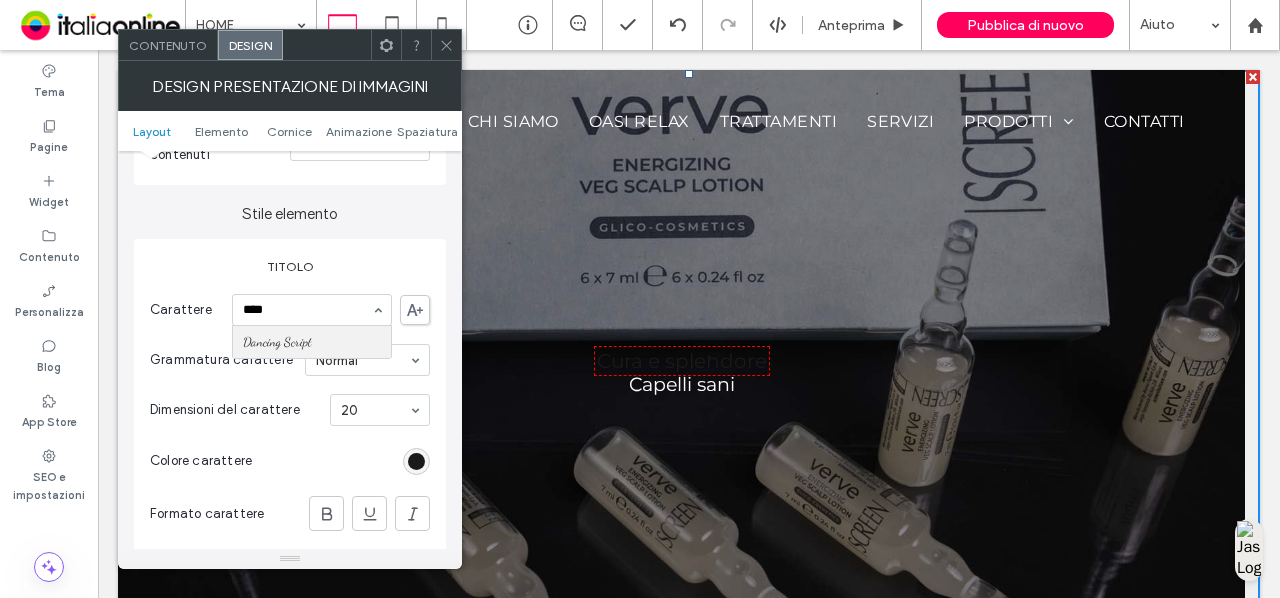type 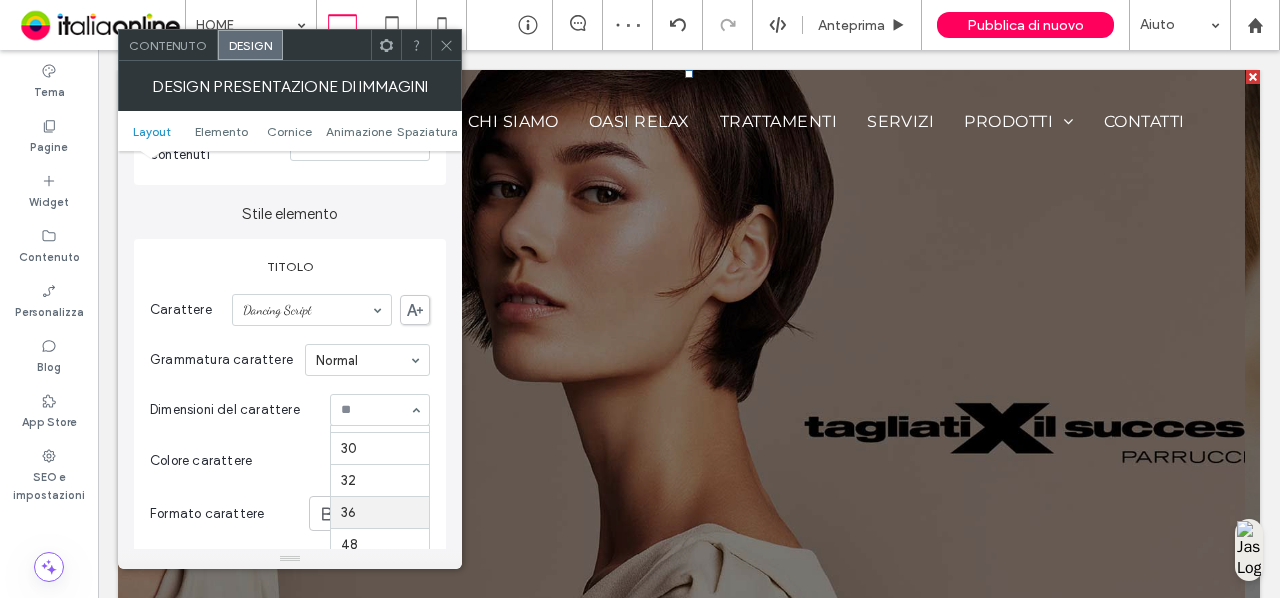 scroll, scrollTop: 347, scrollLeft: 0, axis: vertical 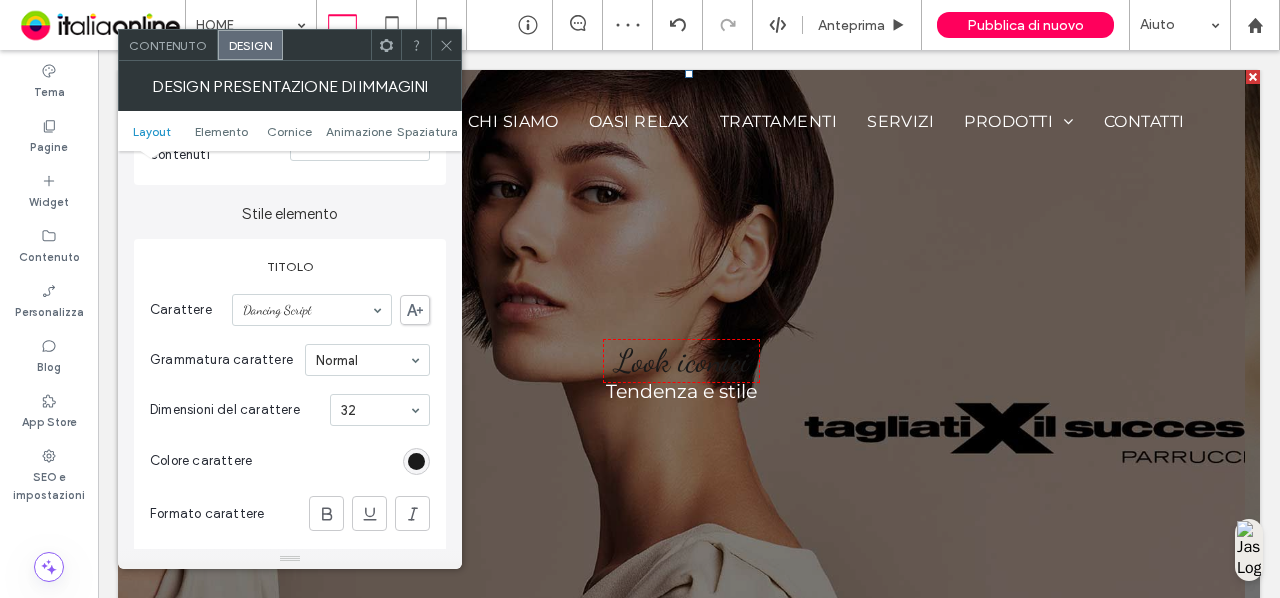 click at bounding box center (375, 410) 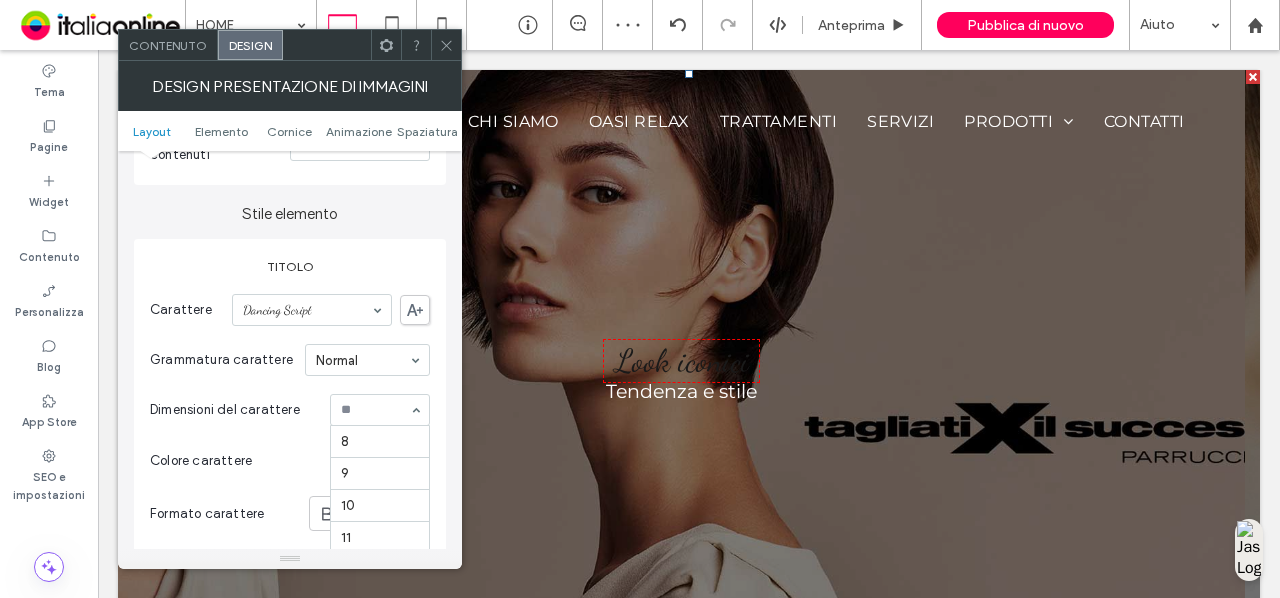 scroll, scrollTop: 389, scrollLeft: 0, axis: vertical 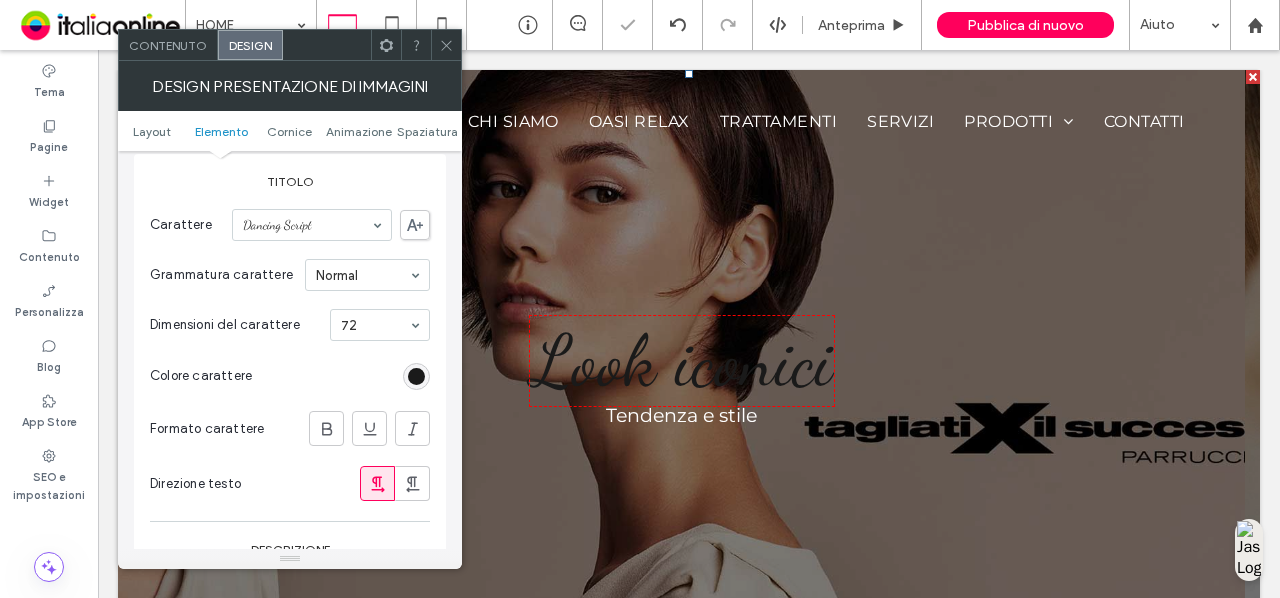 click at bounding box center (375, 325) 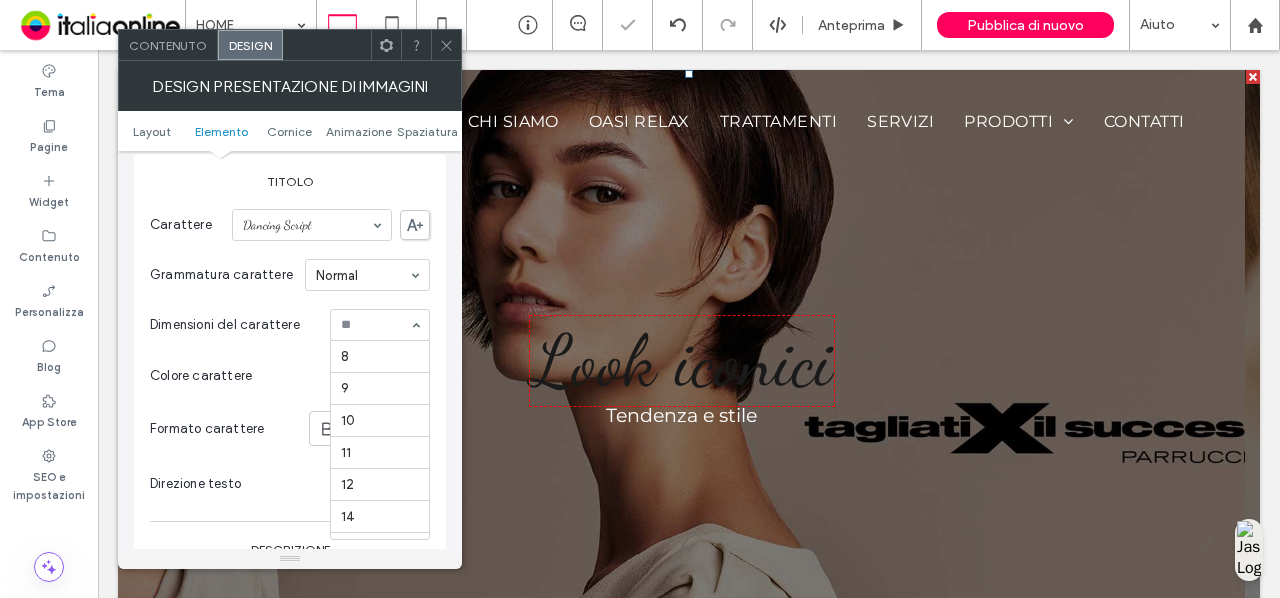 scroll, scrollTop: 389, scrollLeft: 0, axis: vertical 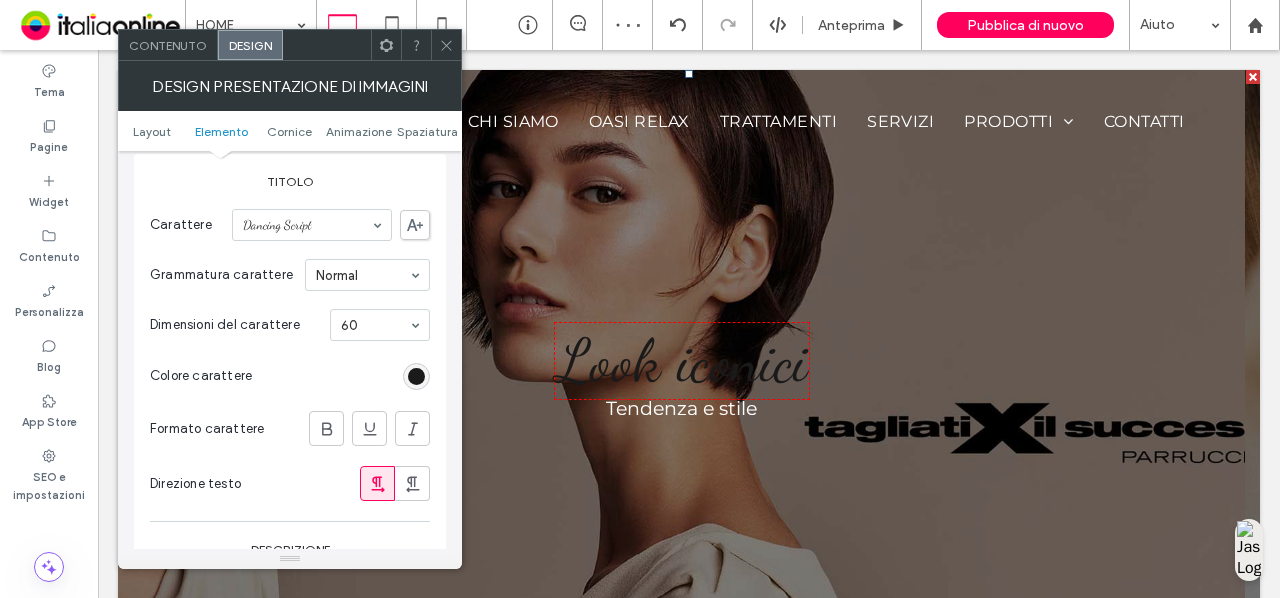 click 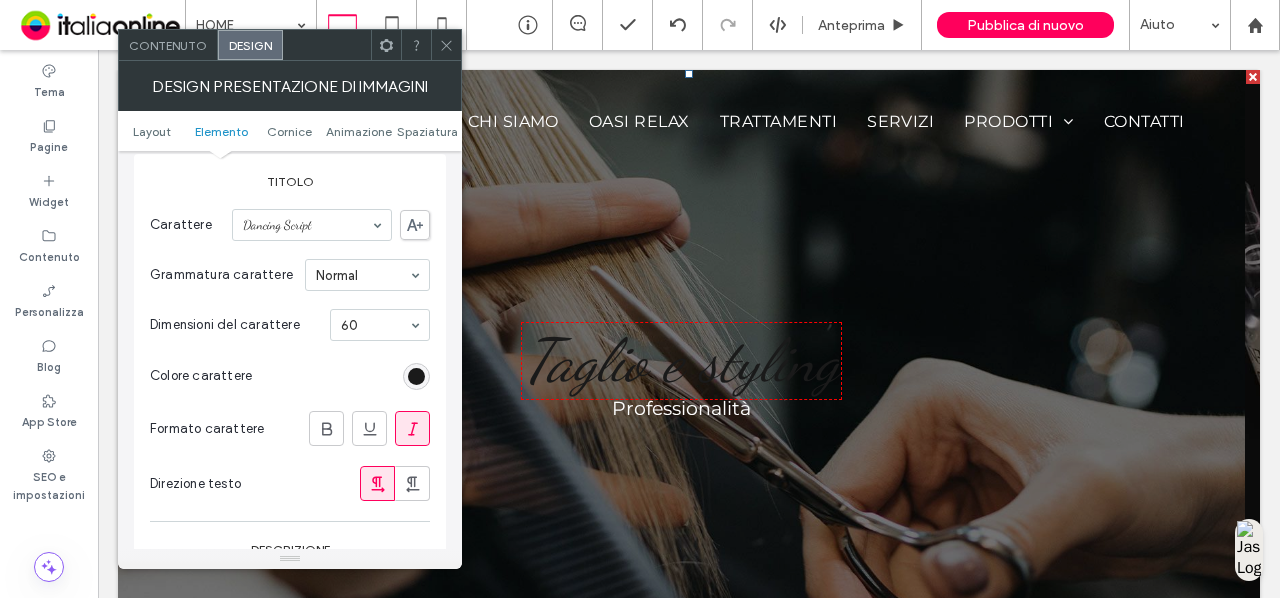 click at bounding box center (416, 376) 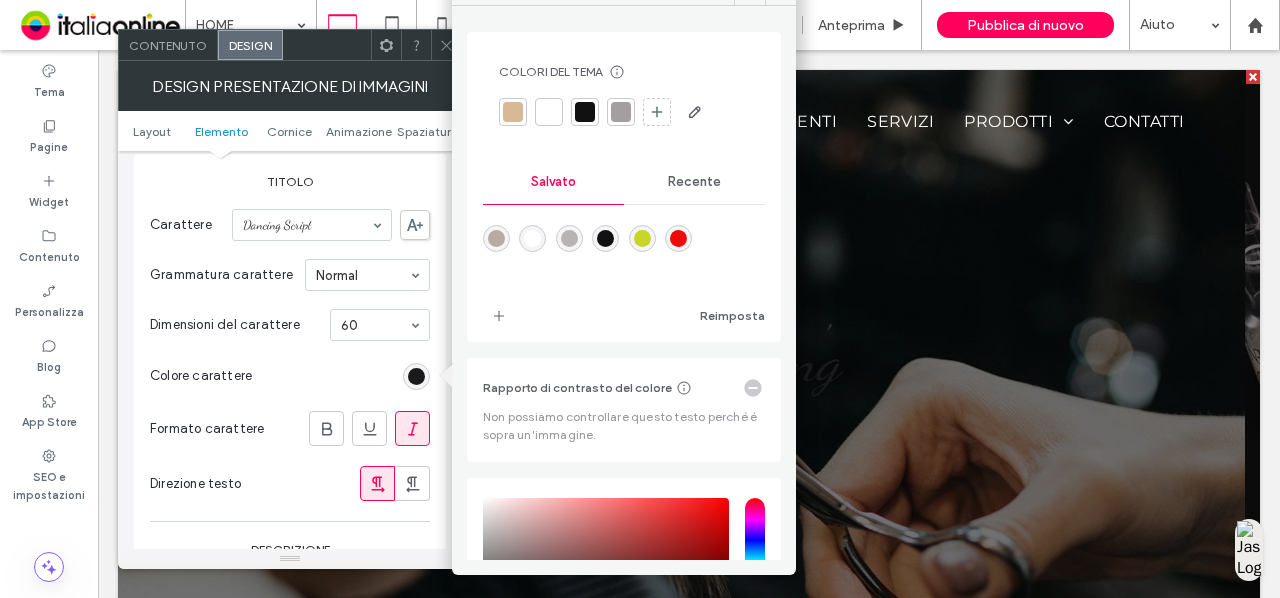 click at bounding box center (532, 238) 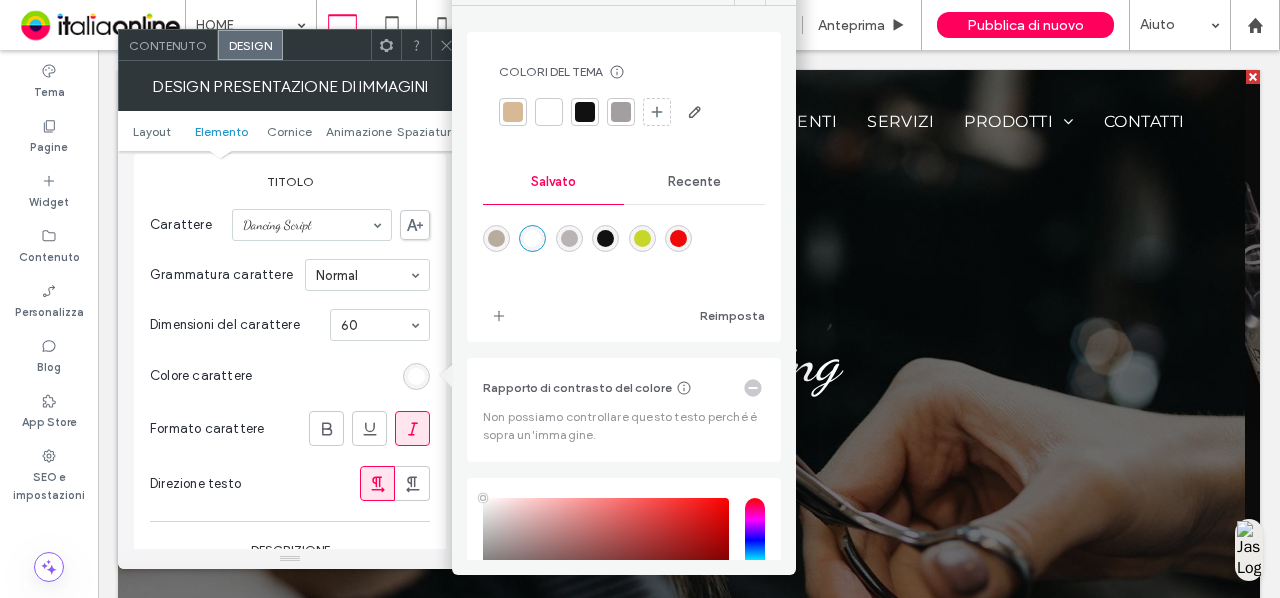 type on "*******" 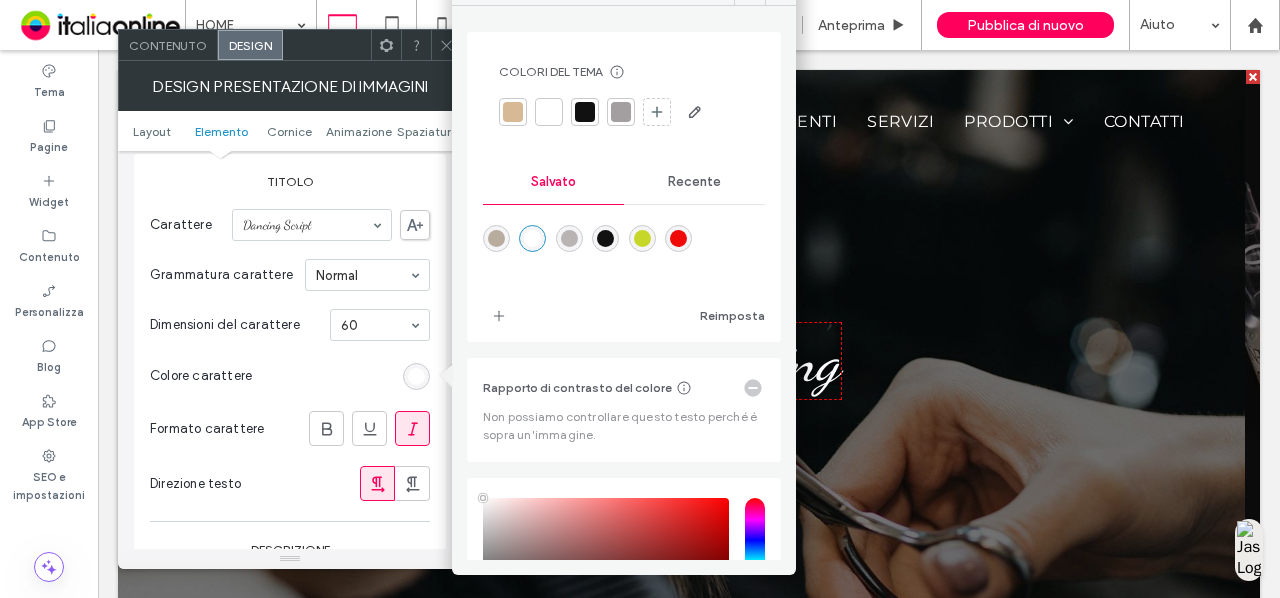 click on "Dimensioni del carattere 60" at bounding box center (290, 325) 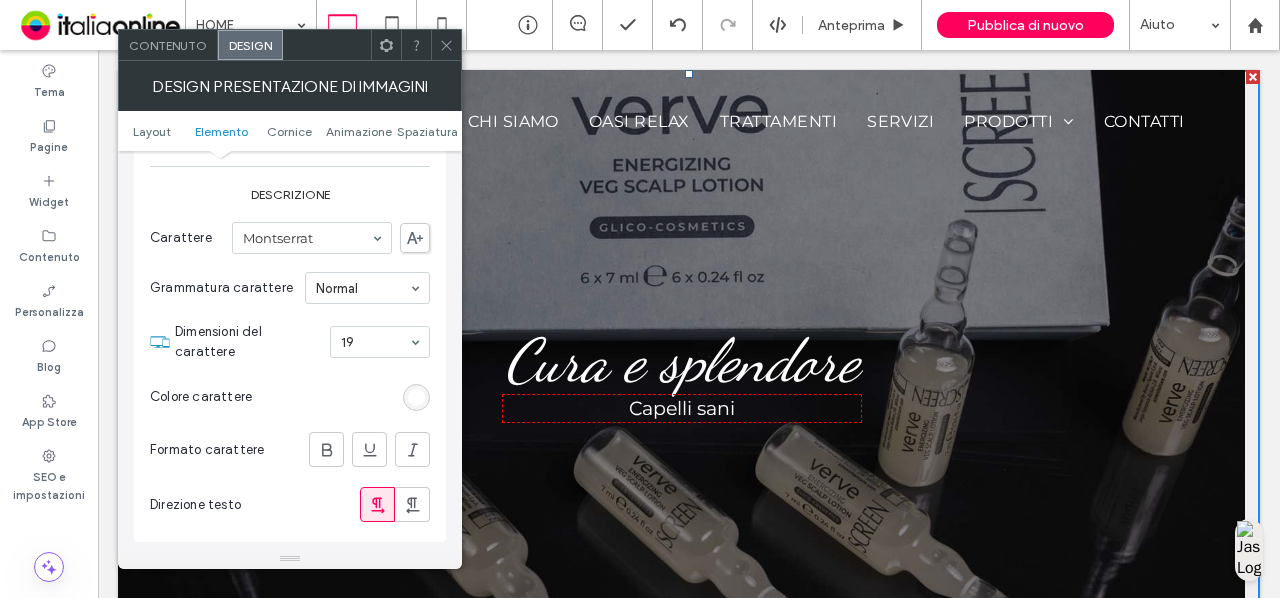 scroll, scrollTop: 1022, scrollLeft: 0, axis: vertical 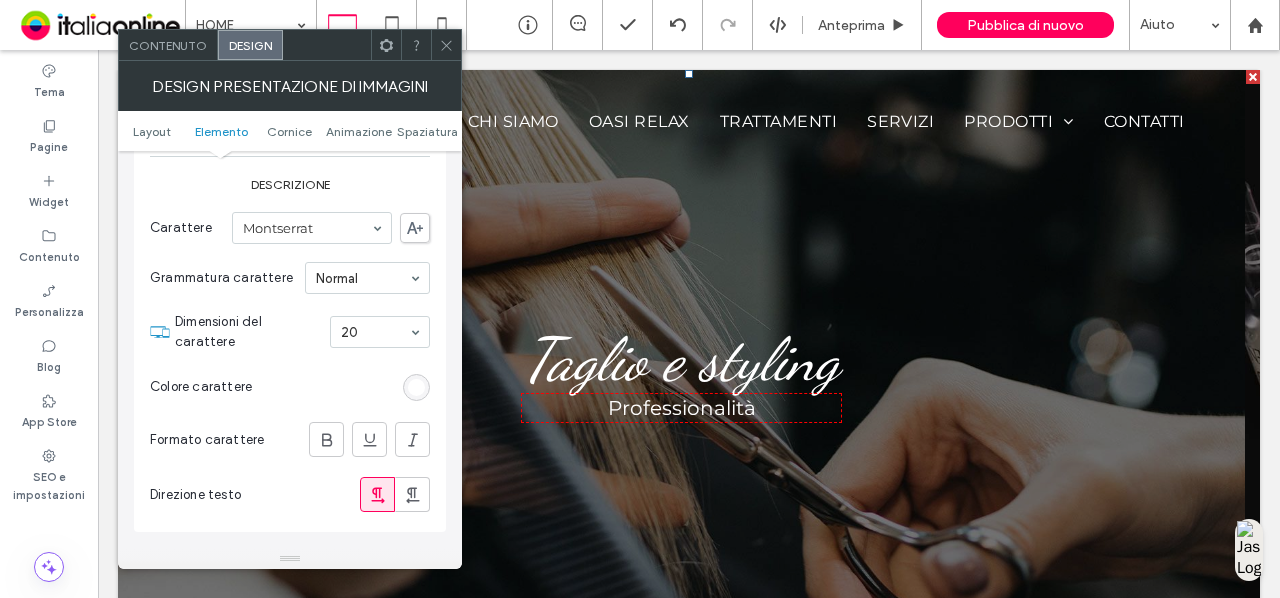drag, startPoint x: 250, startPoint y: 465, endPoint x: 268, endPoint y: 477, distance: 21.633308 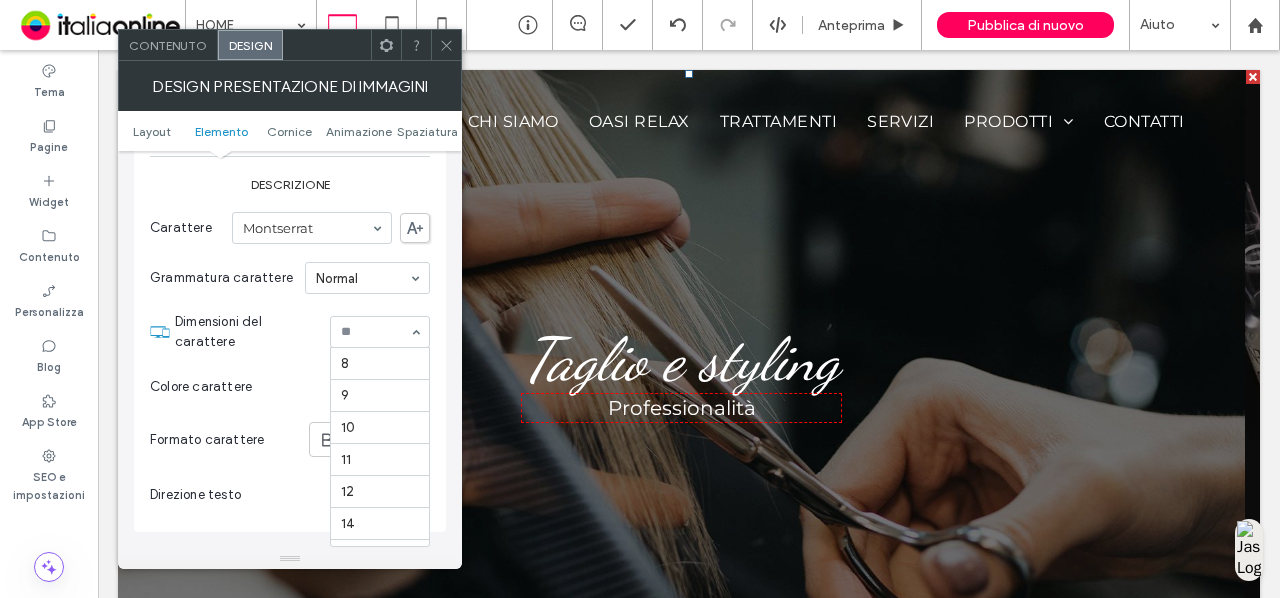scroll, scrollTop: 294, scrollLeft: 0, axis: vertical 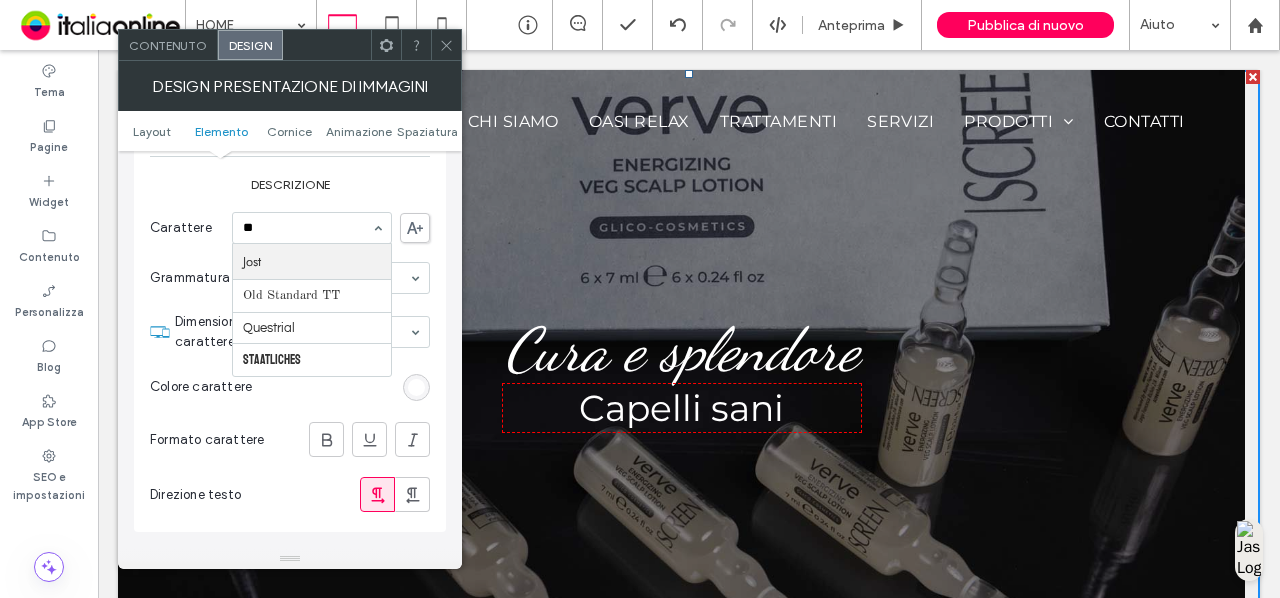 type on "***" 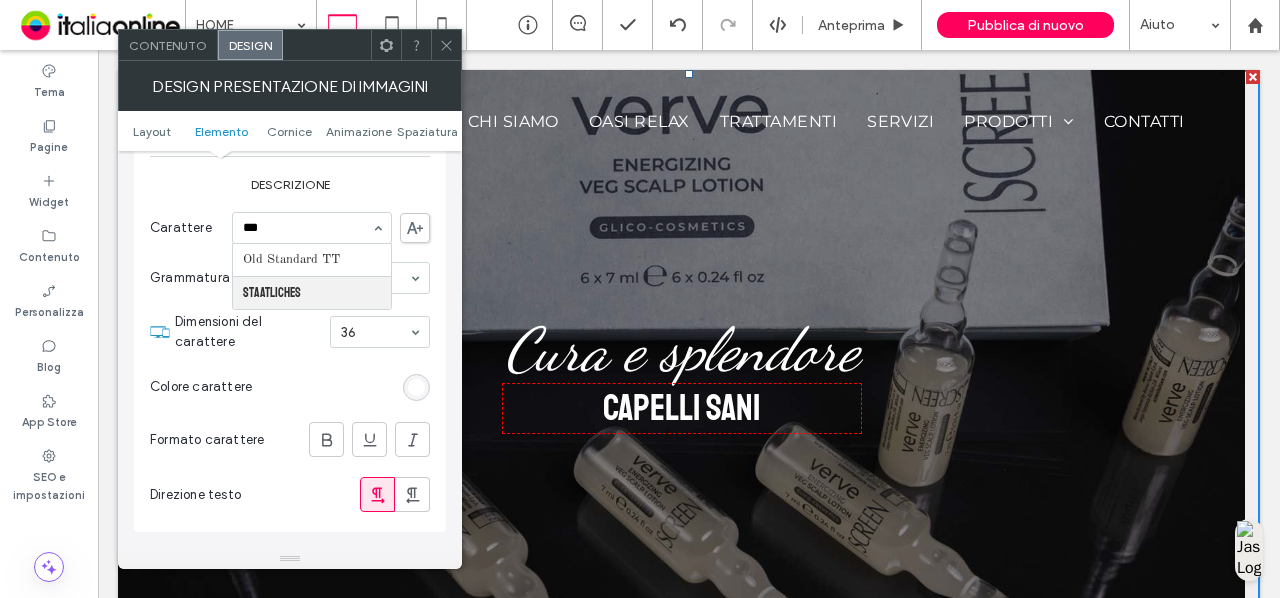 type 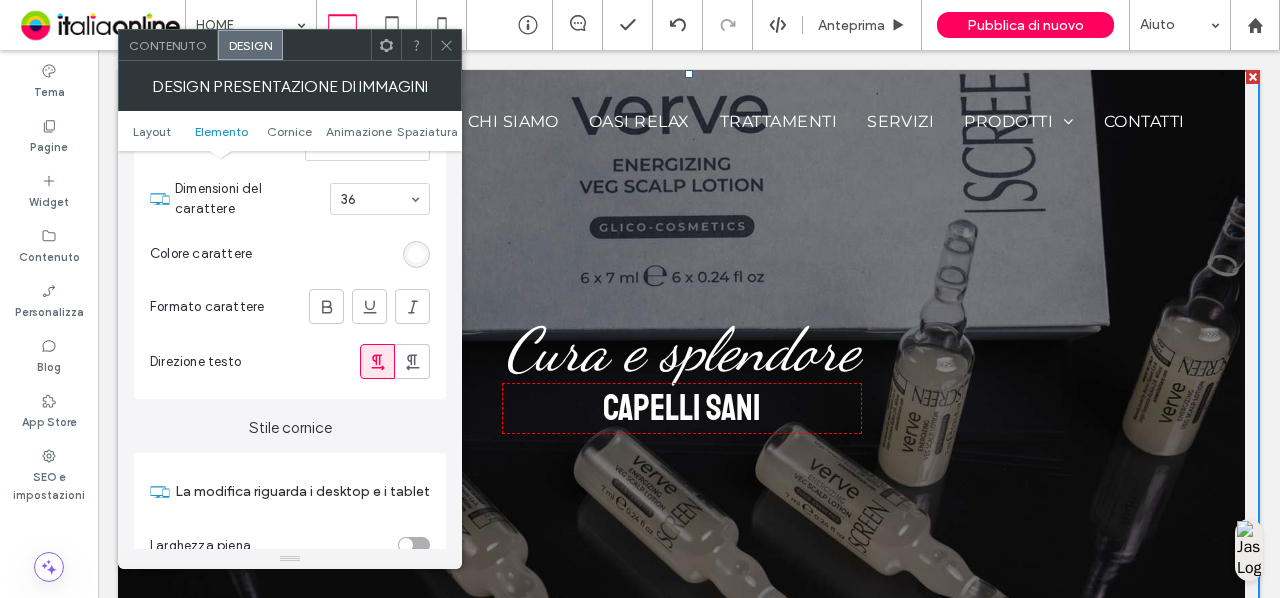 scroll, scrollTop: 1150, scrollLeft: 0, axis: vertical 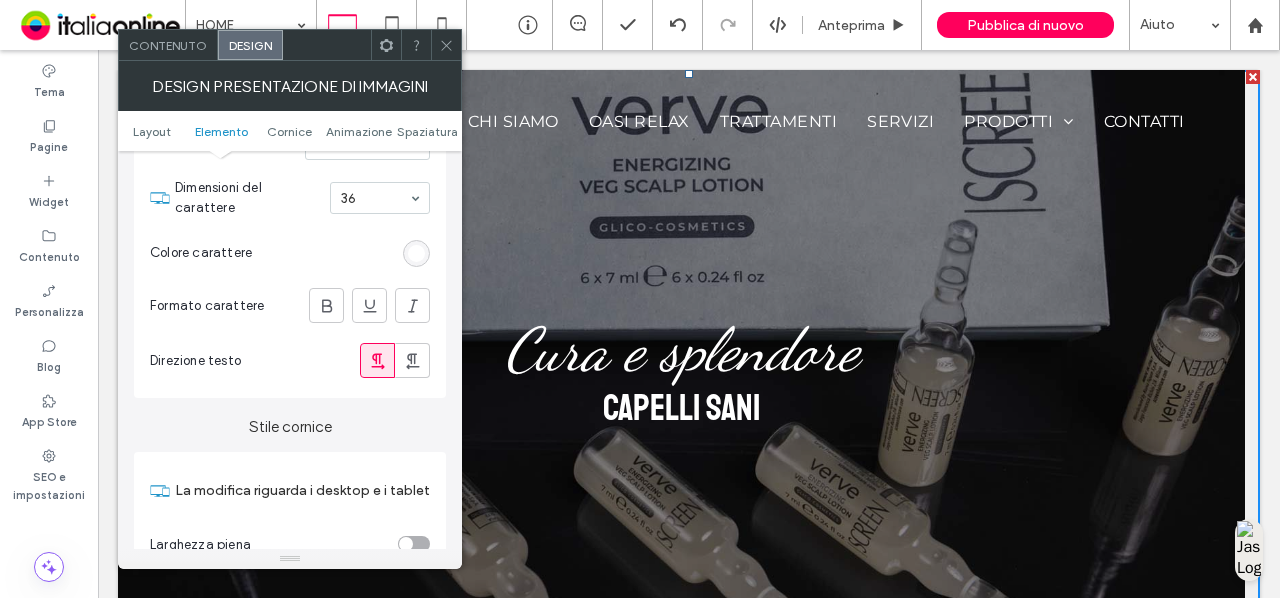 click 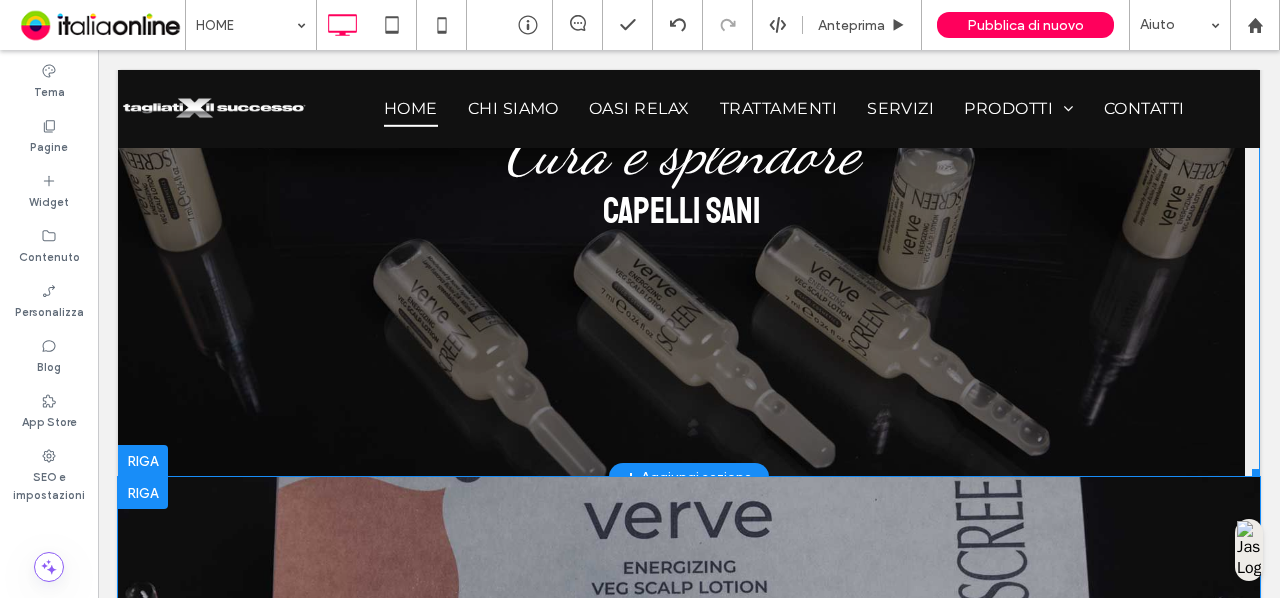 scroll, scrollTop: 196, scrollLeft: 0, axis: vertical 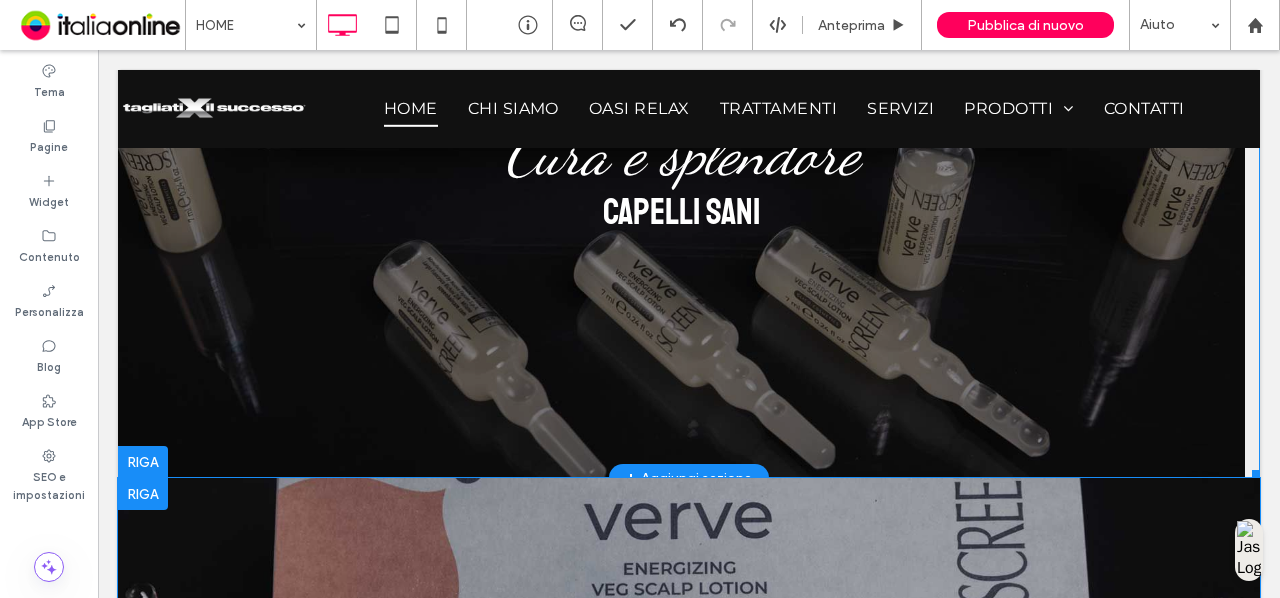 click on "Cura e splendore
Capelli sani
Pulsante" at bounding box center [682, 176] 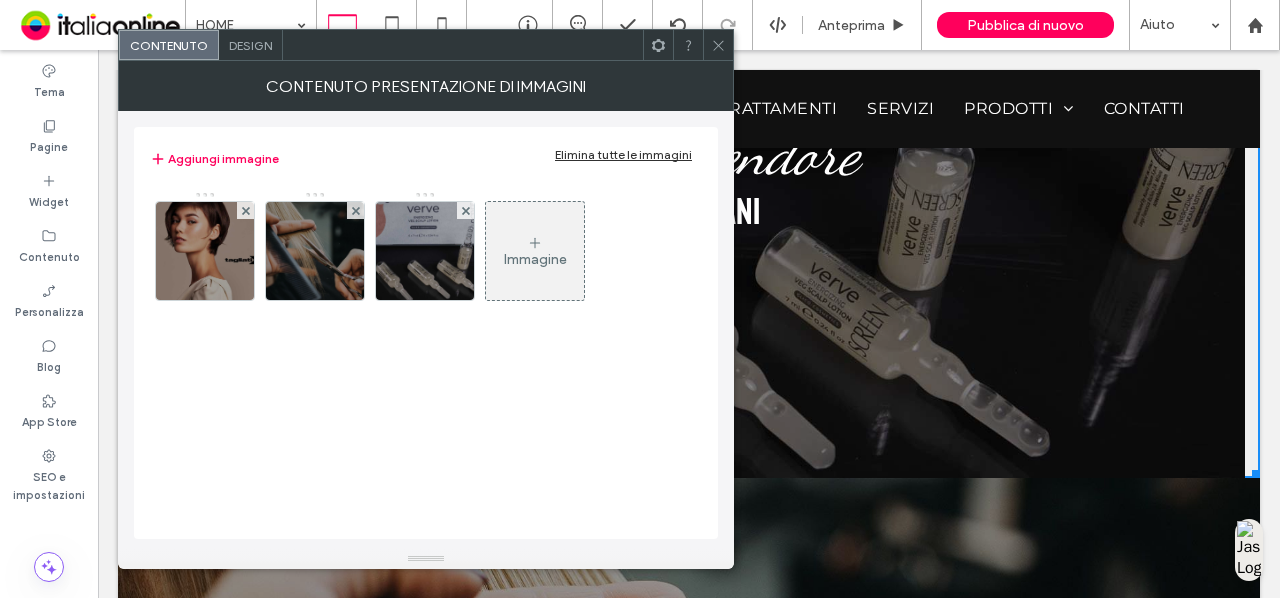 click on "Design" at bounding box center [251, 45] 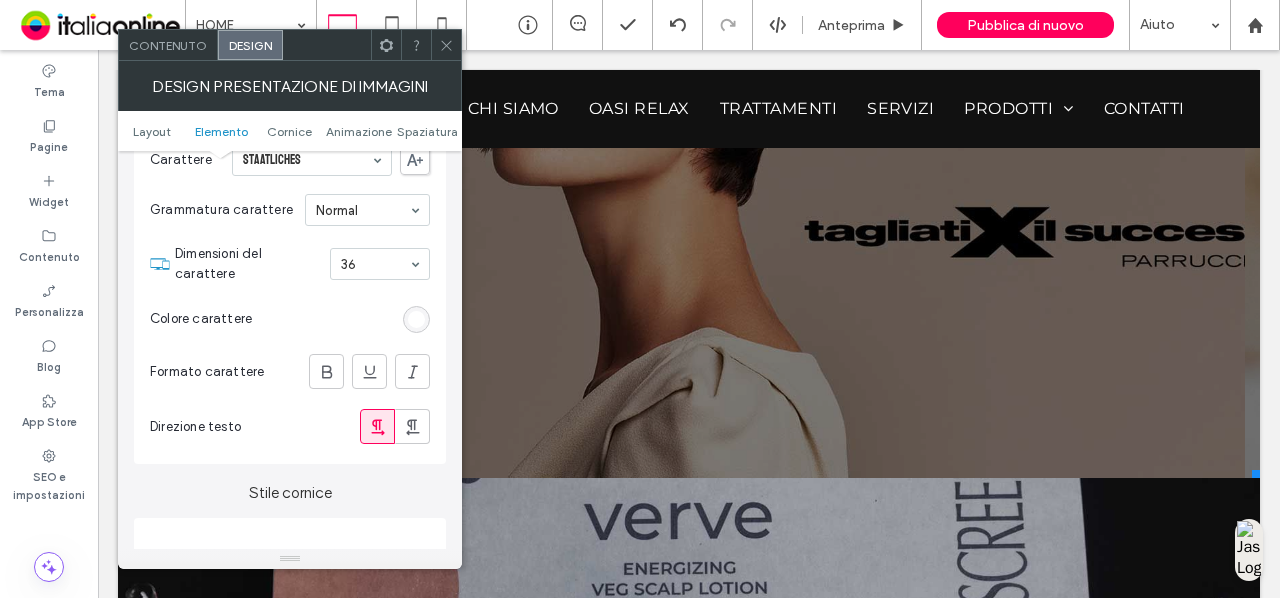 scroll, scrollTop: 979, scrollLeft: 0, axis: vertical 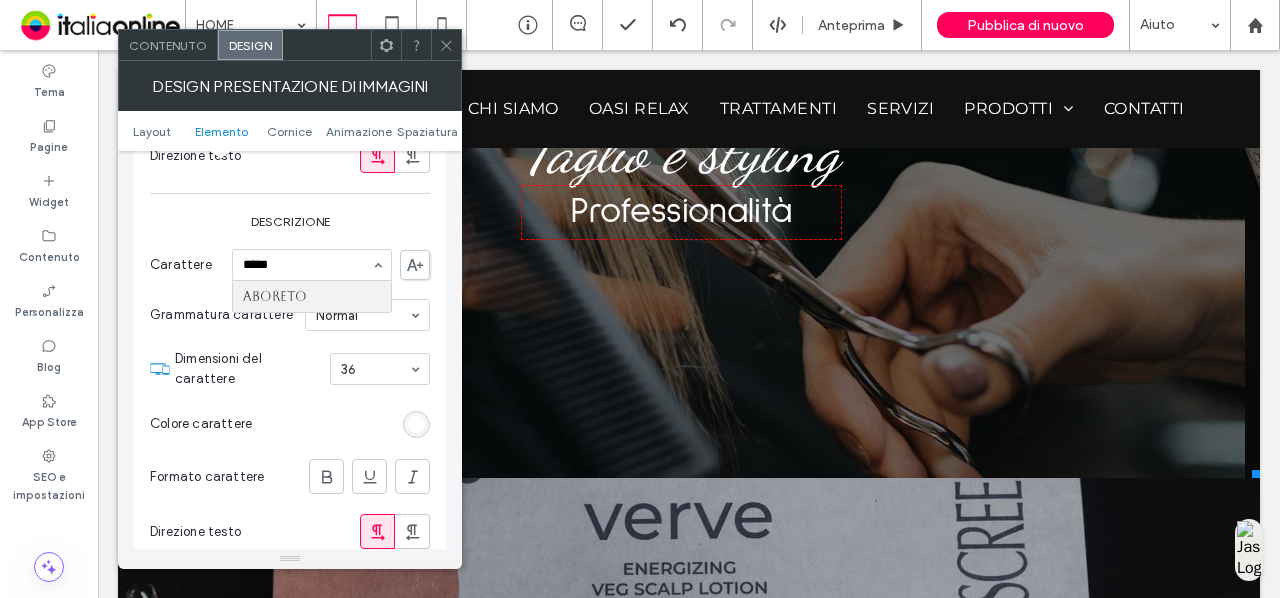 type on "******" 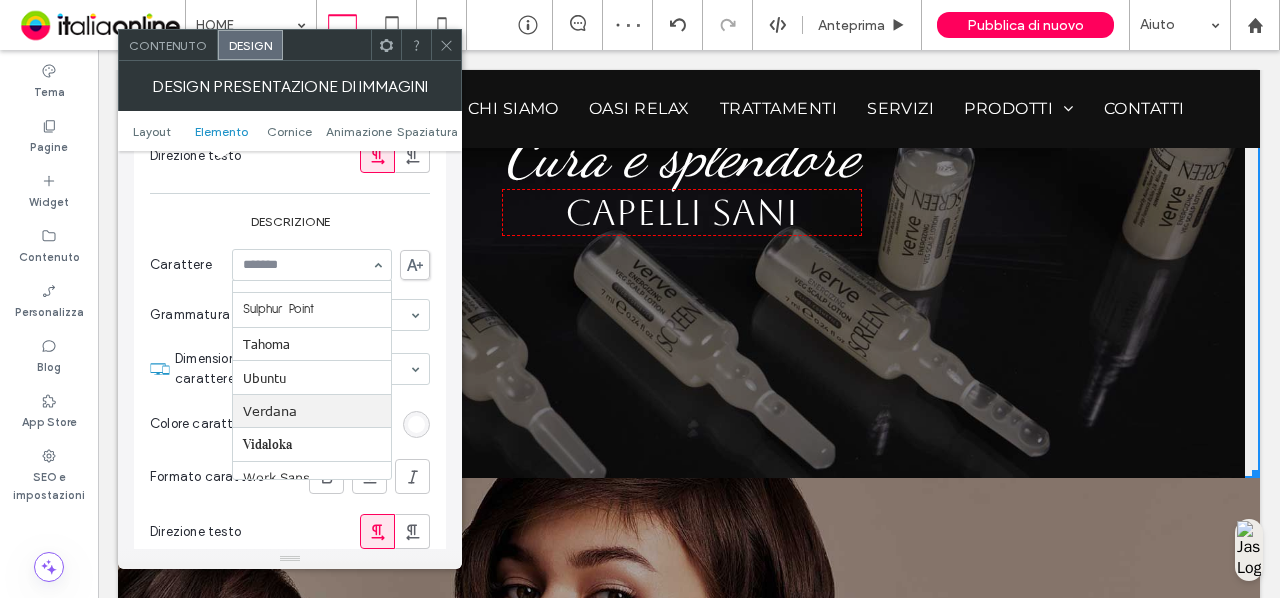 scroll, scrollTop: 2569, scrollLeft: 0, axis: vertical 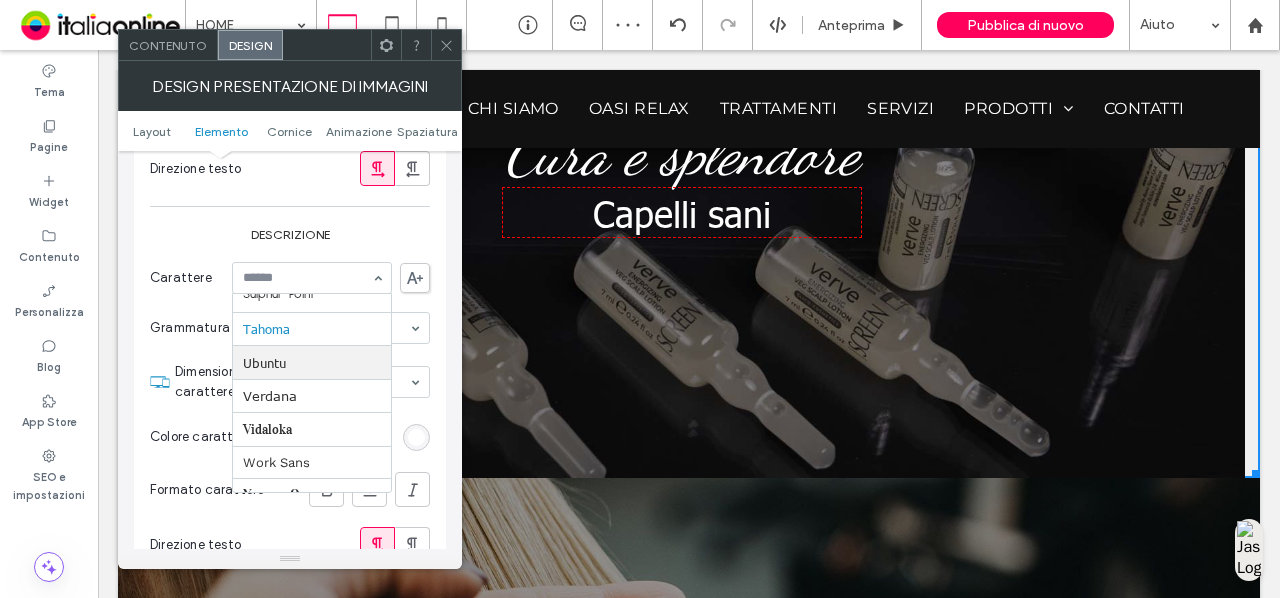 click at bounding box center (312, 379) 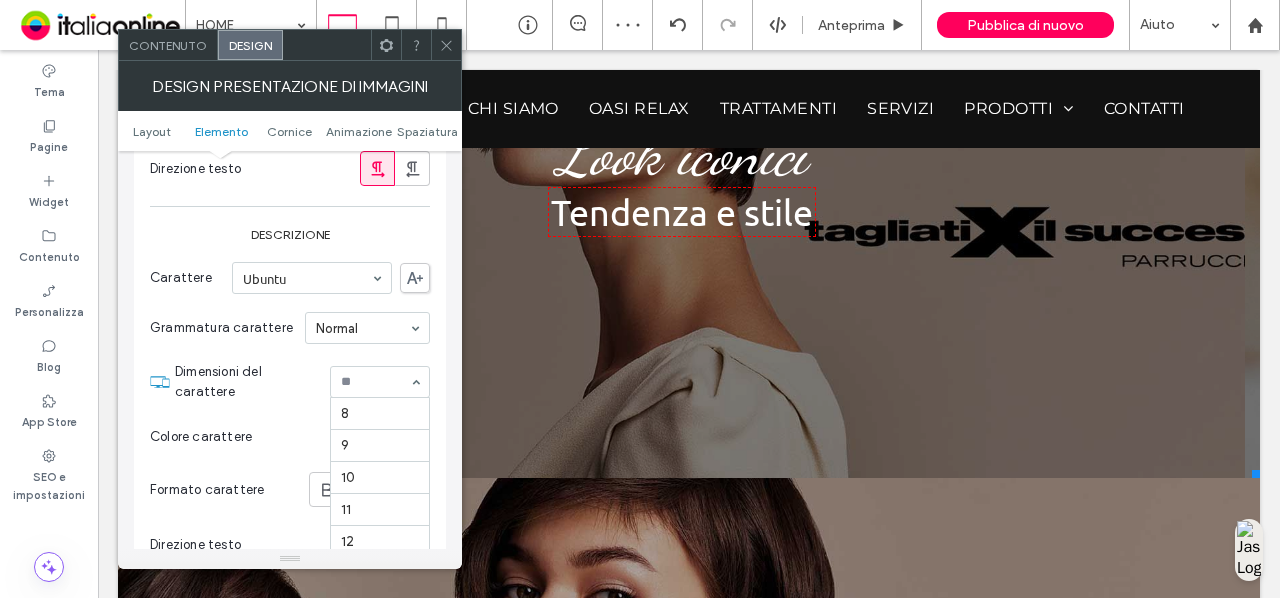 scroll, scrollTop: 389, scrollLeft: 0, axis: vertical 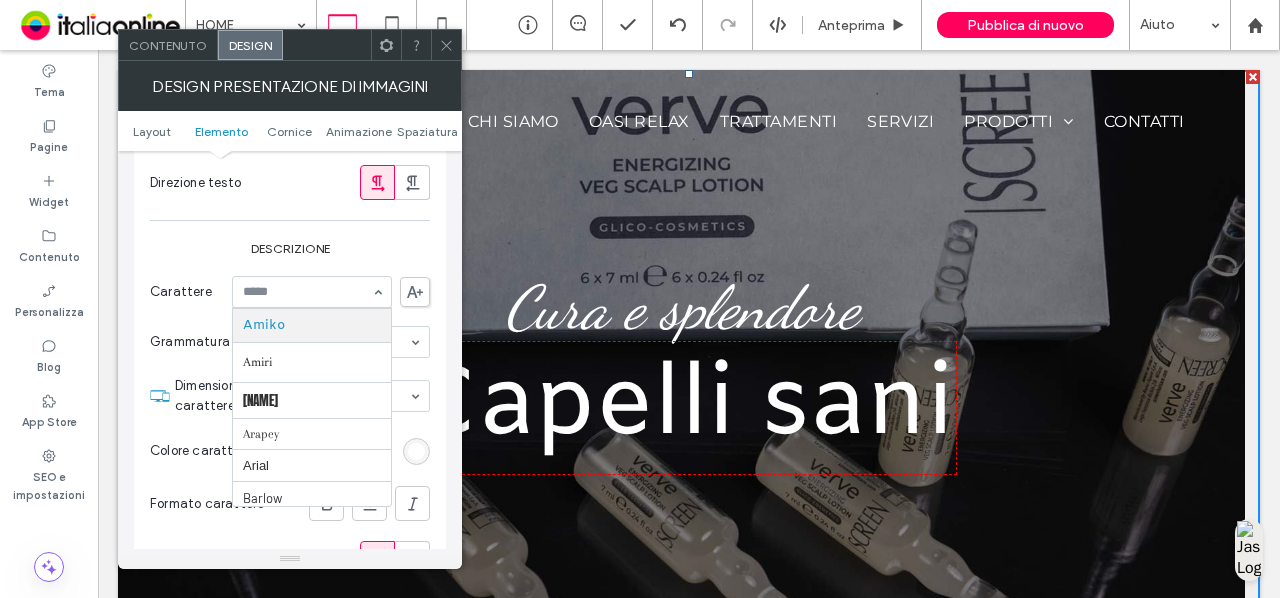 click at bounding box center [307, 292] 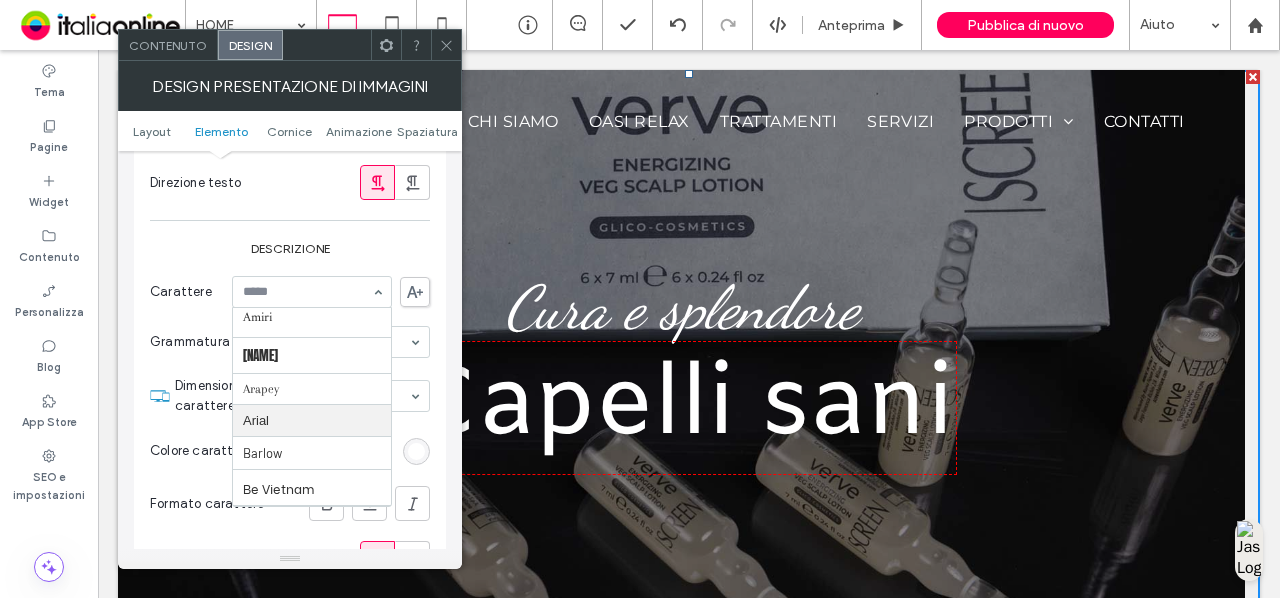 scroll, scrollTop: 211, scrollLeft: 0, axis: vertical 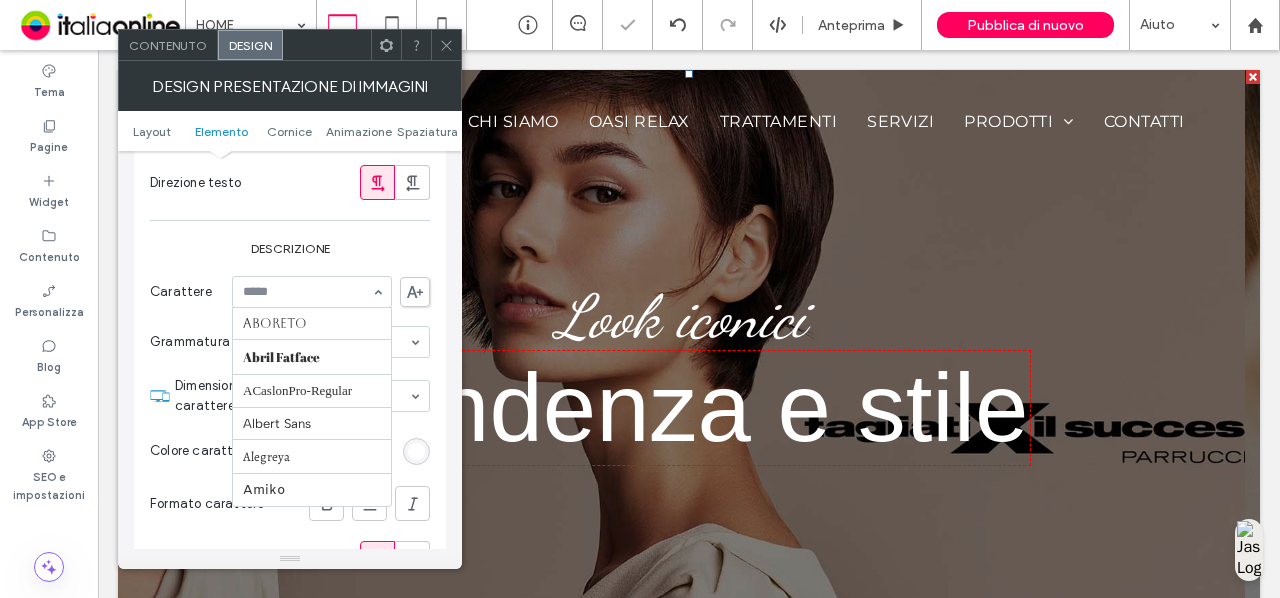 click at bounding box center (307, 292) 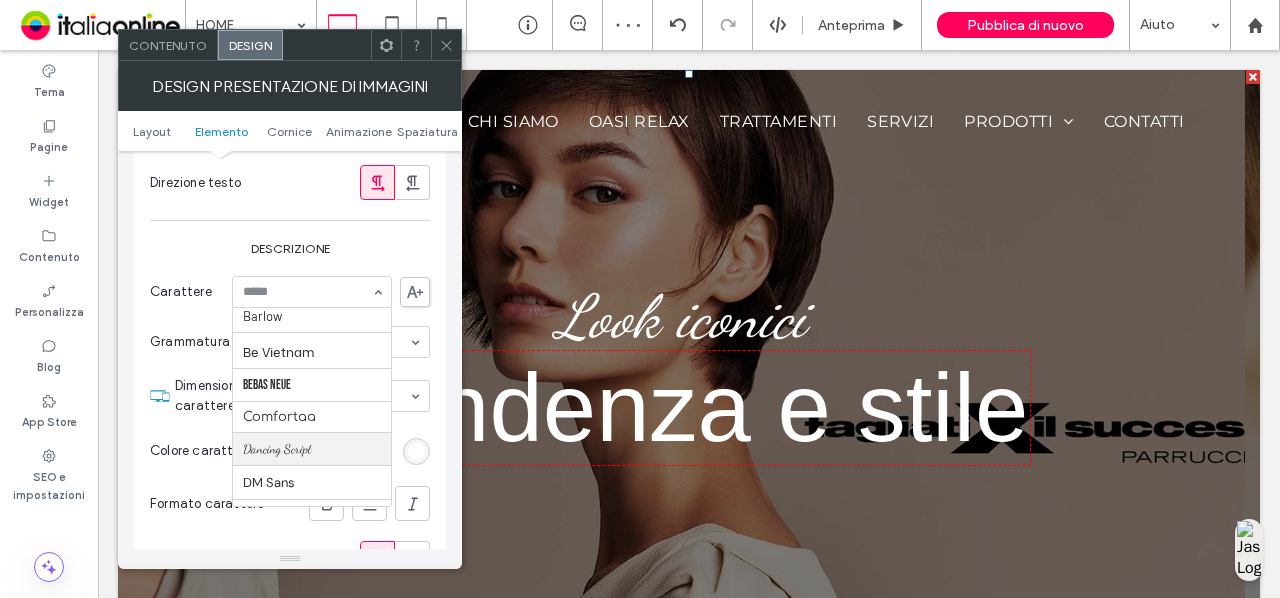 scroll, scrollTop: 356, scrollLeft: 0, axis: vertical 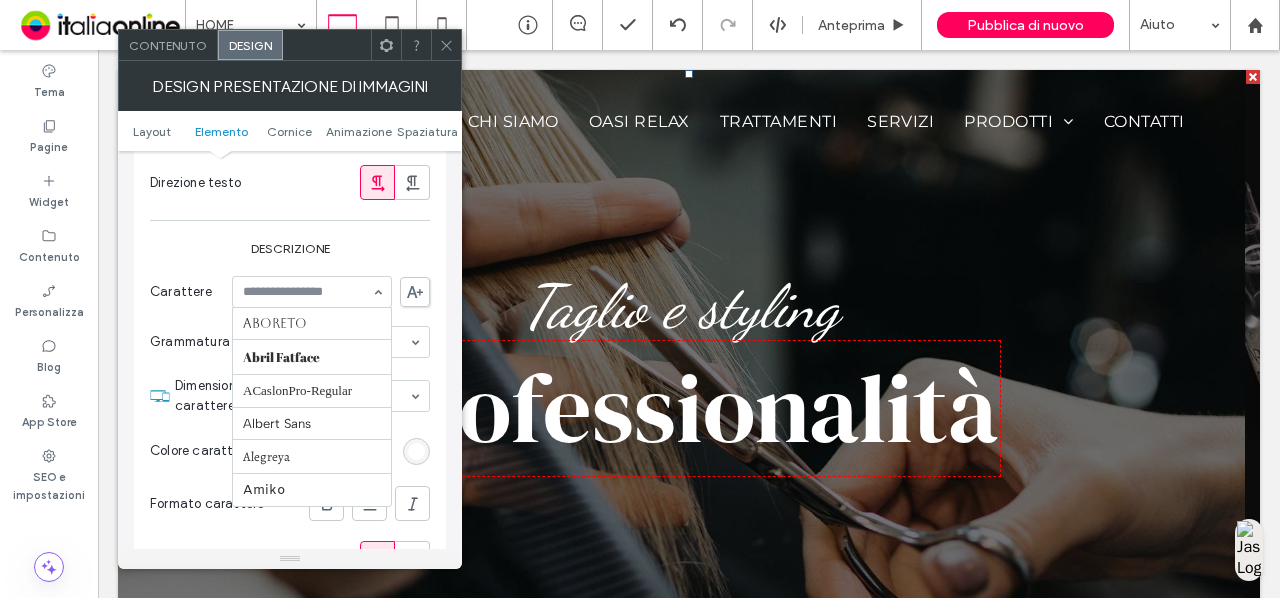 click on "Aboreto Abril Fatface ACaslonPro-Regular Albert Sans Alegreya Amiko Amiri Anton Arapey Arial Barlow Be Vietnam Bebas Neue Comfortaa Dancing Script DM Sans DM Serif Display Droid Sans Droid Sans Mono Droid Serif Epilogue Fjalla One fonnts.com-ACaslonPro-Italic Fraunces Georgia Give You Glory Great Vibes Hedvig Letters Serif Heebo Helvetica Inconsolata Inter Jost Lato Libre Baskerville Lora Marcellus Merriweather Montserrat Muli Mulish Noto Sans Noto Serif Nunito Sans Old Standard TT Open Sans Oswald Outfit Petit Formal Script Playball Playfair Display Poppins Prata Prompt PT Sans Quattrocento Sans Questrial Quicksand Raleway Red Hat Display Red Hat Text Red Rose Roboto Roboto Mono Roboto Slab Rock Salt Rubik Satisfy Shadows Into Light Slabo 27px Source Sans Pro Space Grotesk Space Mono Spartan Staatliches Sulphur Point Tahoma Ubuntu Verdana Vidaloka Work Sans Yeseva One" at bounding box center (312, 292) 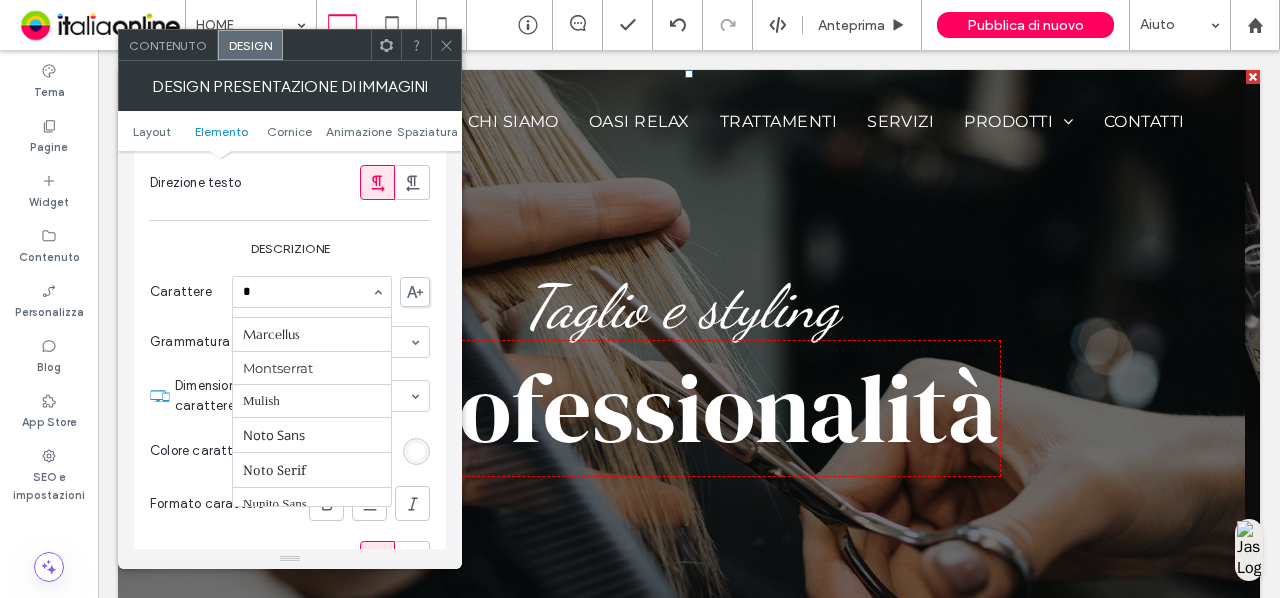 type on "**" 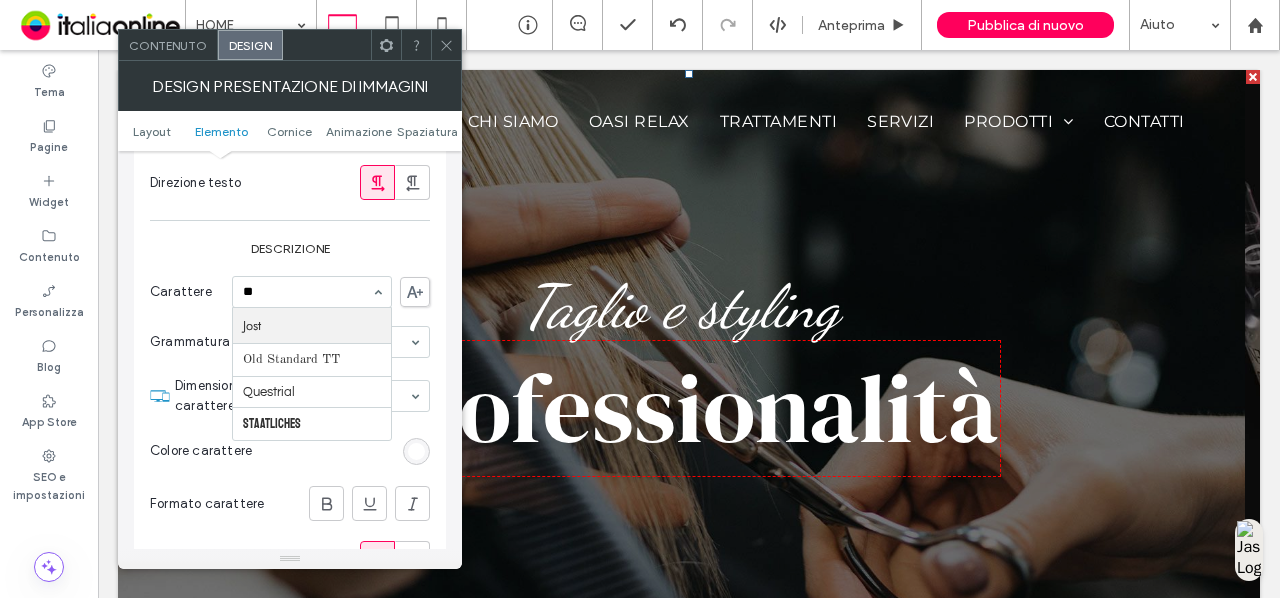 scroll, scrollTop: 0, scrollLeft: 0, axis: both 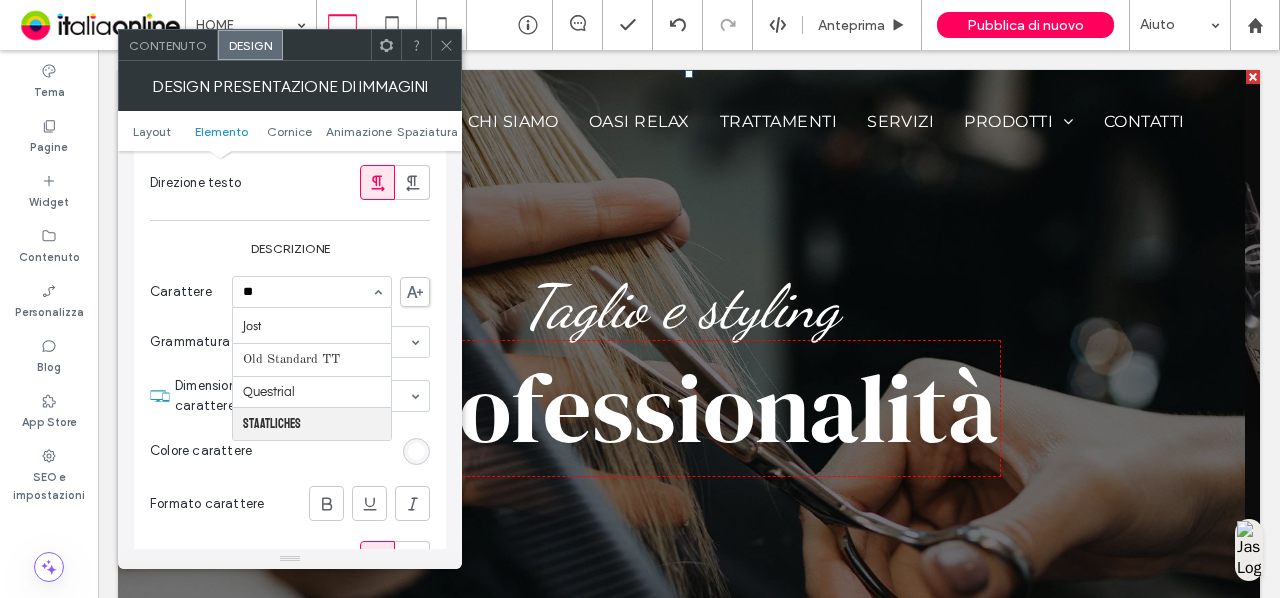 type 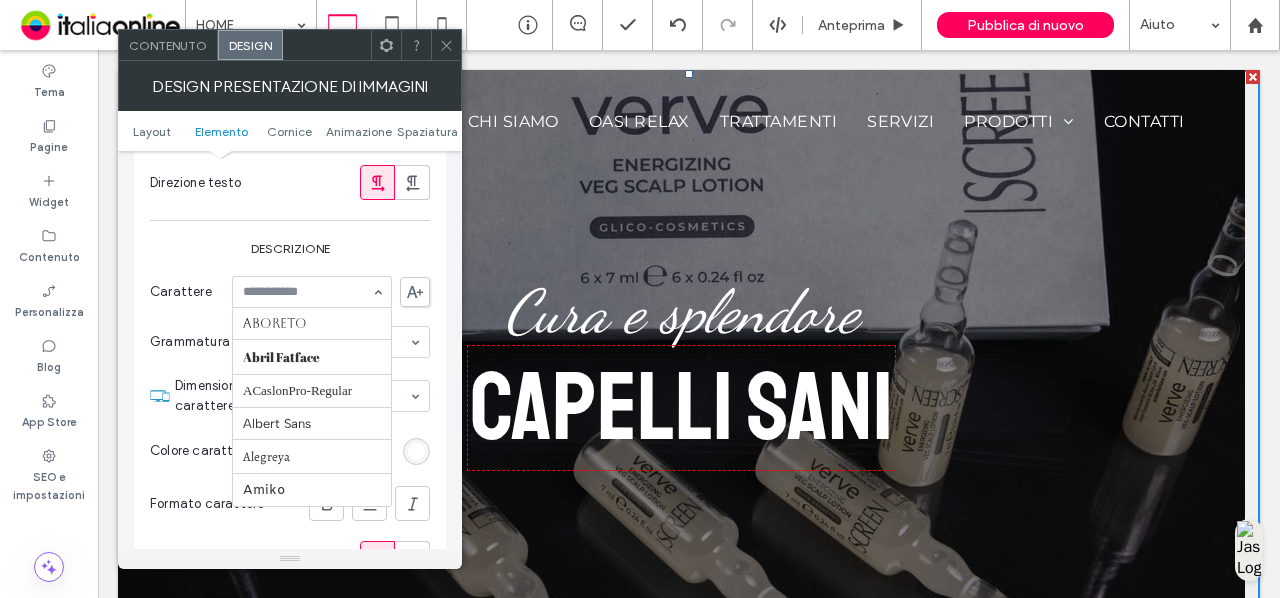 click on "Aboreto Abril Fatface ACaslonPro-Regular Albert Sans Alegreya Amiko Amiri Anton Arapey Arial Barlow Be Vietnam Bebas Neue Comfortaa Dancing Script DM Sans DM Serif Display Droid Sans Droid Sans Mono Droid Serif Epilogue Fjalla One fonnts.com-ACaslonPro-Italic Fraunces Georgia Give You Glory Great Vibes Hedvig Letters Serif Heebo Helvetica Inconsolata Inter Jost Lato Libre Baskerville Lora Marcellus Merriweather Montserrat Muli Mulish Noto Sans Noto Serif Nunito Sans Old Standard TT Open Sans Oswald Outfit Petit Formal Script Playball Playfair Display Poppins Prata Prompt PT Sans Quattrocento Sans Questrial Quicksand Raleway Red Hat Display Red Hat Text Red Rose Roboto Roboto Mono Roboto Slab Rock Salt Rubik Satisfy Shadows Into Light Slabo 27px Source Sans Pro Space Grotesk Space Mono Spartan Staatliches Sulphur Point Tahoma Ubuntu Verdana Vidaloka Work Sans Yeseva One" at bounding box center [312, 292] 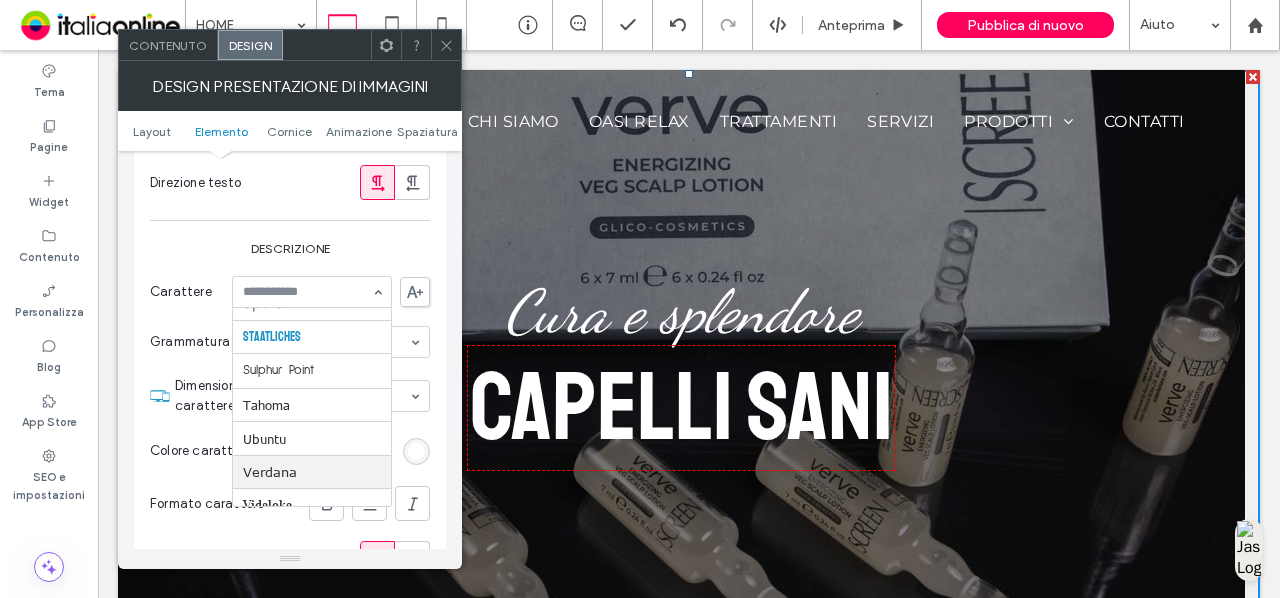 scroll, scrollTop: 2569, scrollLeft: 0, axis: vertical 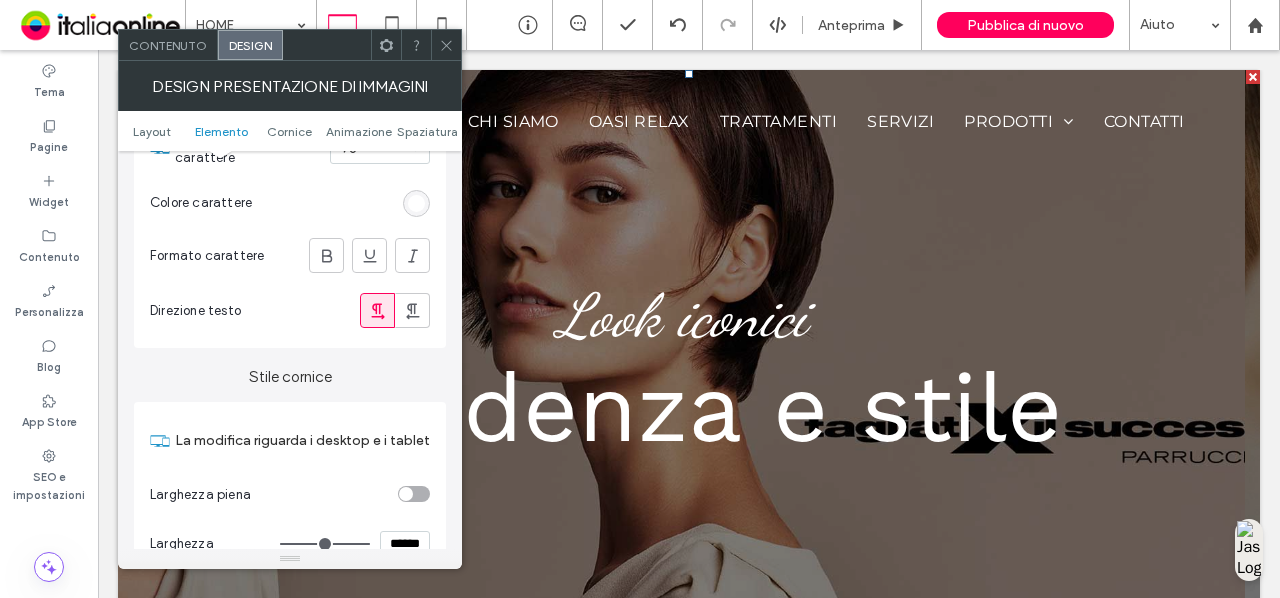 click on "Design presentazione di immagini" at bounding box center [290, 86] 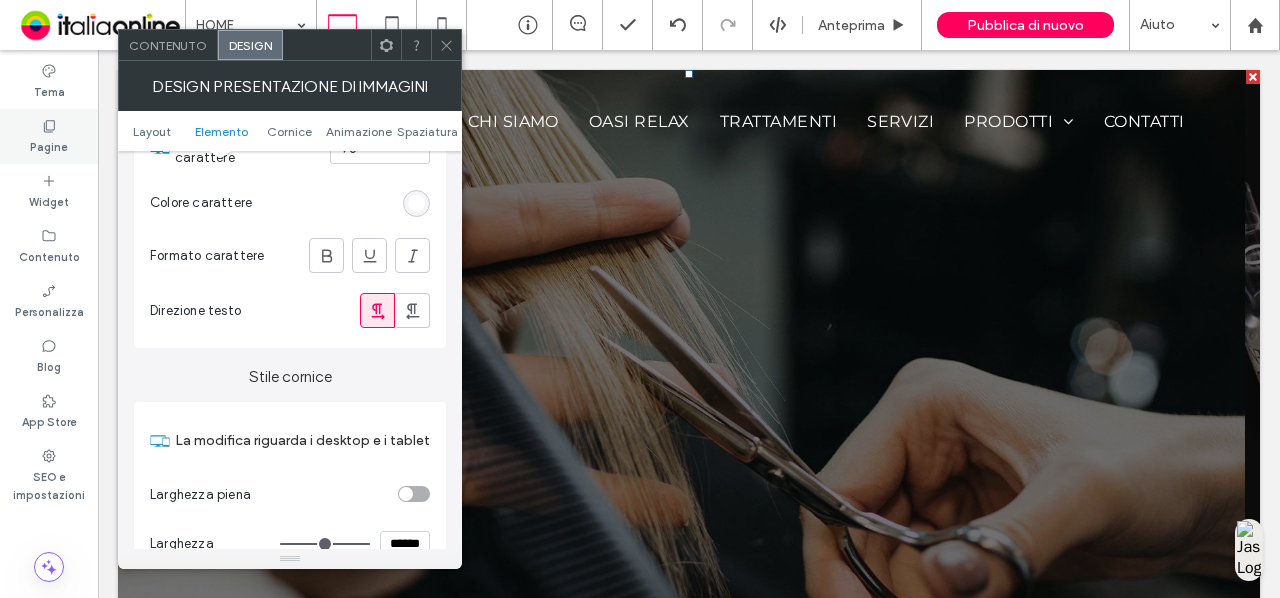 click on "Pagine" at bounding box center [49, 136] 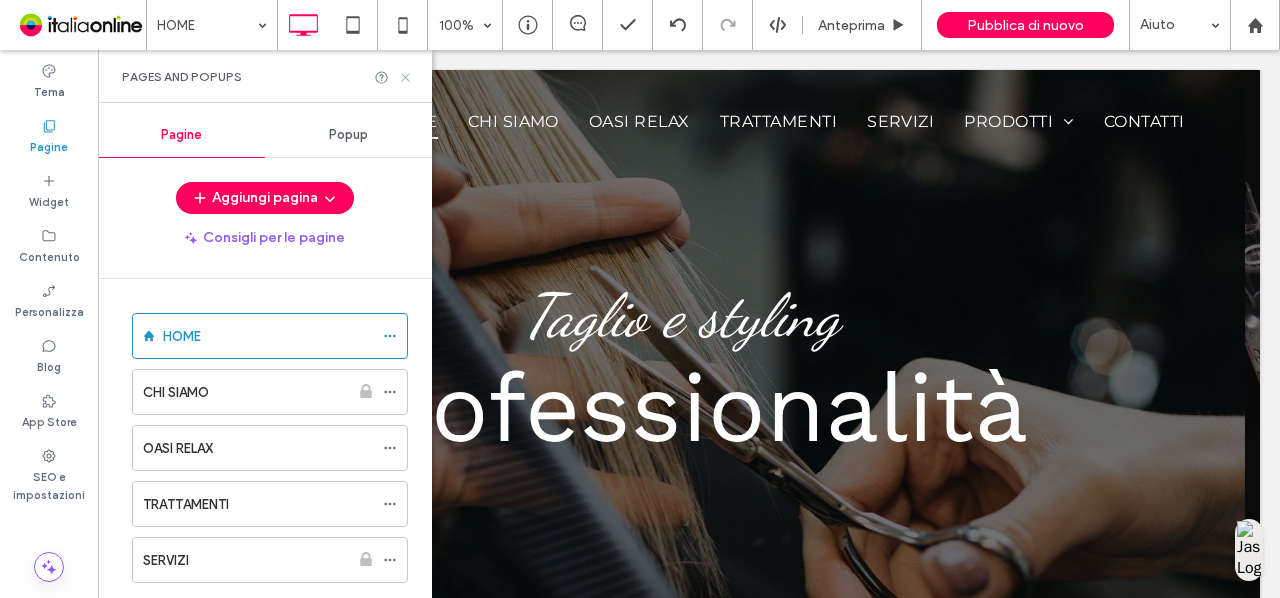 click 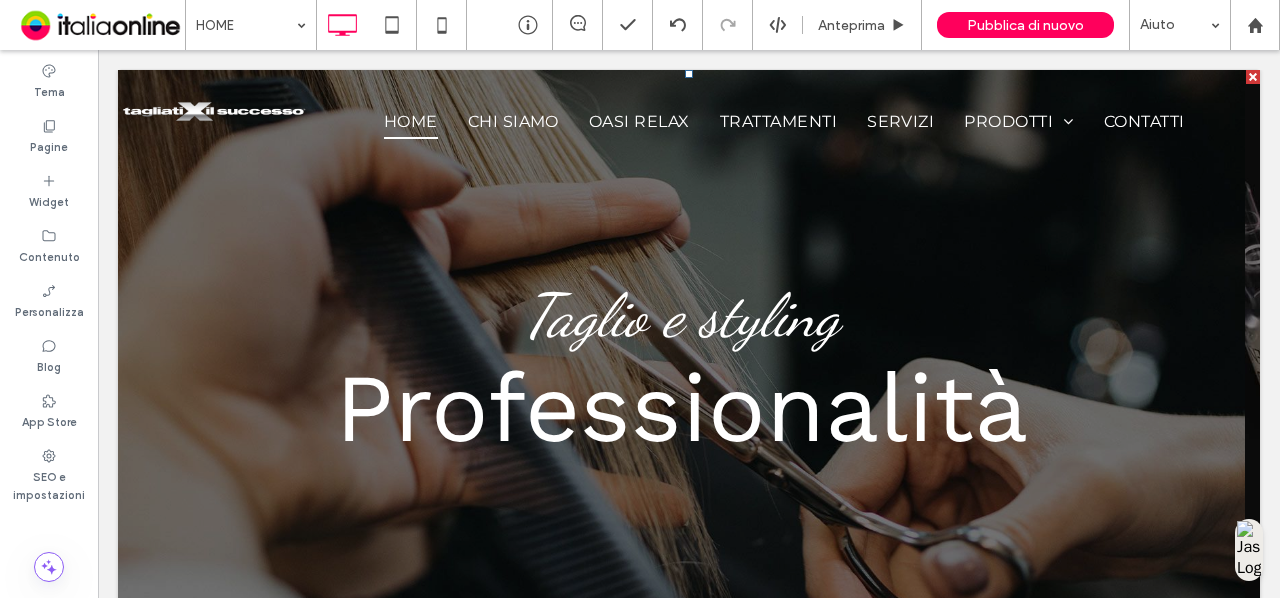 click on "Taglio e styling
Professionalità
Pulsante" at bounding box center (681, 372) 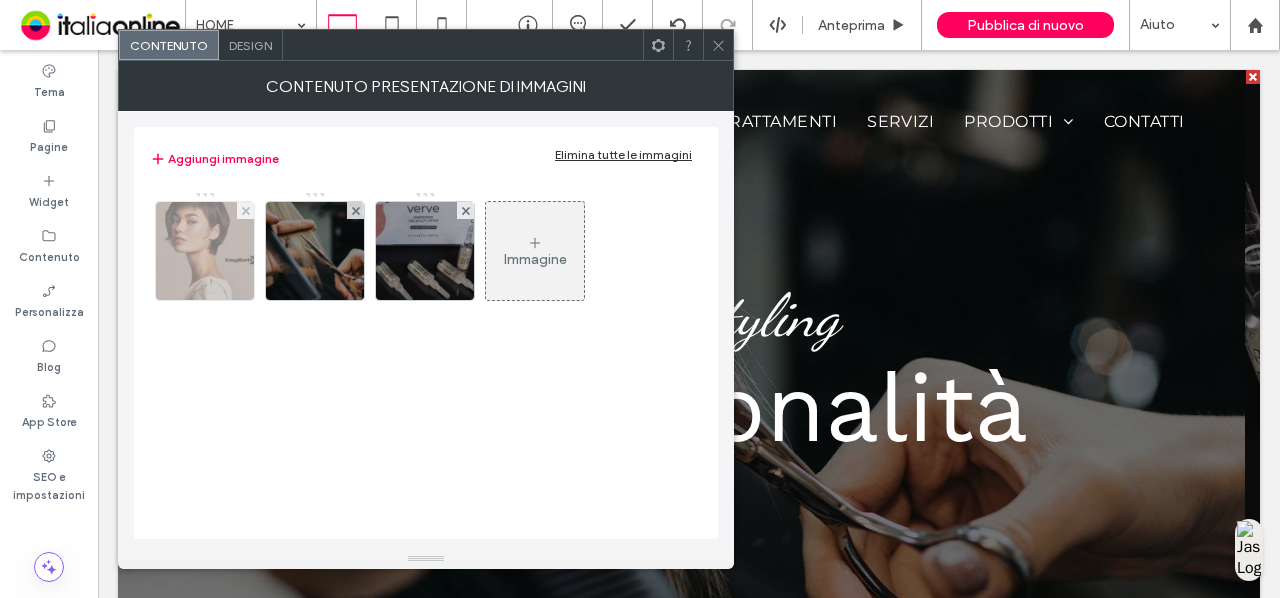 click at bounding box center (204, 251) 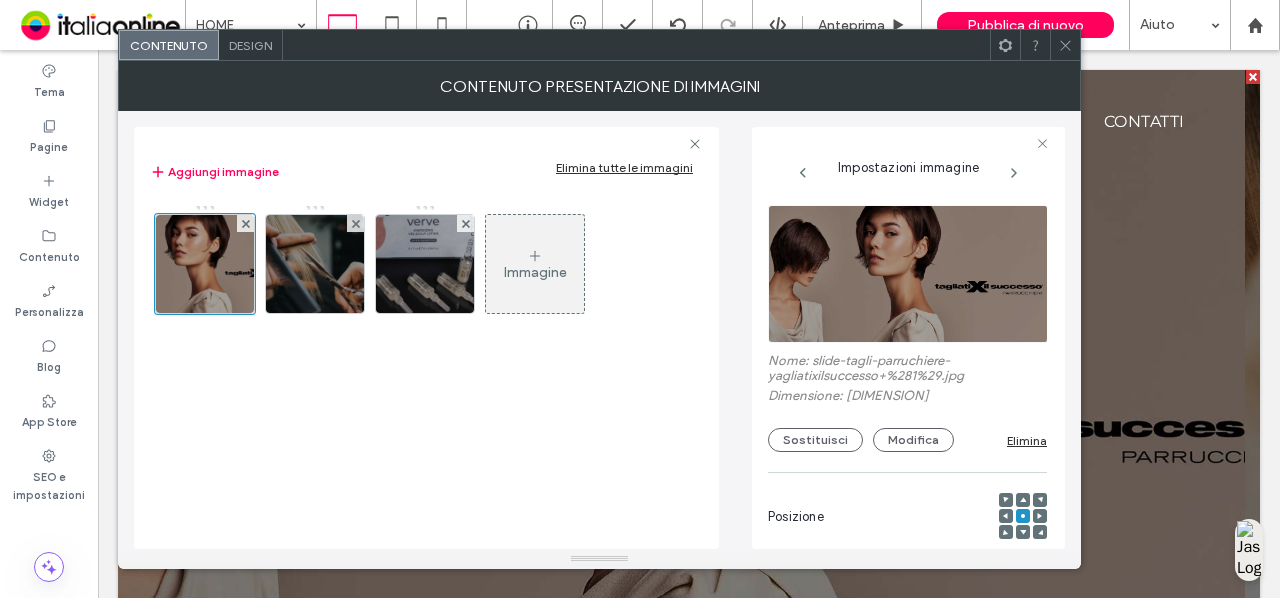 scroll, scrollTop: 0, scrollLeft: 6, axis: horizontal 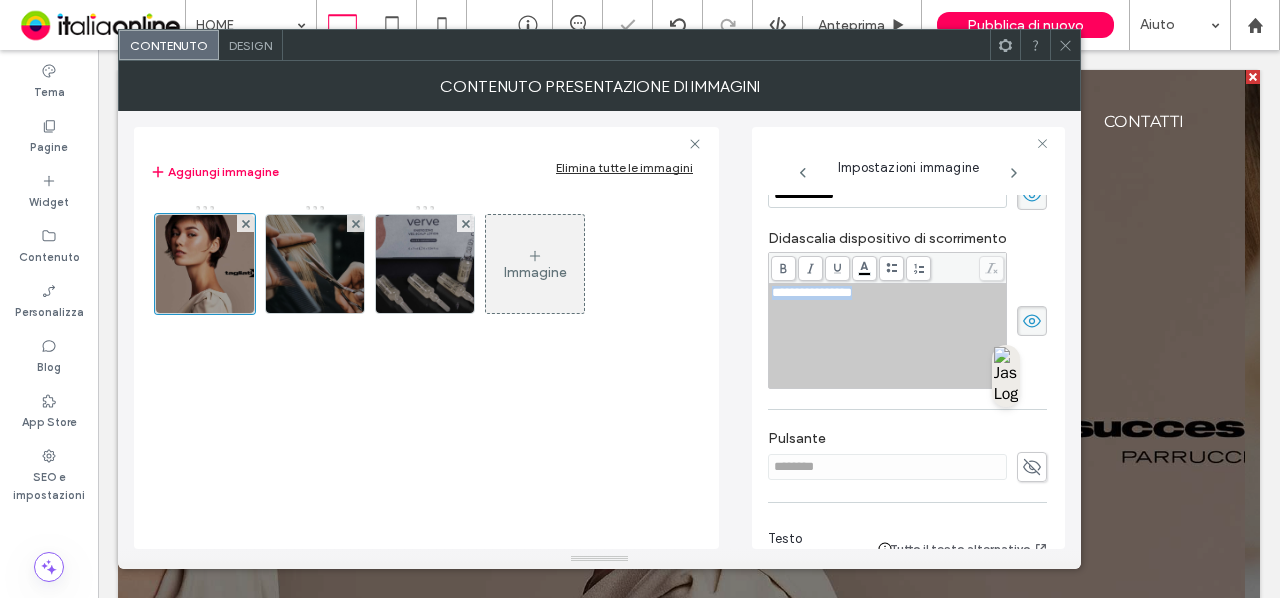 drag, startPoint x: 904, startPoint y: 296, endPoint x: 728, endPoint y: 305, distance: 176.22997 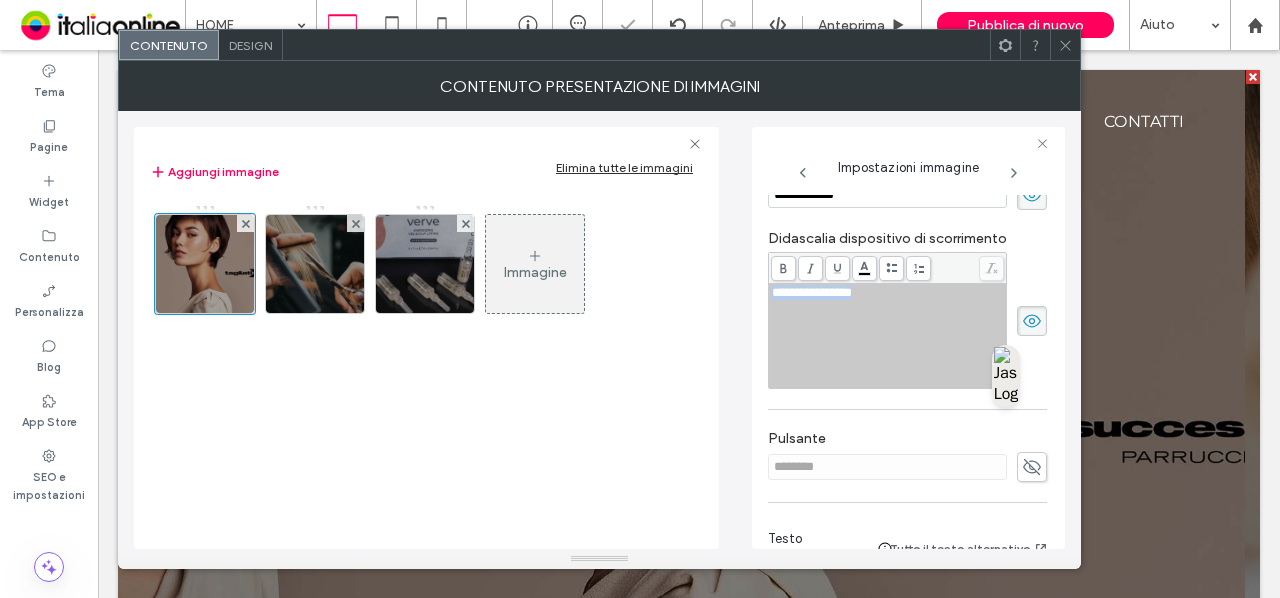 click on "**********" at bounding box center (599, 330) 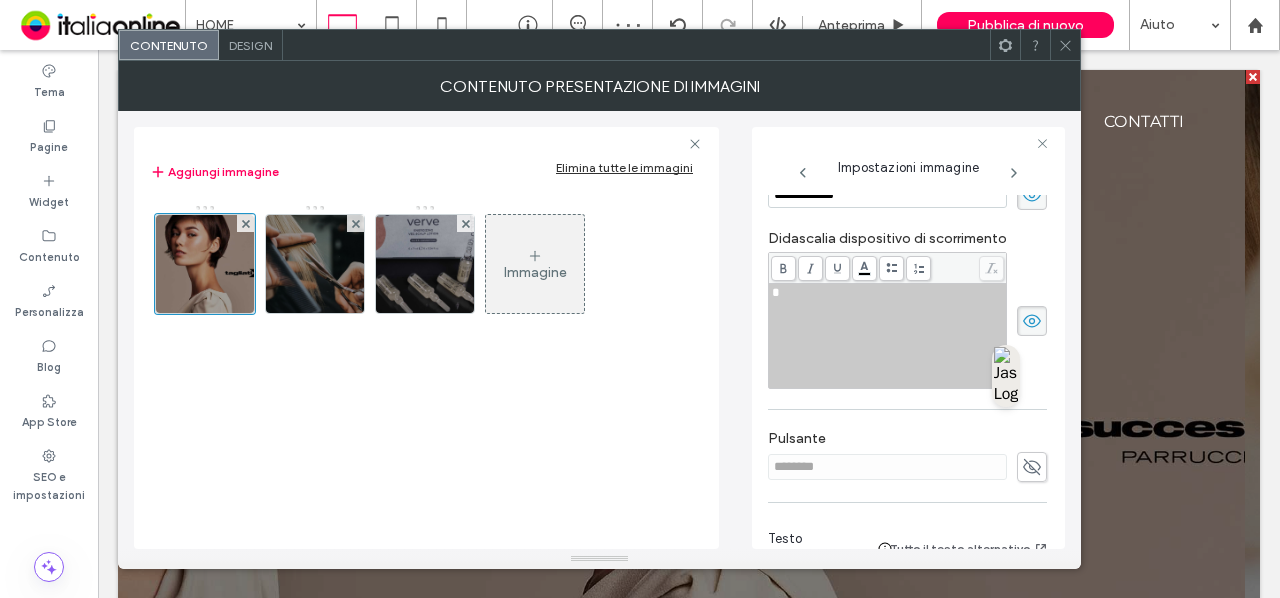 type 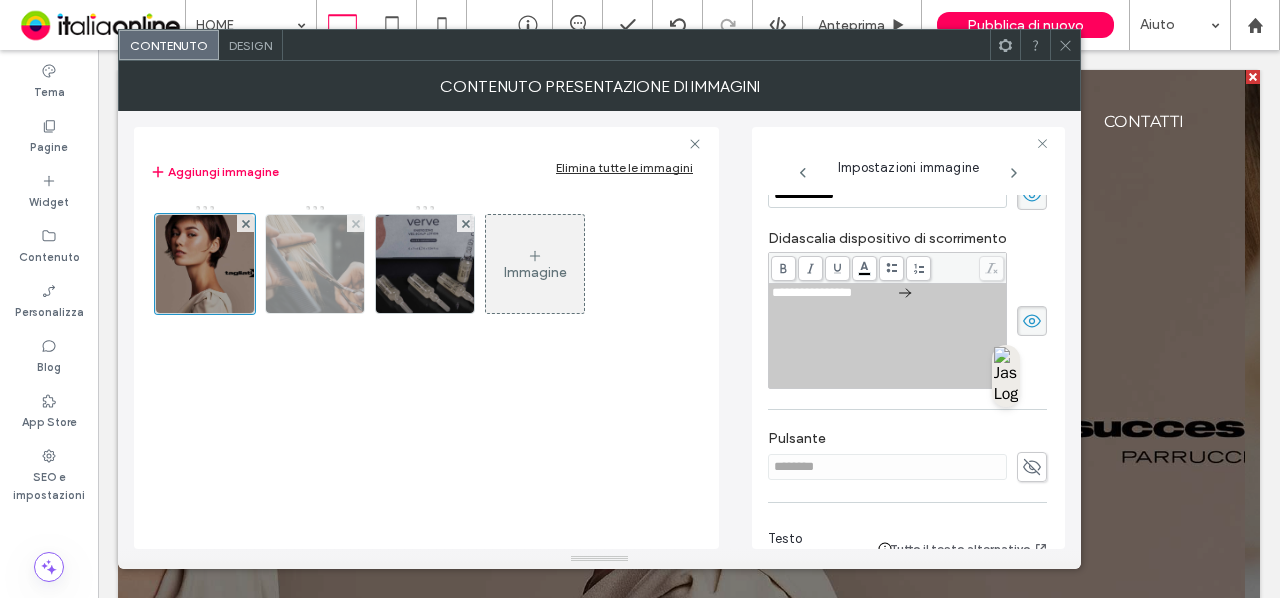 click at bounding box center (314, 264) 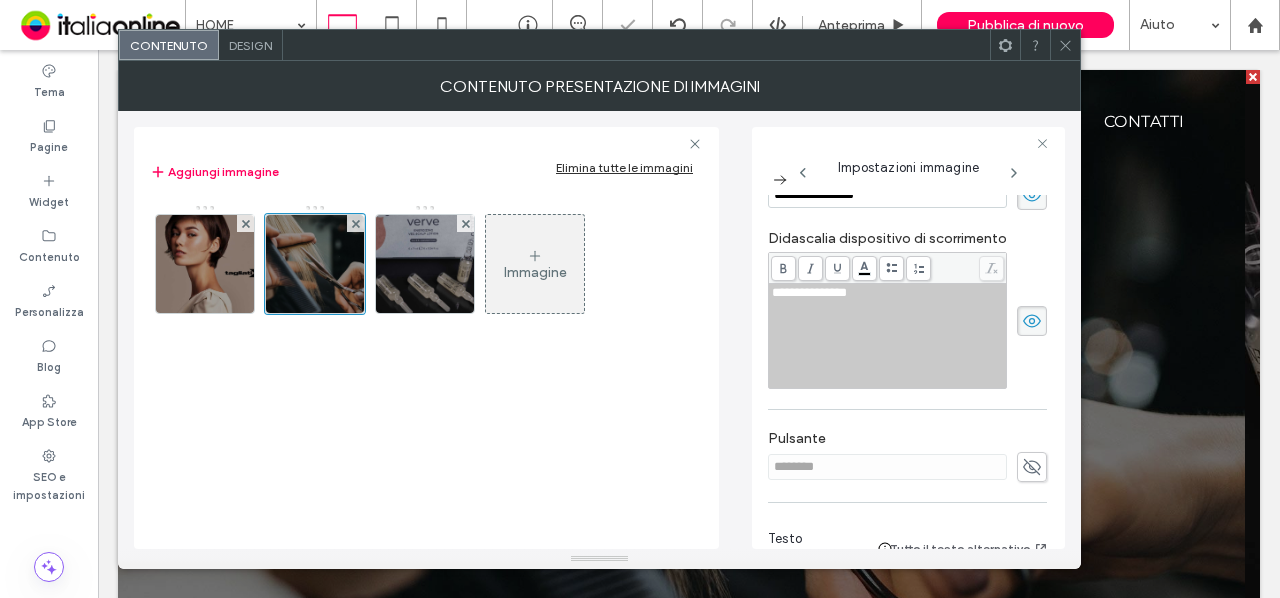 scroll, scrollTop: 479, scrollLeft: 0, axis: vertical 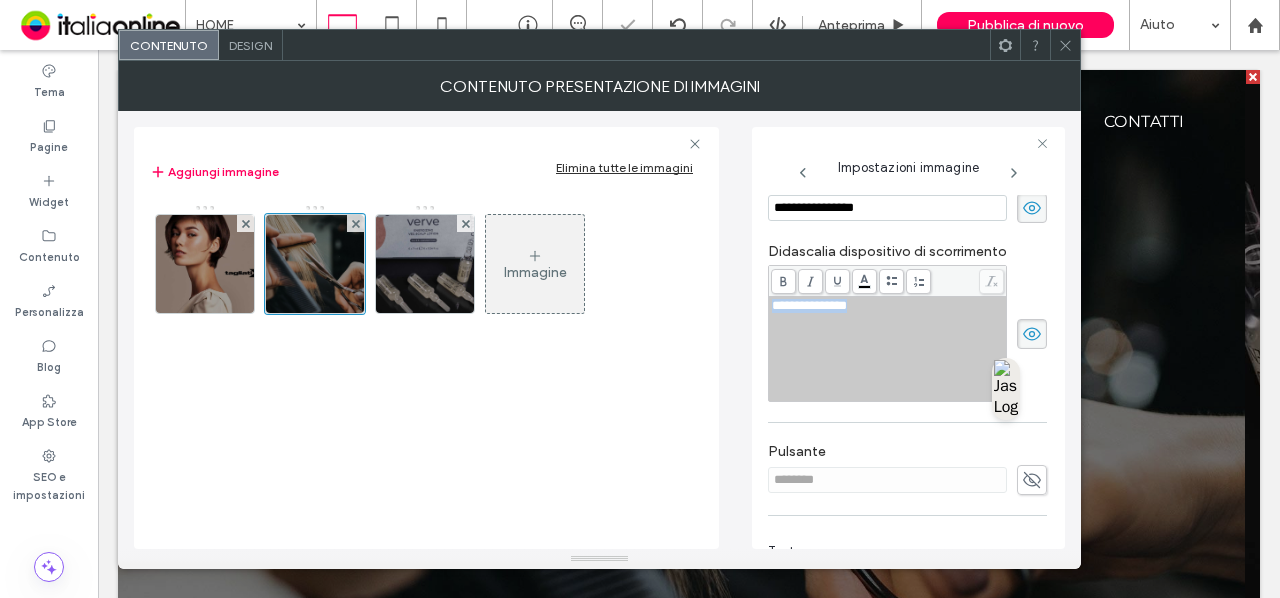 drag, startPoint x: 884, startPoint y: 312, endPoint x: 722, endPoint y: 317, distance: 162.07715 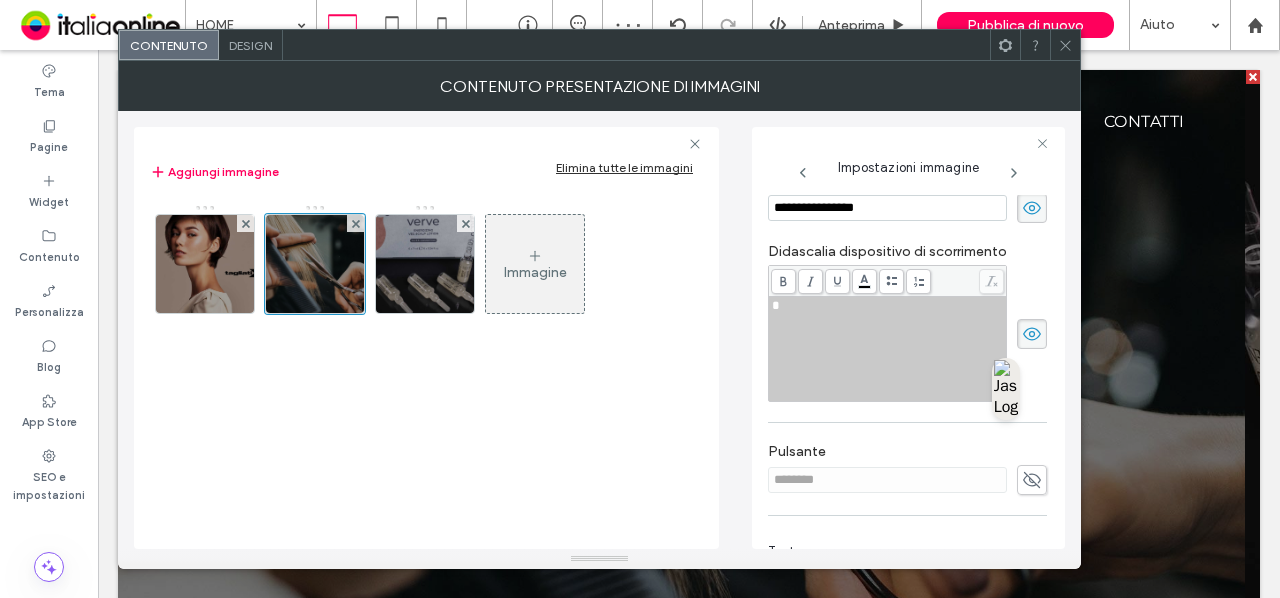 type 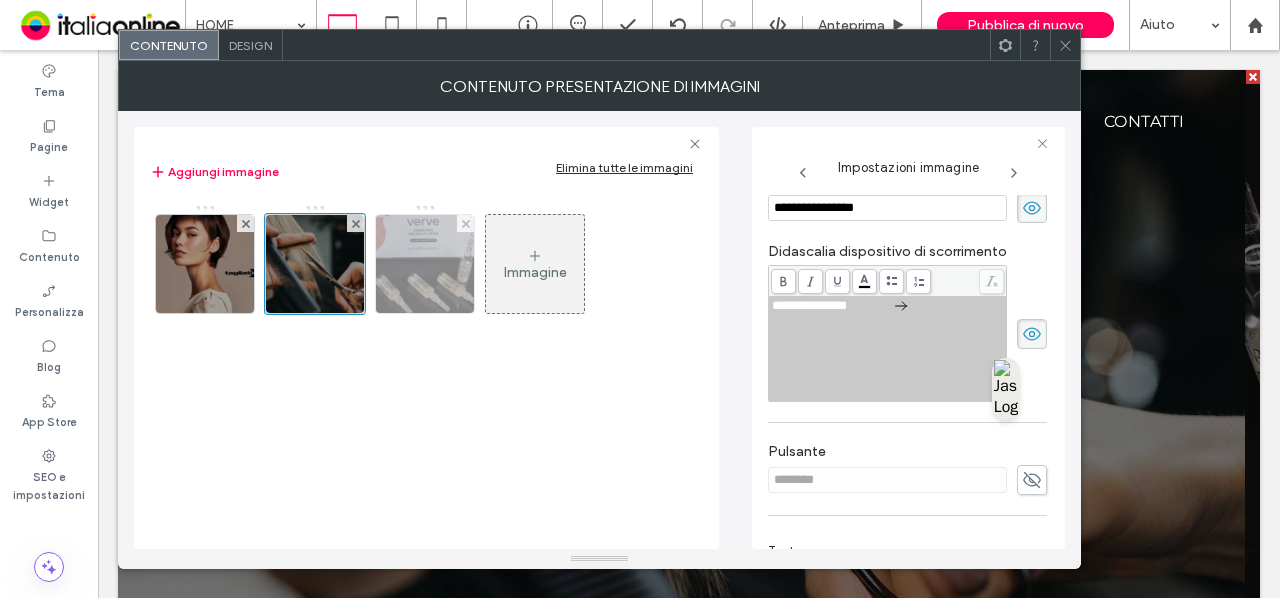click at bounding box center [424, 264] 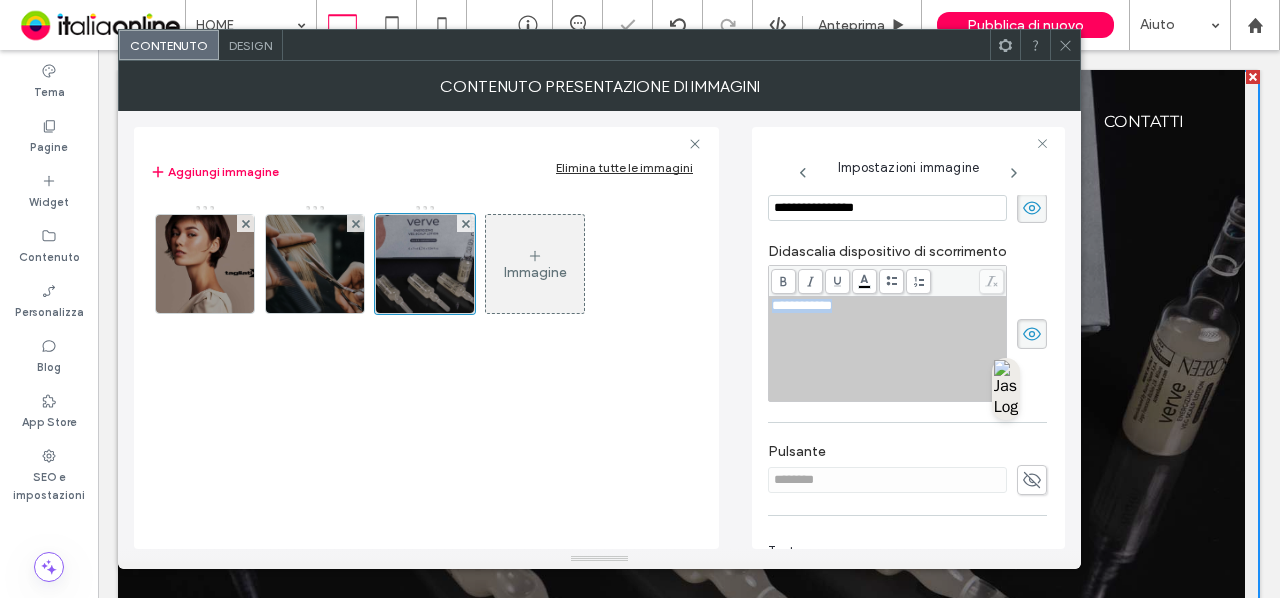 drag, startPoint x: 869, startPoint y: 321, endPoint x: 724, endPoint y: 298, distance: 146.8128 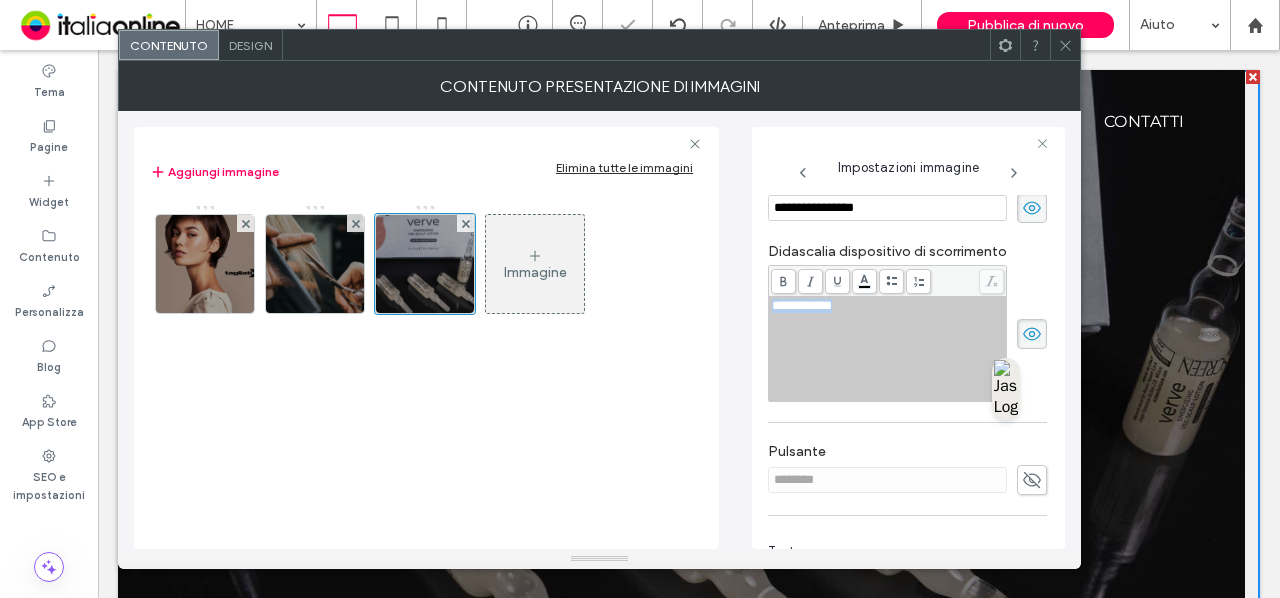 click on "**********" at bounding box center [599, 330] 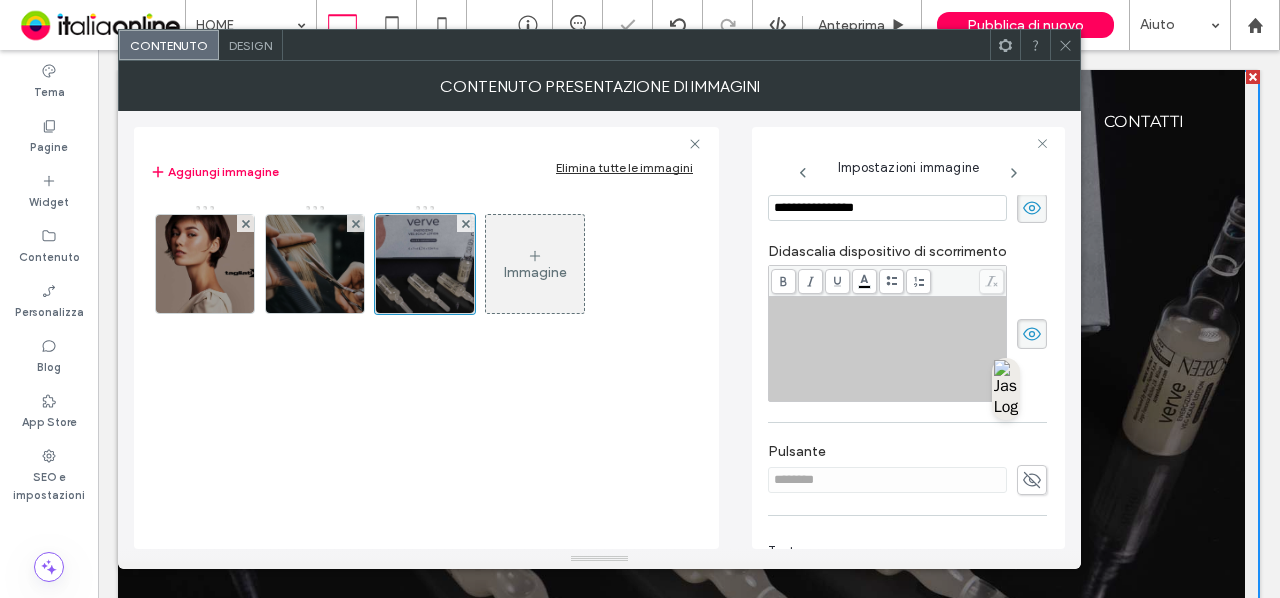 type 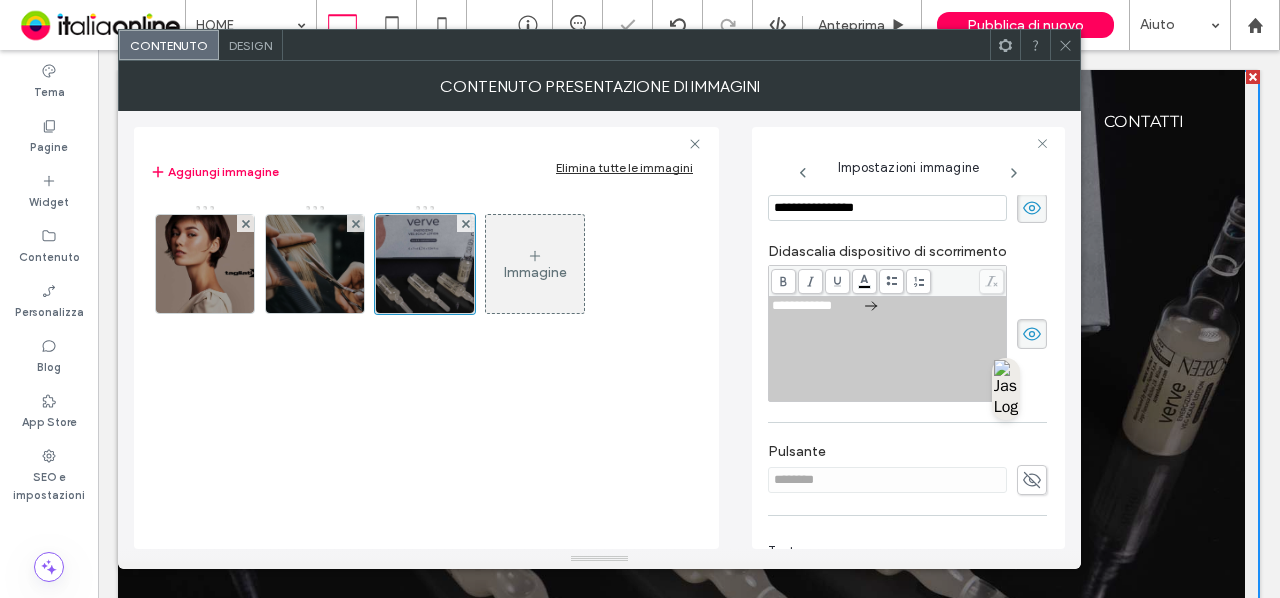 click 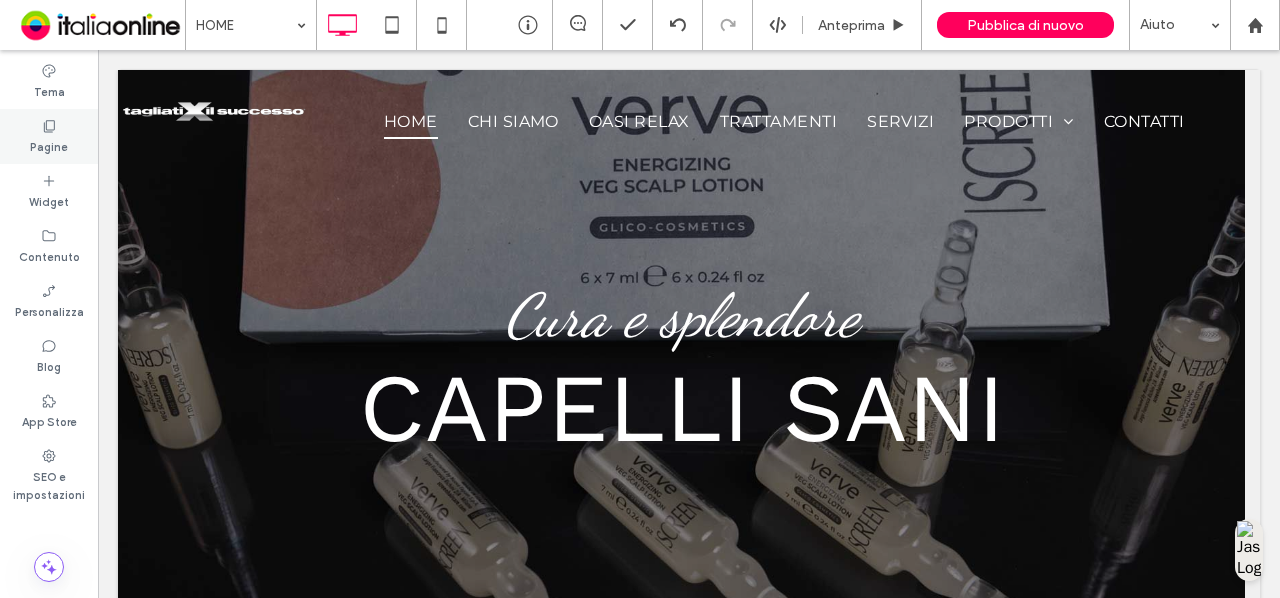 click on "Pagine" at bounding box center [49, 136] 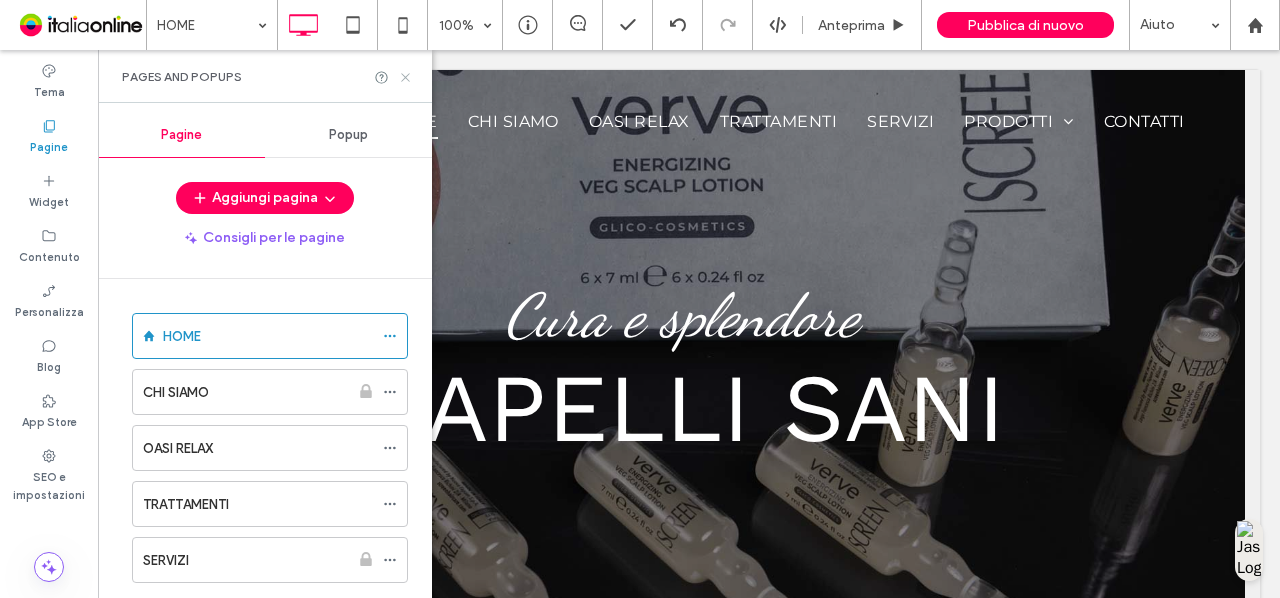 click 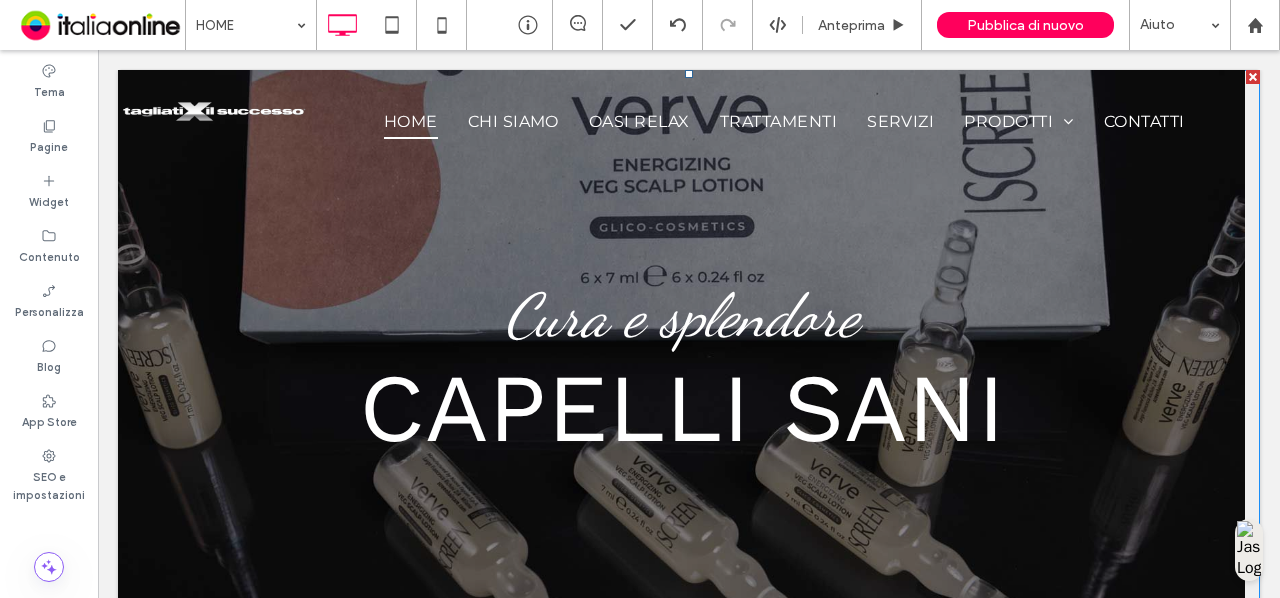 click on "Look iconici
TENDENZA E STILE
Pulsante
Taglio e styling
PROFESSIONALITÀ
Pulsante
Cura e splendore
CAPELLI SANI
Pulsante" at bounding box center [1290, 372] 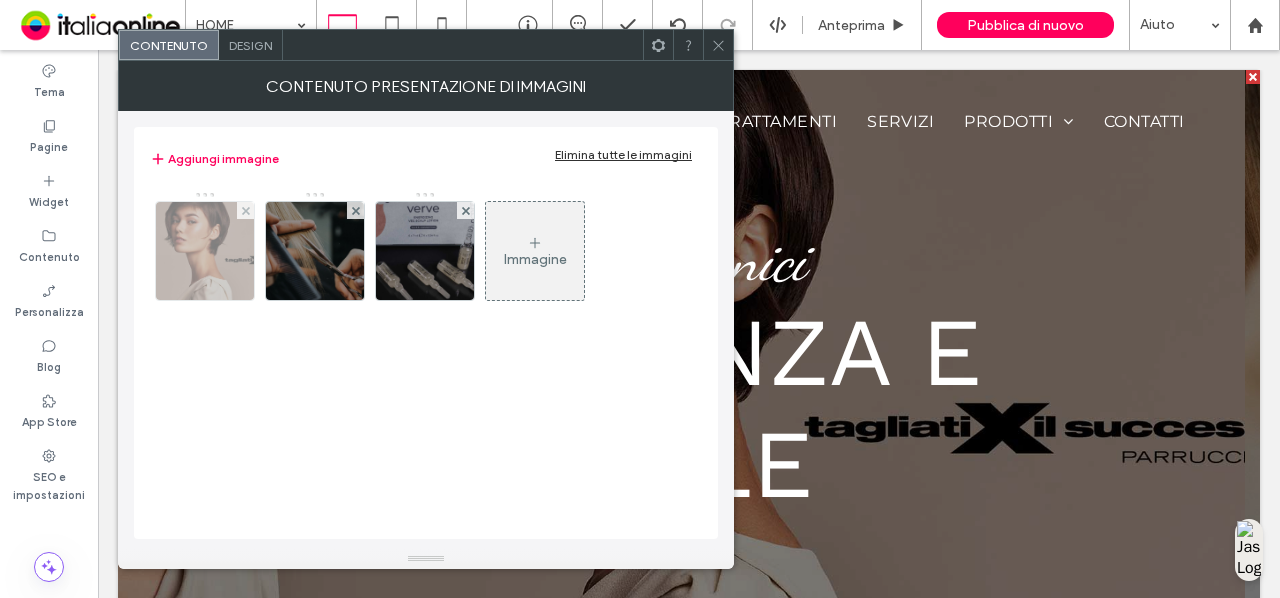 click at bounding box center [204, 251] 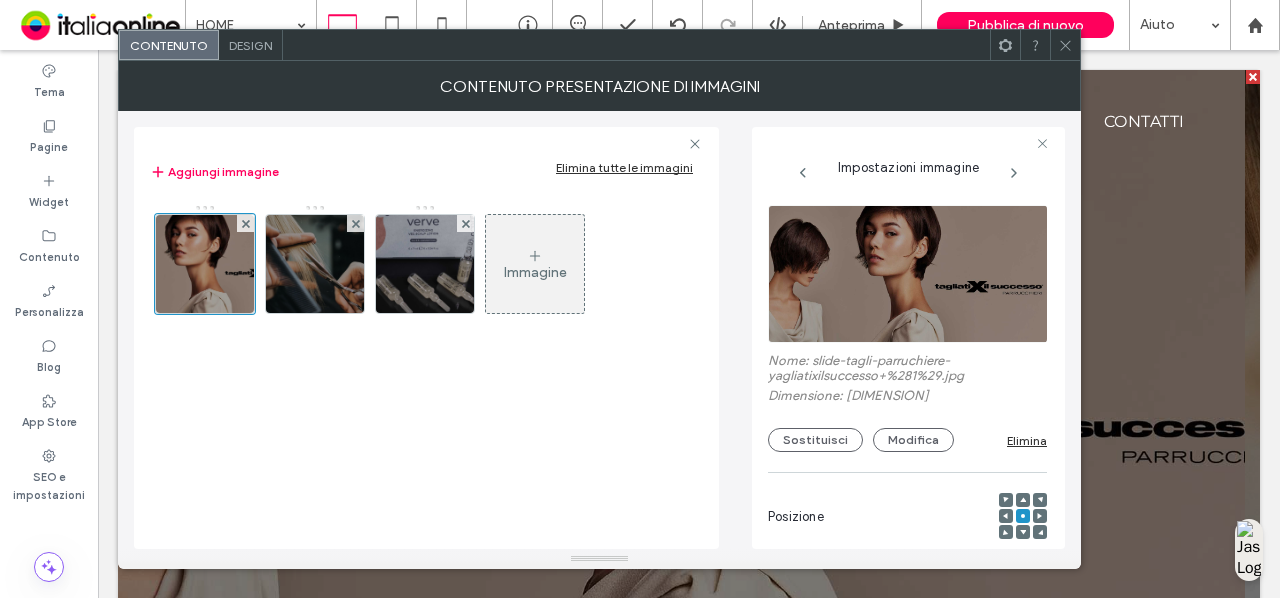scroll, scrollTop: 0, scrollLeft: 6, axis: horizontal 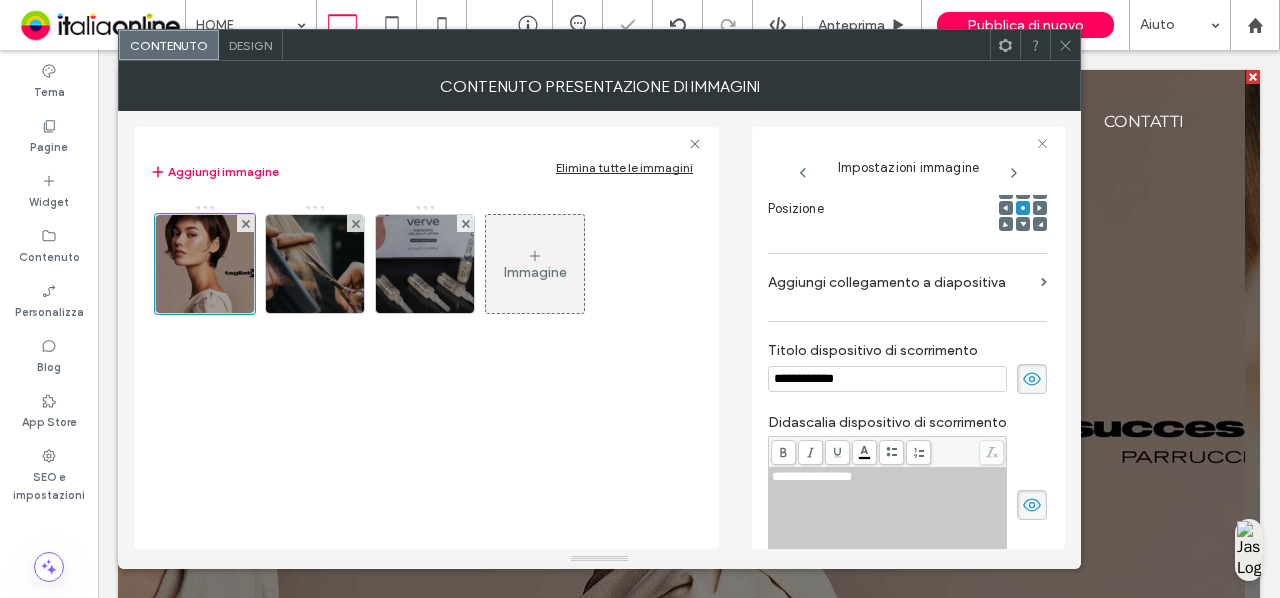 click on "Design" at bounding box center (251, 45) 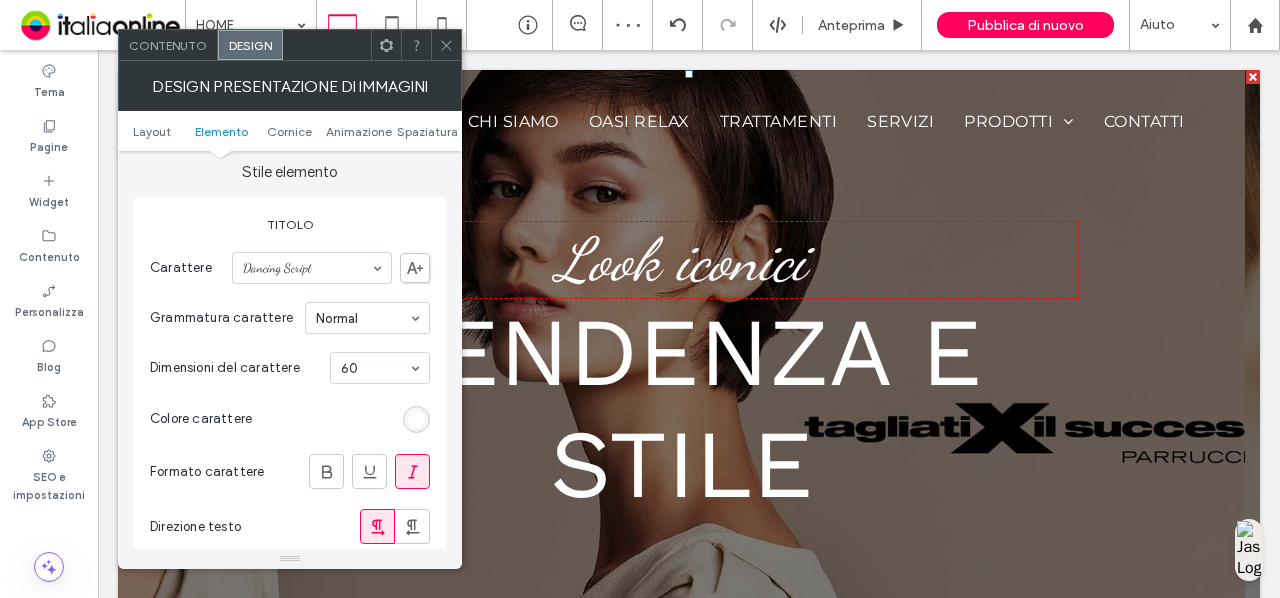 scroll, scrollTop: 842, scrollLeft: 0, axis: vertical 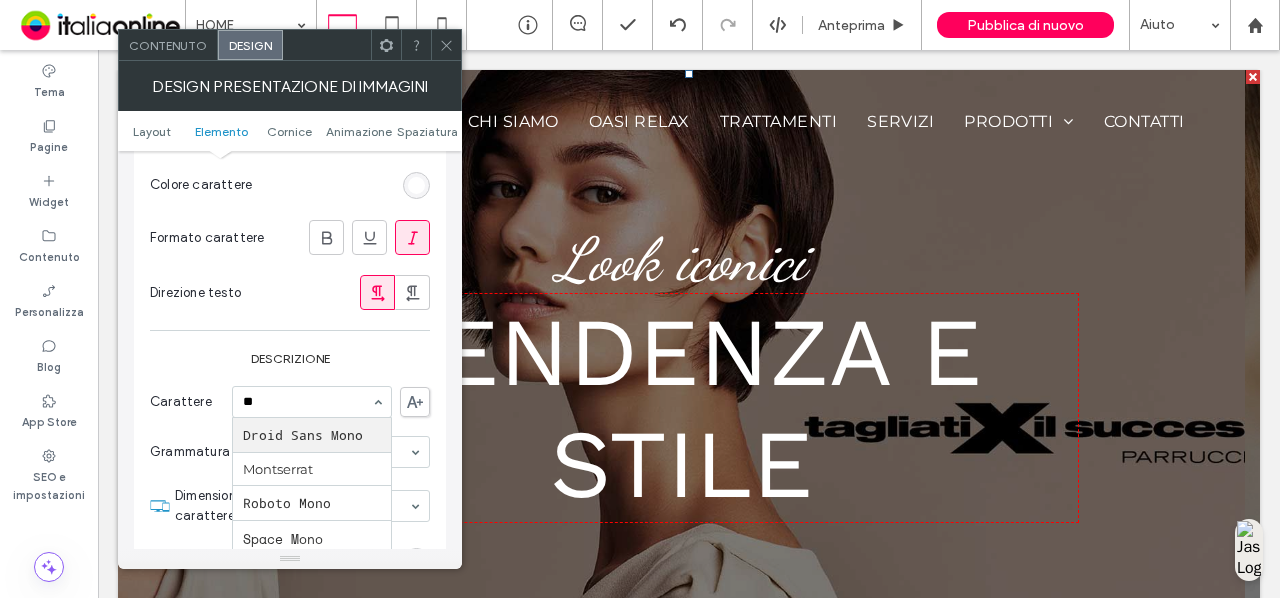 type on "***" 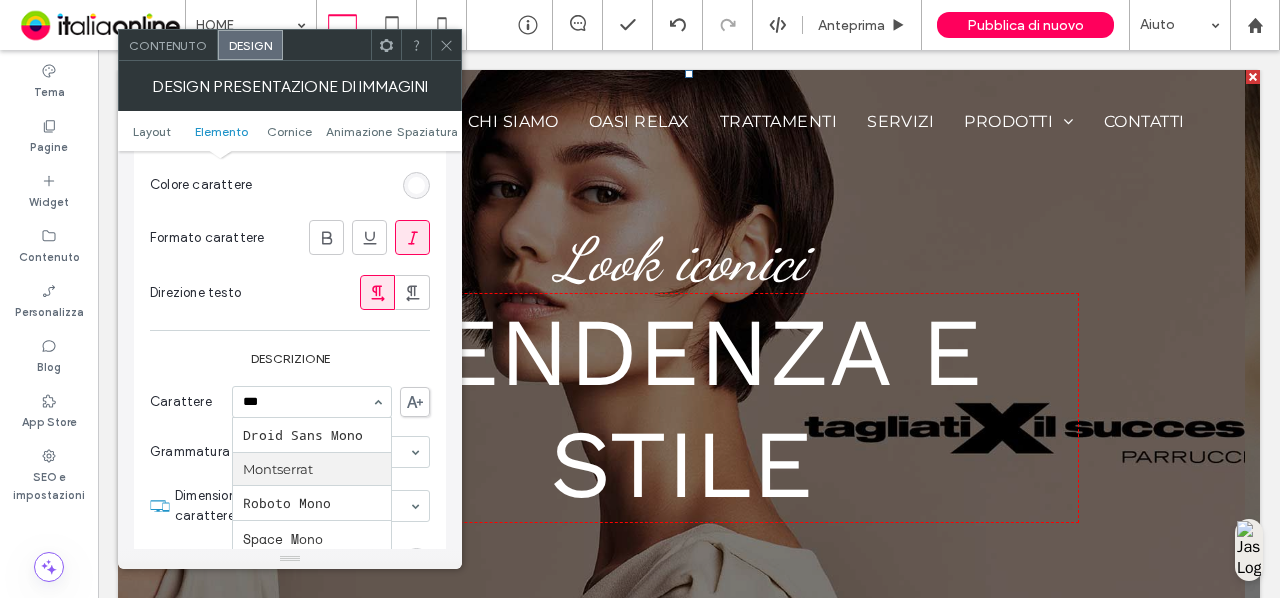 type 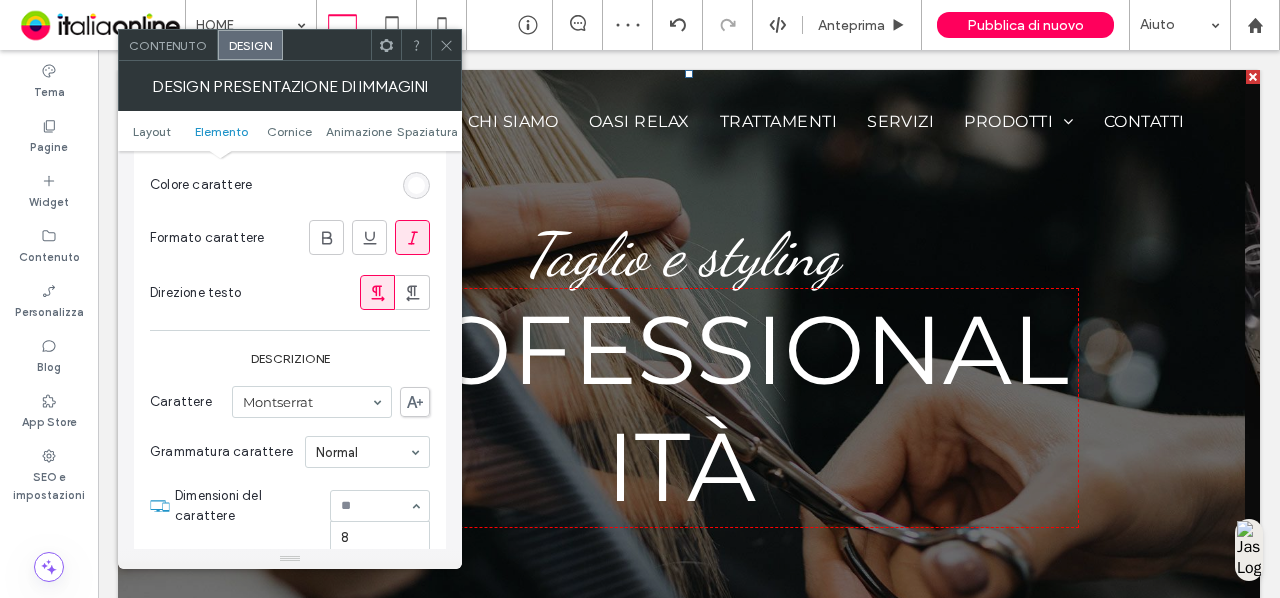 scroll, scrollTop: 389, scrollLeft: 0, axis: vertical 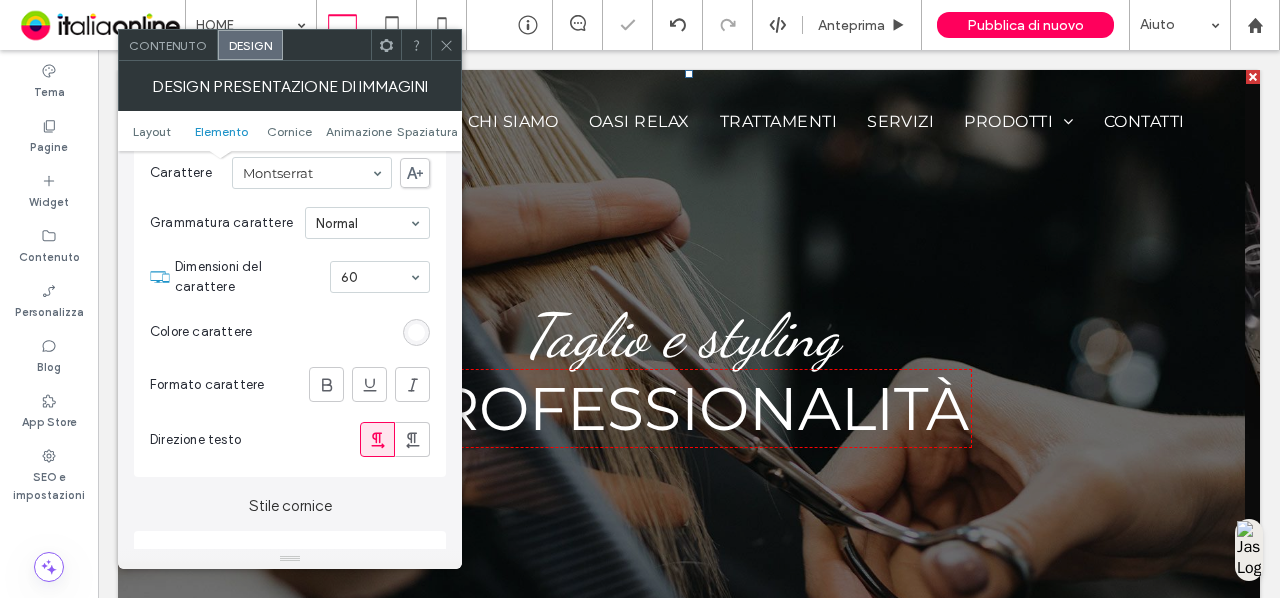 click at bounding box center (375, 277) 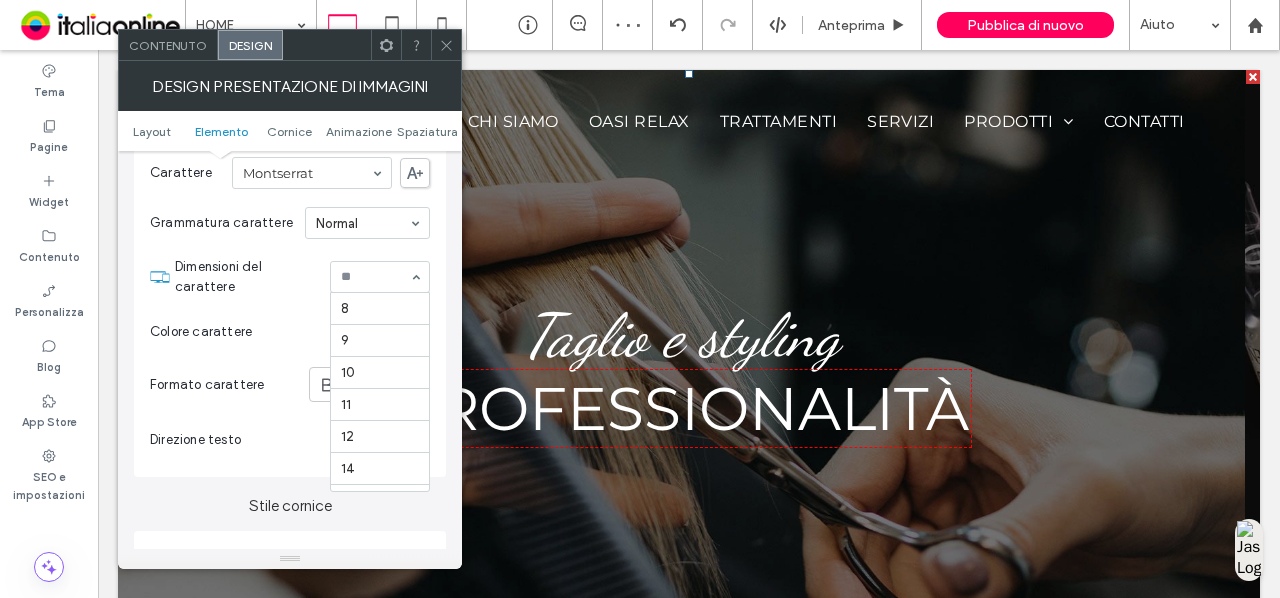 scroll, scrollTop: 389, scrollLeft: 0, axis: vertical 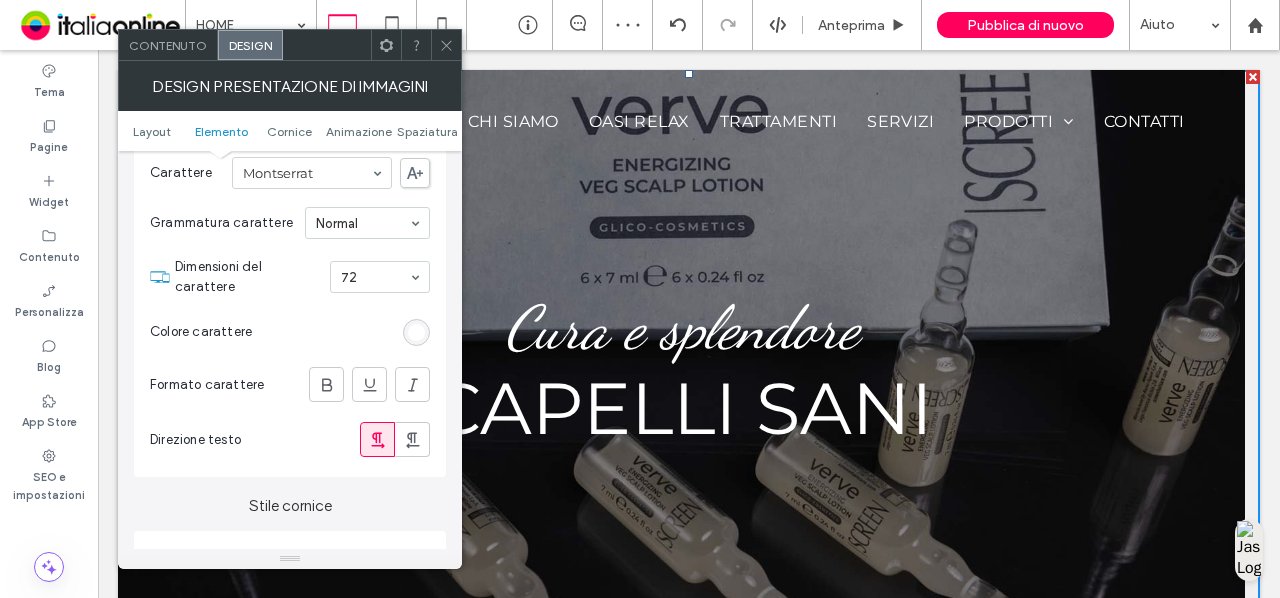 click 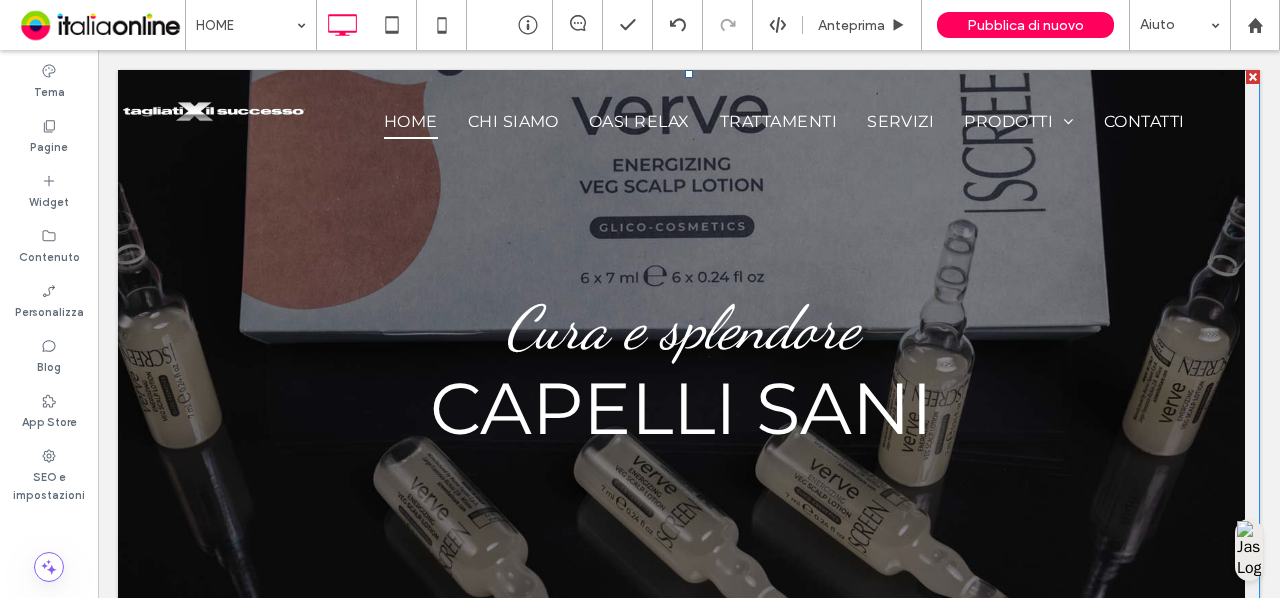 click on "Cura e splendore
CAPELLI SANI
Pulsante" at bounding box center (681, 372) 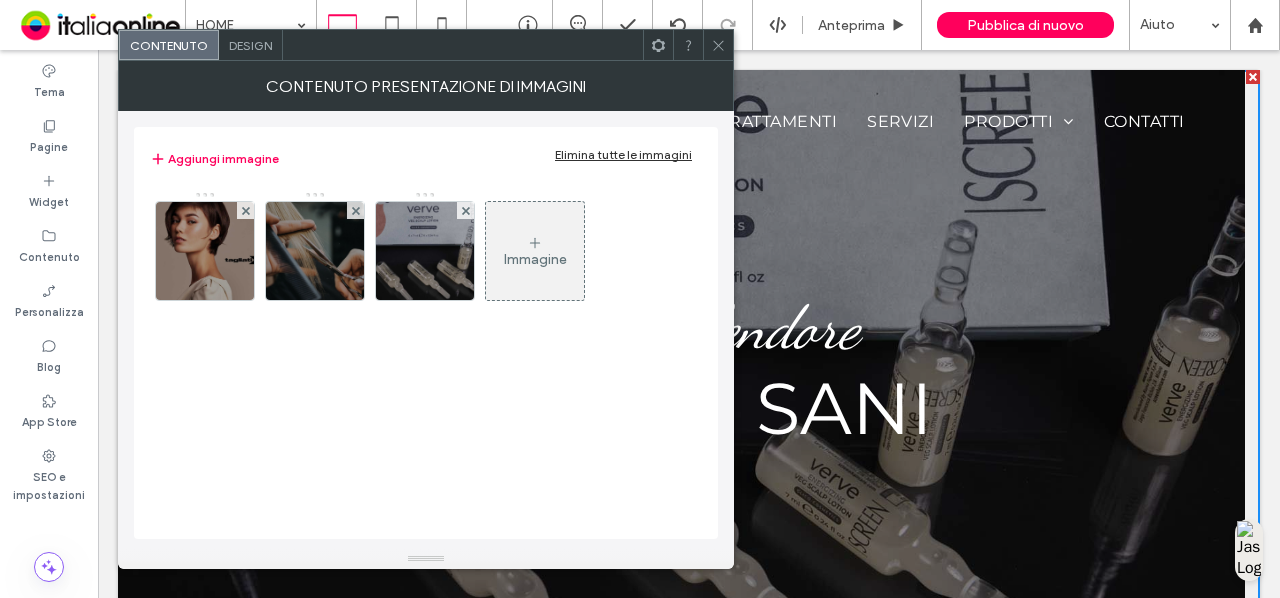 click on "Design" at bounding box center [250, 45] 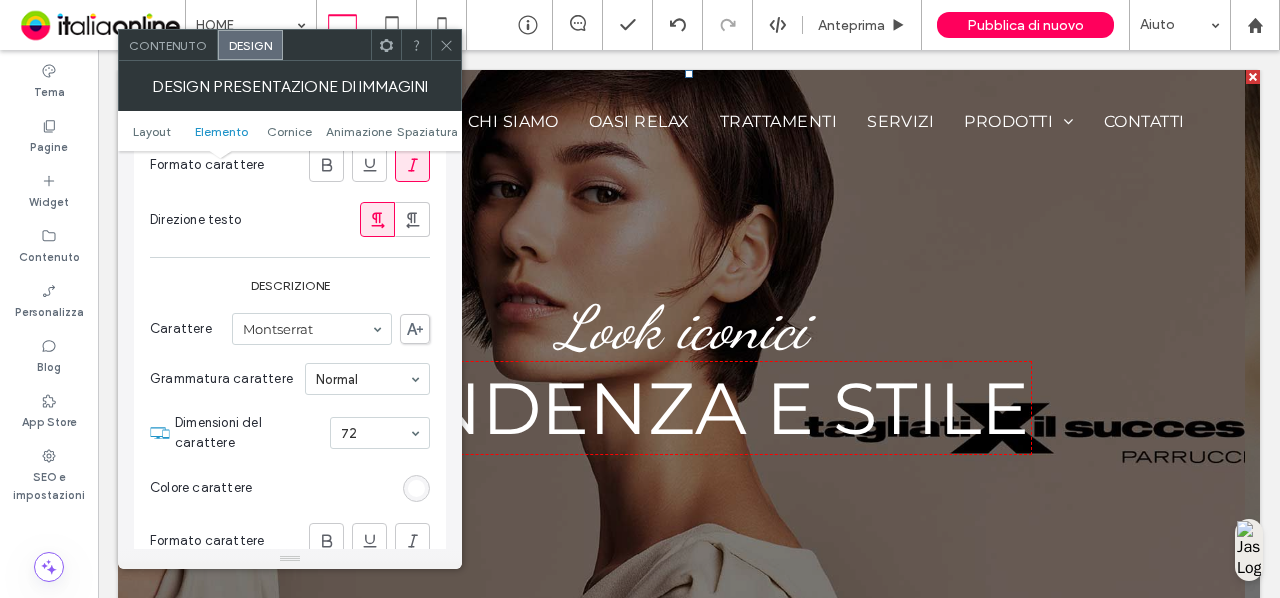scroll, scrollTop: 1002, scrollLeft: 0, axis: vertical 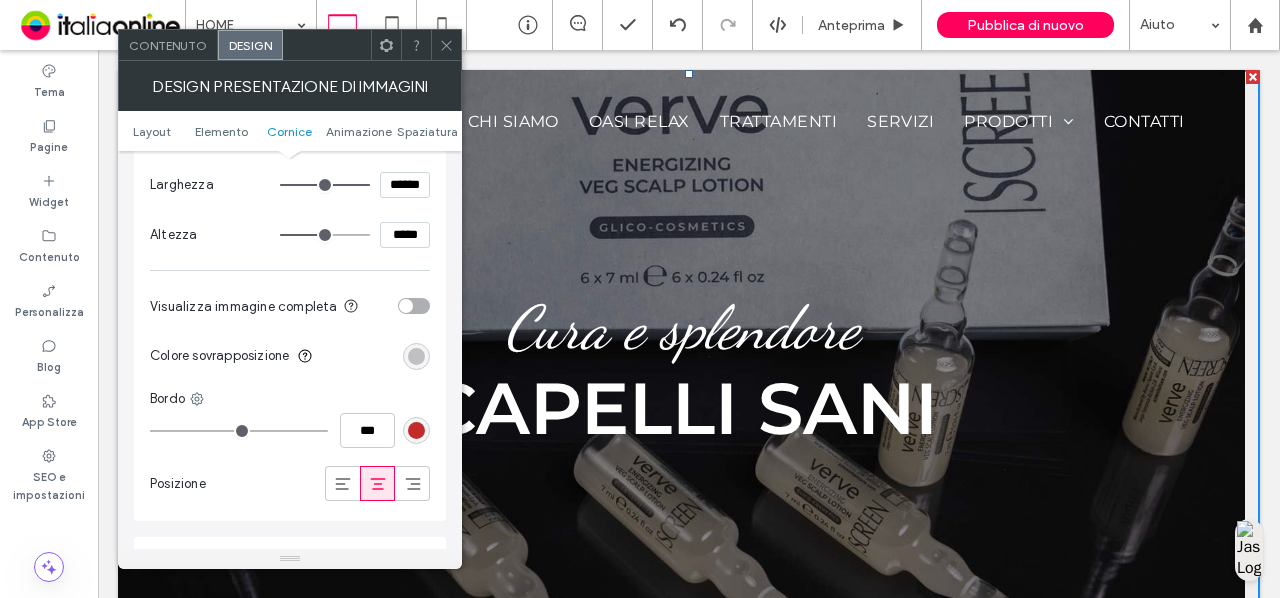 click at bounding box center (416, 356) 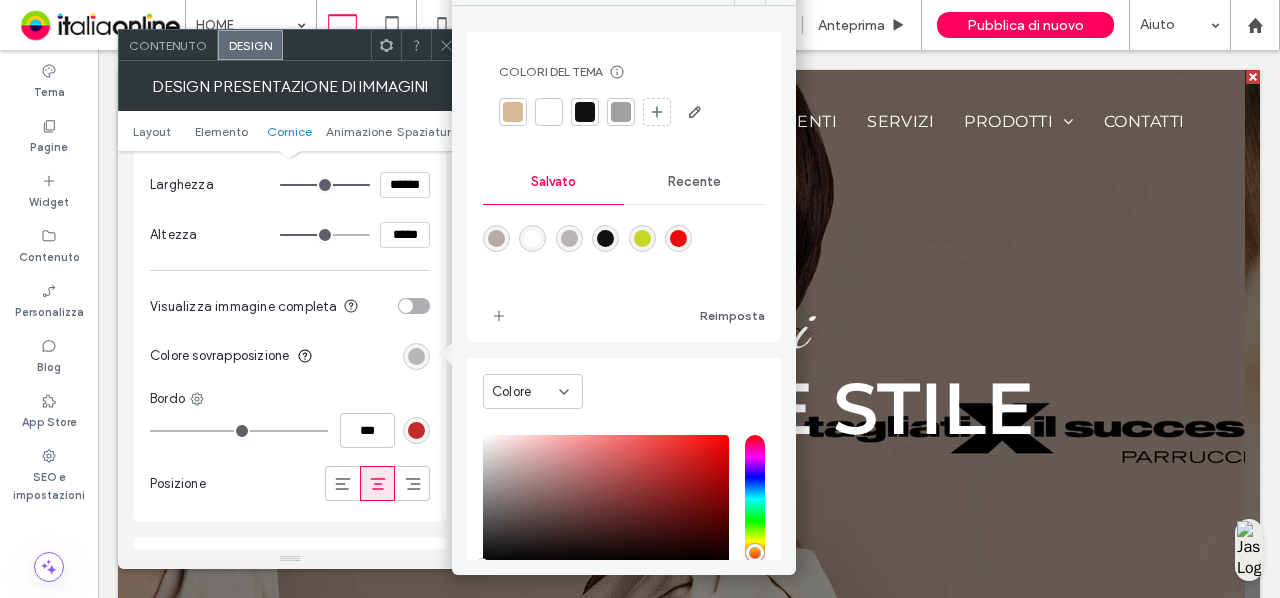 scroll, scrollTop: 130, scrollLeft: 0, axis: vertical 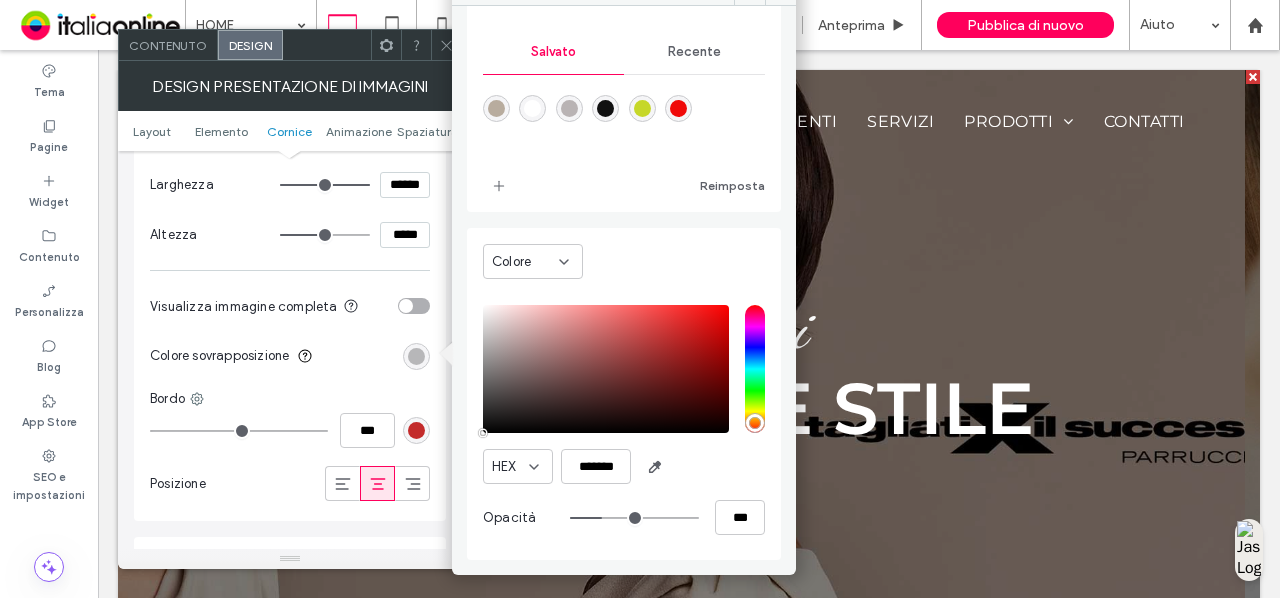 type on "**" 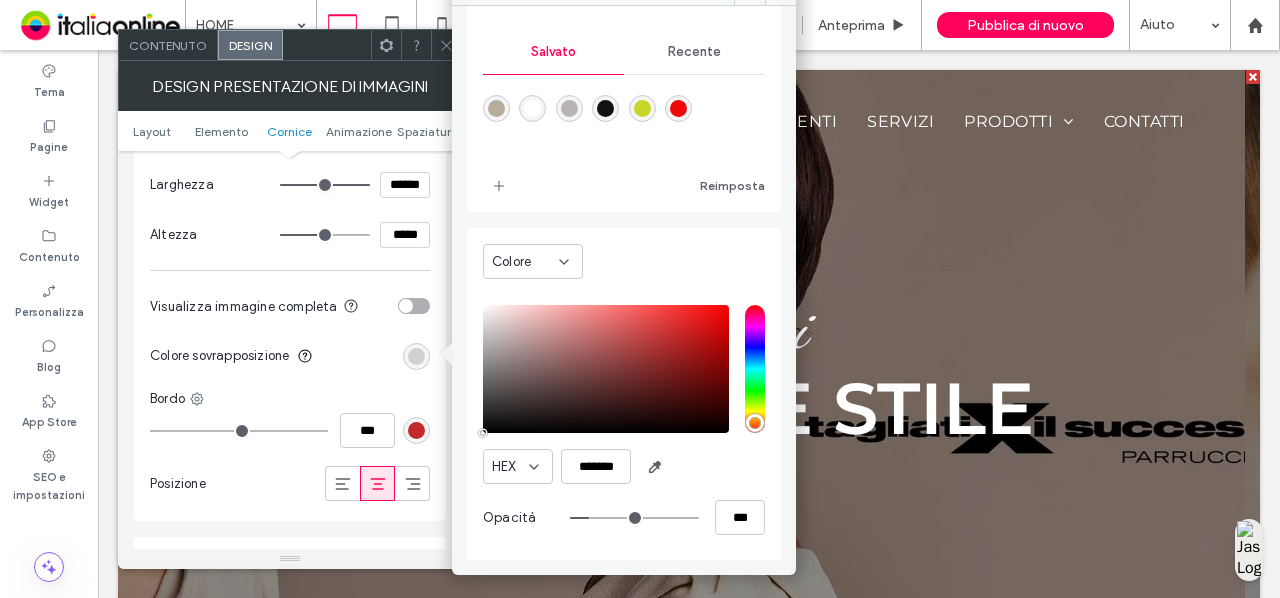 click at bounding box center (634, 518) 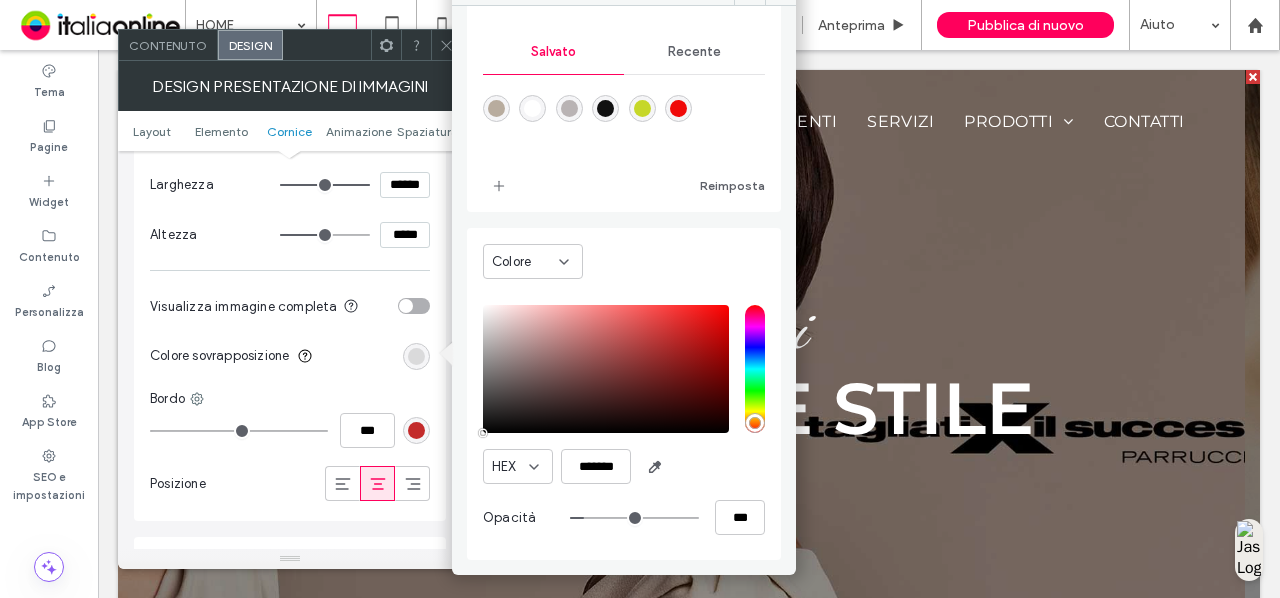 type on "*" 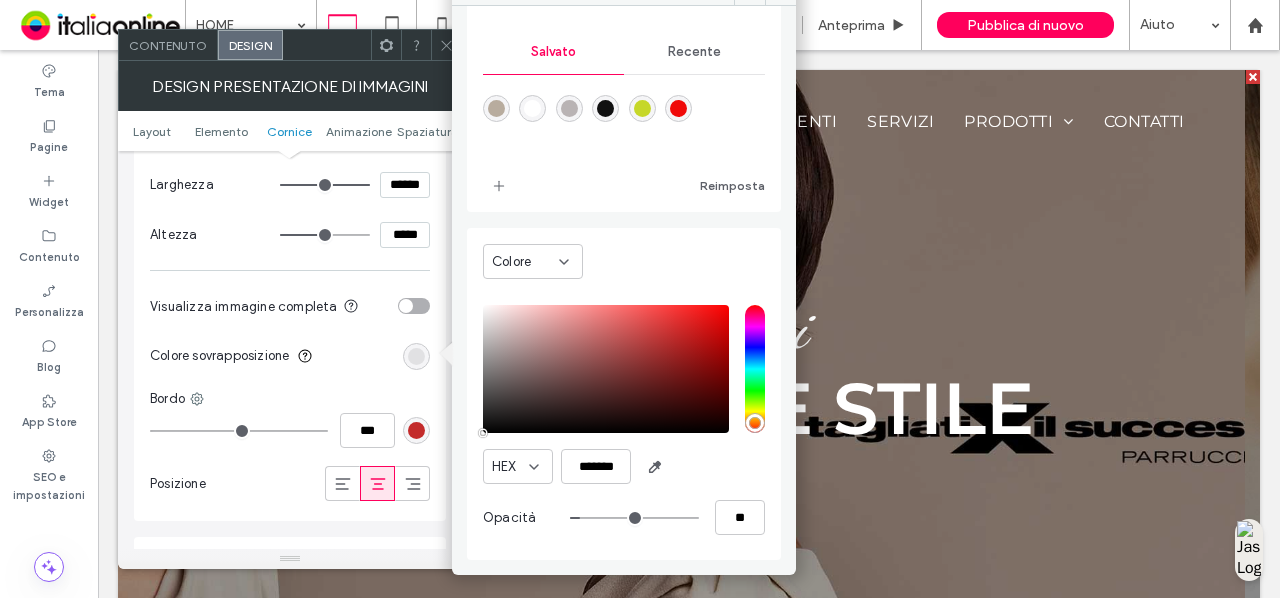 type on "*" 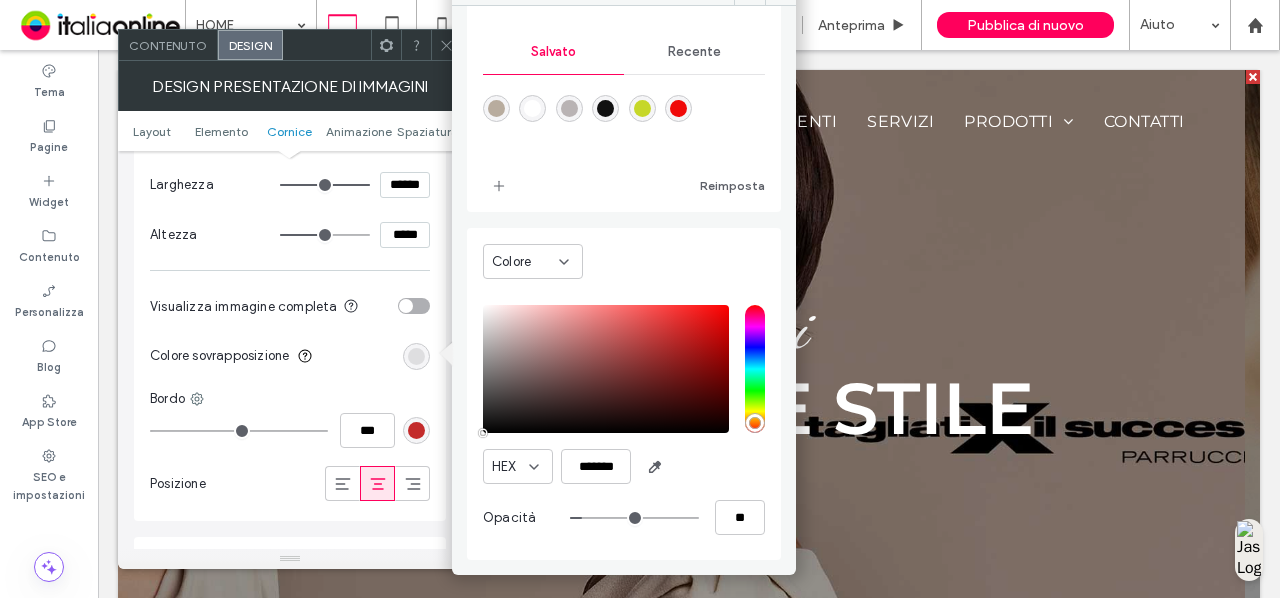 click on "Colore sovrapposizione" at bounding box center (290, 356) 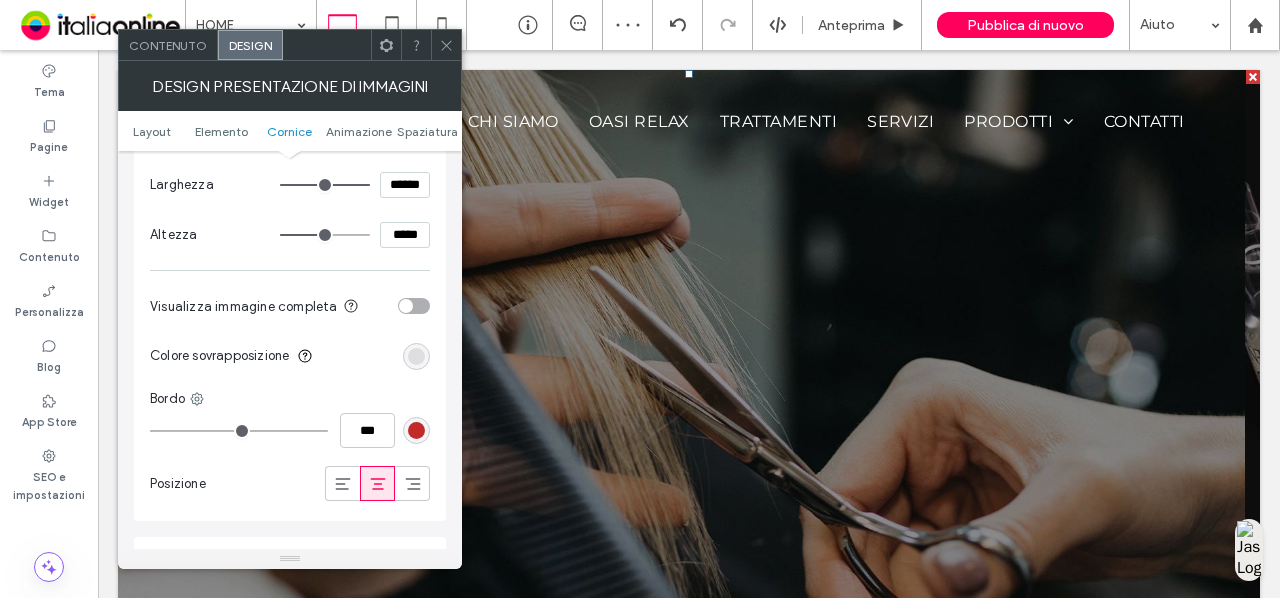click 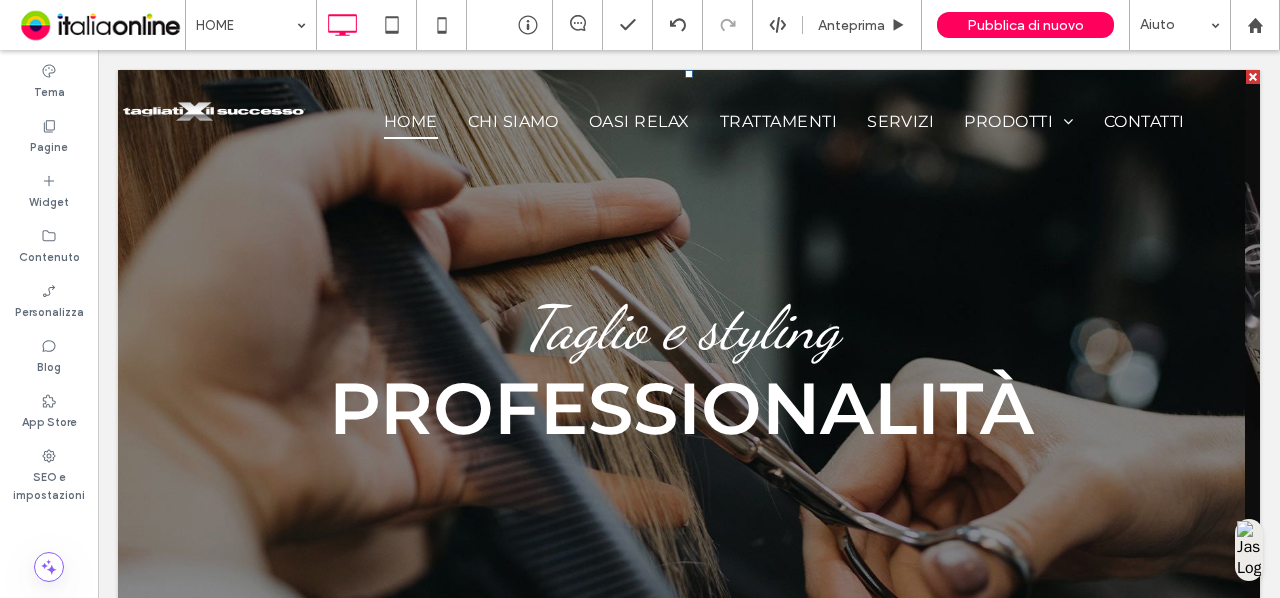 click on "Taglio e styling
PROFESSIONALITÀ
Pulsante" at bounding box center [681, 372] 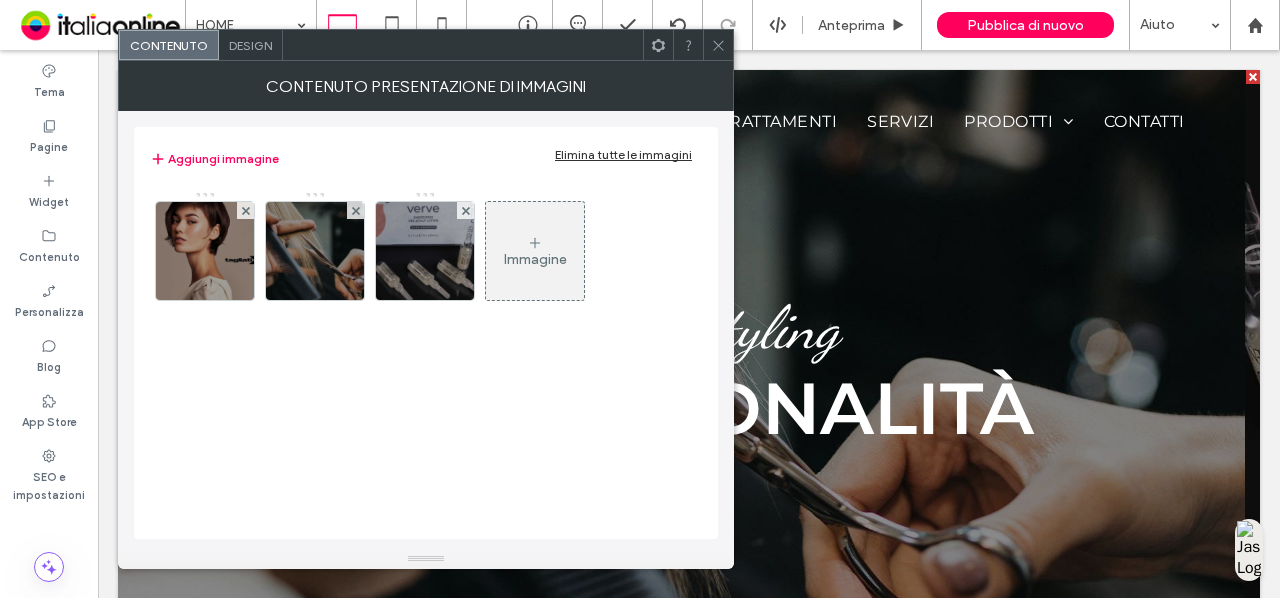 click 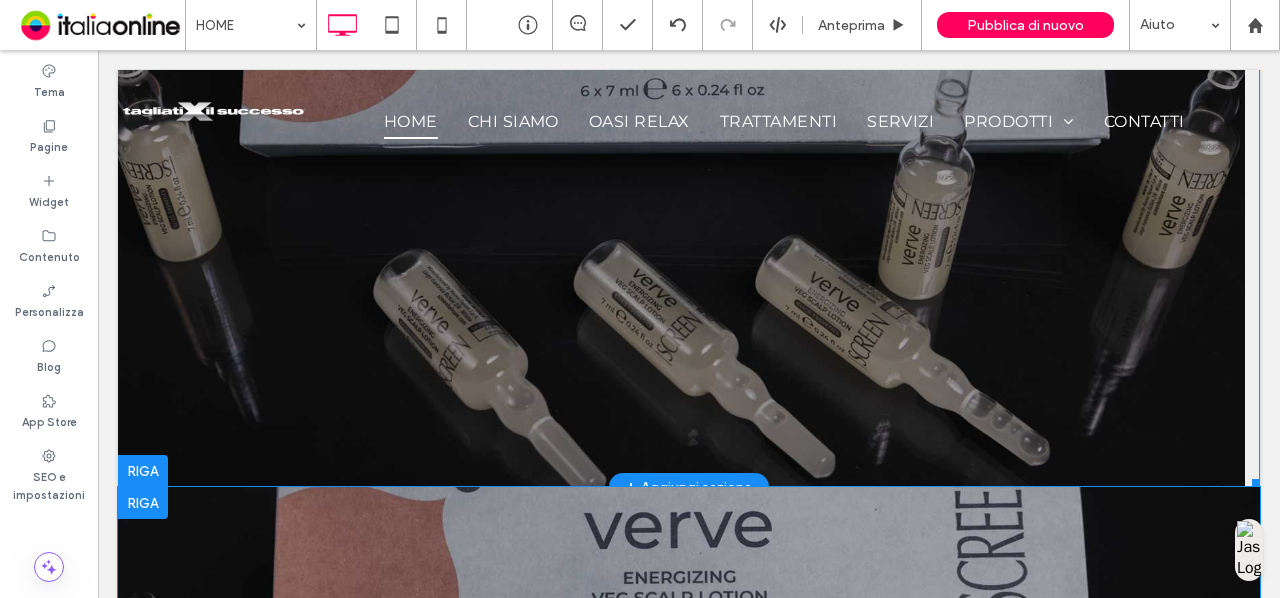 scroll, scrollTop: 0, scrollLeft: 0, axis: both 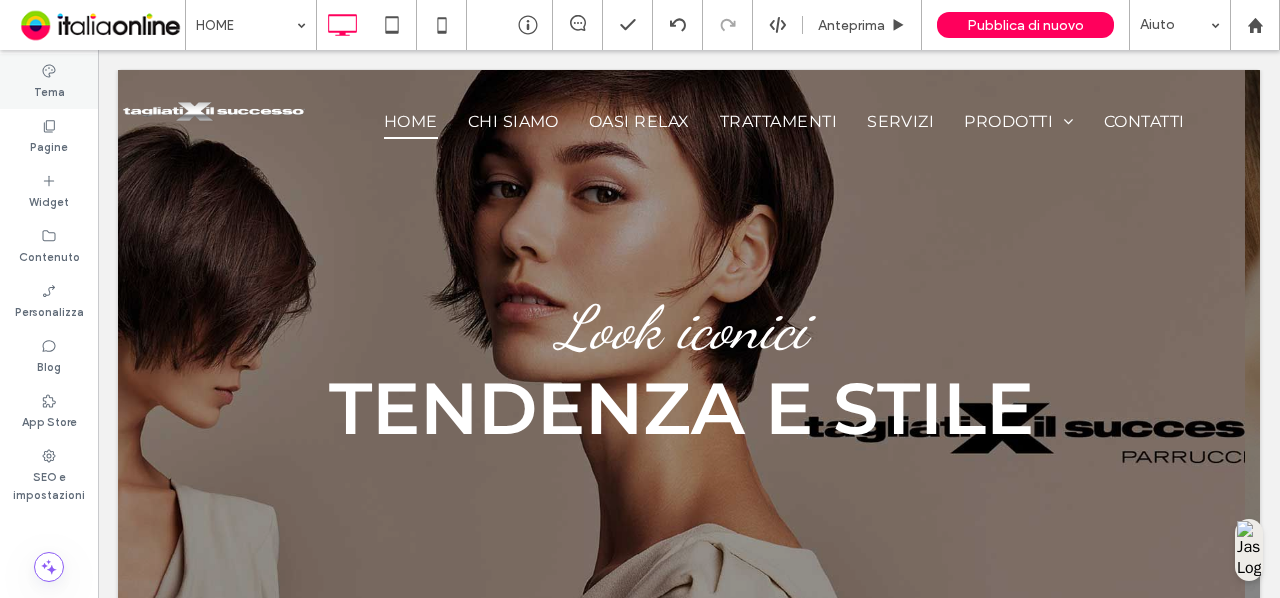 click on "Tema" at bounding box center (49, 81) 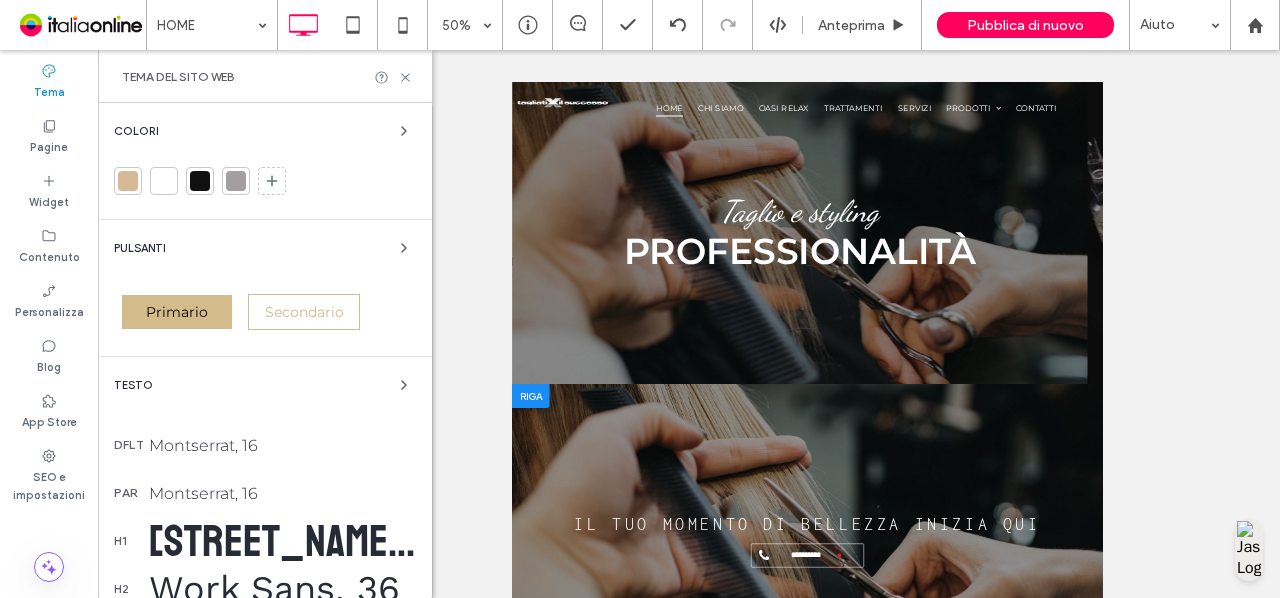 click at bounding box center (128, 181) 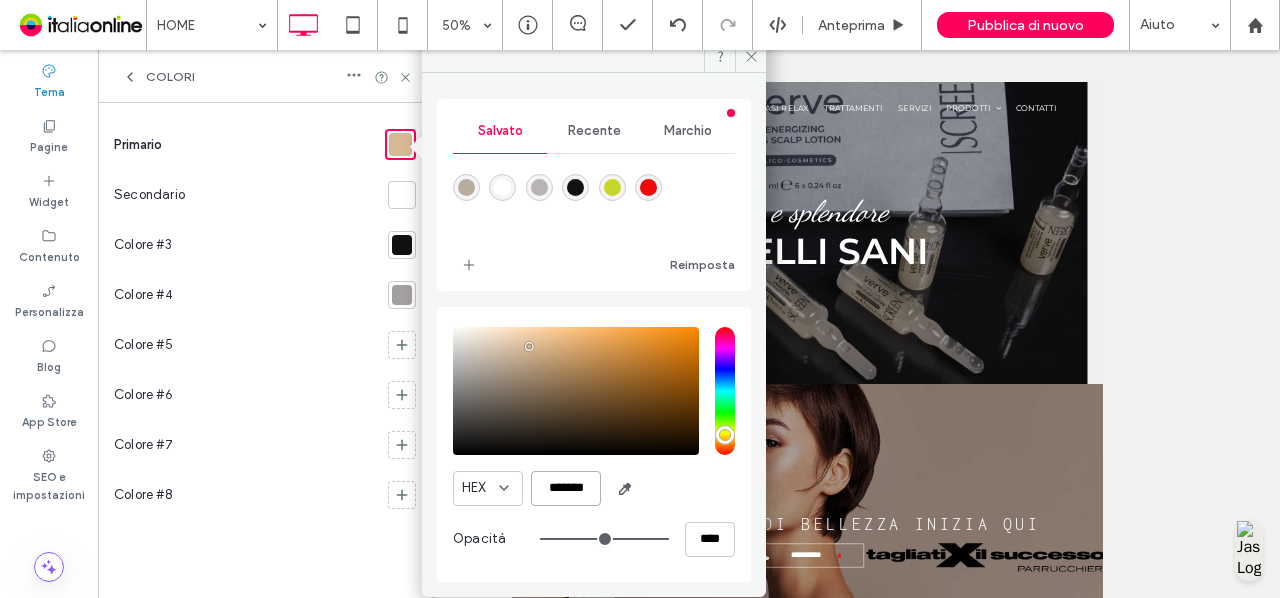 drag, startPoint x: 596, startPoint y: 487, endPoint x: 550, endPoint y: 489, distance: 46.043457 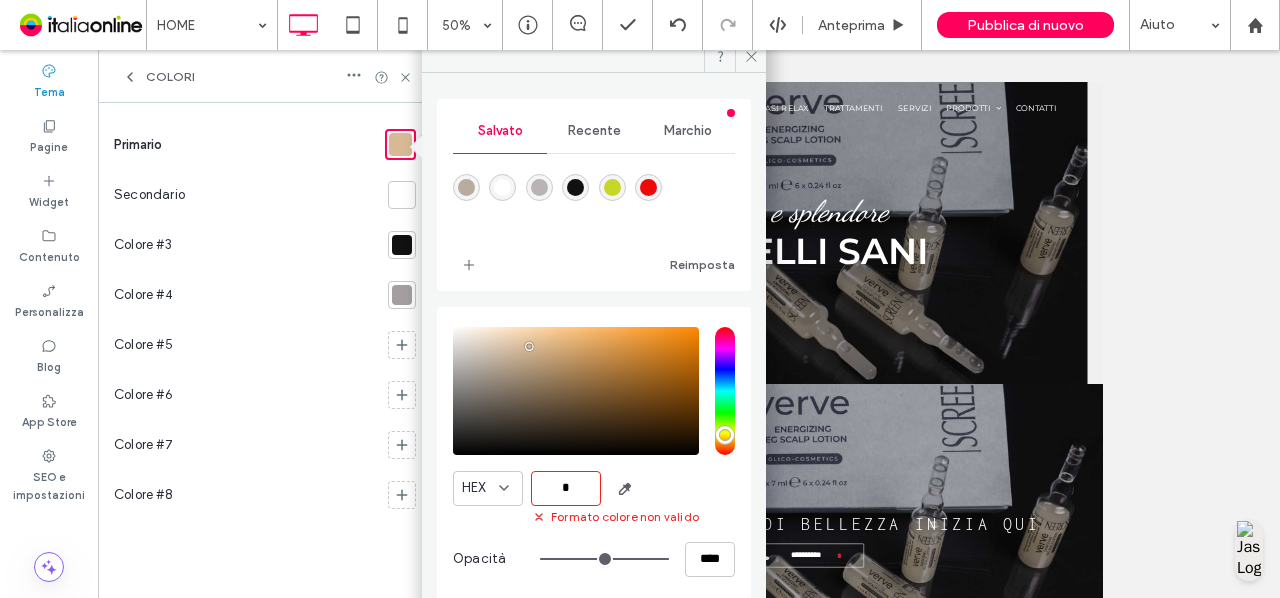 paste on "******" 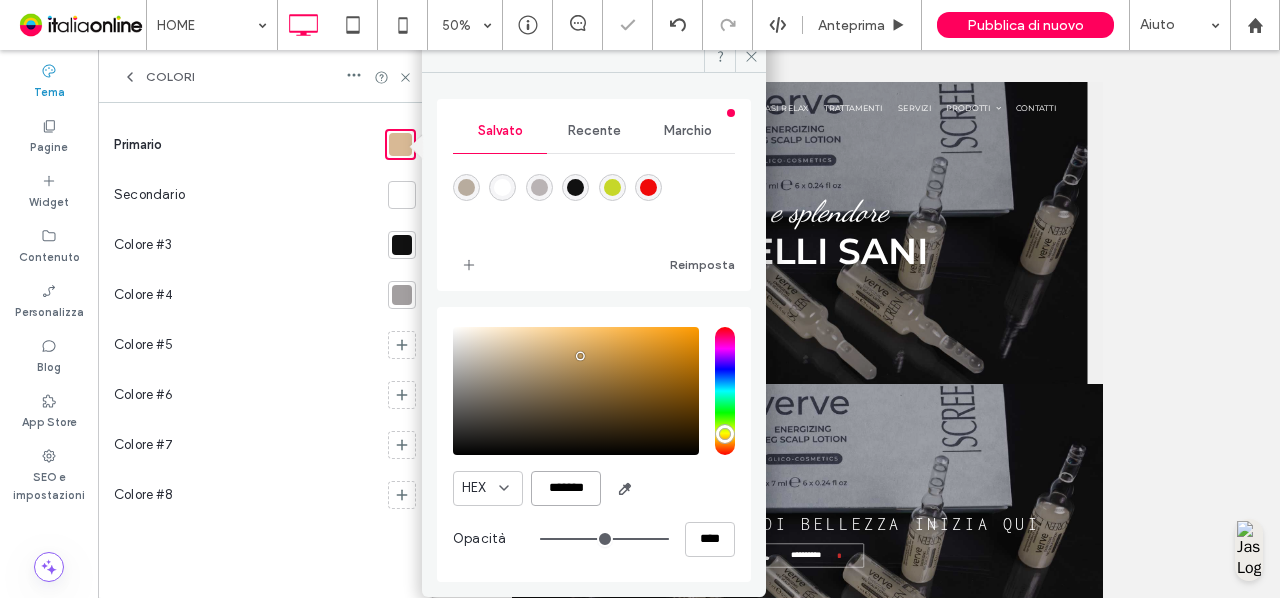 type on "*******" 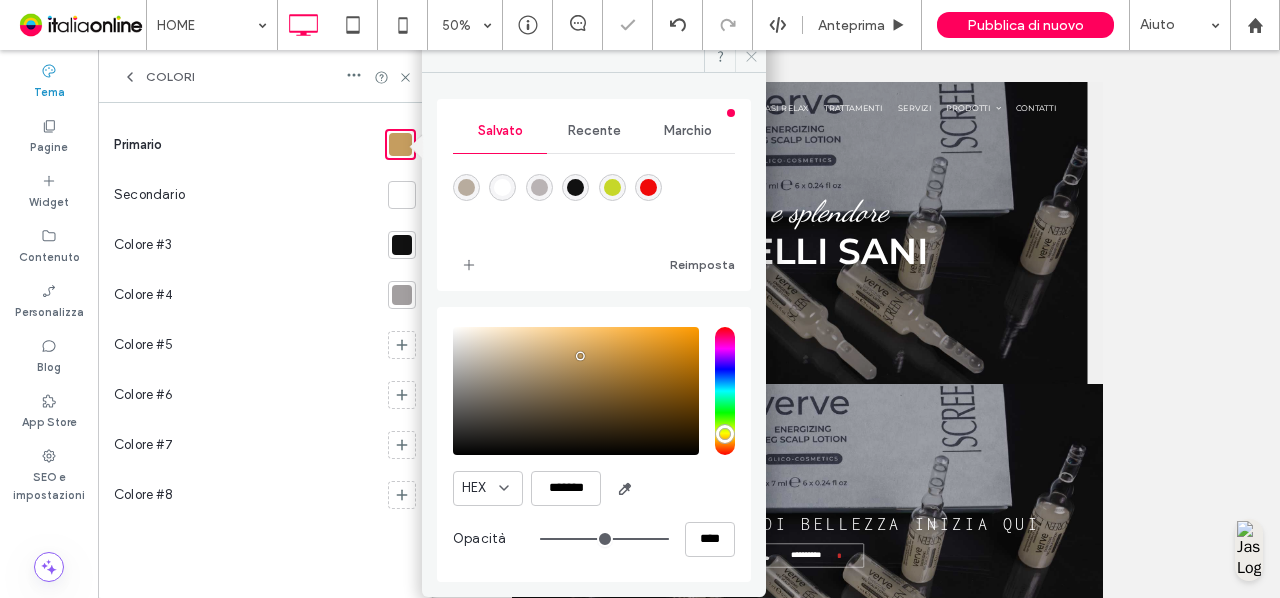 click at bounding box center [750, 57] 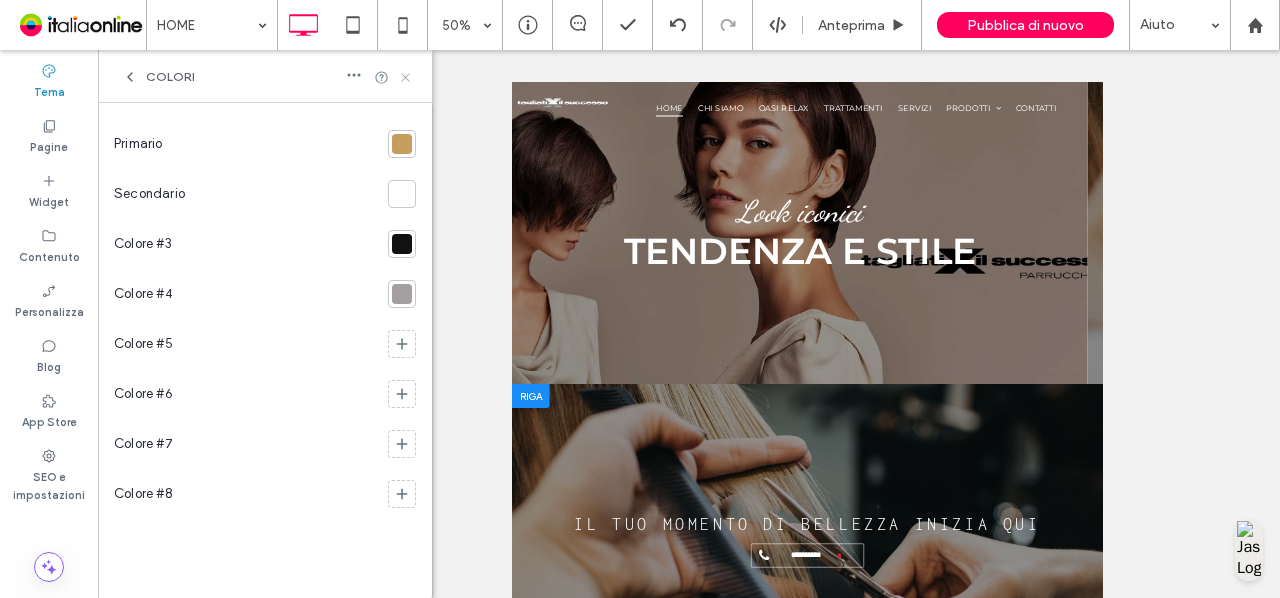 click 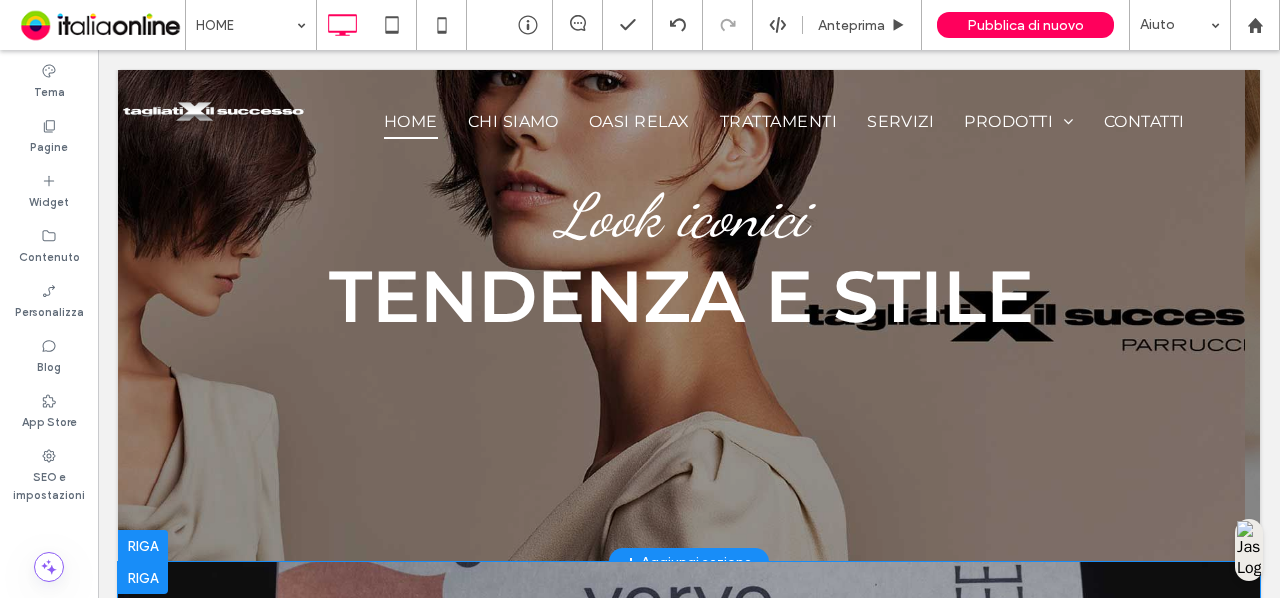 scroll, scrollTop: 115, scrollLeft: 0, axis: vertical 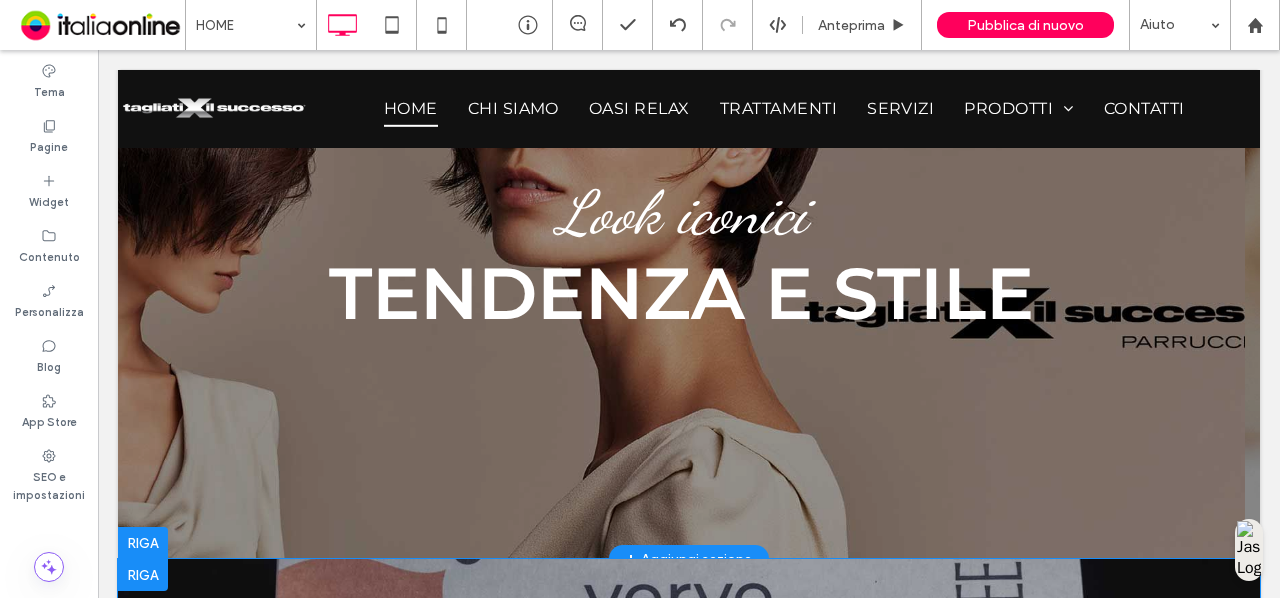click on "Look iconici
TENDENZA E STILE
Pulsante" at bounding box center [681, 257] 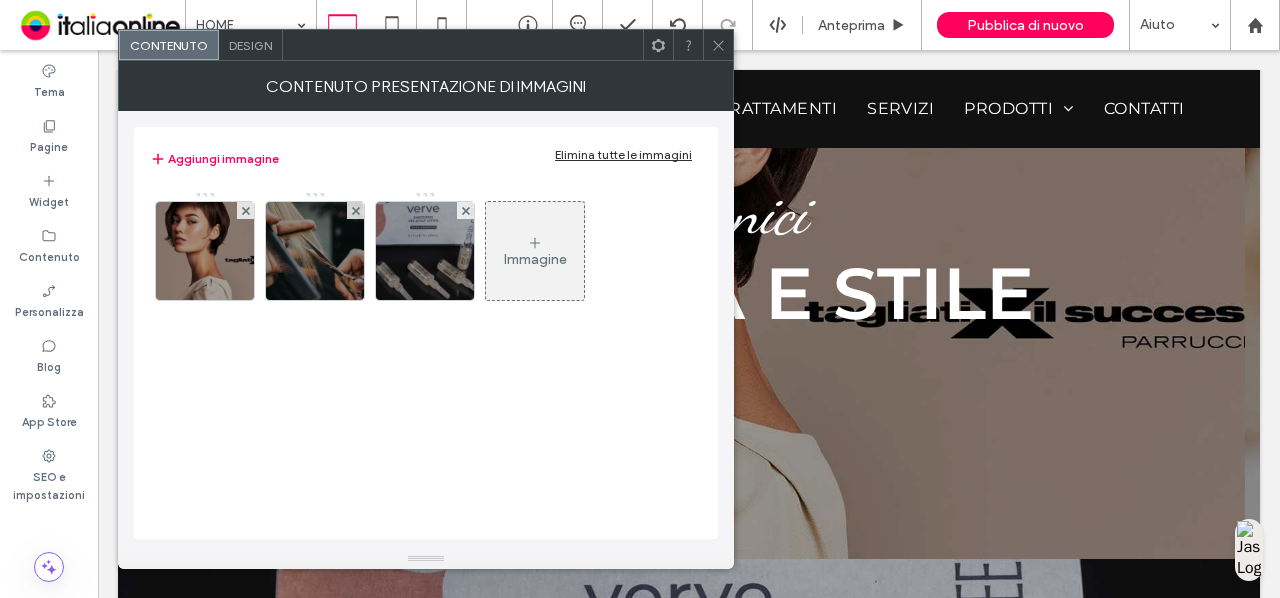 click on "Design" at bounding box center (250, 45) 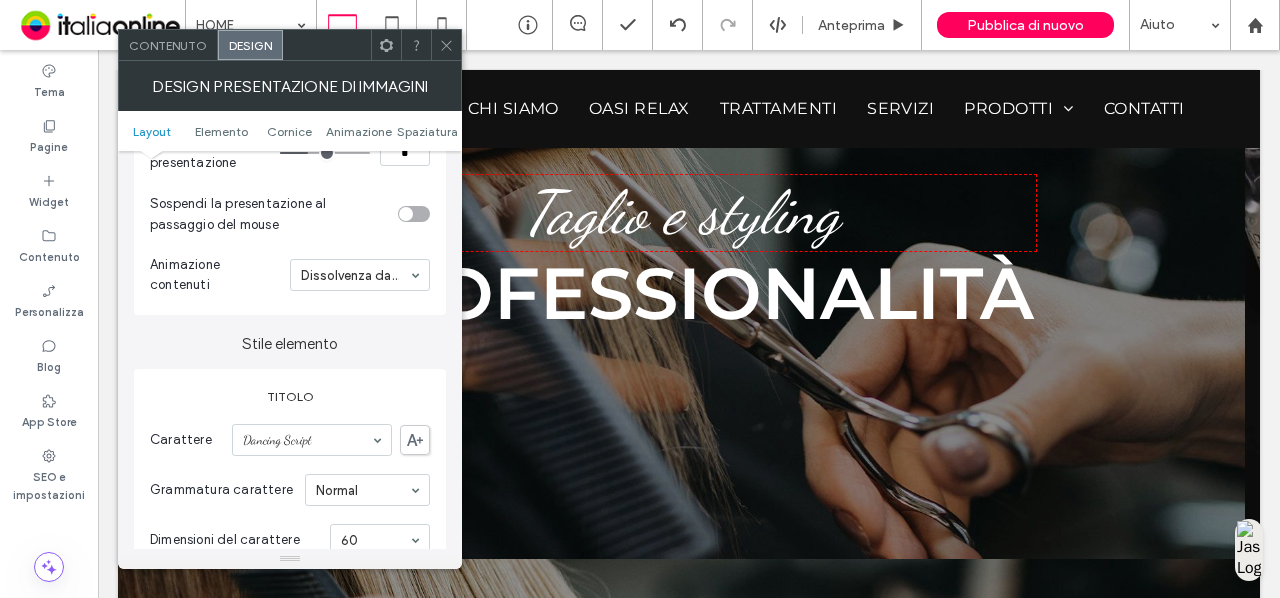 scroll, scrollTop: 647, scrollLeft: 0, axis: vertical 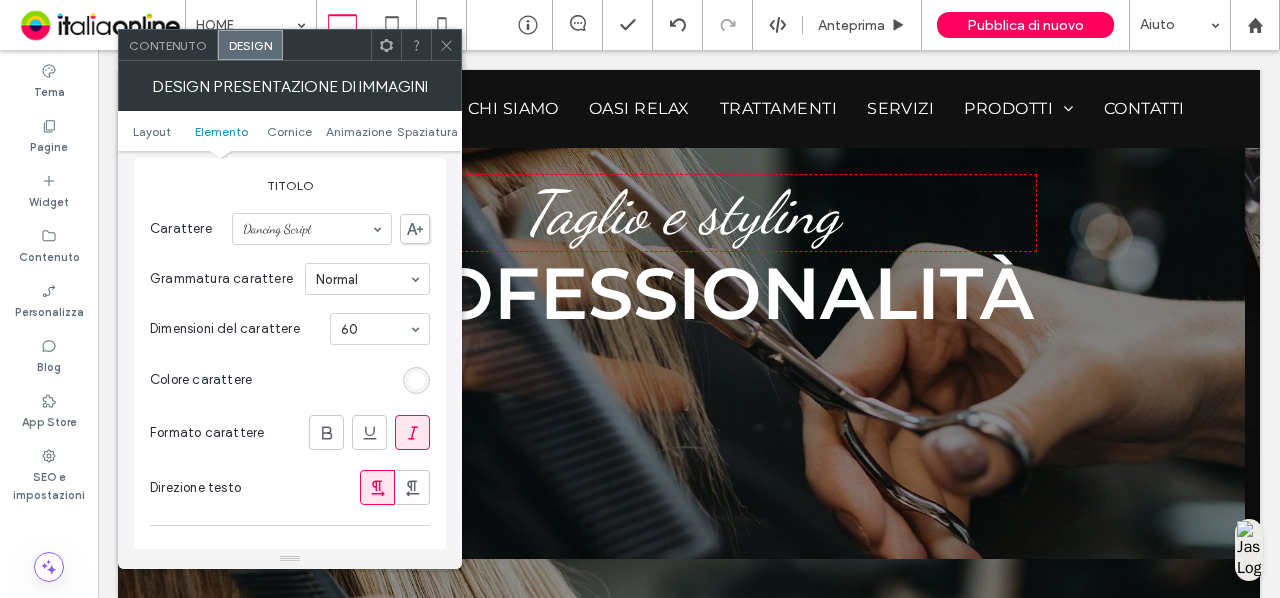 click at bounding box center (416, 380) 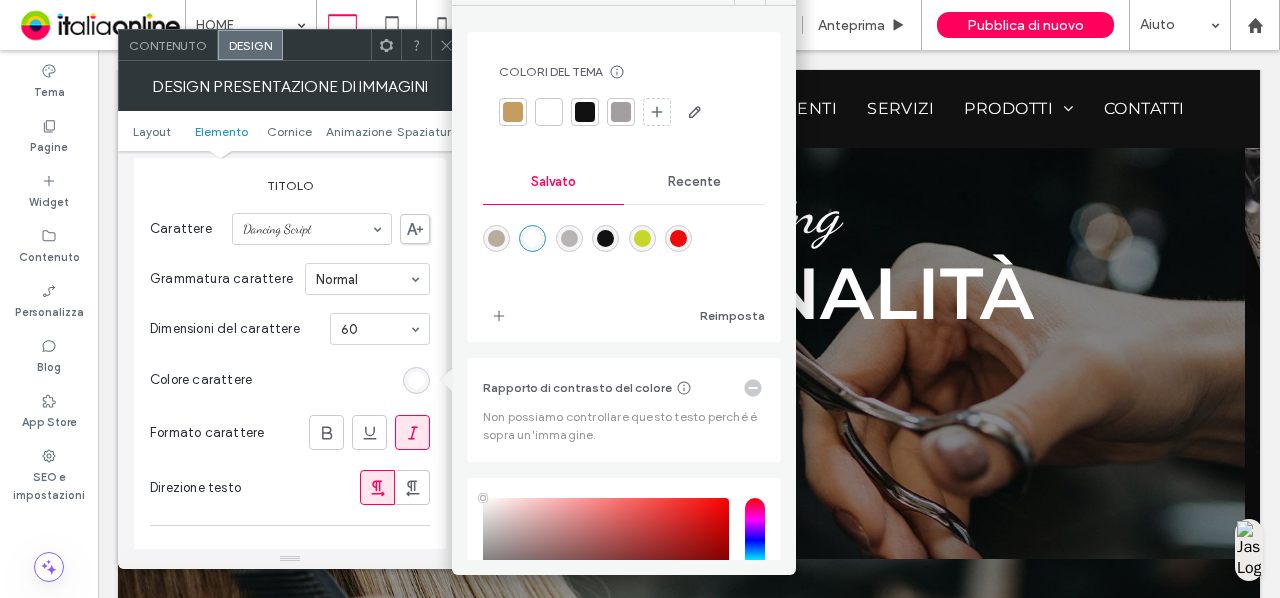 click at bounding box center (624, 112) 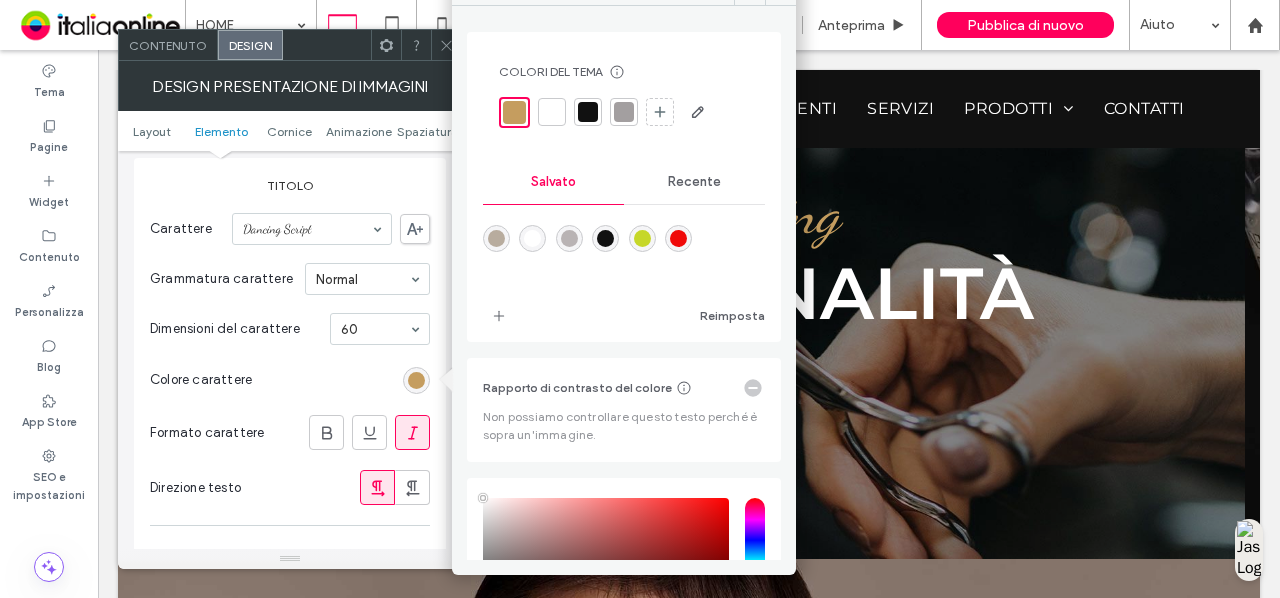 click 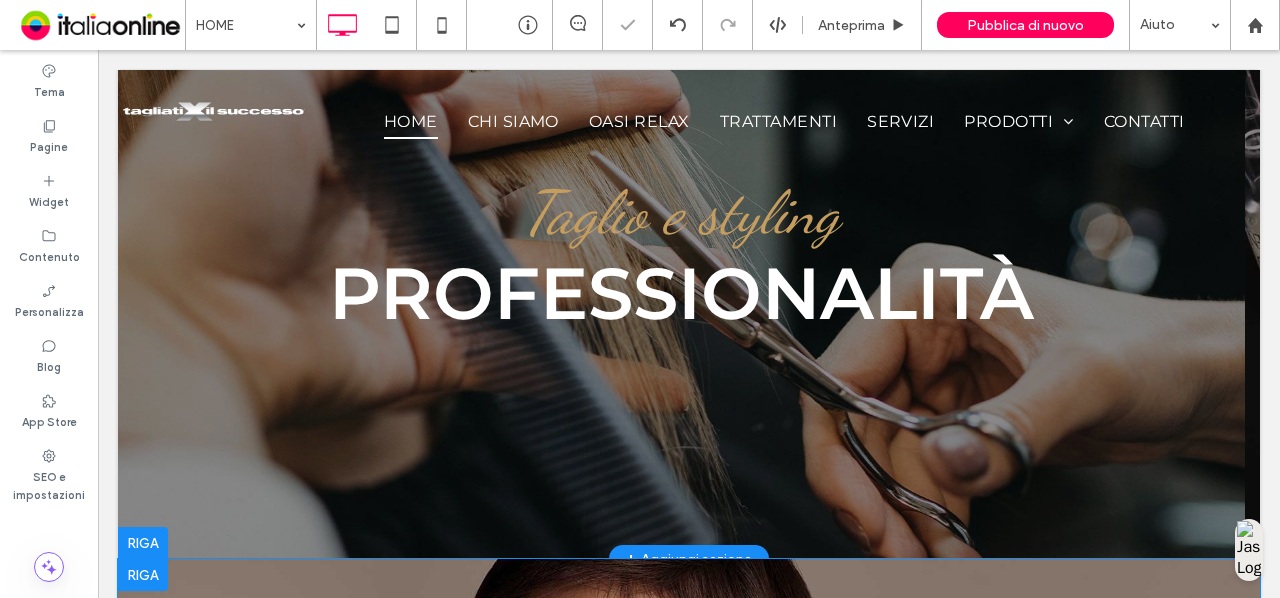 scroll, scrollTop: 0, scrollLeft: 0, axis: both 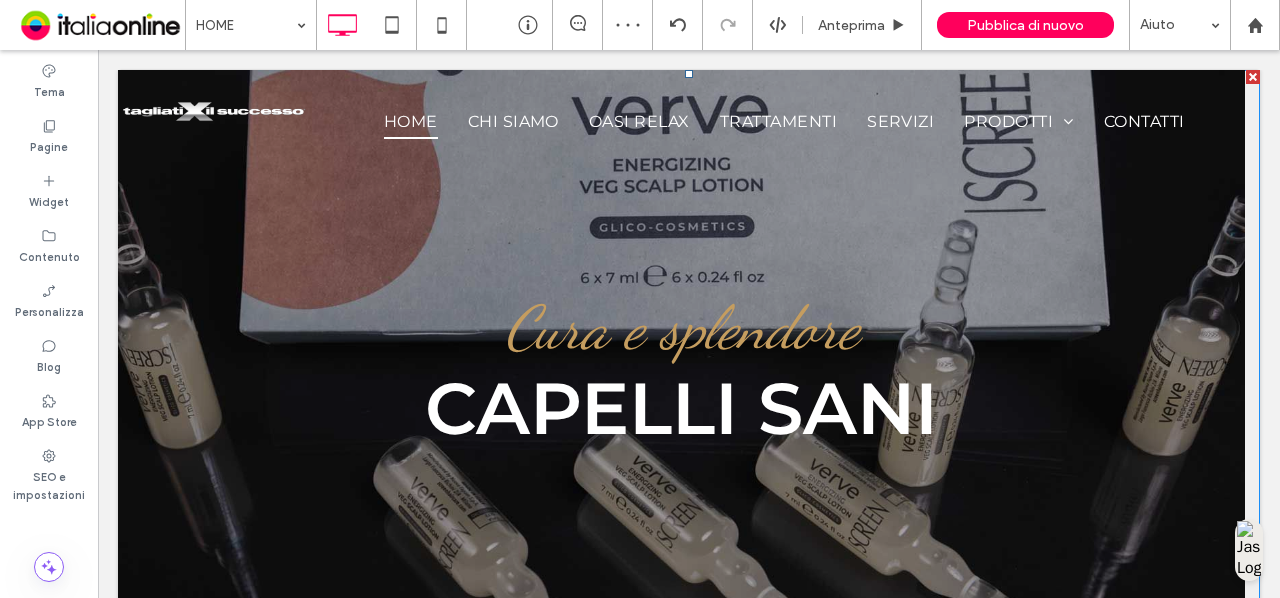 click on "Cura e splendore
CAPELLI SANI
Pulsante" at bounding box center [681, 372] 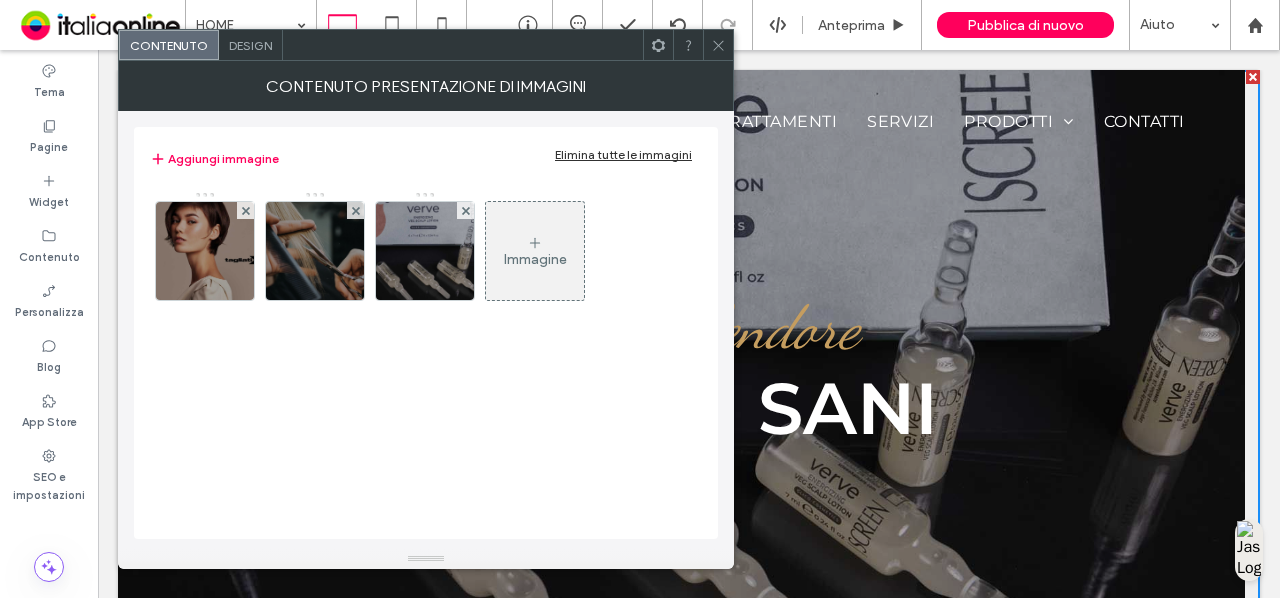 click on "Design" at bounding box center [250, 45] 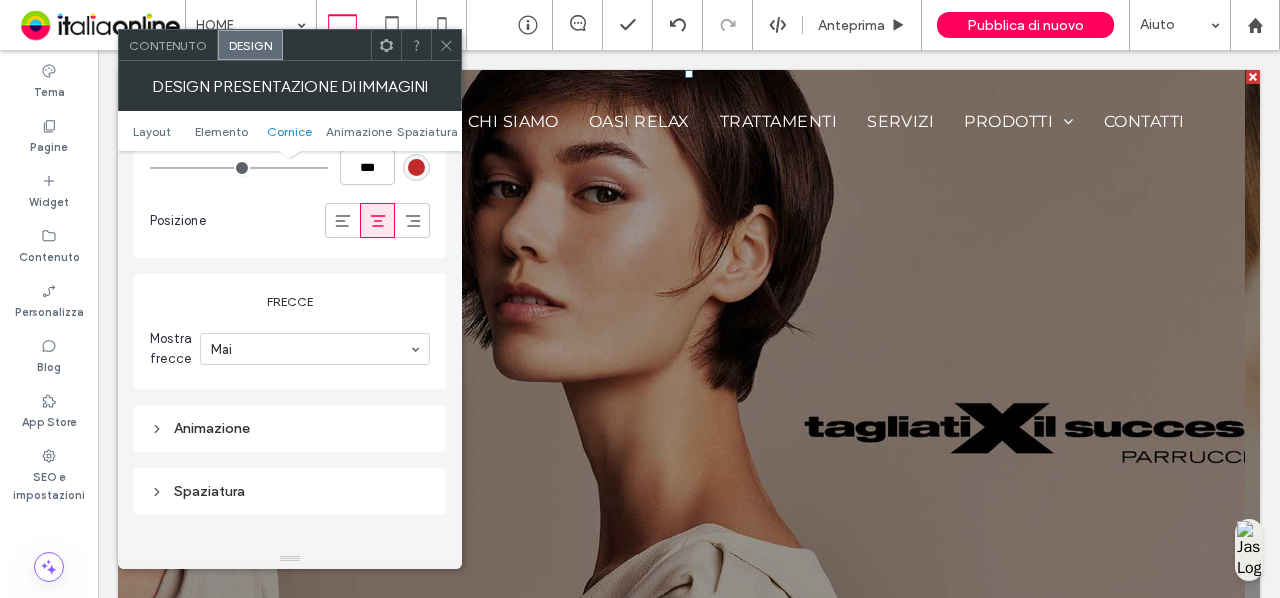 scroll, scrollTop: 1867, scrollLeft: 0, axis: vertical 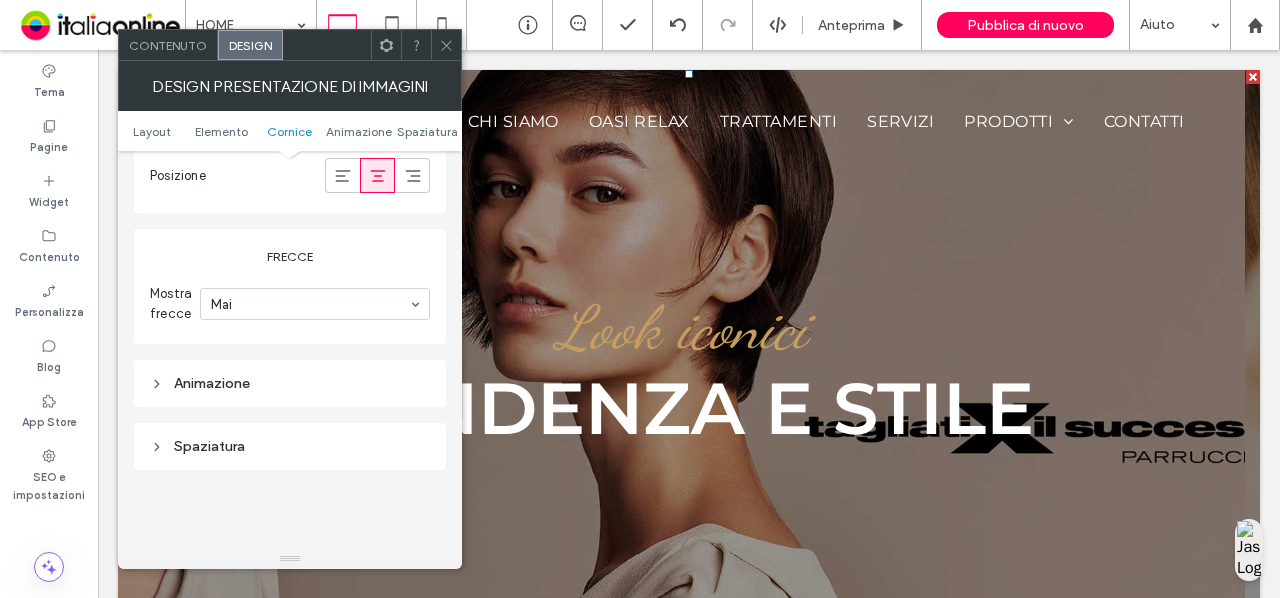 click on "Spaziatura" at bounding box center (290, 446) 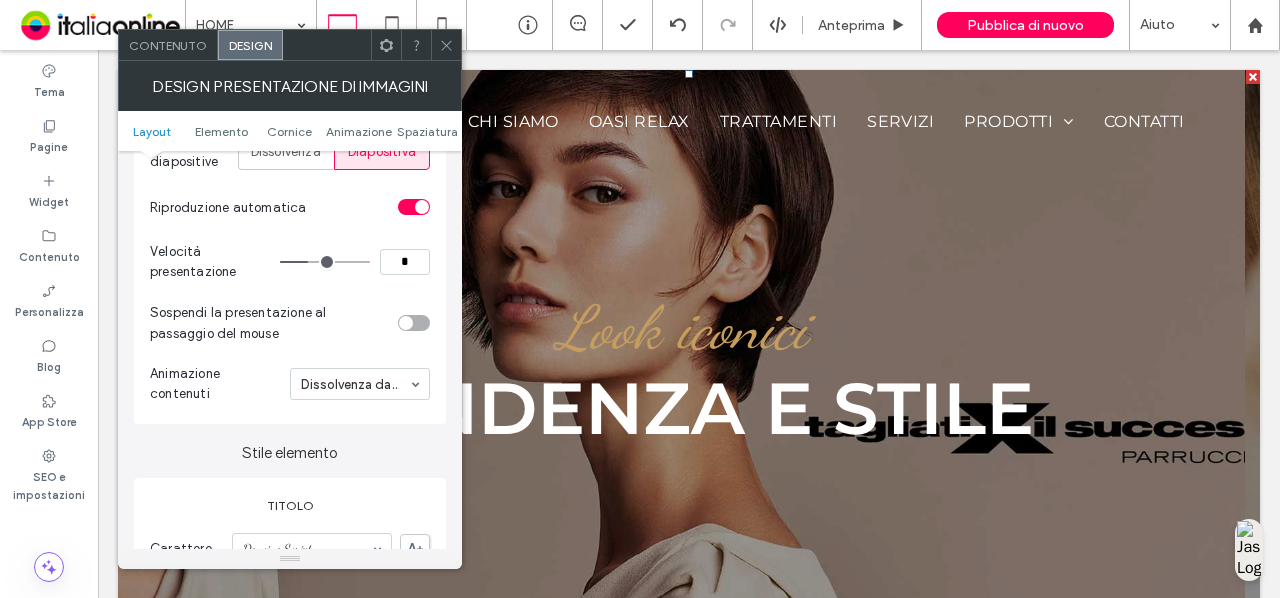 scroll, scrollTop: 344, scrollLeft: 0, axis: vertical 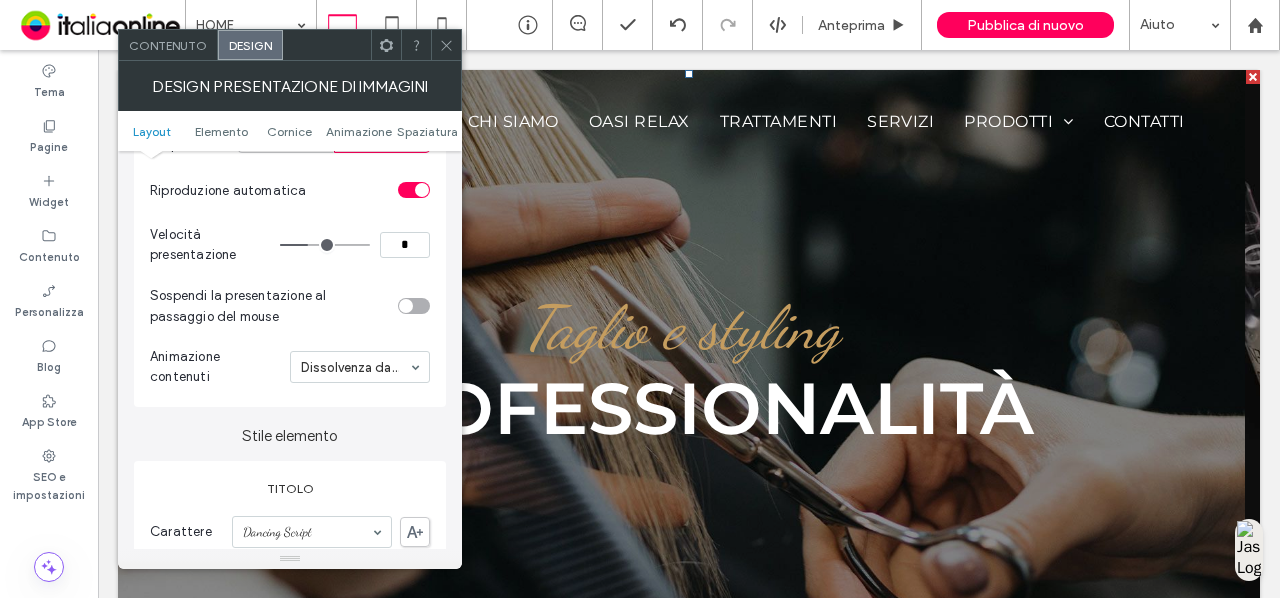 click on "Animazione contenuti" at bounding box center [216, 367] 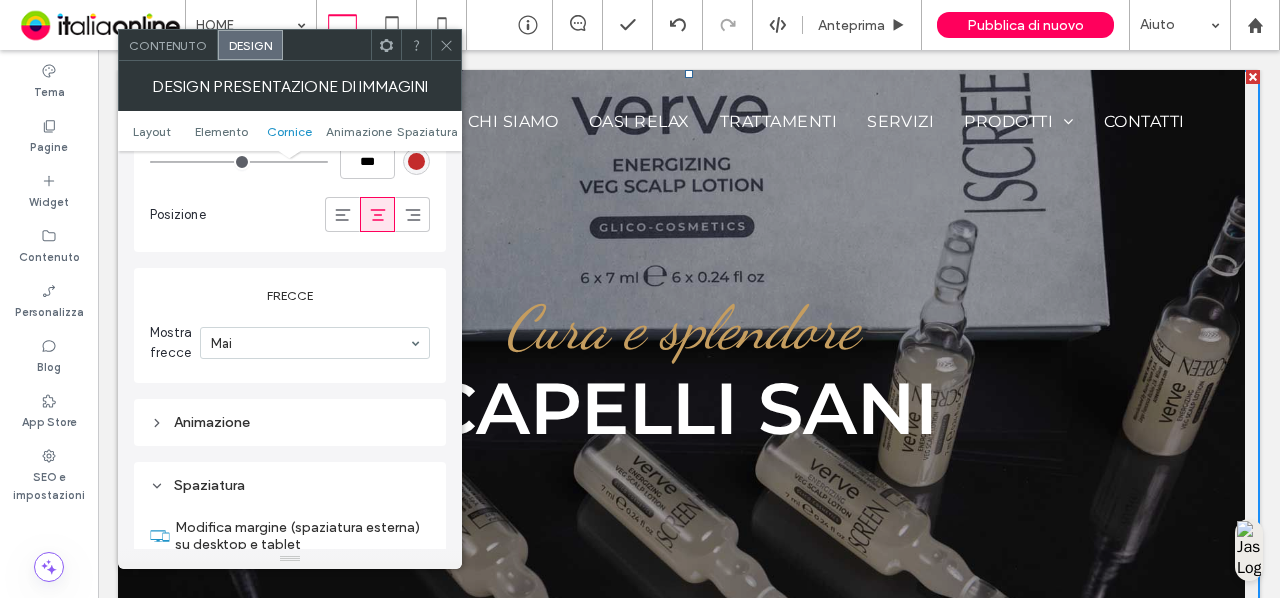 scroll, scrollTop: 1903, scrollLeft: 0, axis: vertical 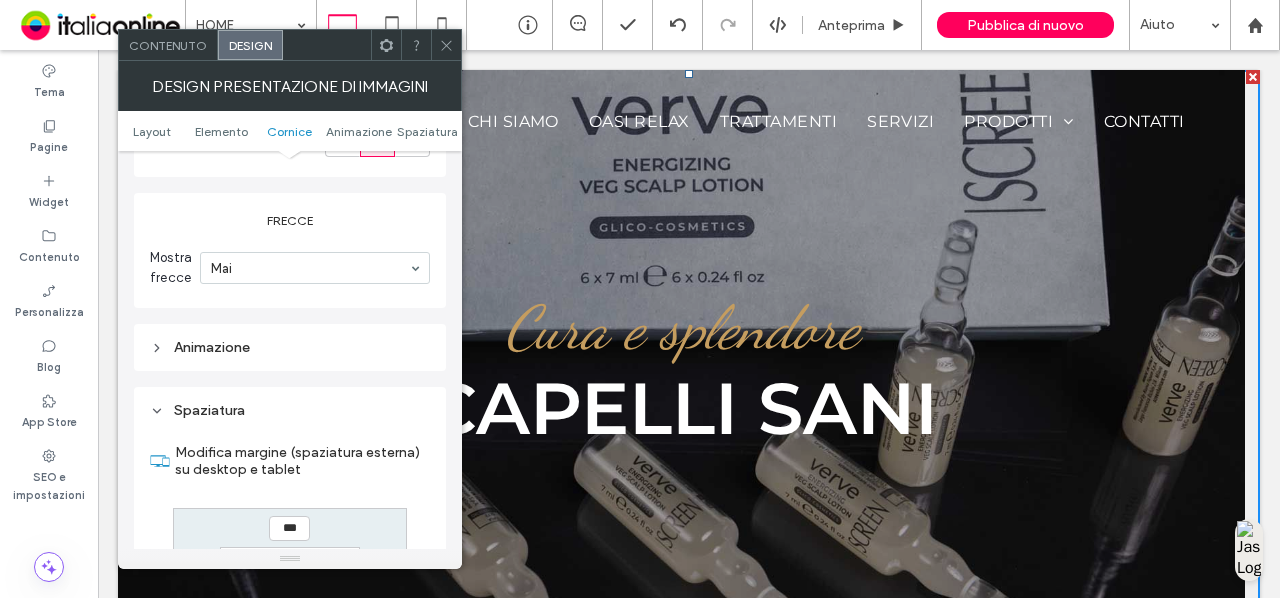 click 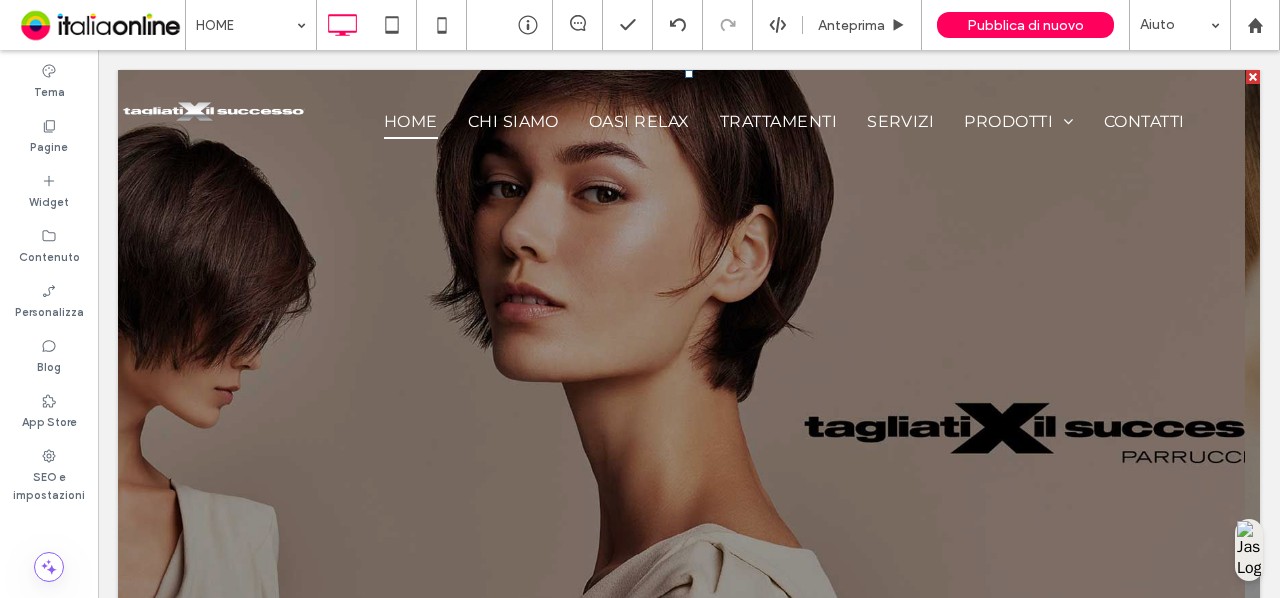click on "Cura e splendore
CAPELLI SANI
Pulsante" at bounding box center (2935, 372) 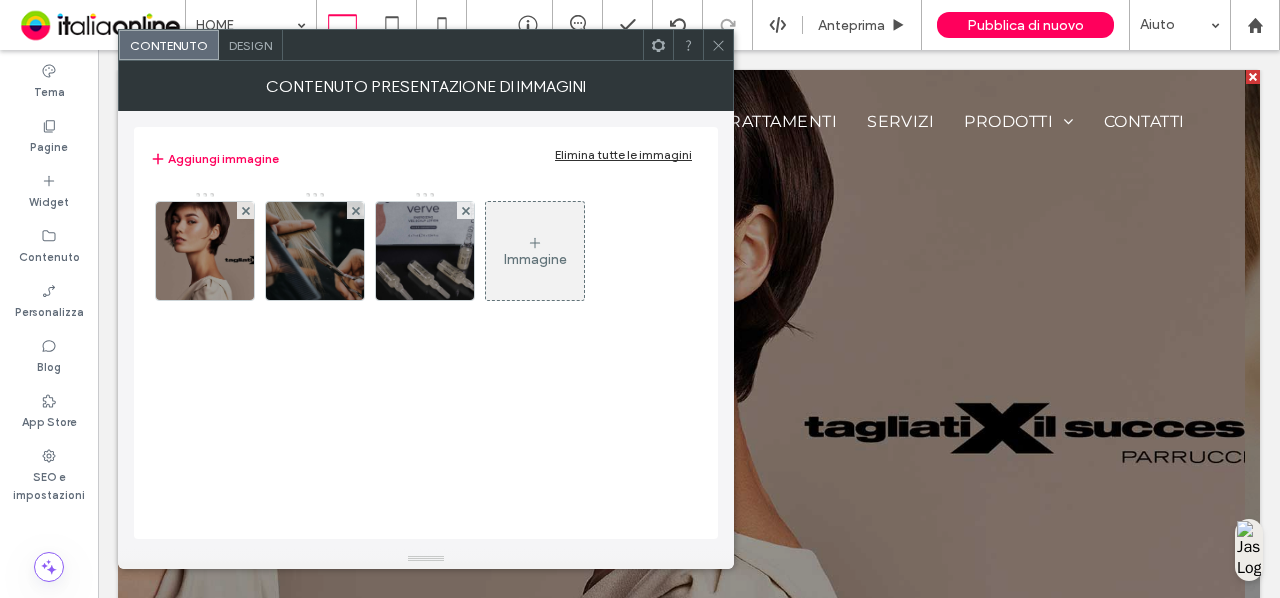 scroll, scrollTop: 110, scrollLeft: 0, axis: vertical 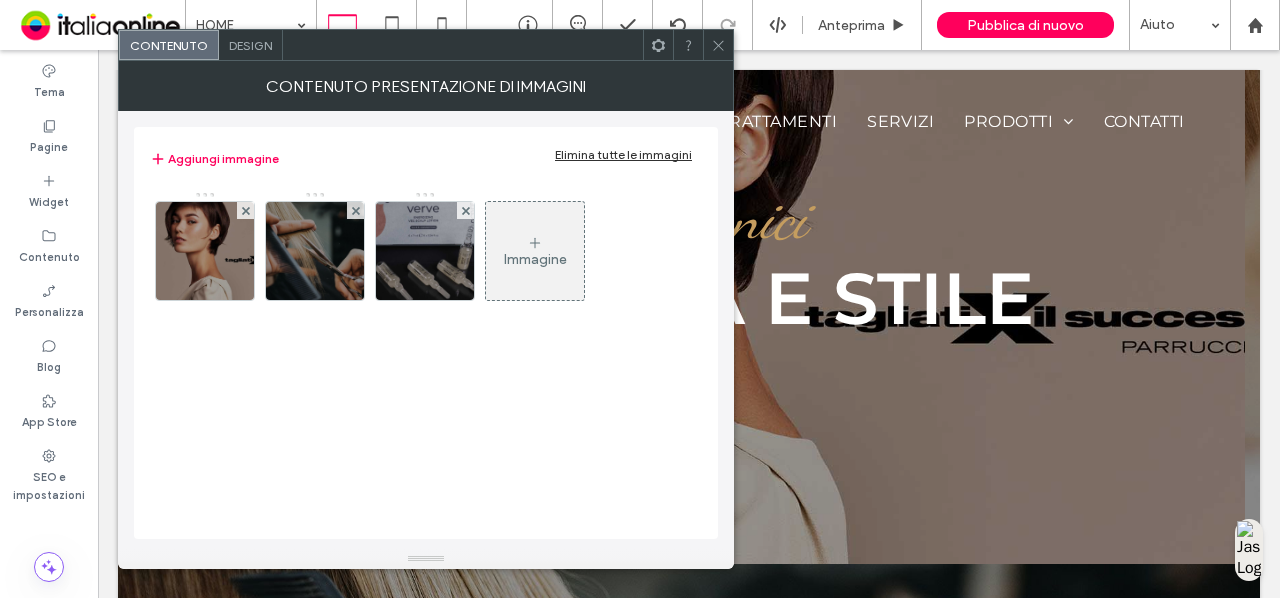 click 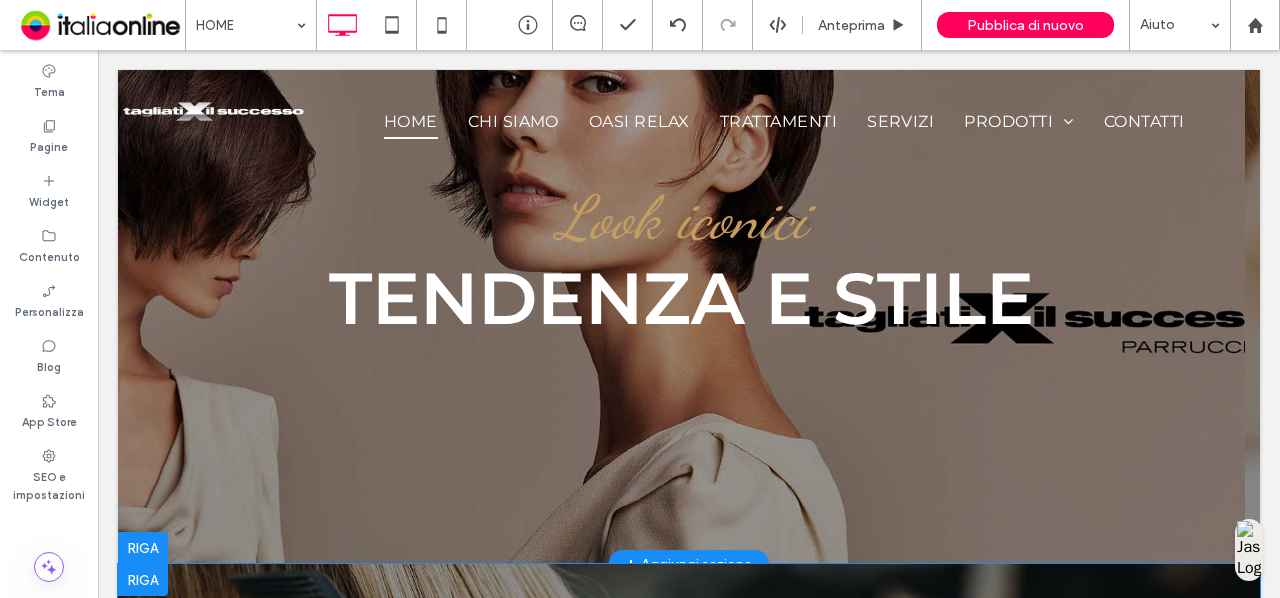 scroll, scrollTop: 28, scrollLeft: 0, axis: vertical 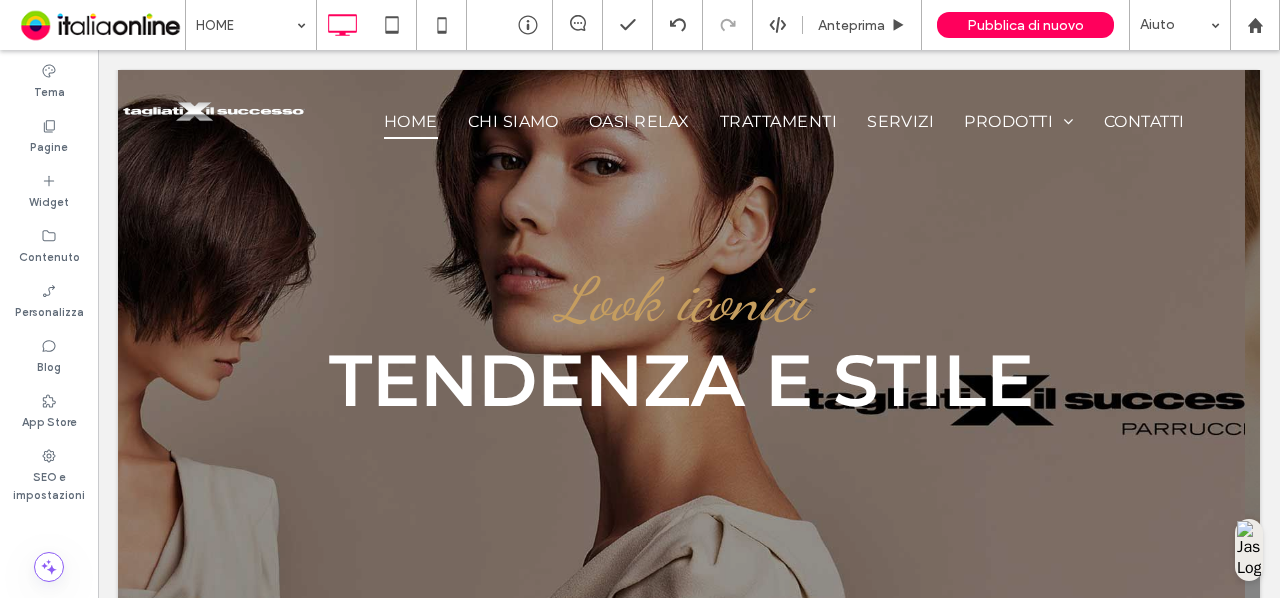 click on "Look iconici
TENDENZA E STILE
Pulsante" at bounding box center [681, 344] 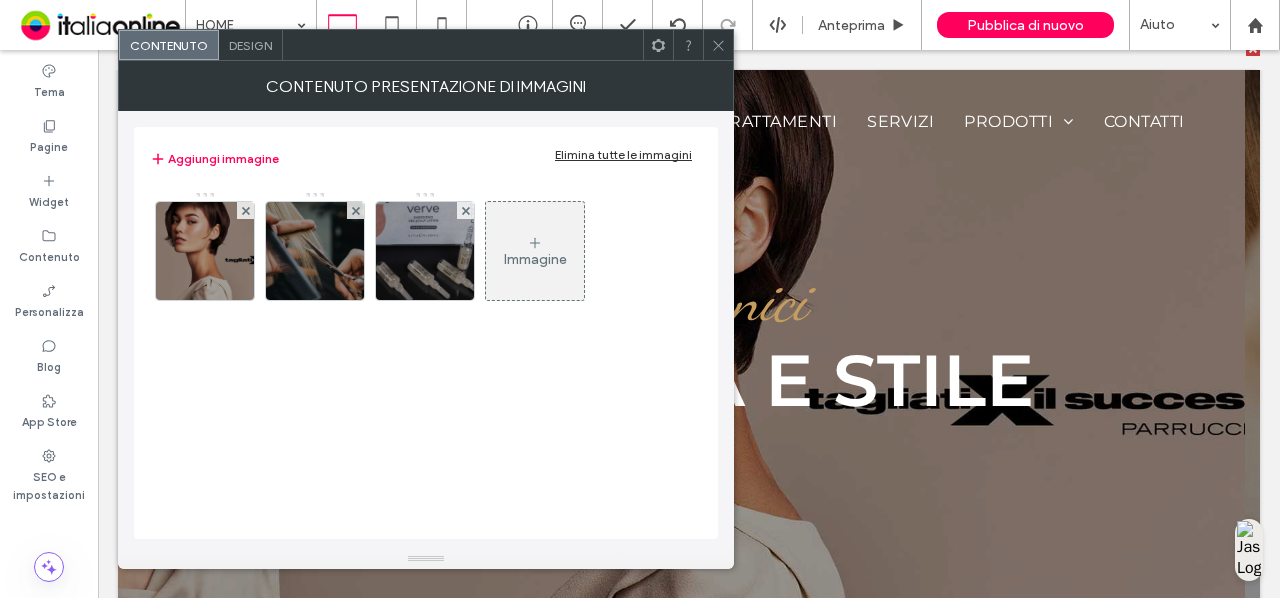 click 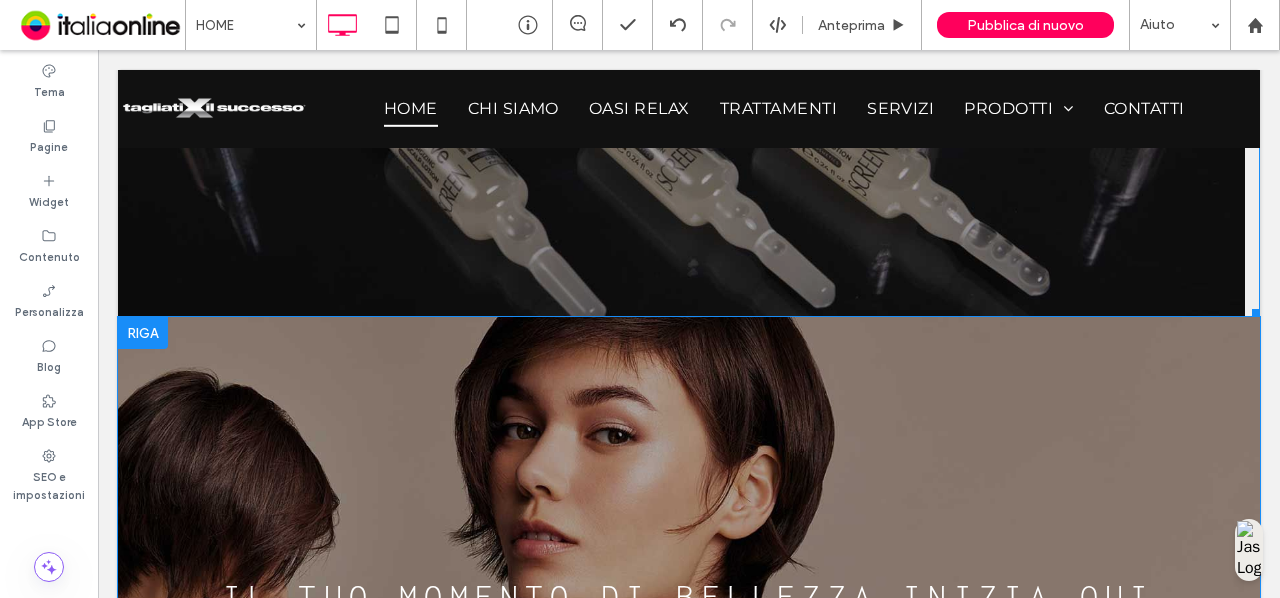scroll, scrollTop: 356, scrollLeft: 0, axis: vertical 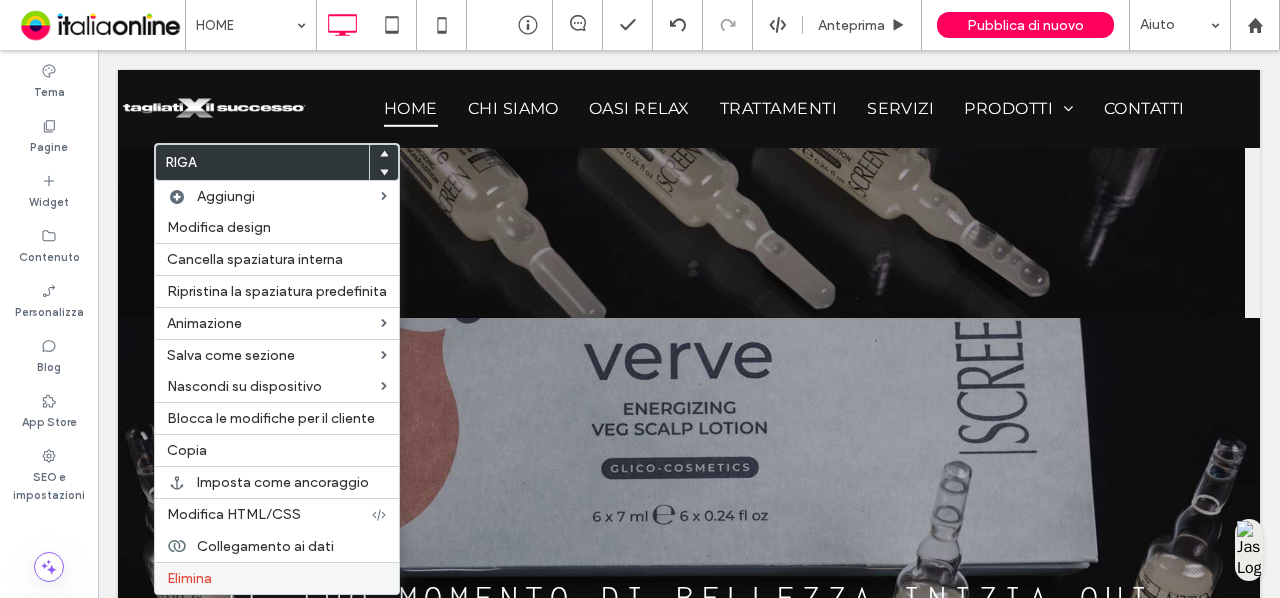 click on "Elimina" at bounding box center [277, 578] 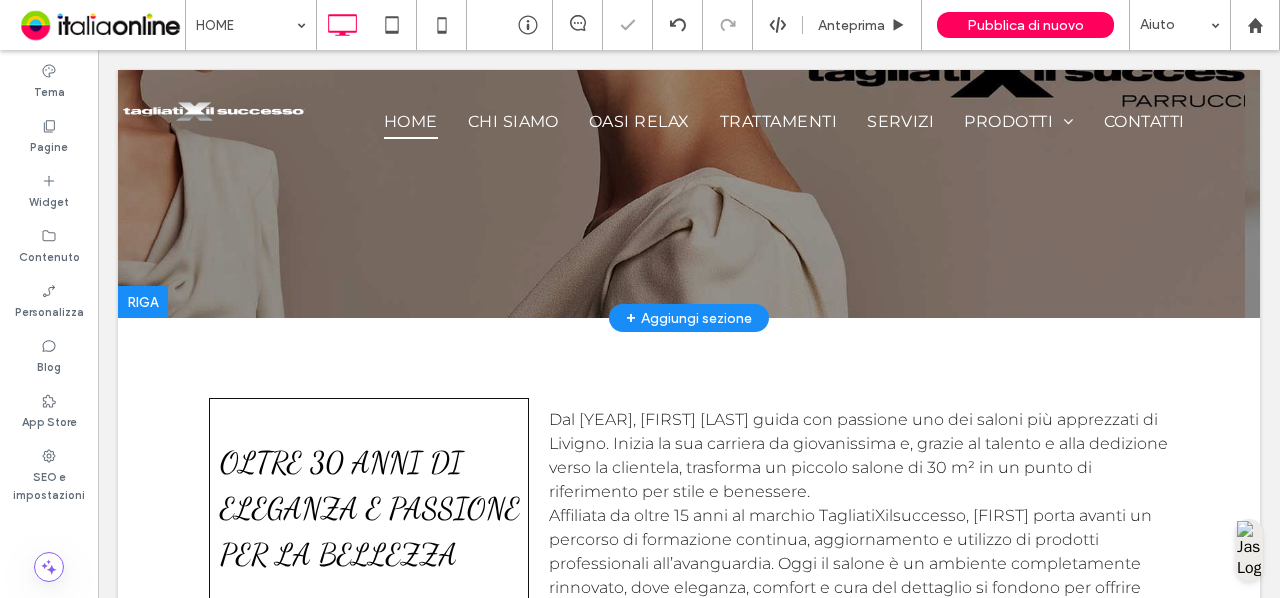 click on "+ Aggiungi sezione" at bounding box center (689, 318) 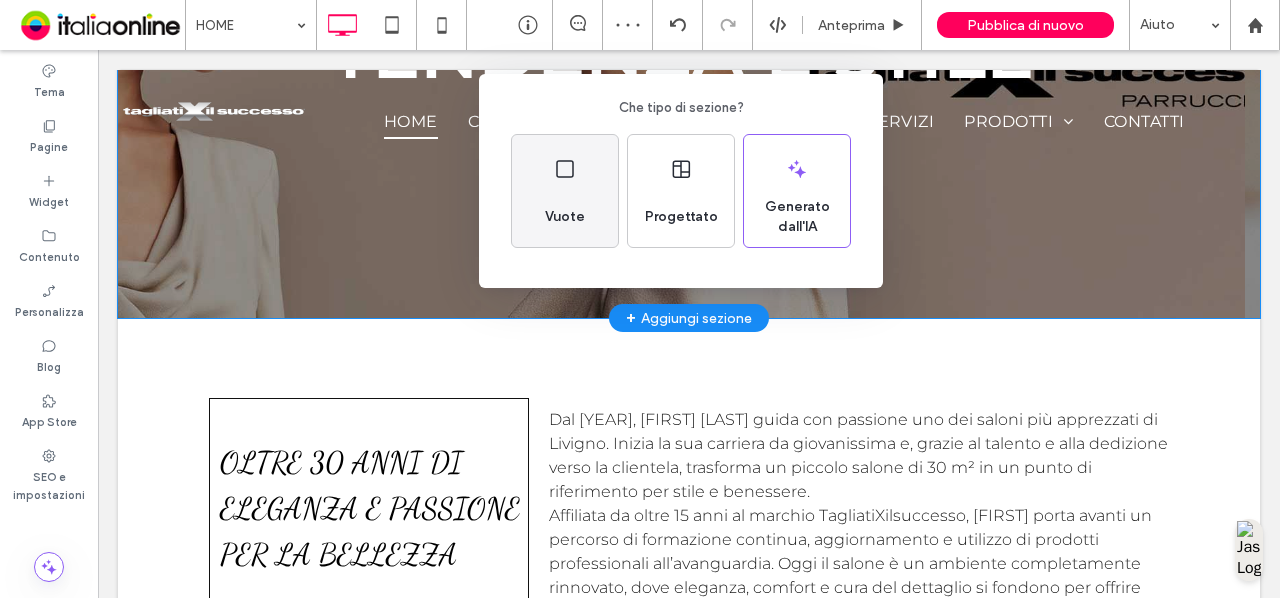 click on "Vuote" at bounding box center (565, 191) 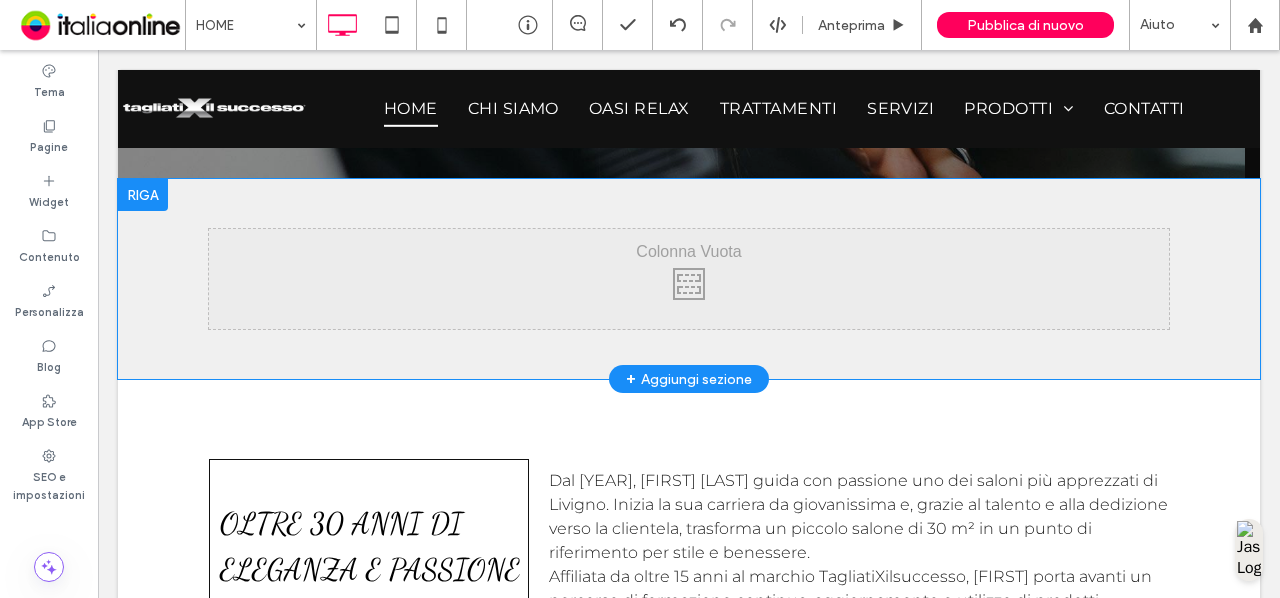 scroll, scrollTop: 0, scrollLeft: 0, axis: both 